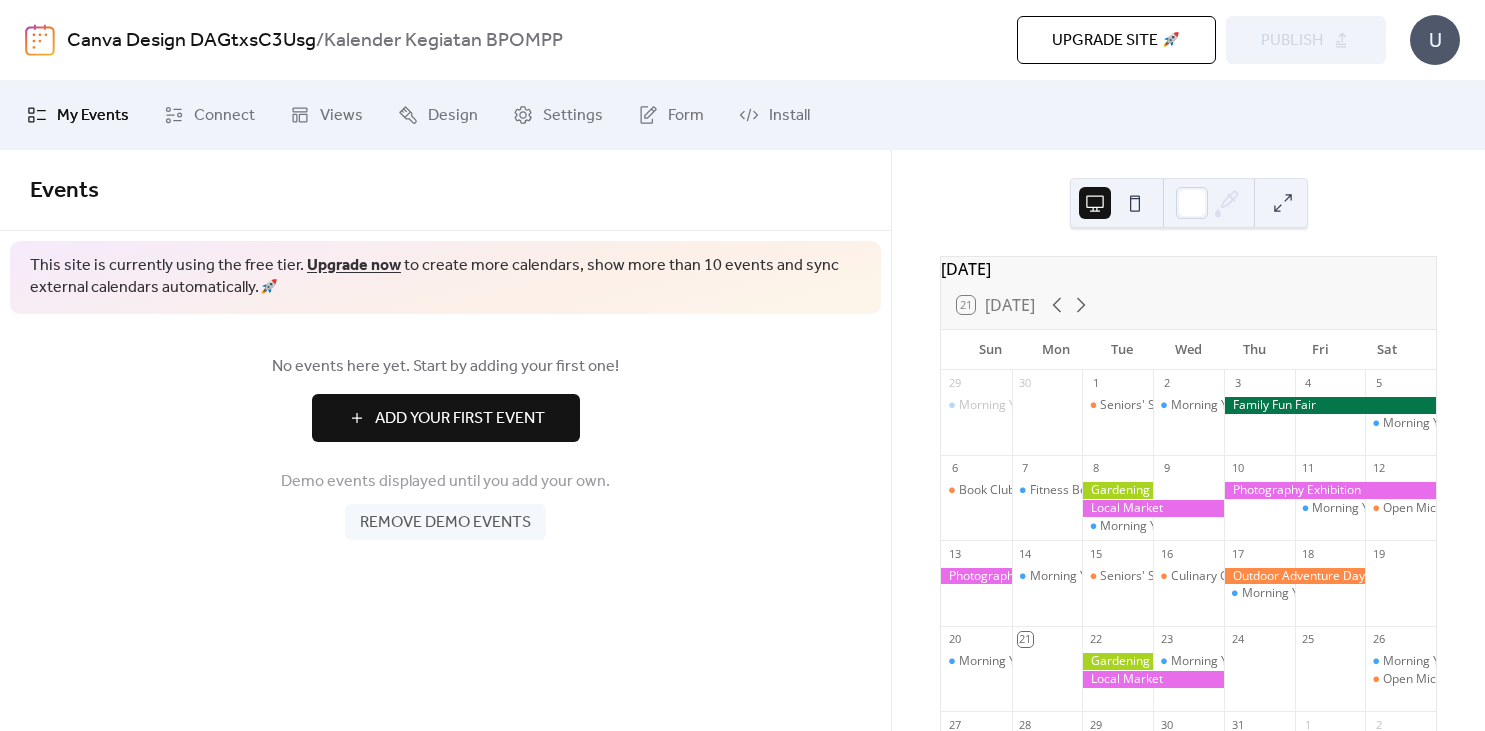 scroll, scrollTop: 0, scrollLeft: 0, axis: both 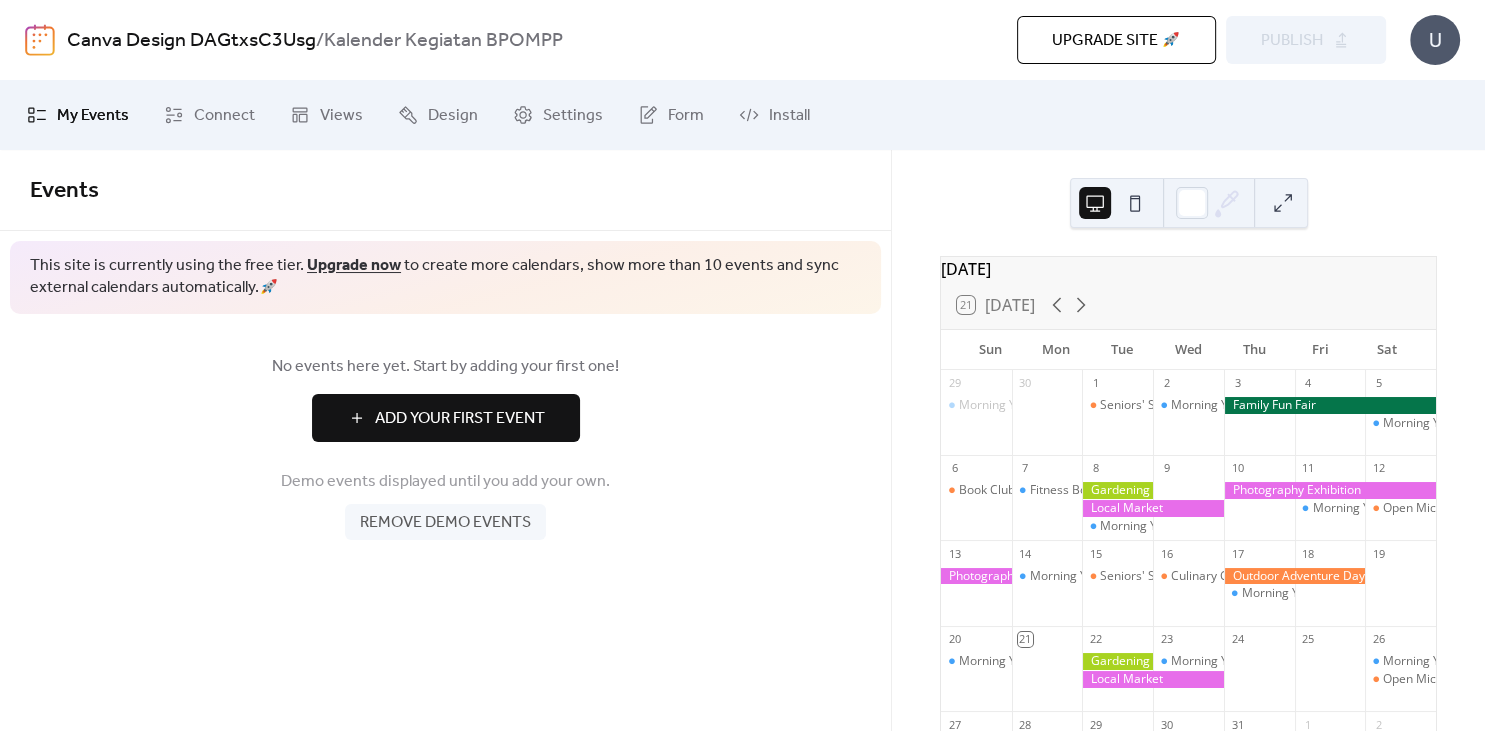click on "Seniors' Social Tea" at bounding box center [1117, 422] 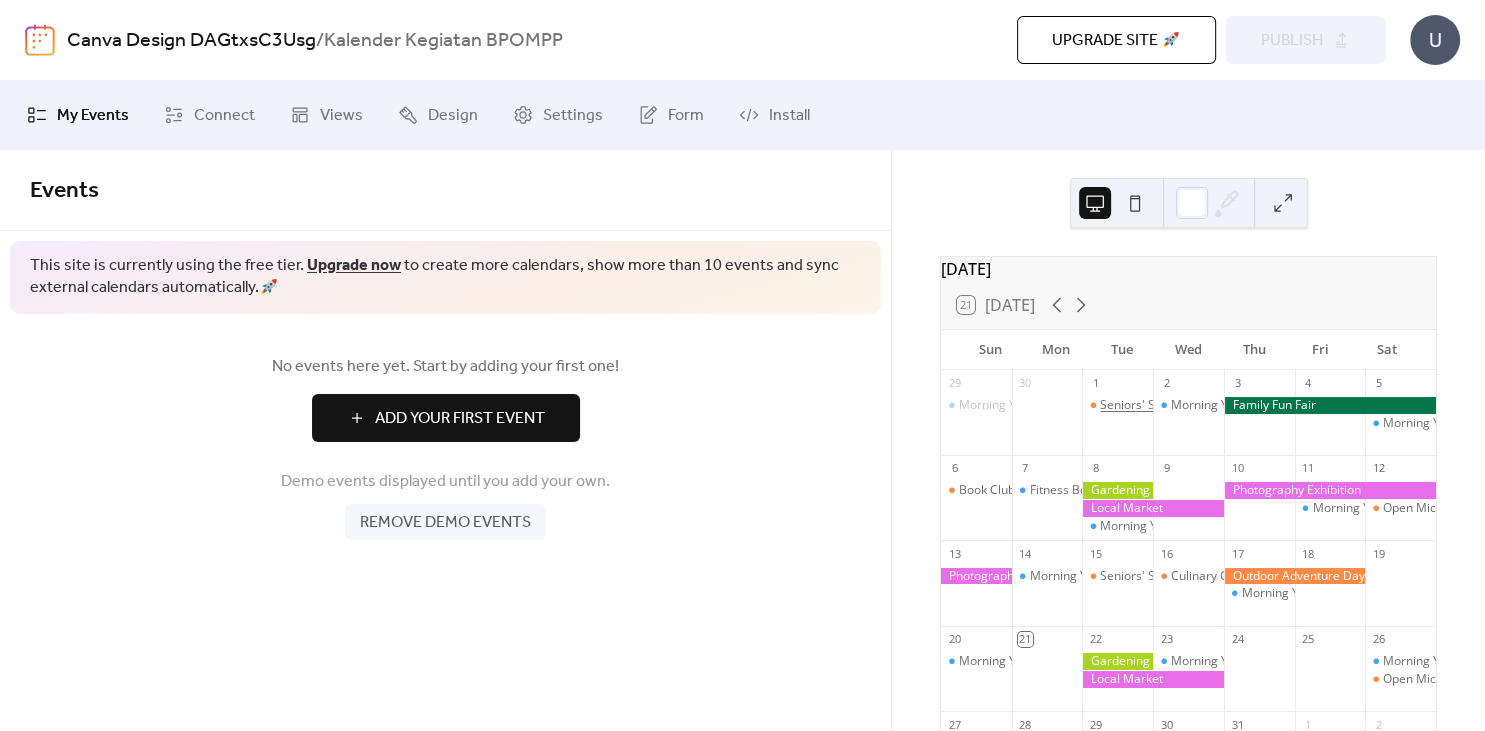 click on "Seniors' Social Tea" at bounding box center (1152, 405) 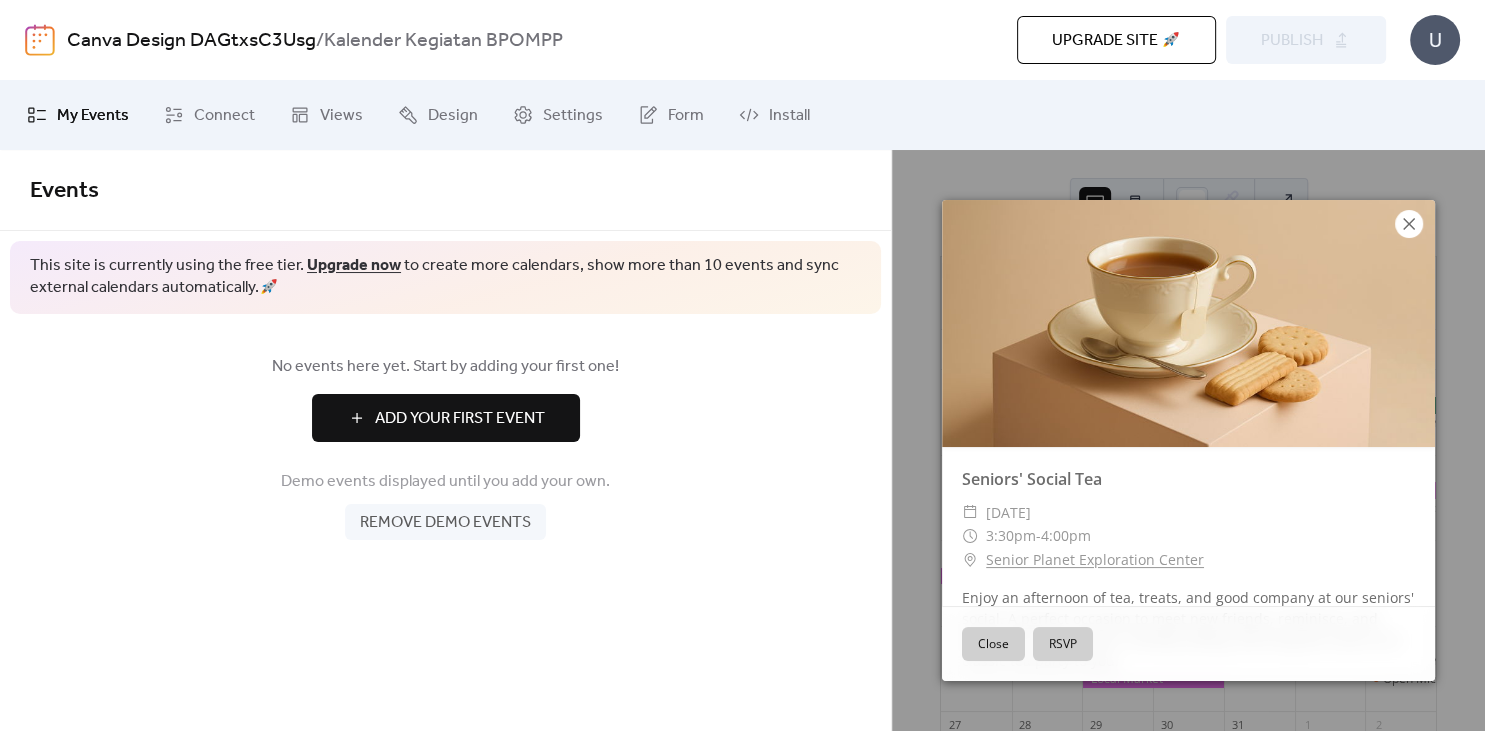 click 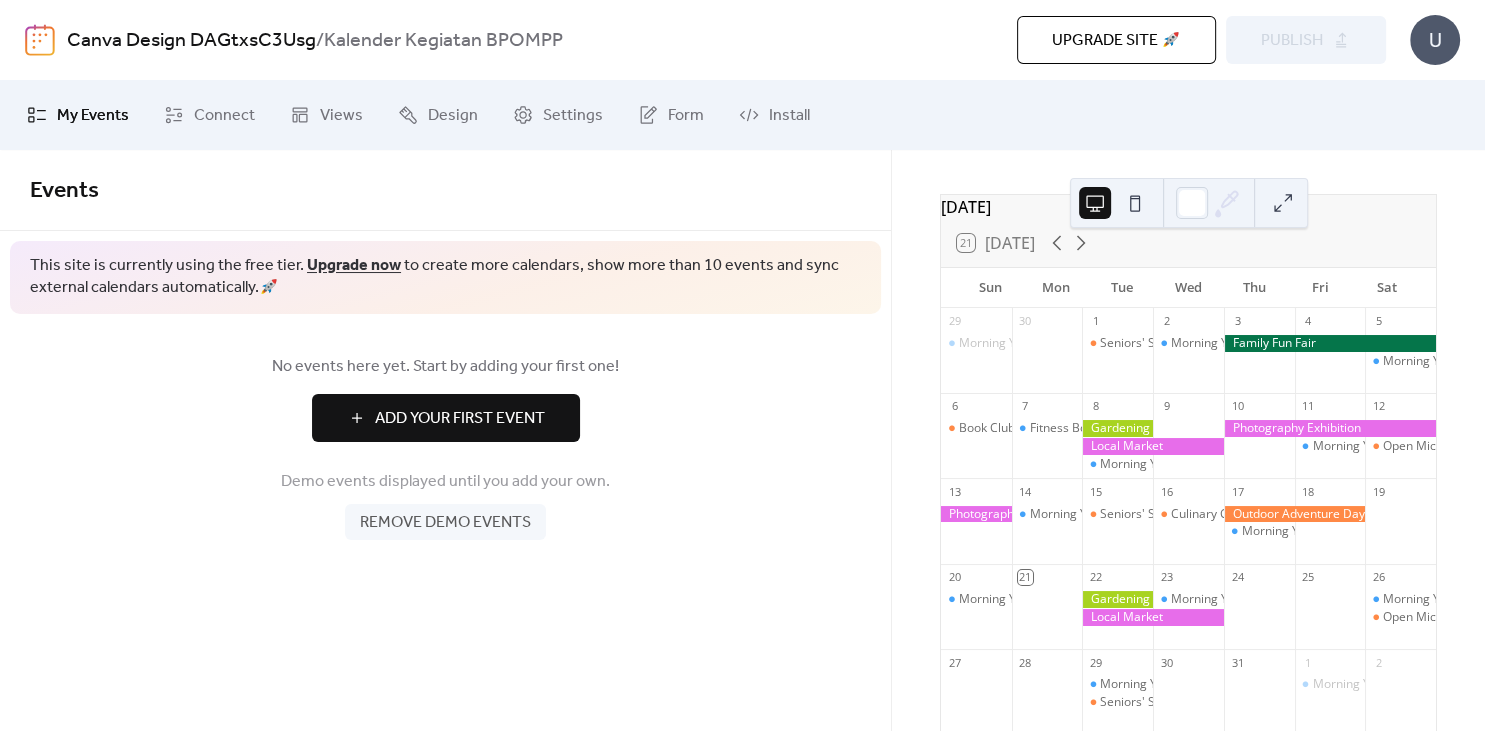 scroll, scrollTop: 0, scrollLeft: 0, axis: both 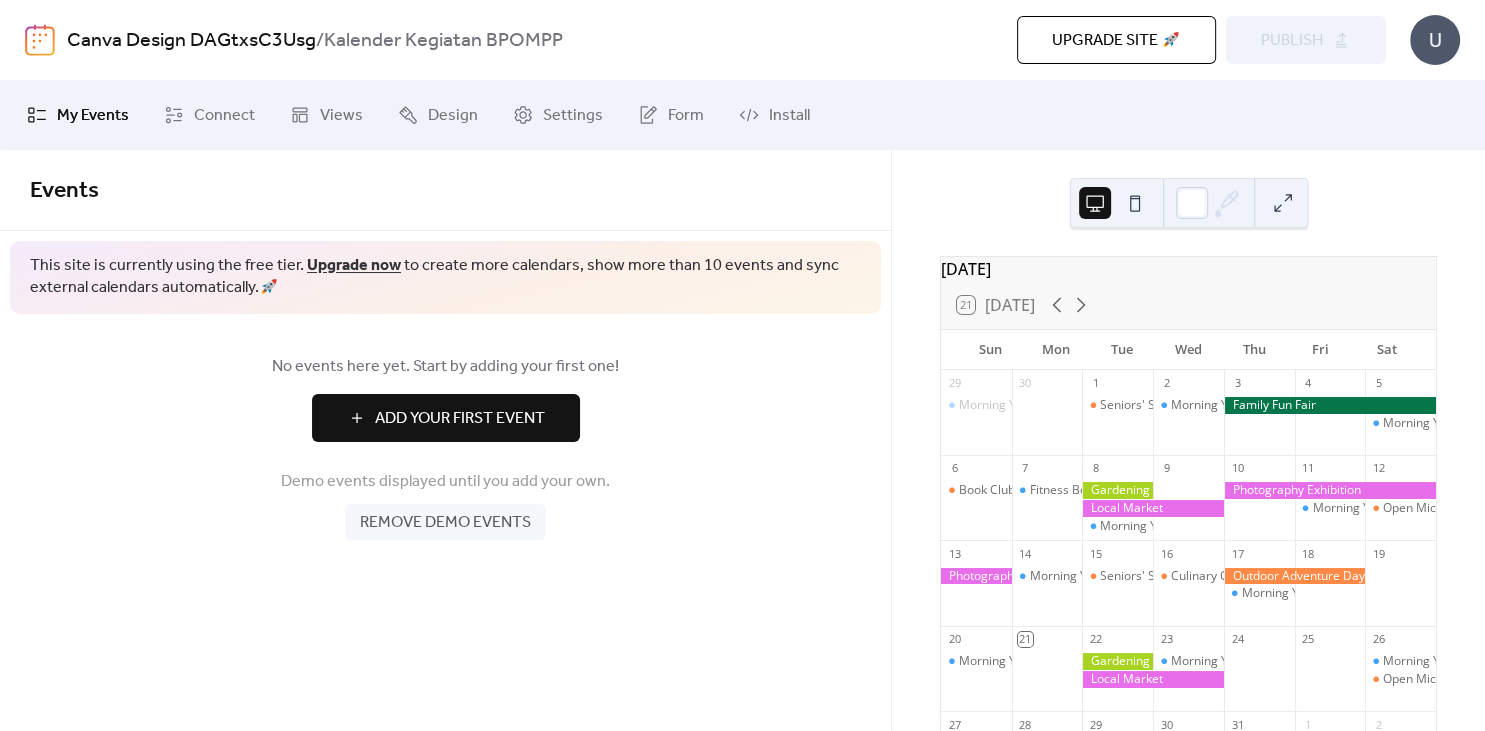 click at bounding box center (1330, 405) 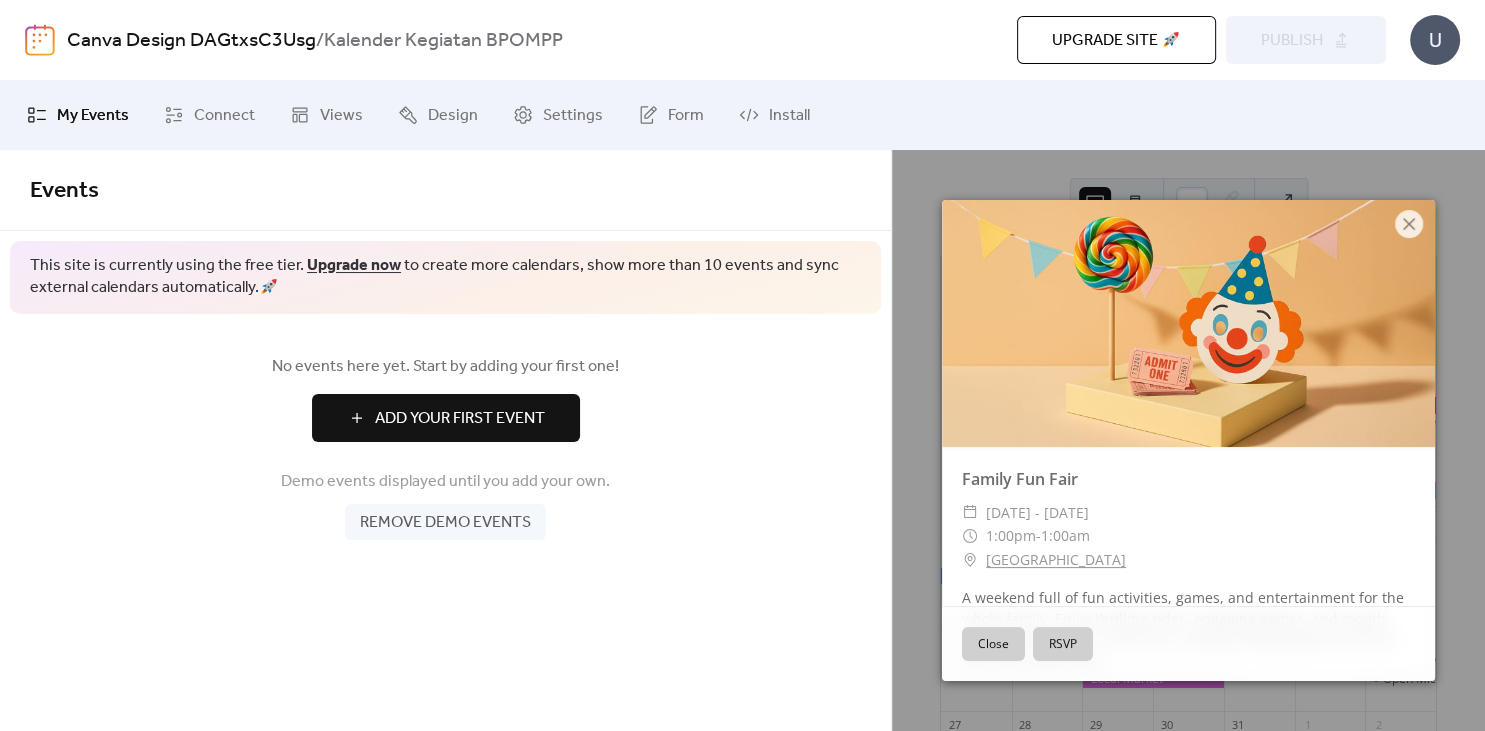 click on "Close" at bounding box center (993, 644) 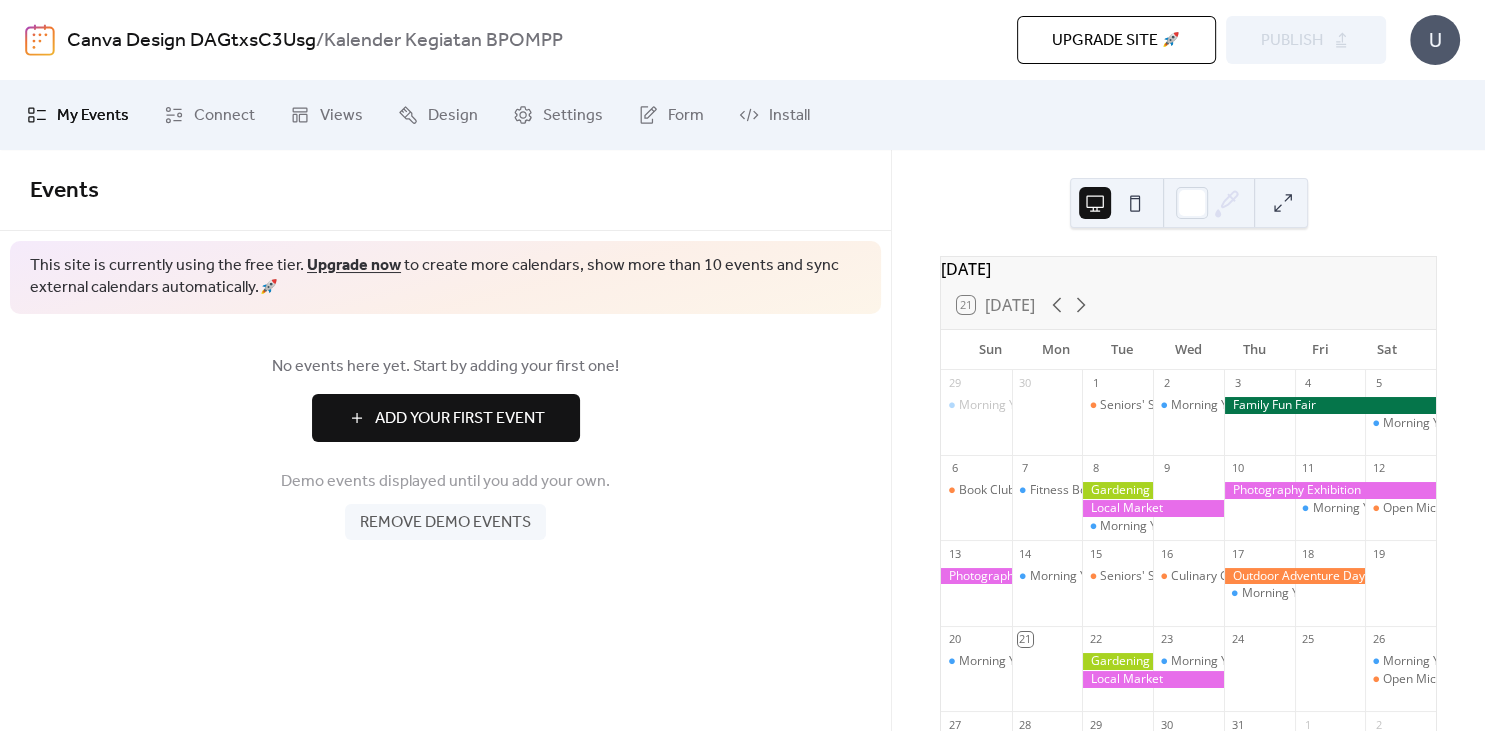 click at bounding box center (1330, 405) 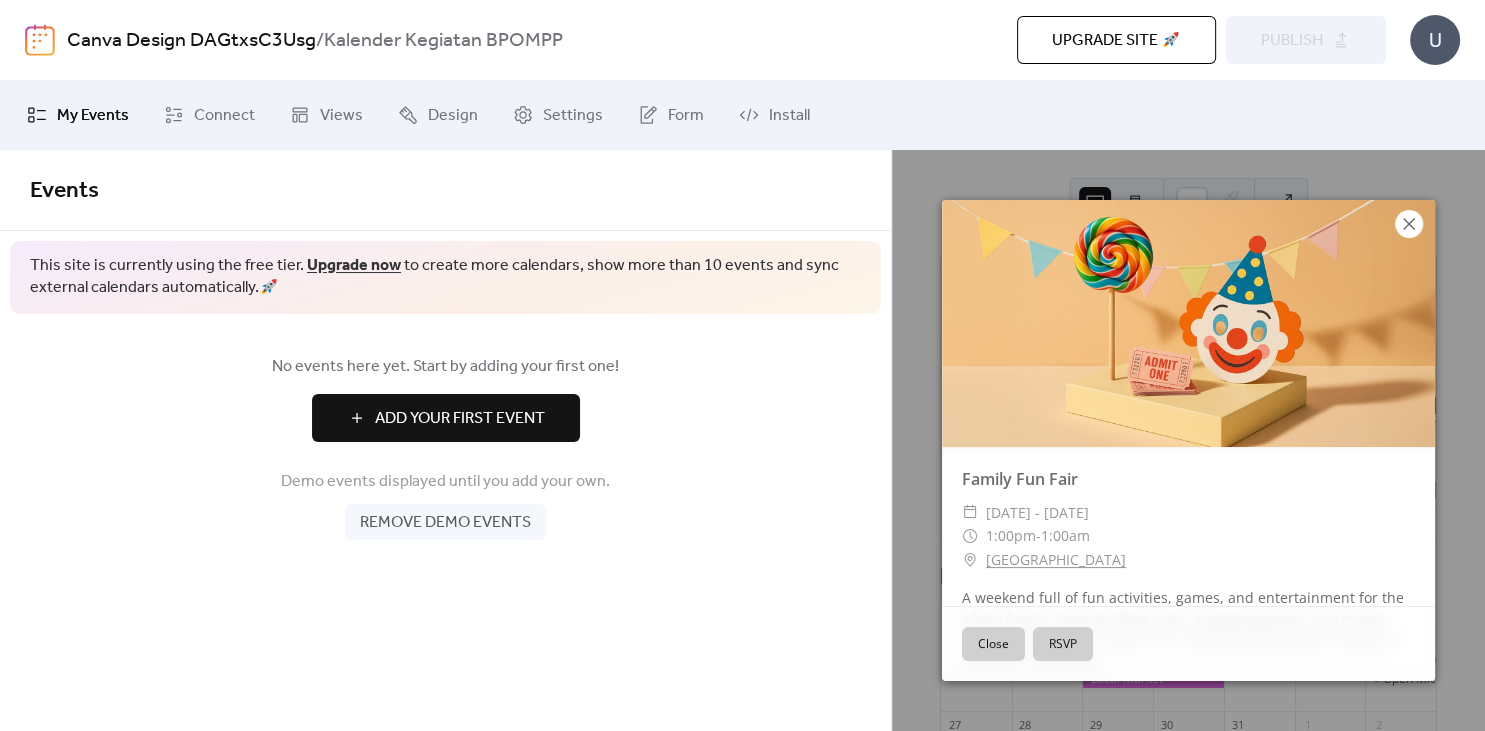 click 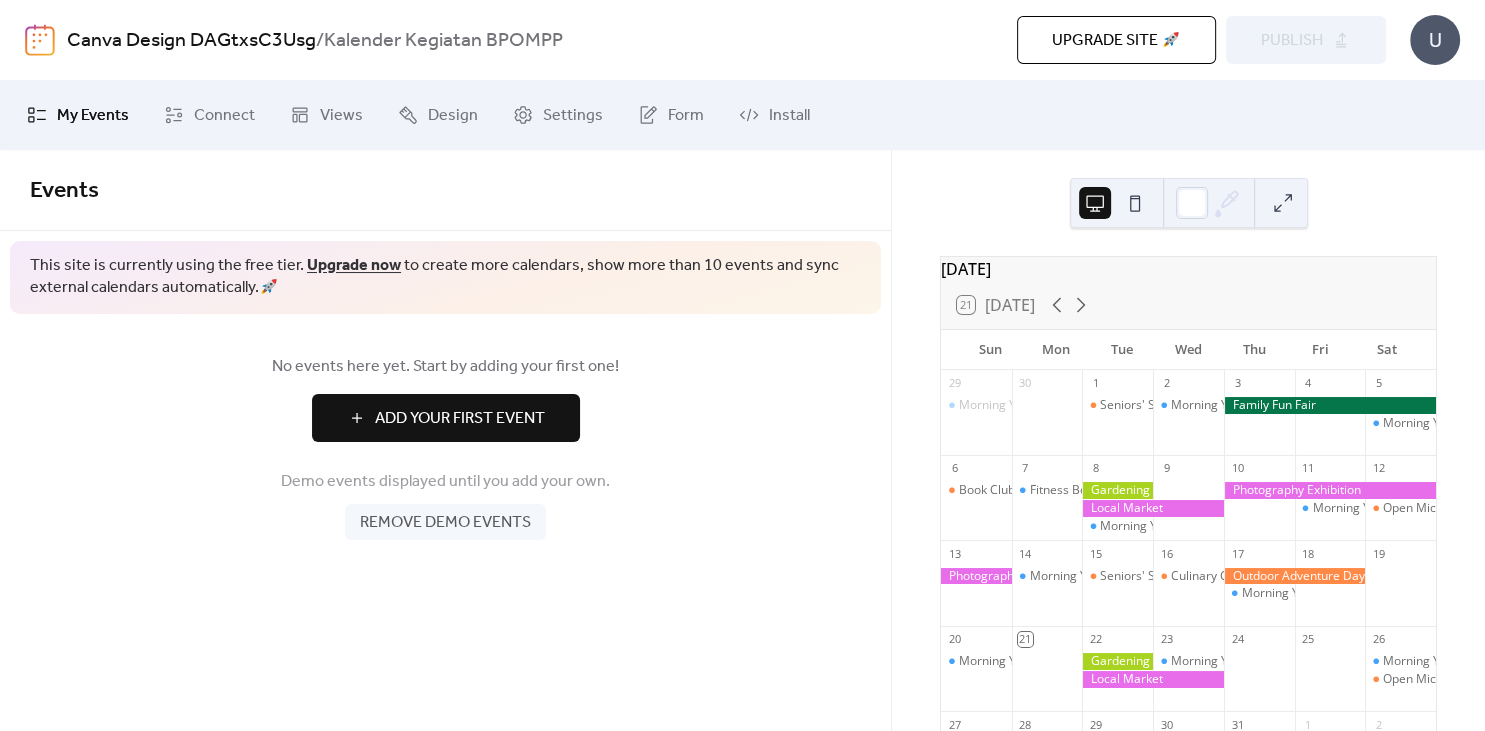 click on "3" at bounding box center [1259, 383] 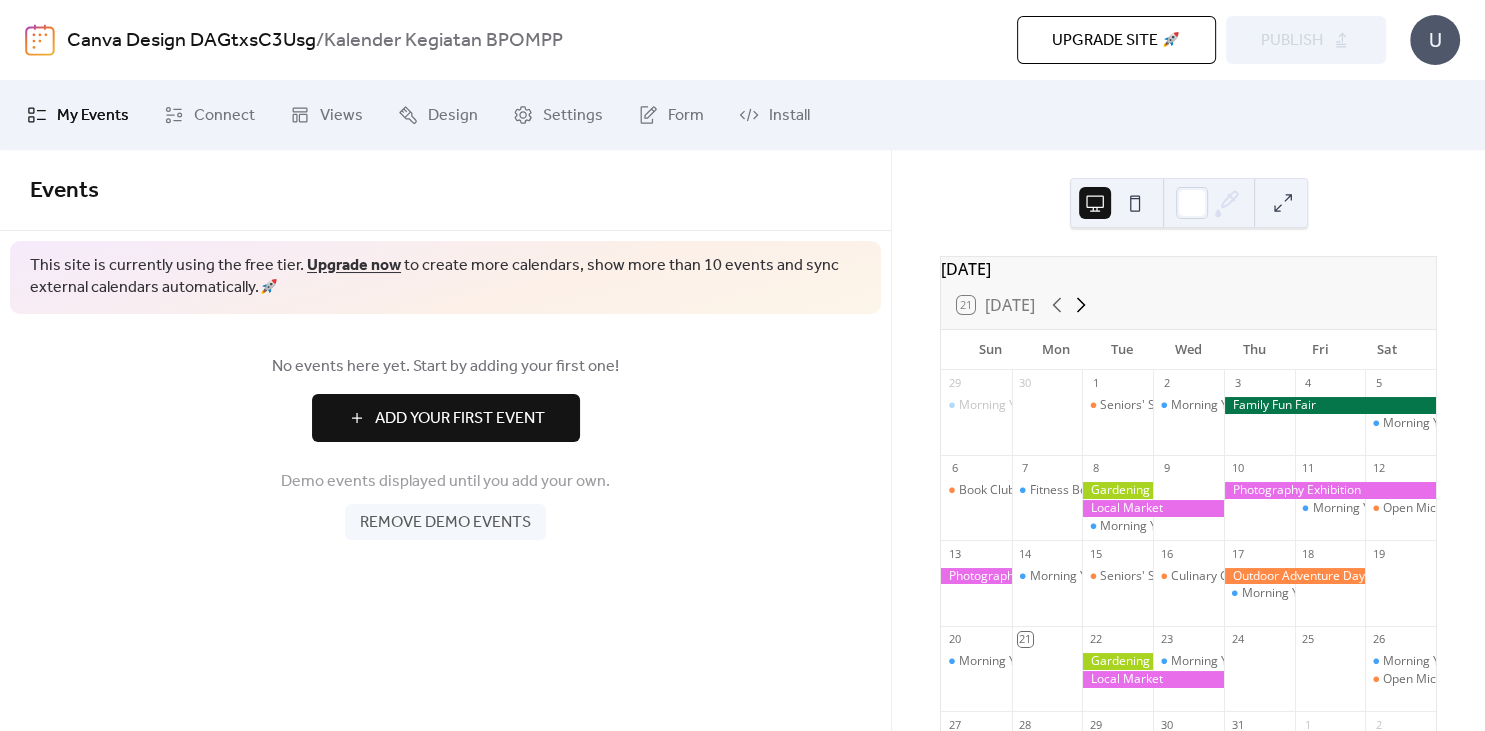 click 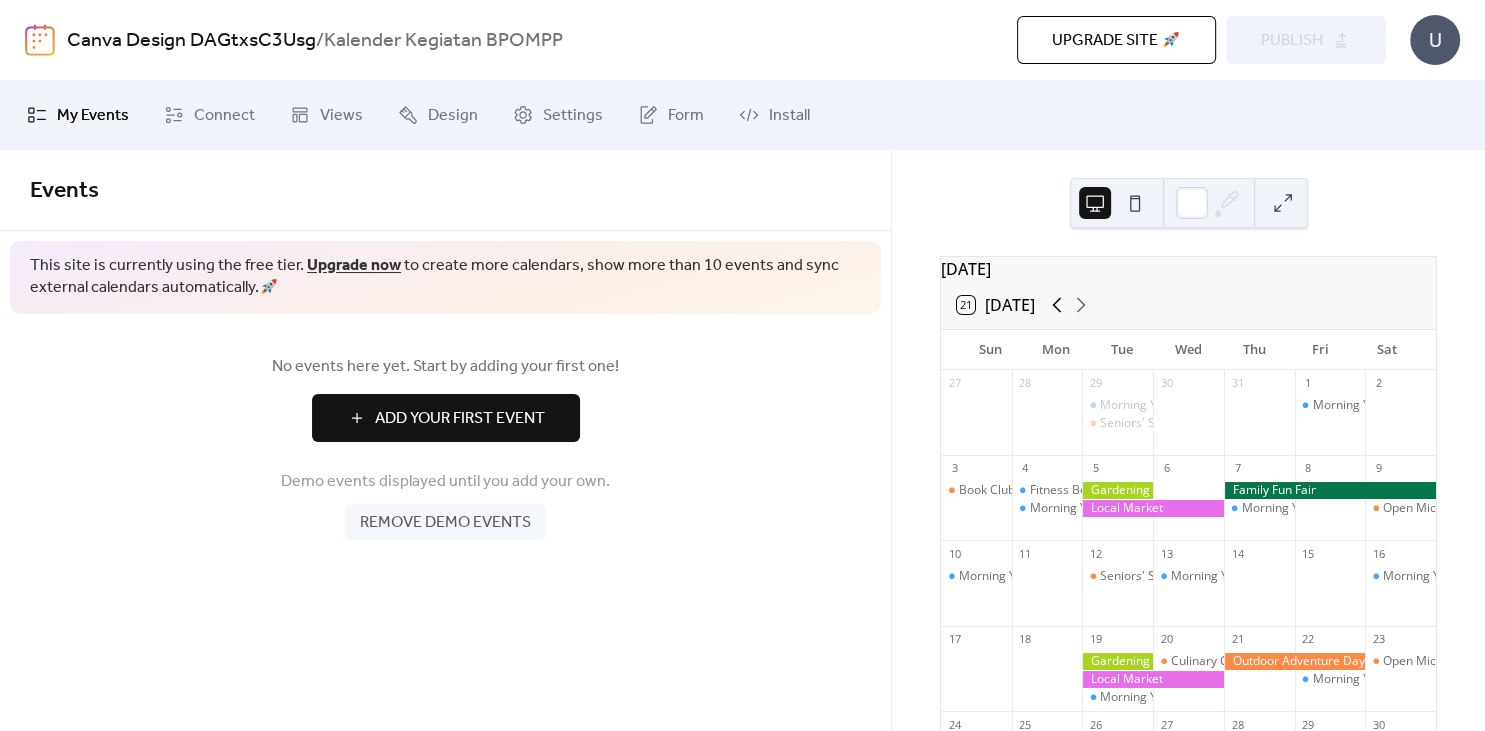 click 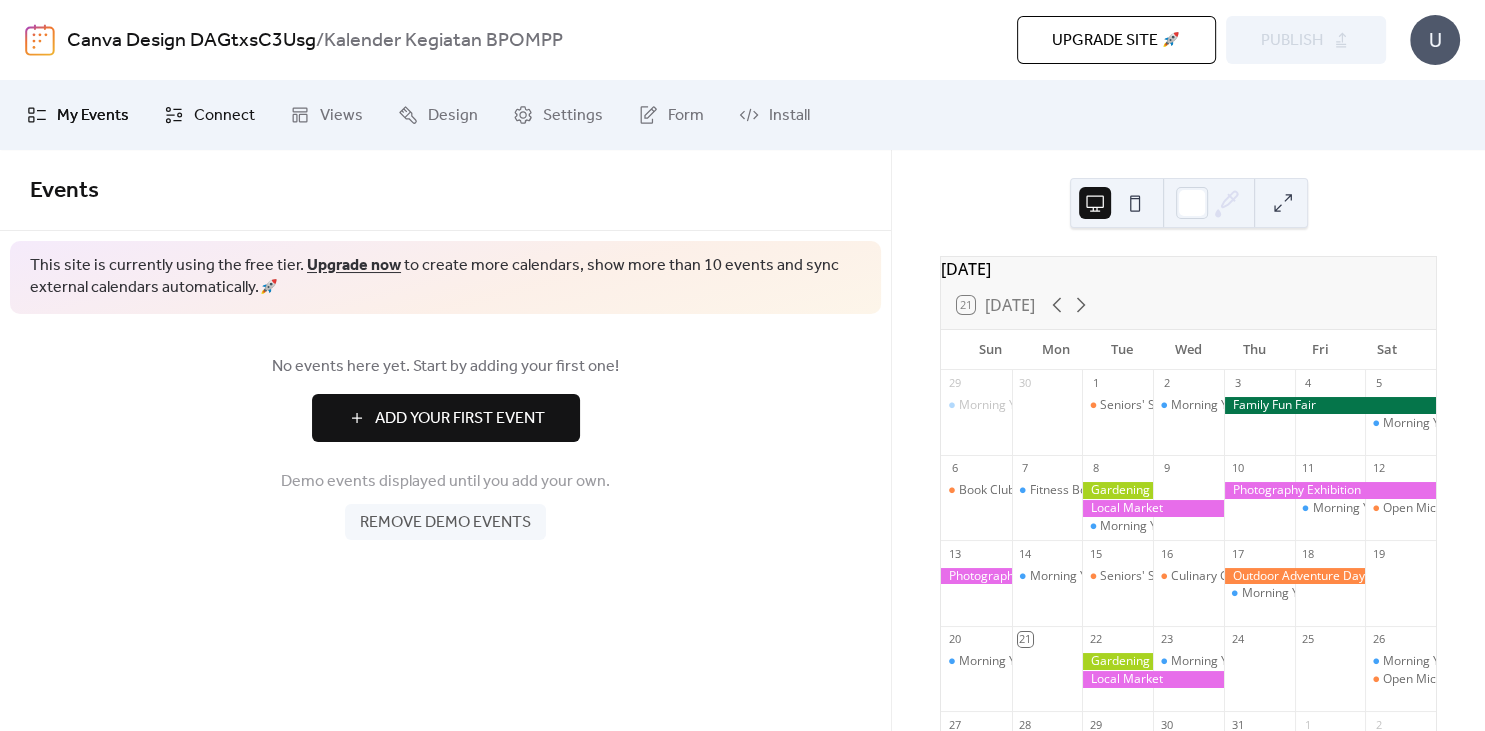 click on "Connect" at bounding box center (224, 116) 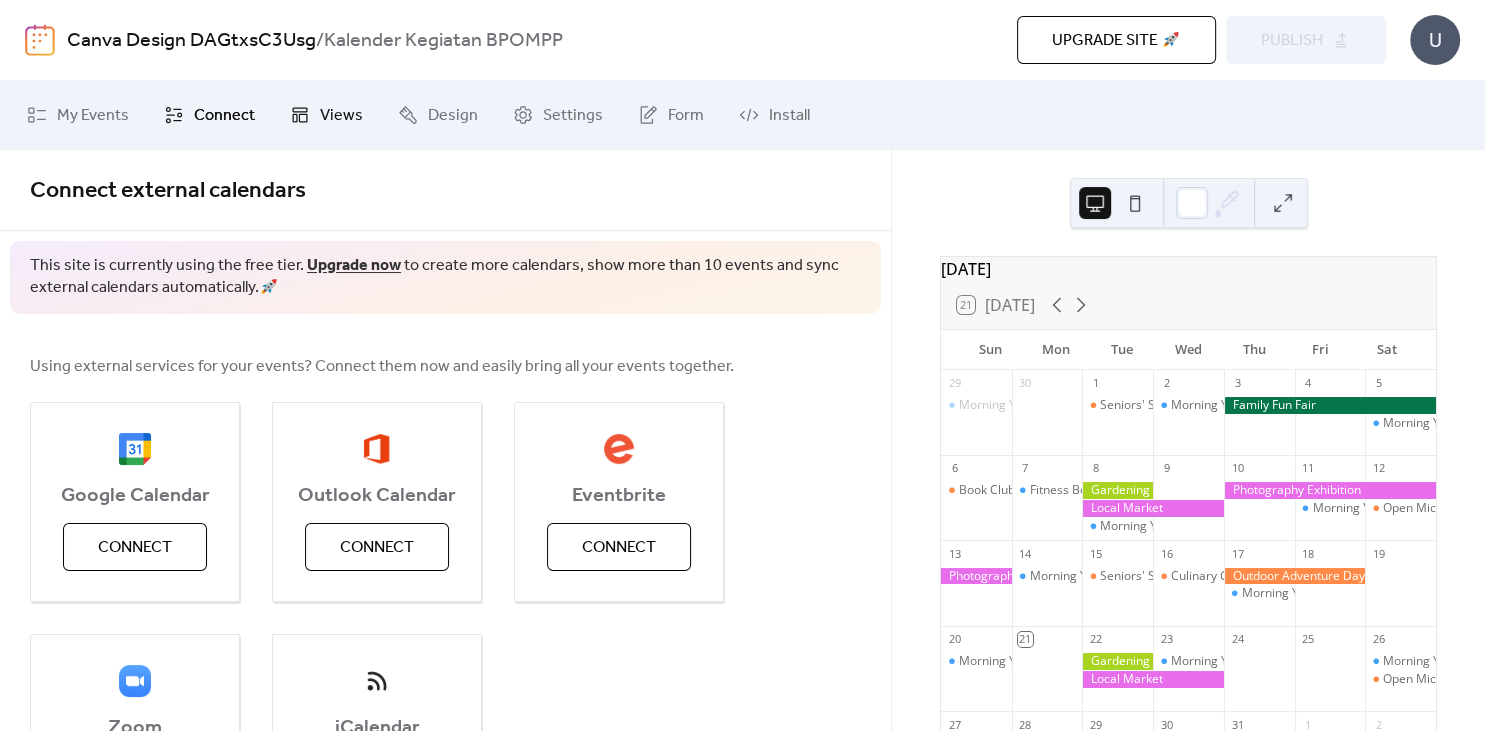 click on "Views" at bounding box center (341, 116) 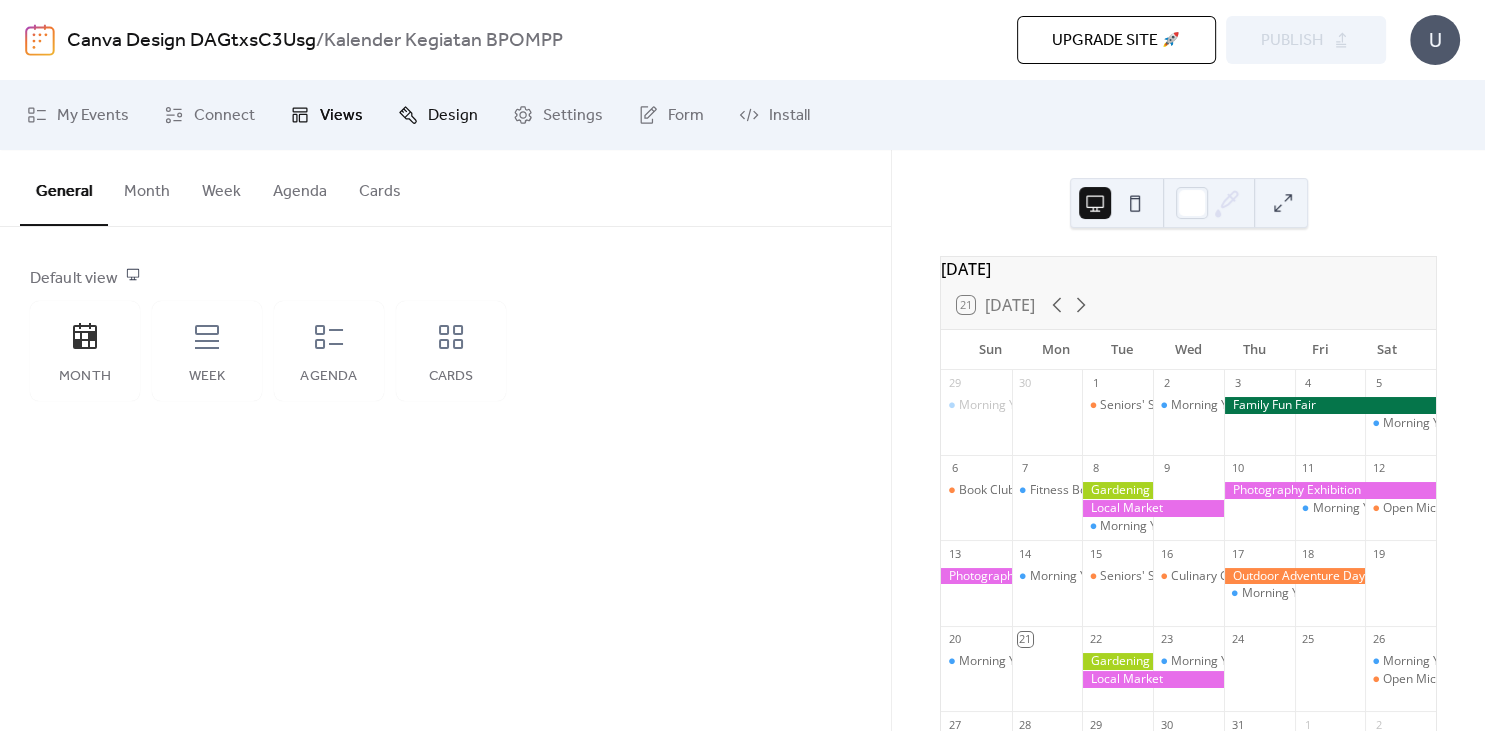 click on "Design" at bounding box center (453, 116) 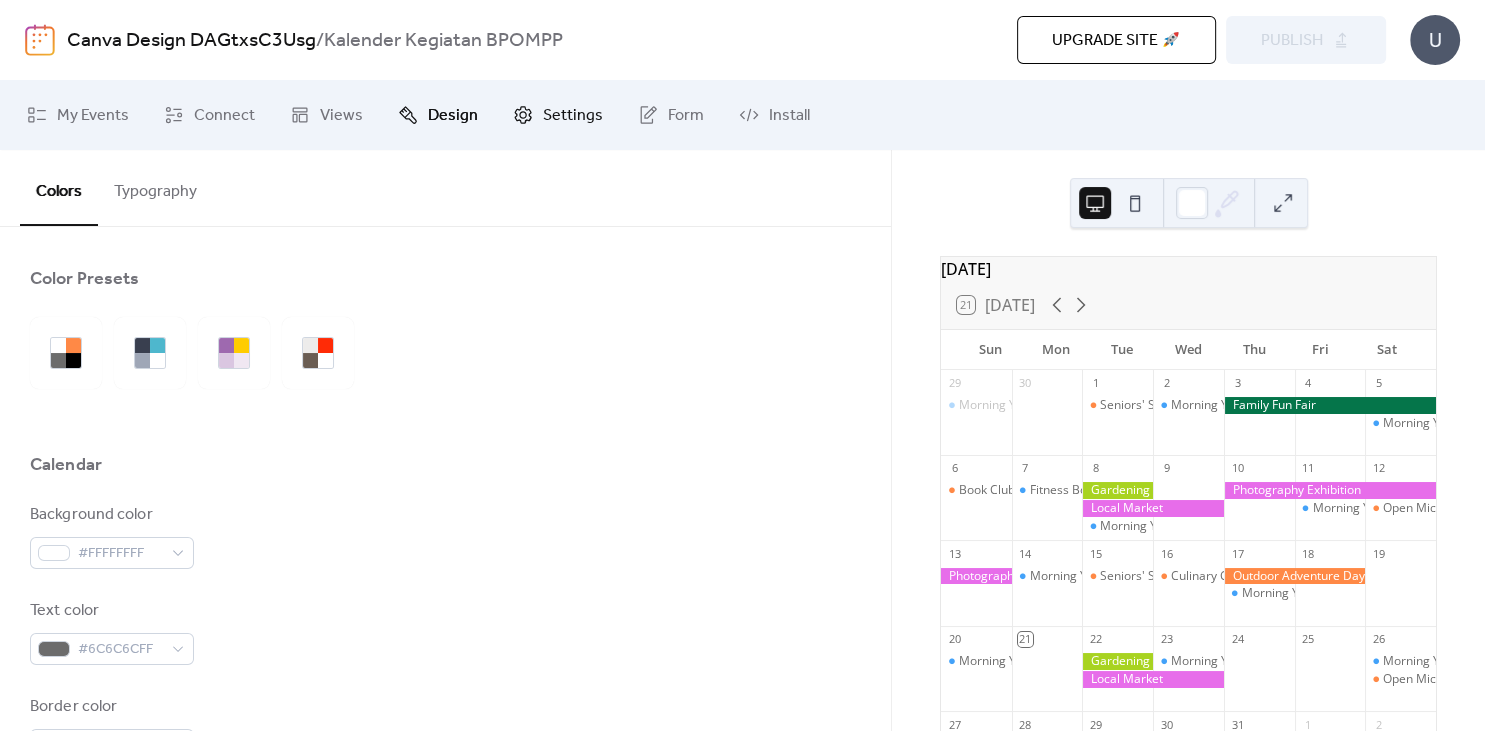 click on "Settings" at bounding box center [573, 116] 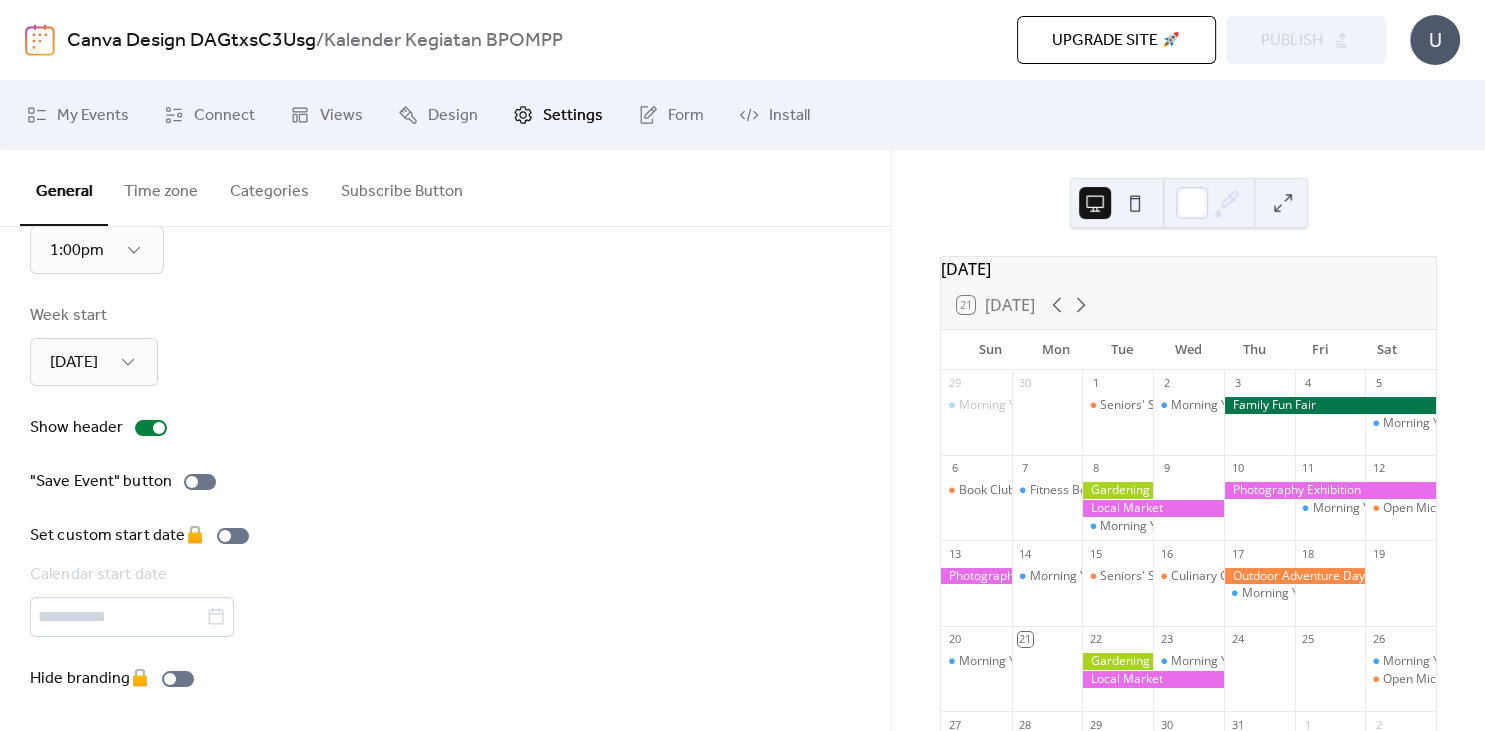 scroll, scrollTop: 0, scrollLeft: 0, axis: both 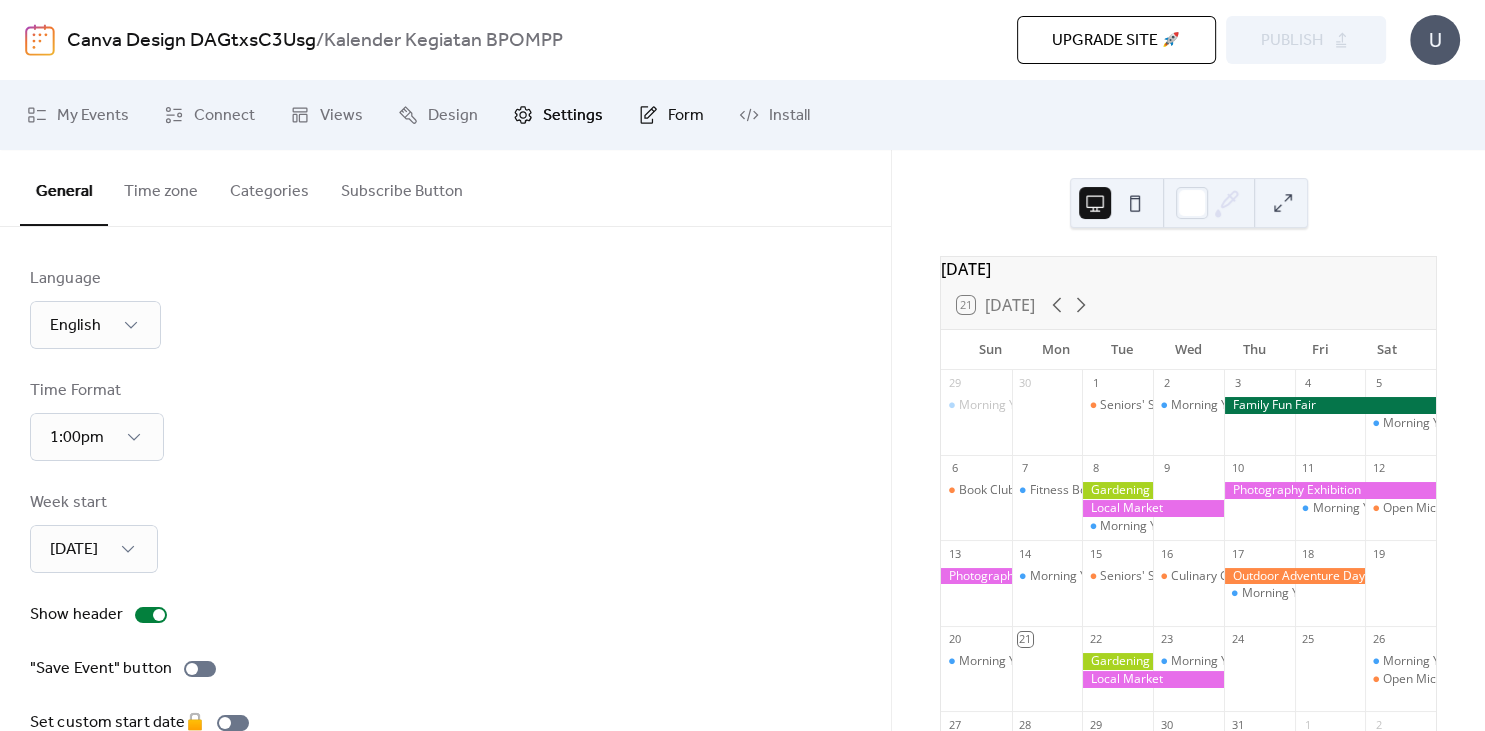 click on "Form" at bounding box center (671, 115) 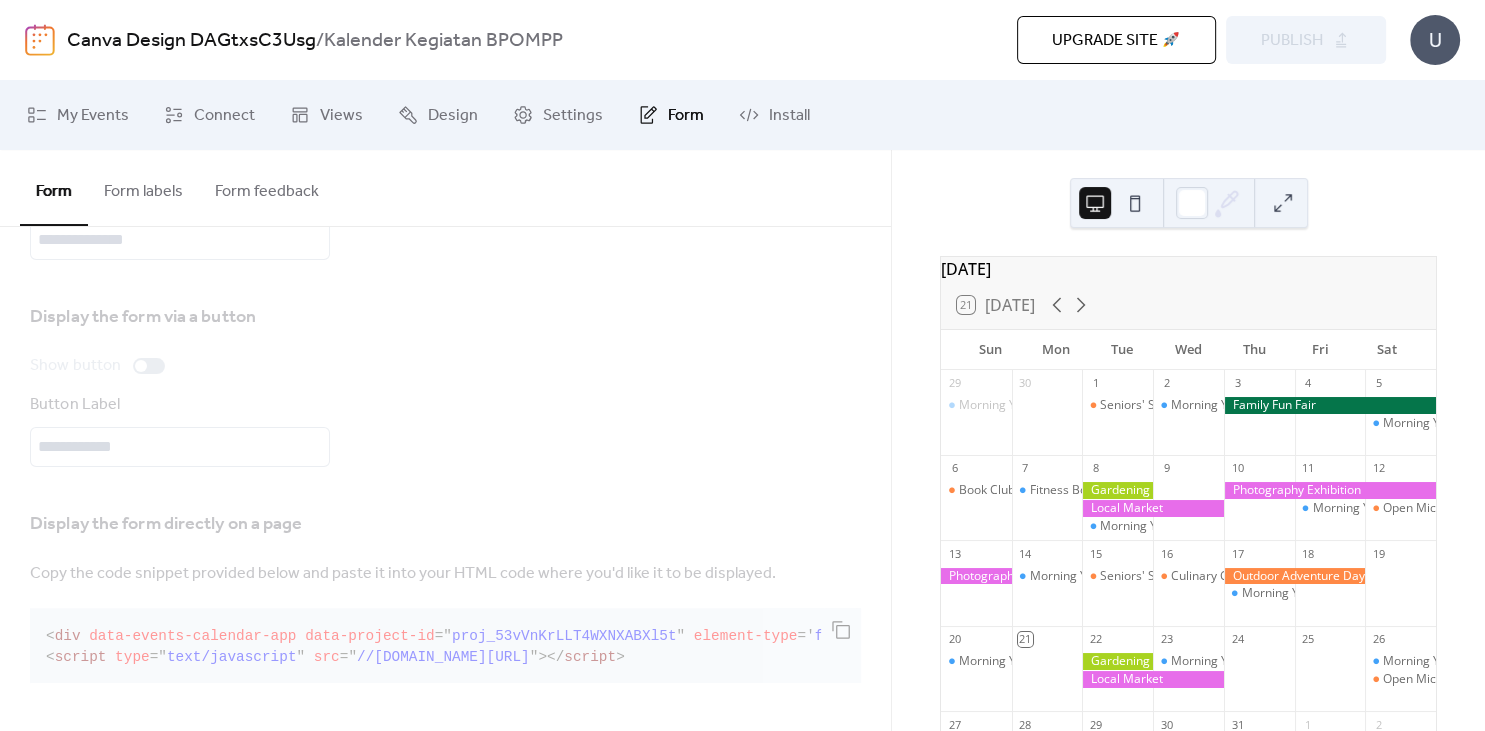 scroll, scrollTop: 0, scrollLeft: 0, axis: both 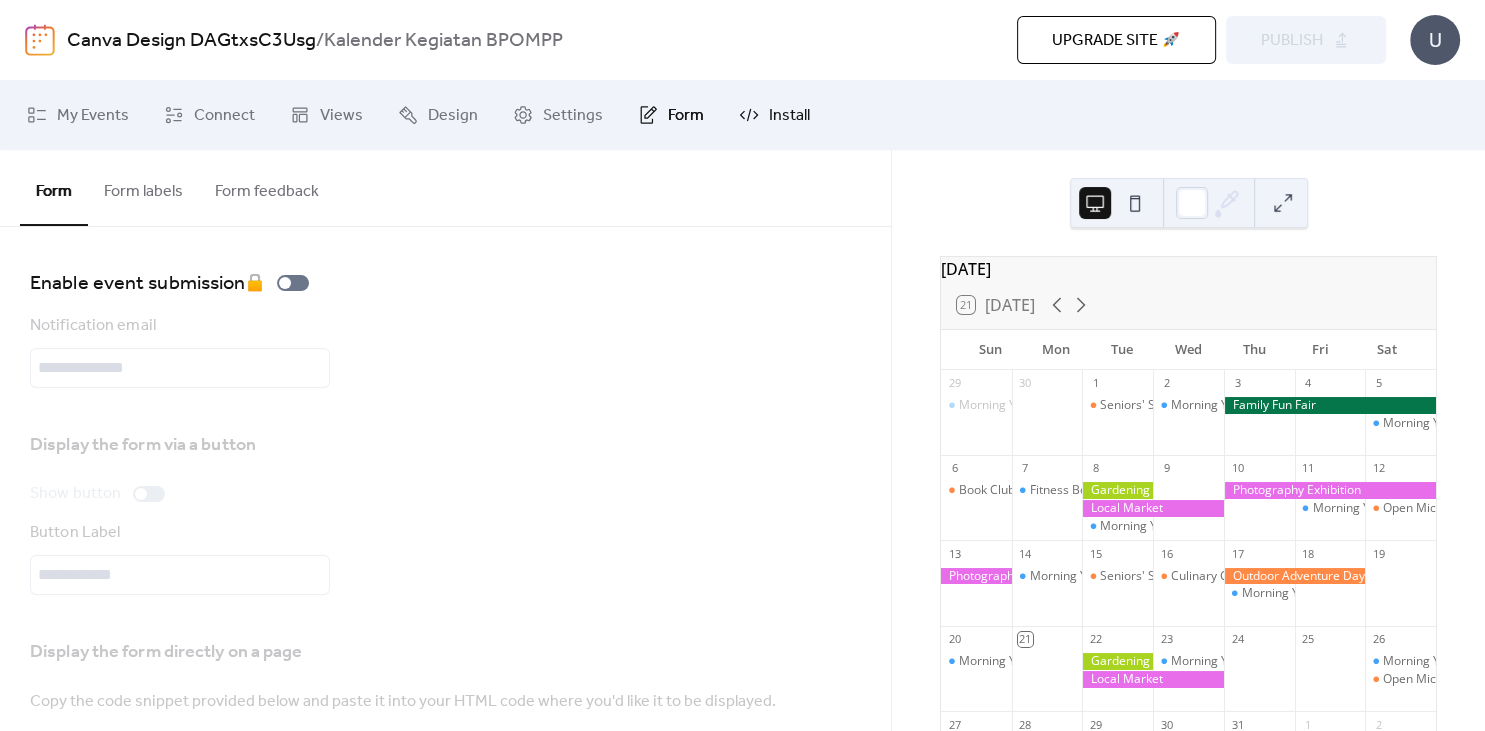 click on "Install" at bounding box center (789, 116) 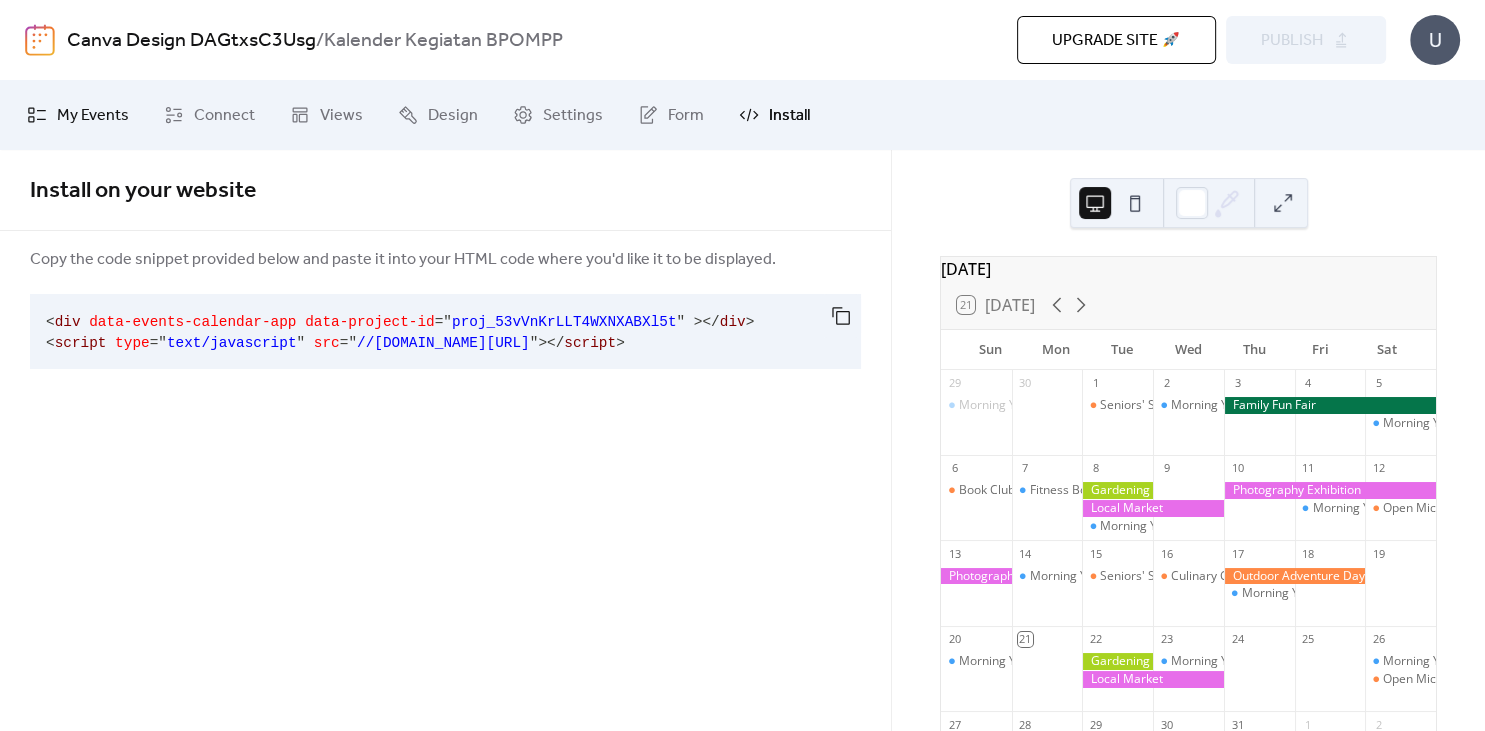 click on "My Events" at bounding box center [93, 116] 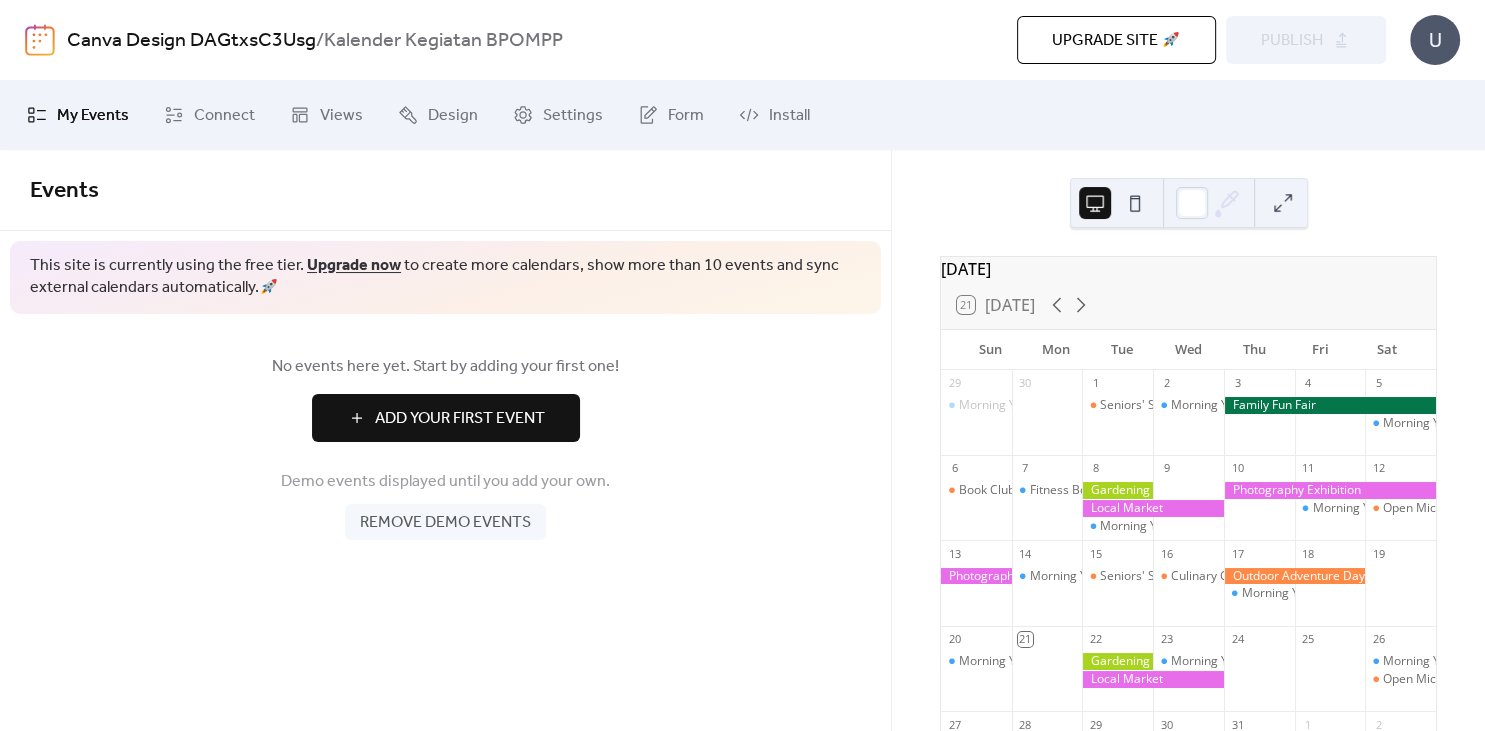 click on "Canva Design DAGtxsC3Usg  /  Kalender Kegiatan BPOMPP Upgrade site 🚀 Preview Publish   U" at bounding box center [742, 40] 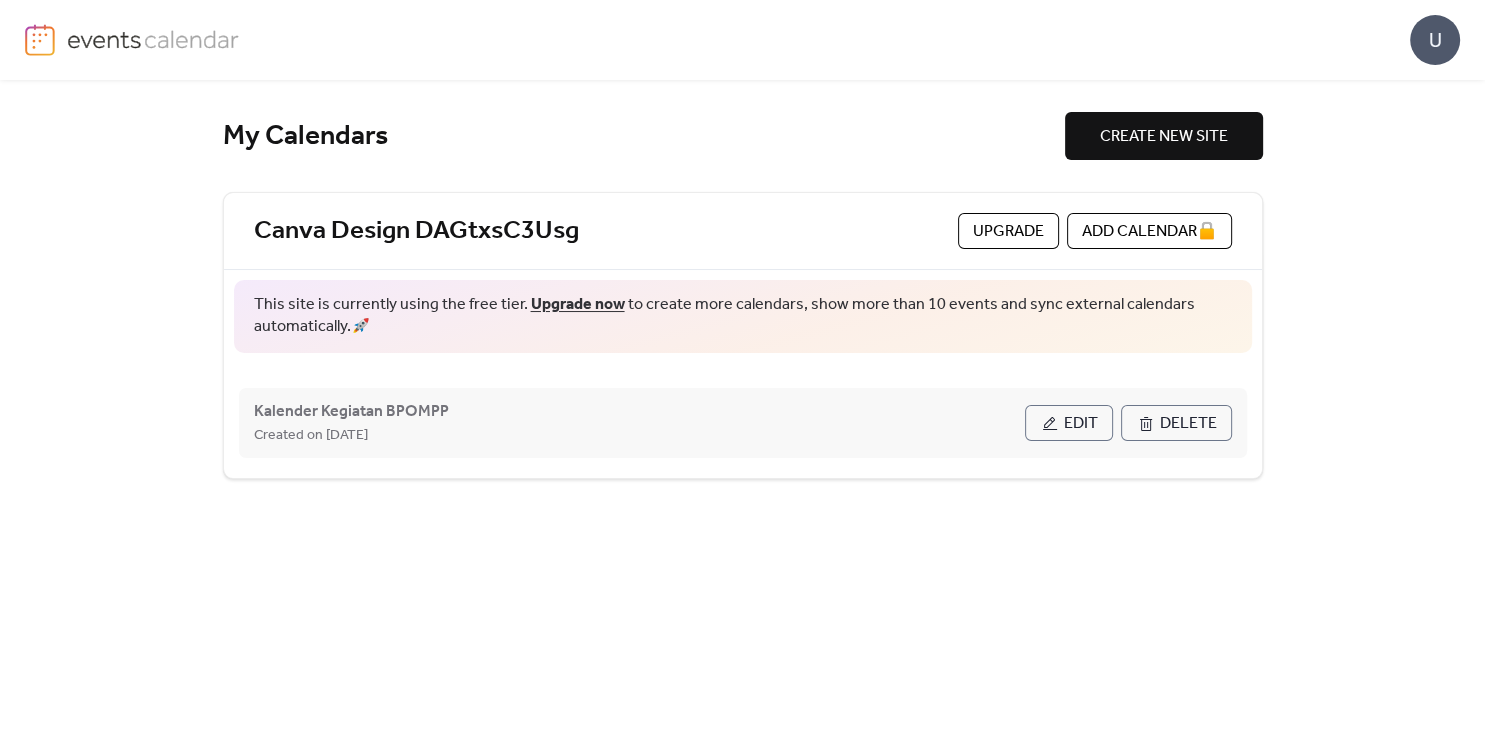 click on "Edit" at bounding box center [1081, 424] 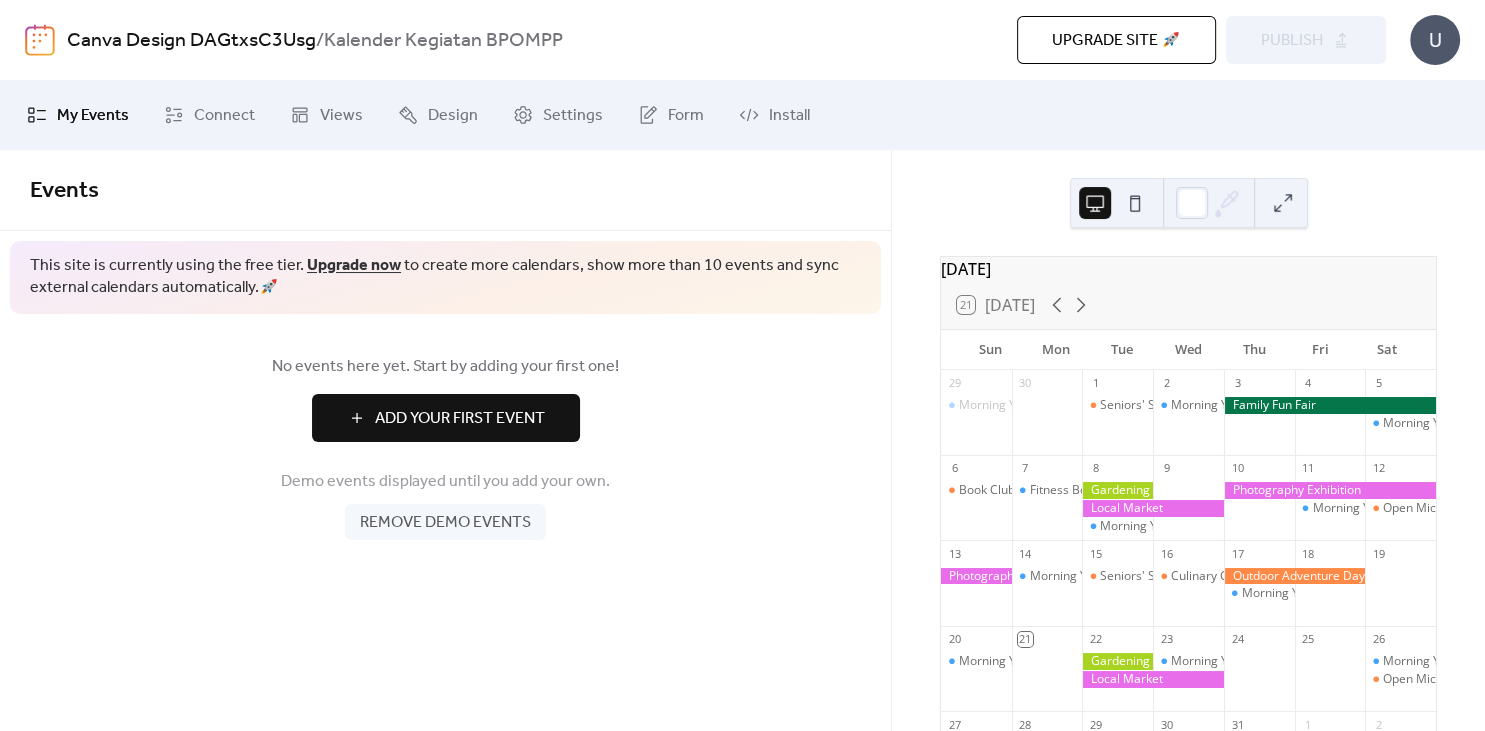 click on "Remove demo events" at bounding box center (445, 523) 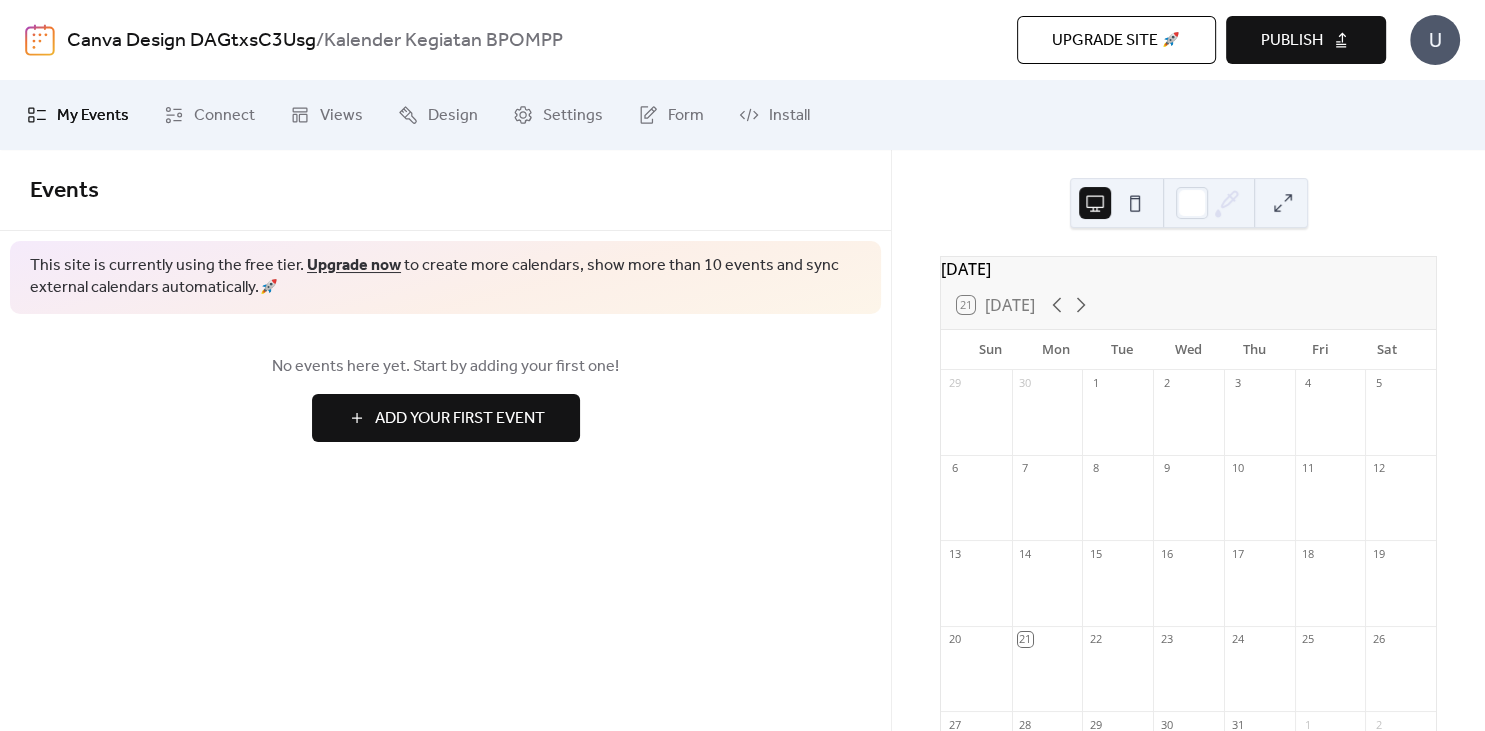 click on "Add Your First Event" at bounding box center [460, 419] 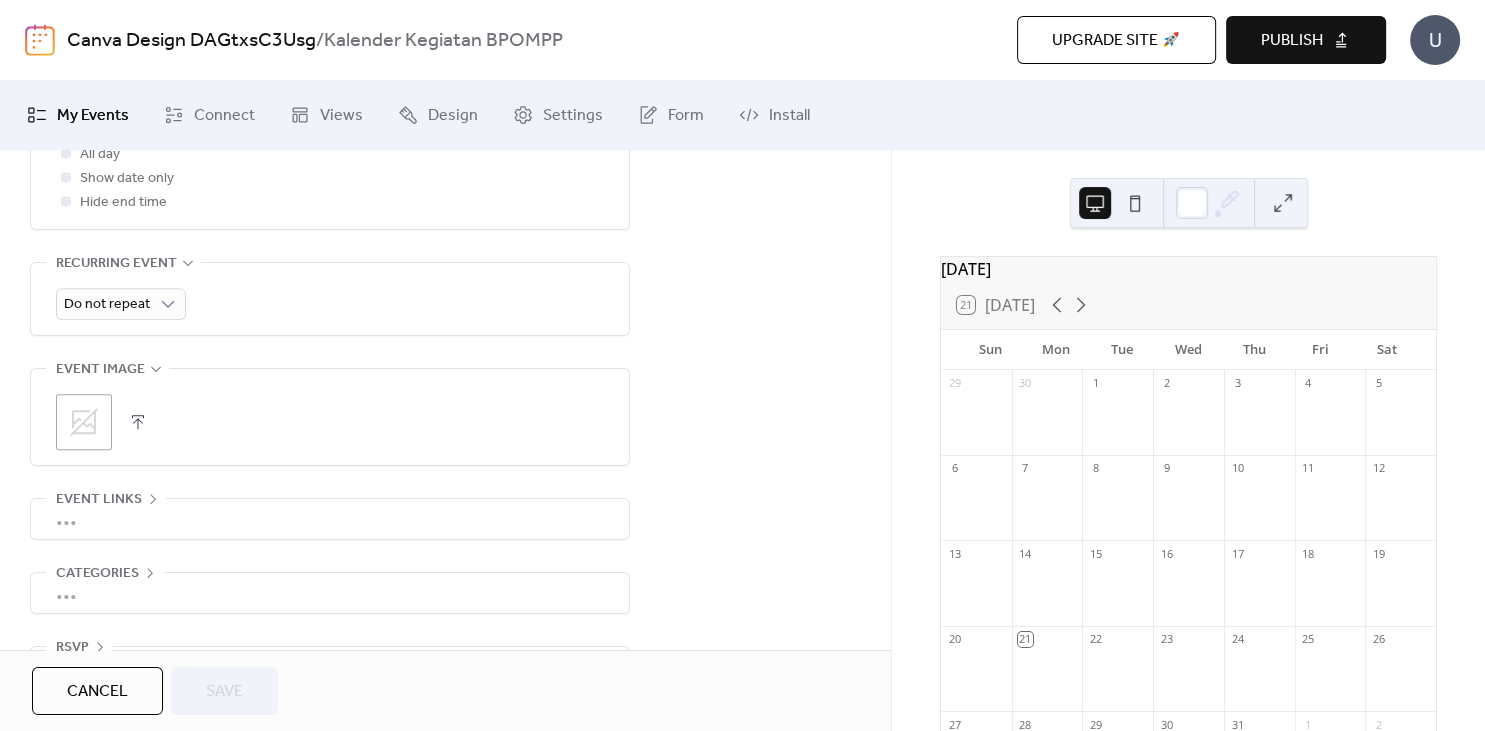 scroll, scrollTop: 902, scrollLeft: 0, axis: vertical 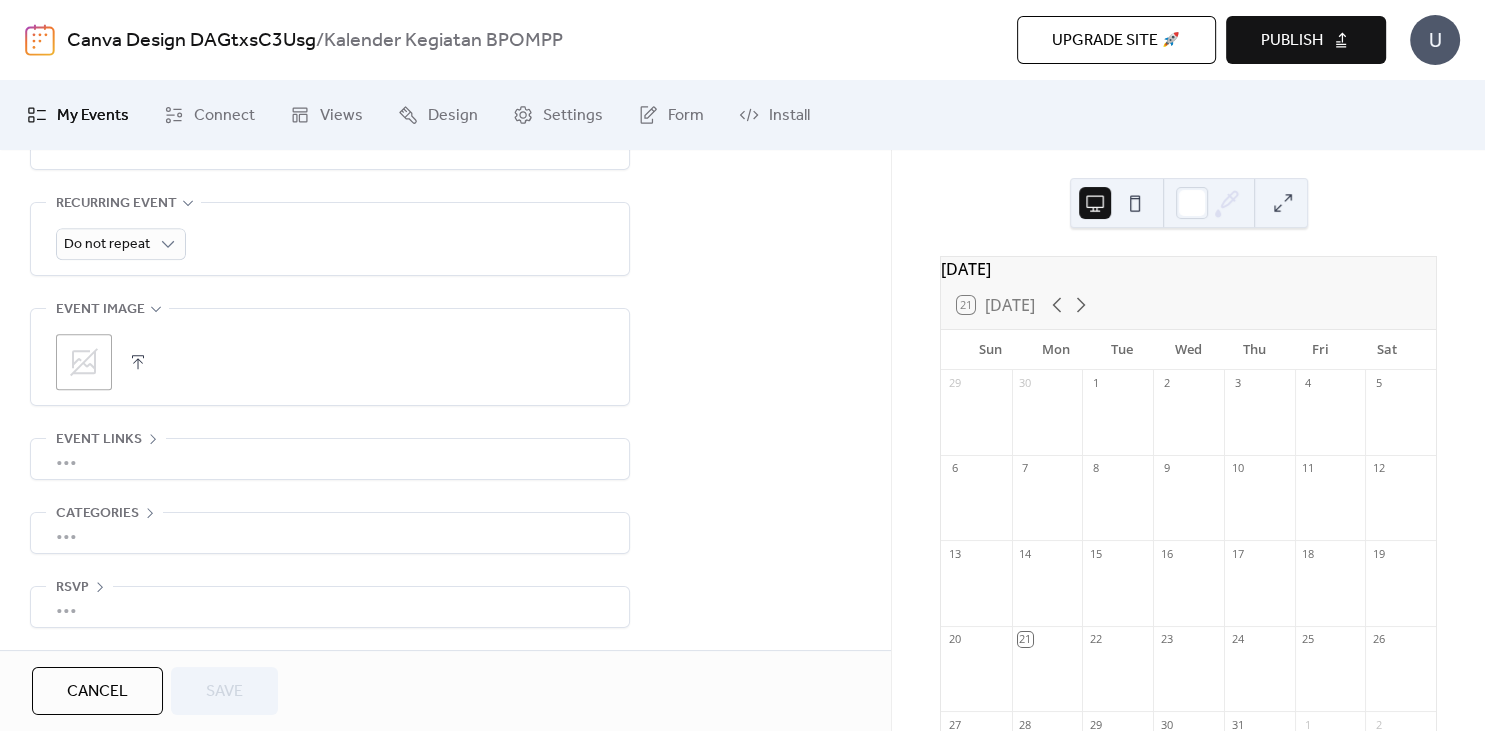 click on "Cancel" at bounding box center [97, 692] 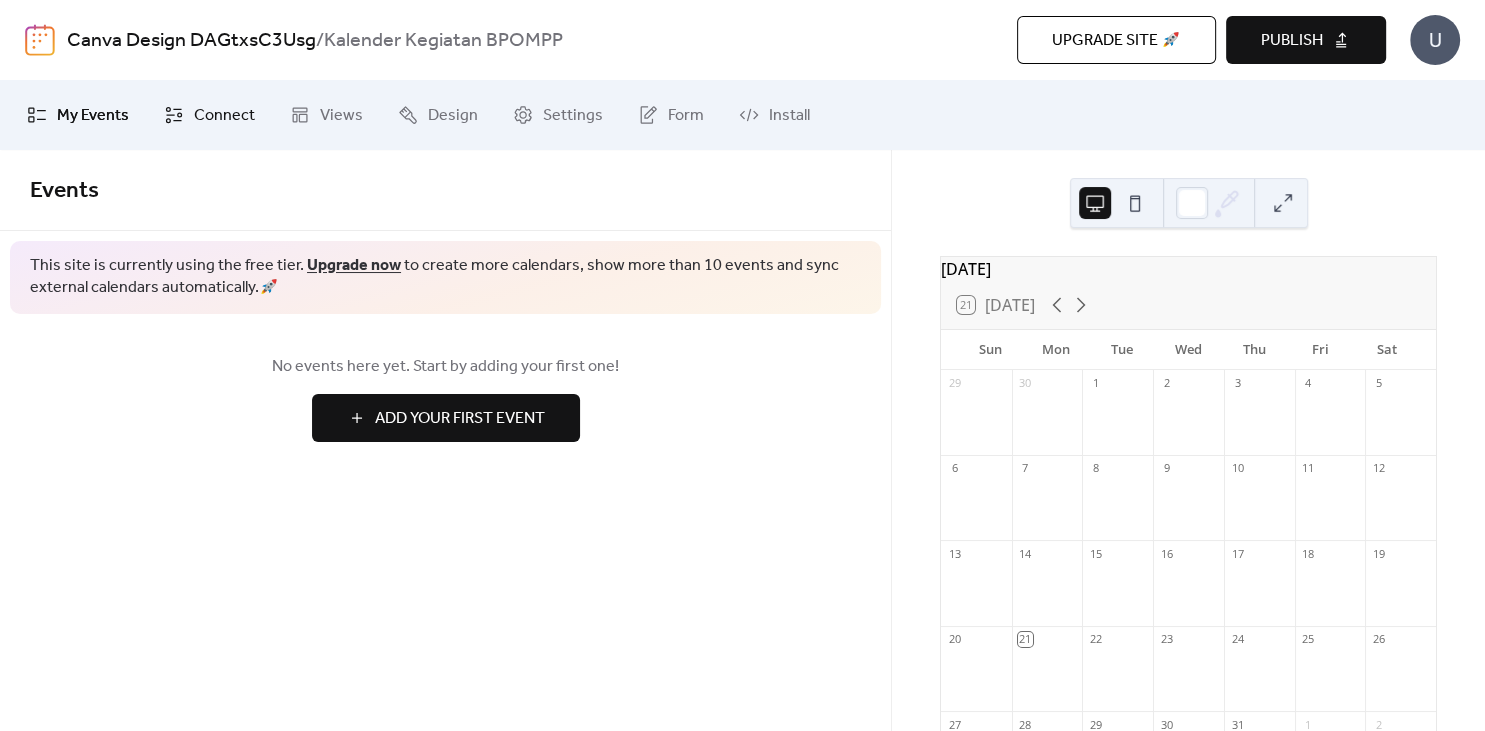 click on "Connect" at bounding box center (224, 116) 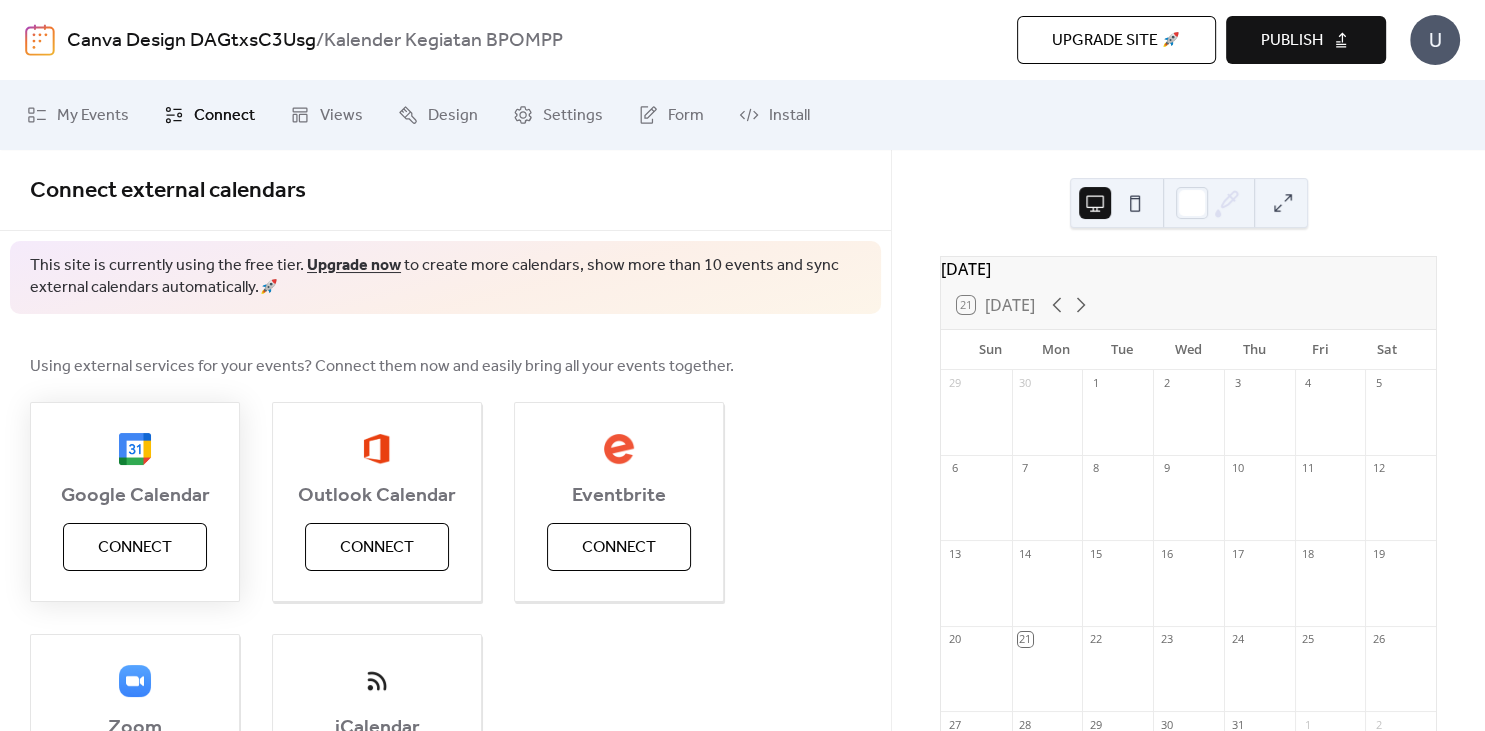 click on "Connect" at bounding box center (135, 548) 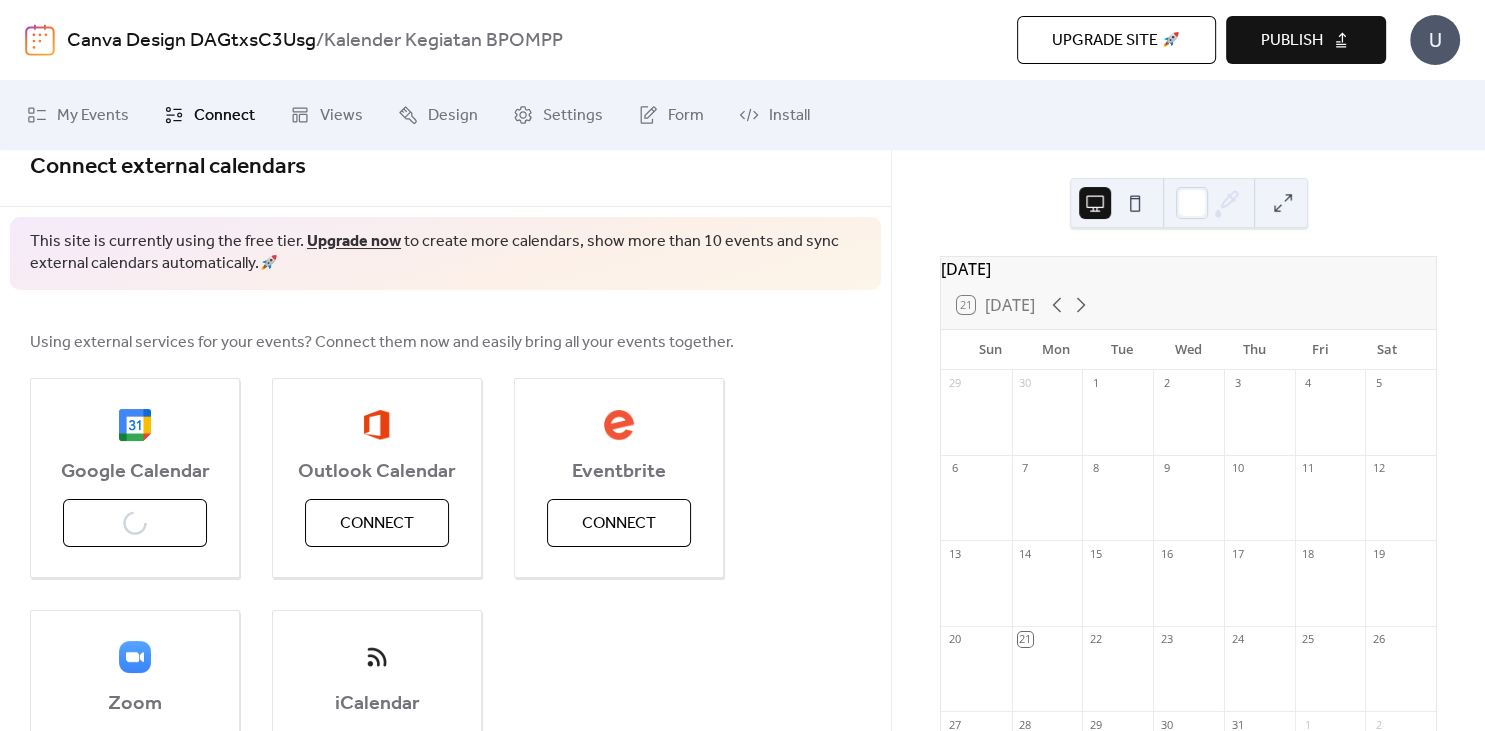 scroll, scrollTop: 23, scrollLeft: 0, axis: vertical 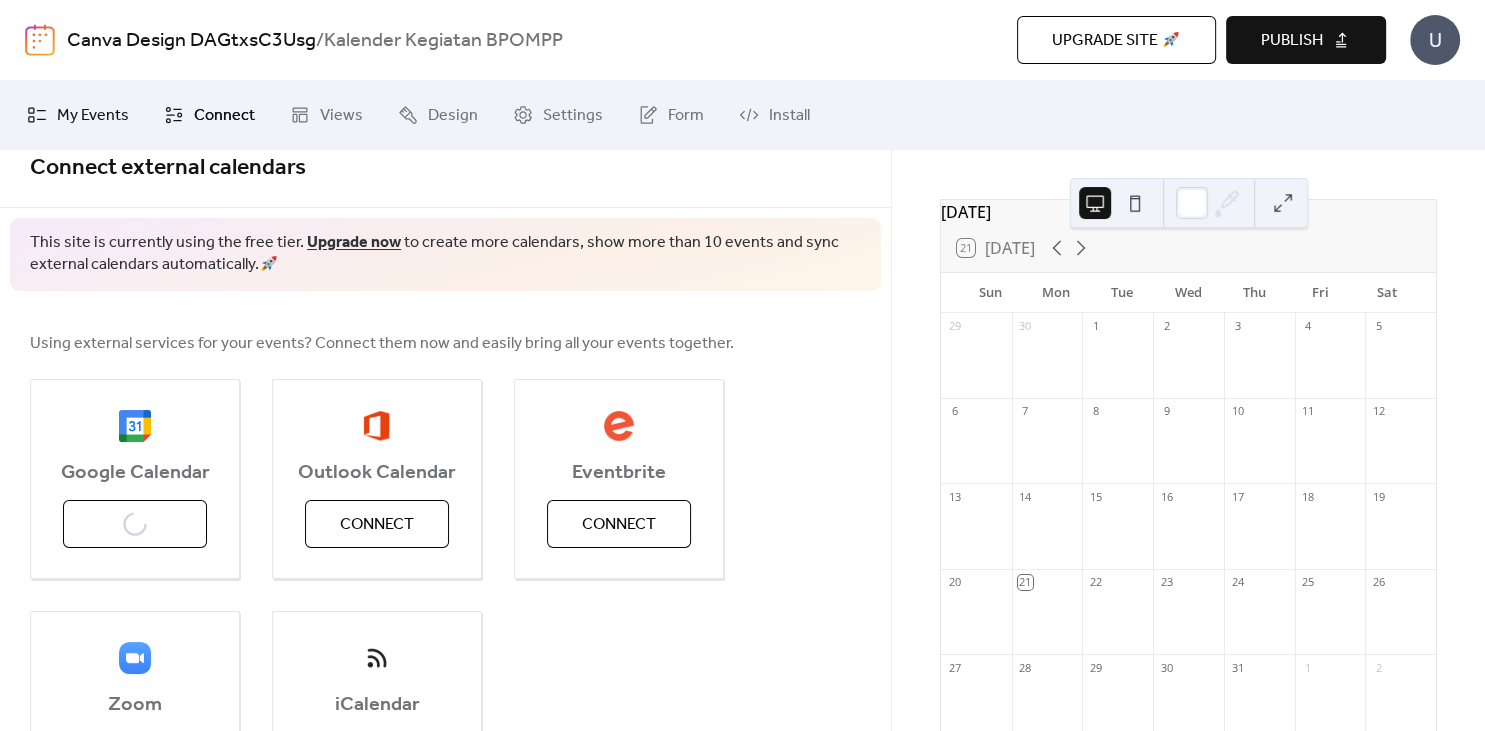 click on "My Events" at bounding box center [93, 116] 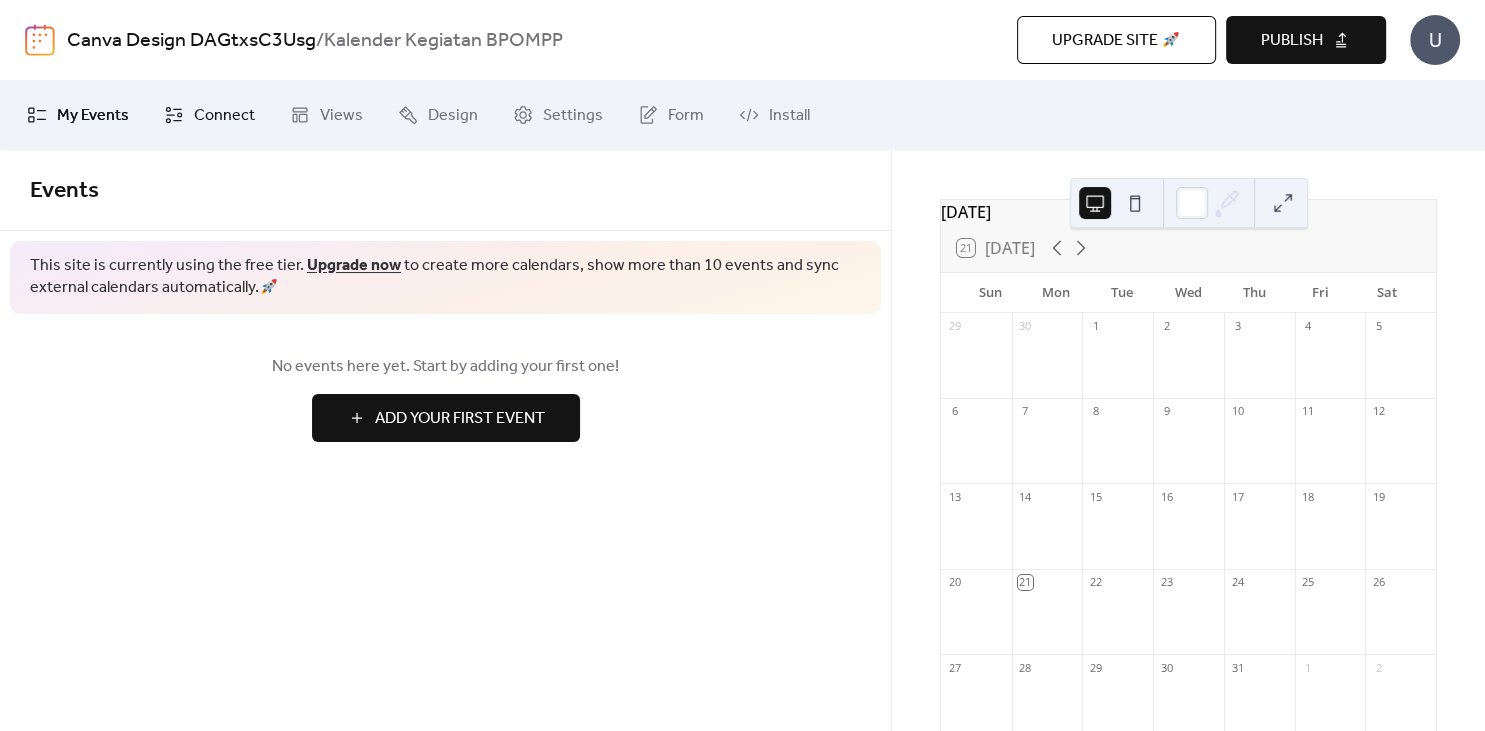 click on "Connect" at bounding box center [224, 116] 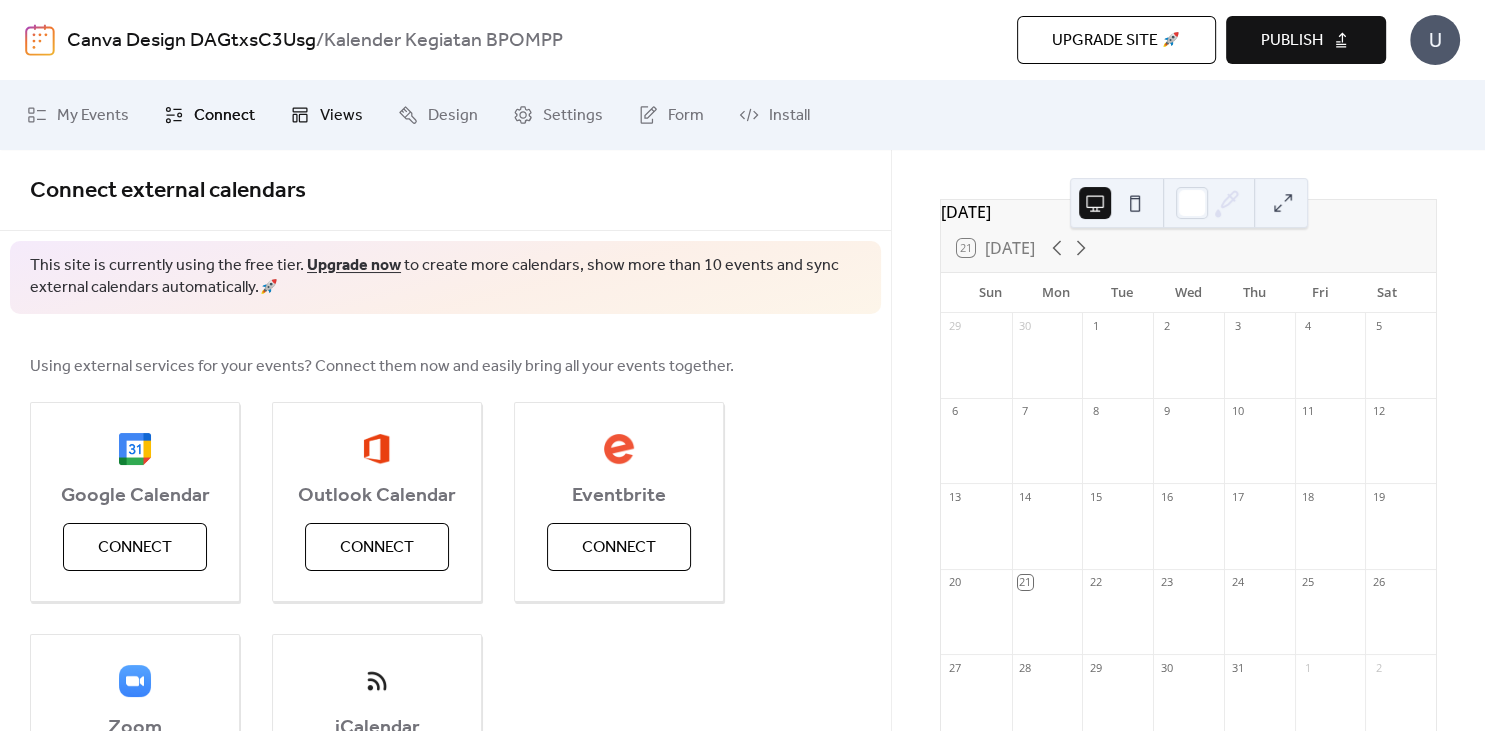 click on "Views" at bounding box center [341, 116] 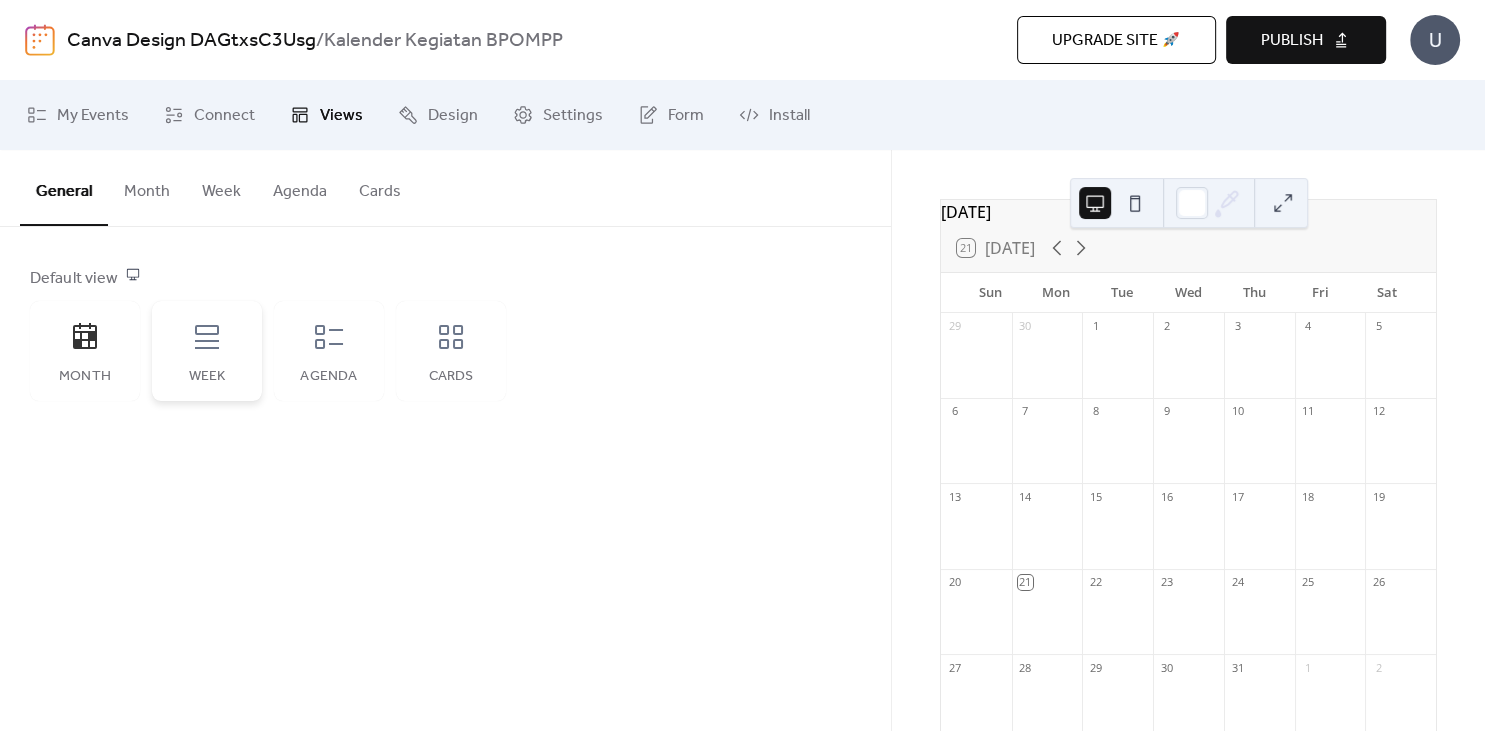 click 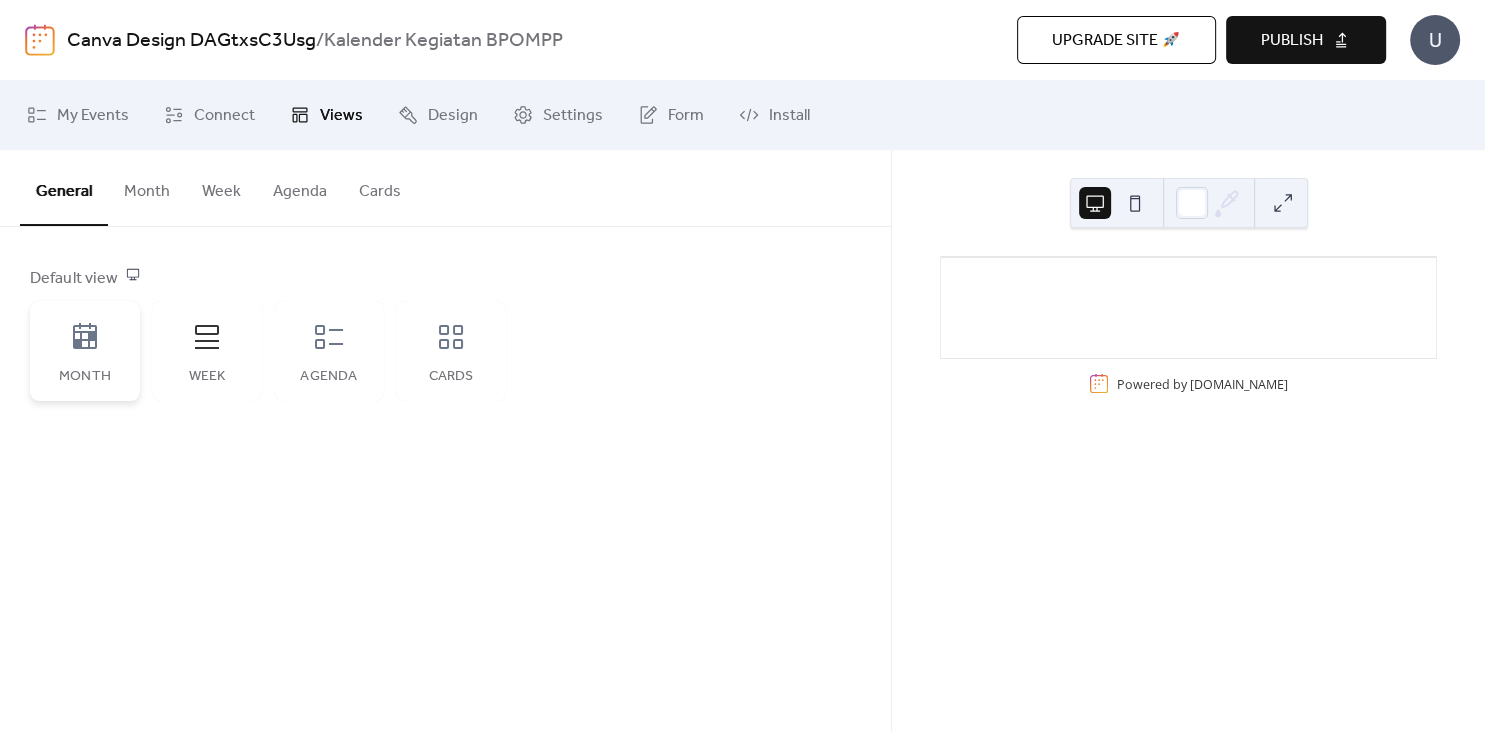scroll, scrollTop: 0, scrollLeft: 0, axis: both 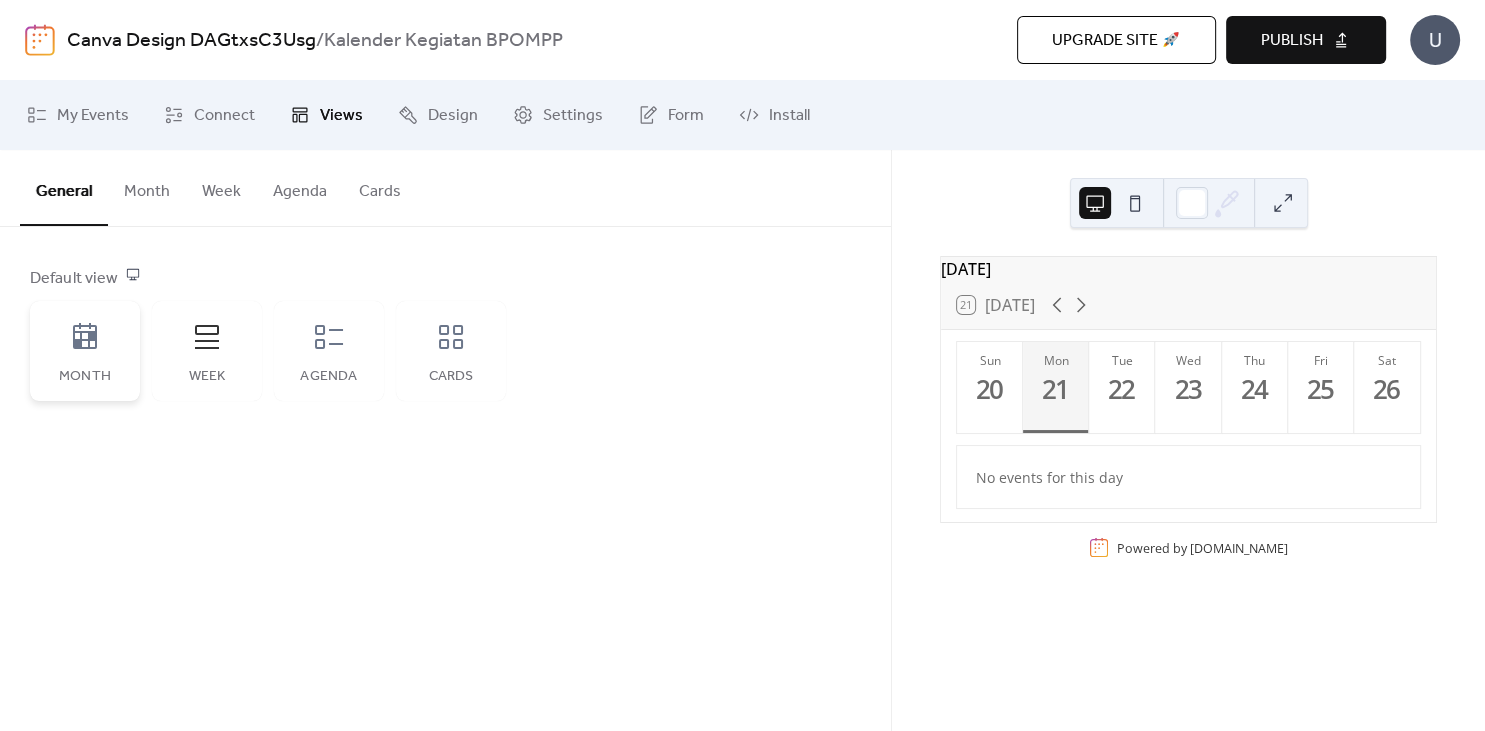 click 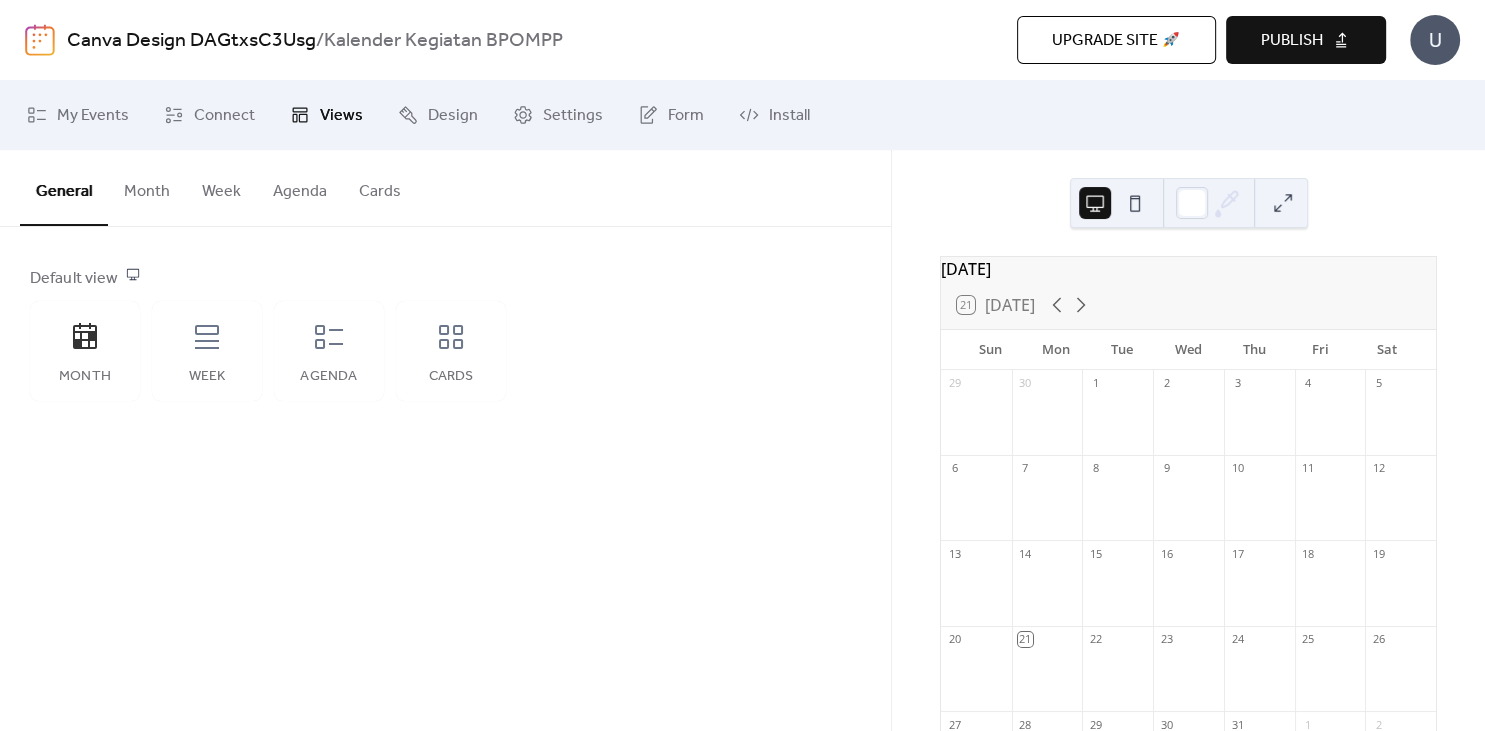 click at bounding box center [1135, 203] 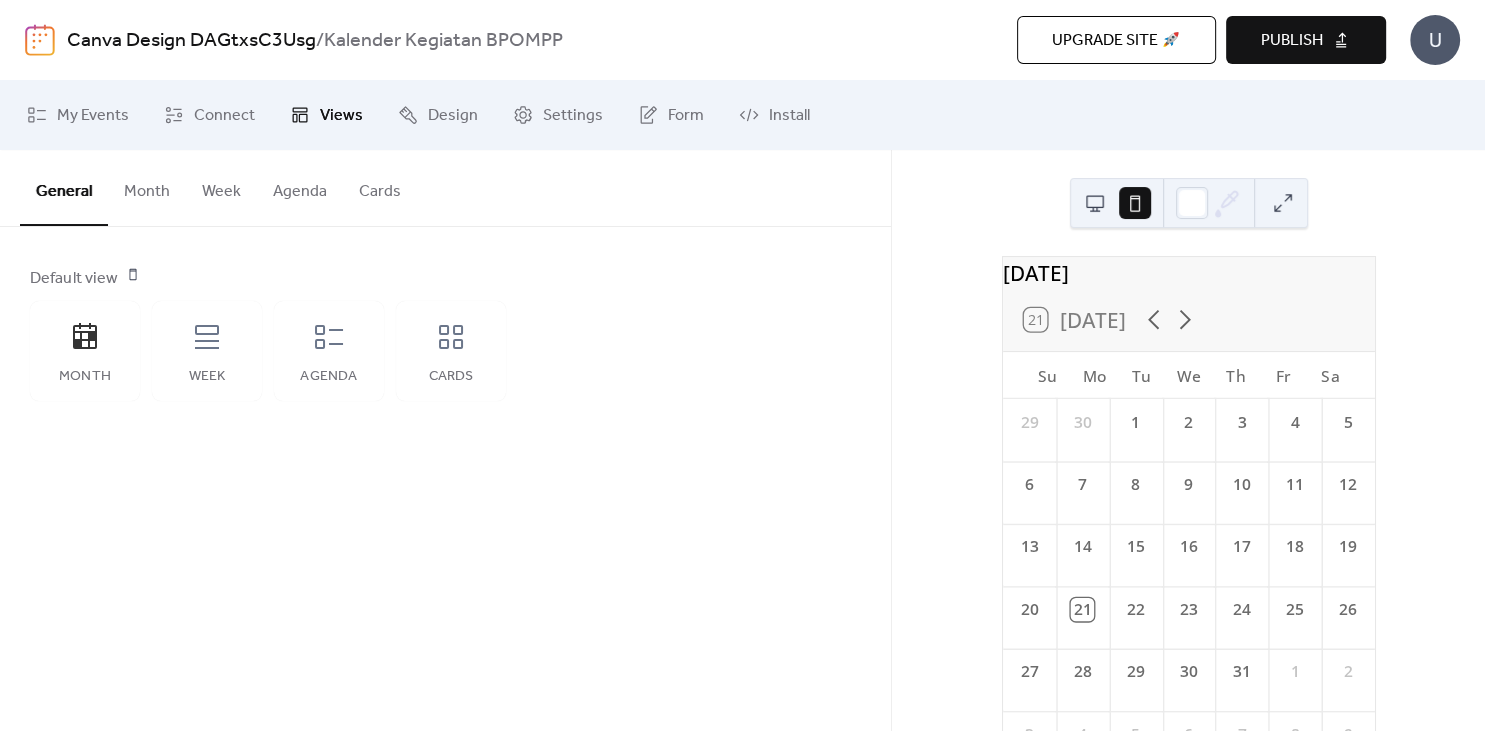 click at bounding box center (1095, 203) 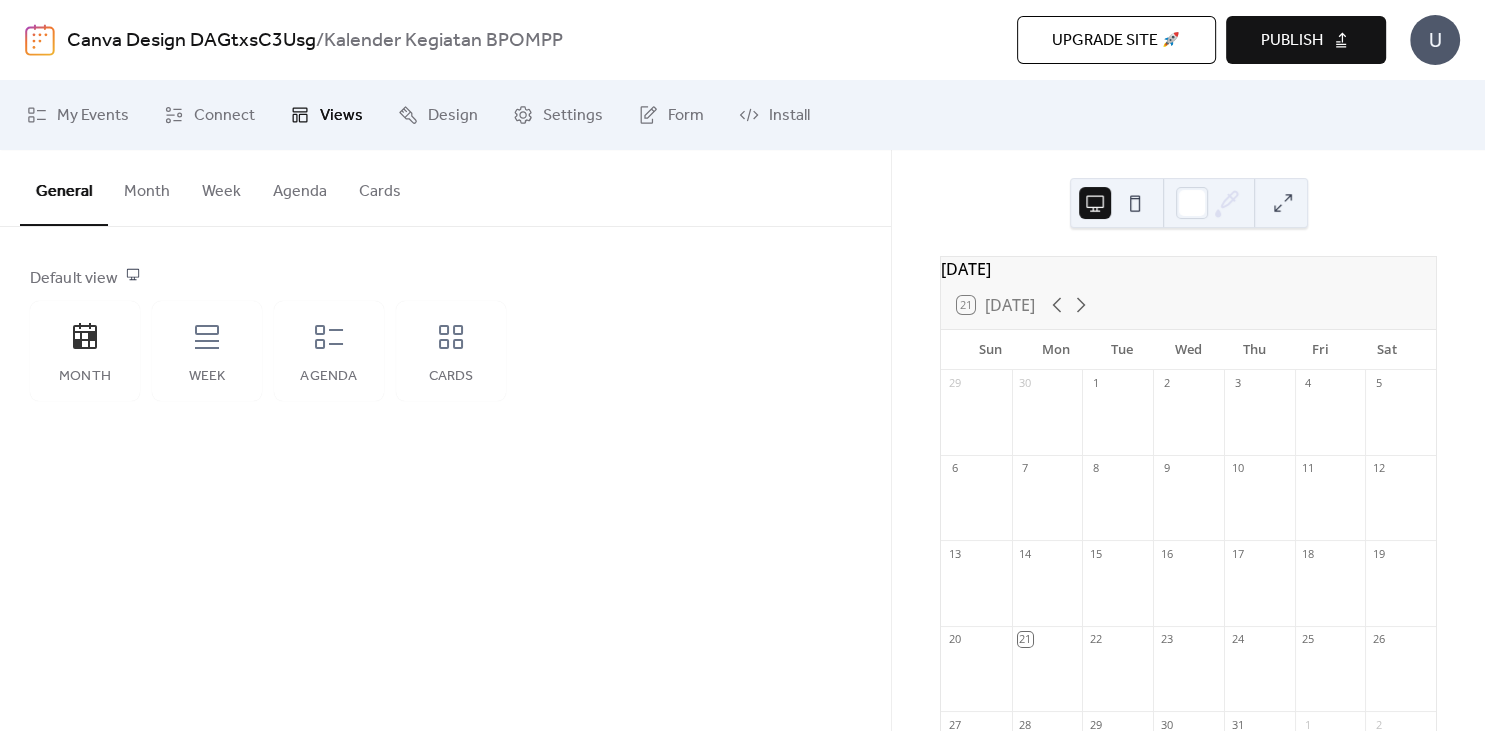 click on "Week" at bounding box center (221, 187) 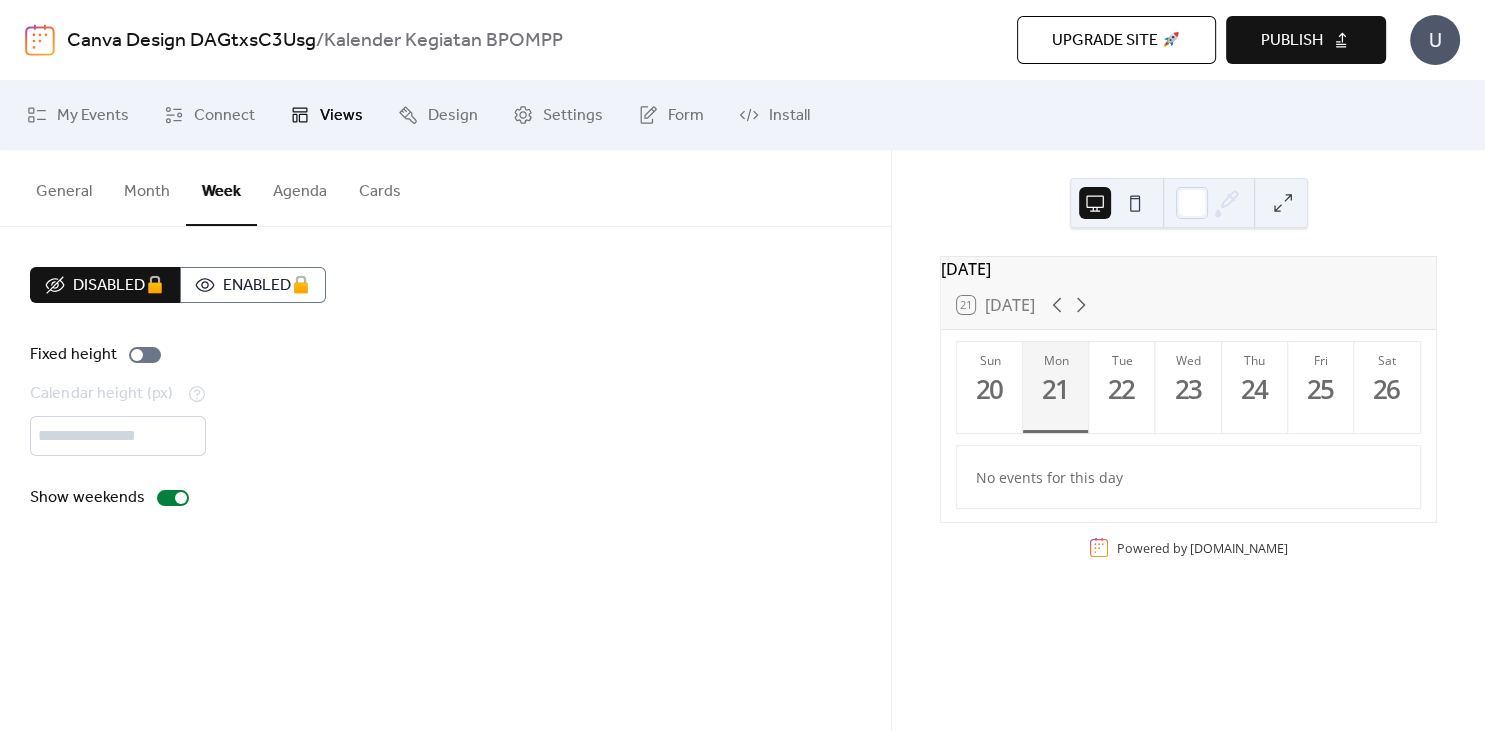 click on "Agenda" at bounding box center (300, 187) 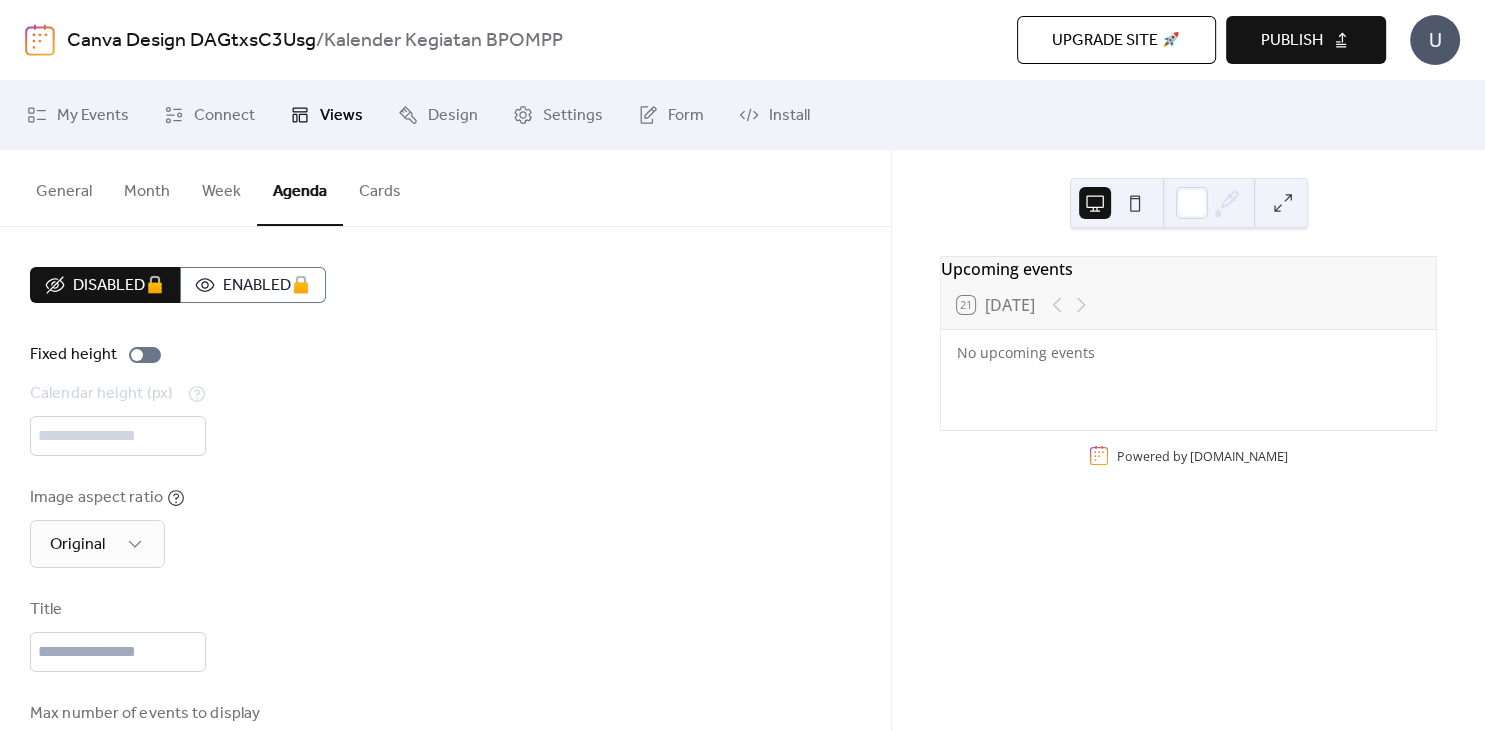 click on "Cards" at bounding box center [380, 187] 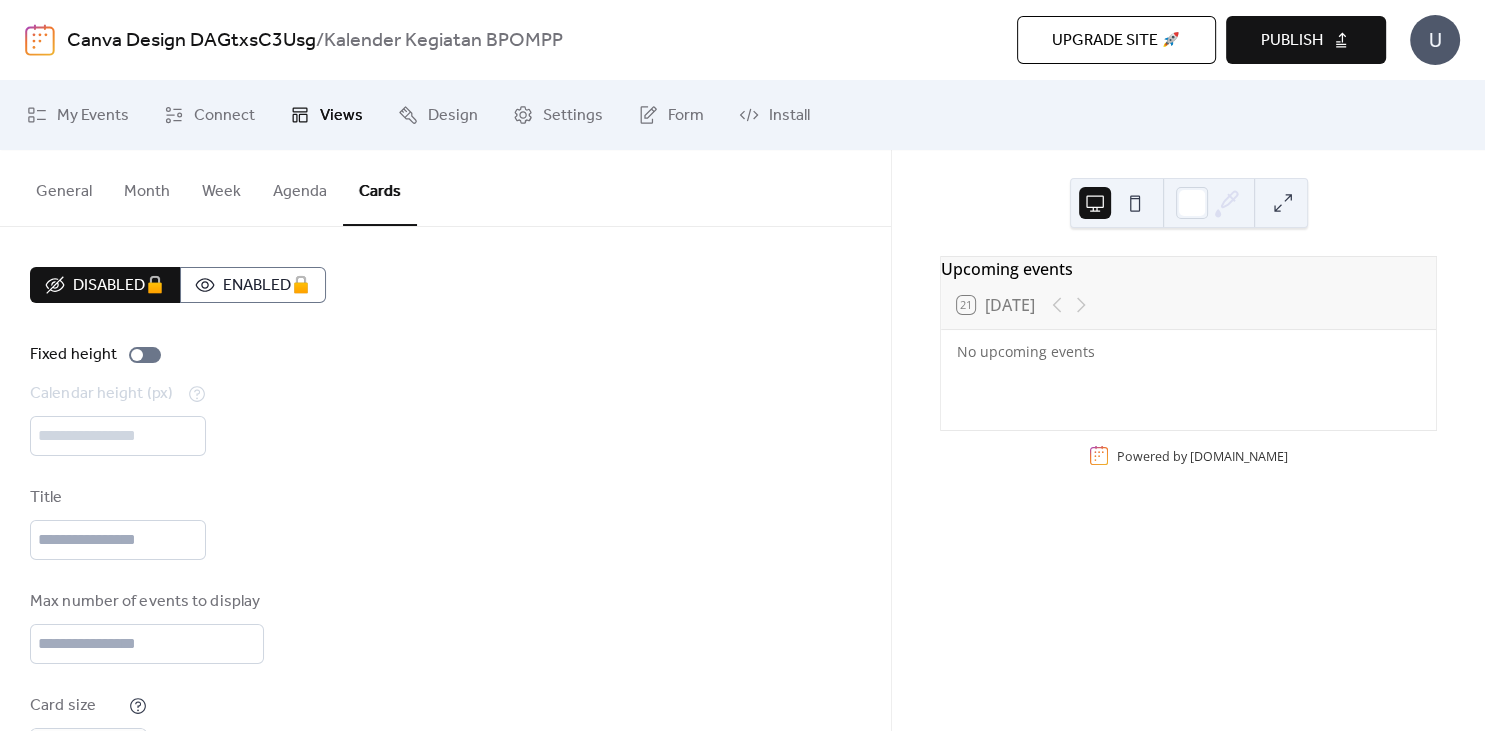 click on "General" at bounding box center [64, 187] 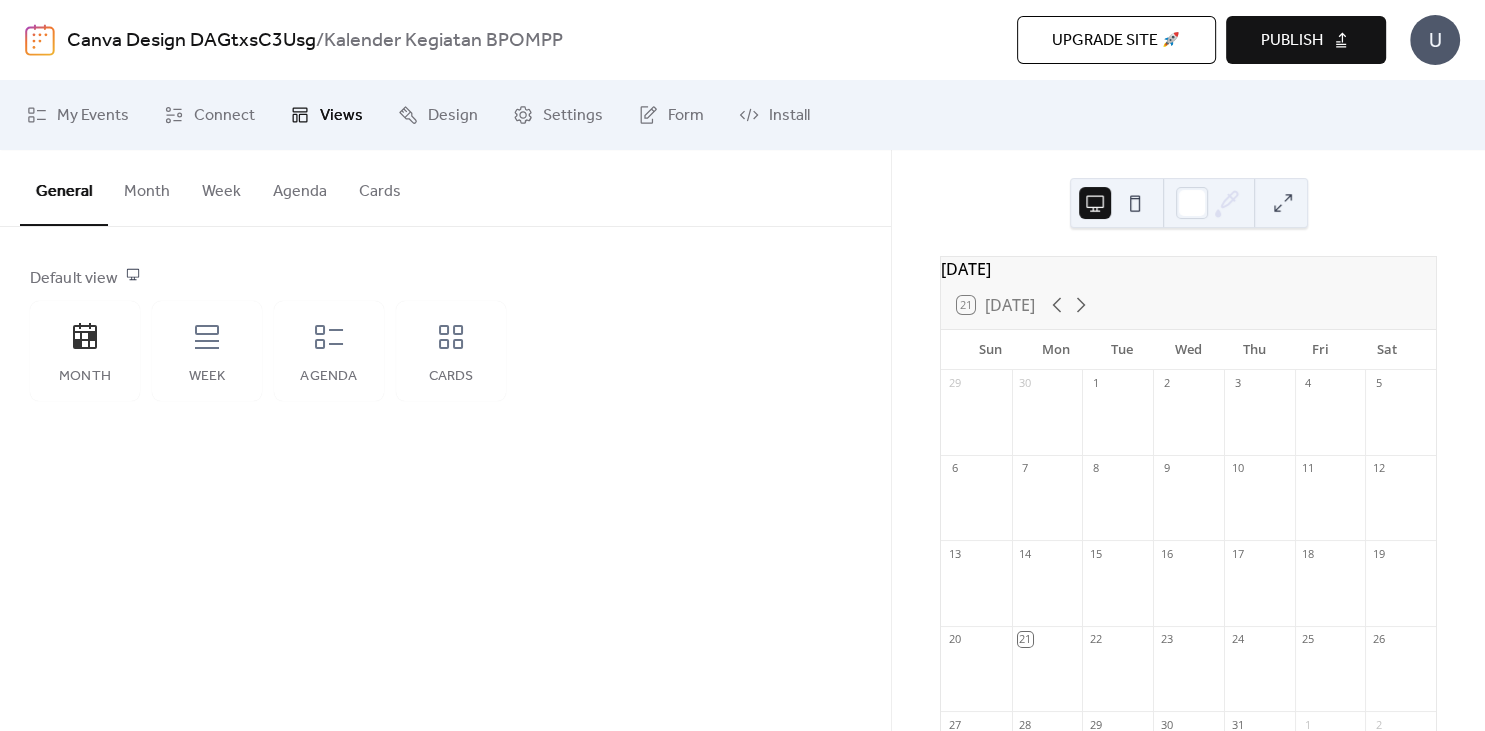 click on "Month" at bounding box center [147, 187] 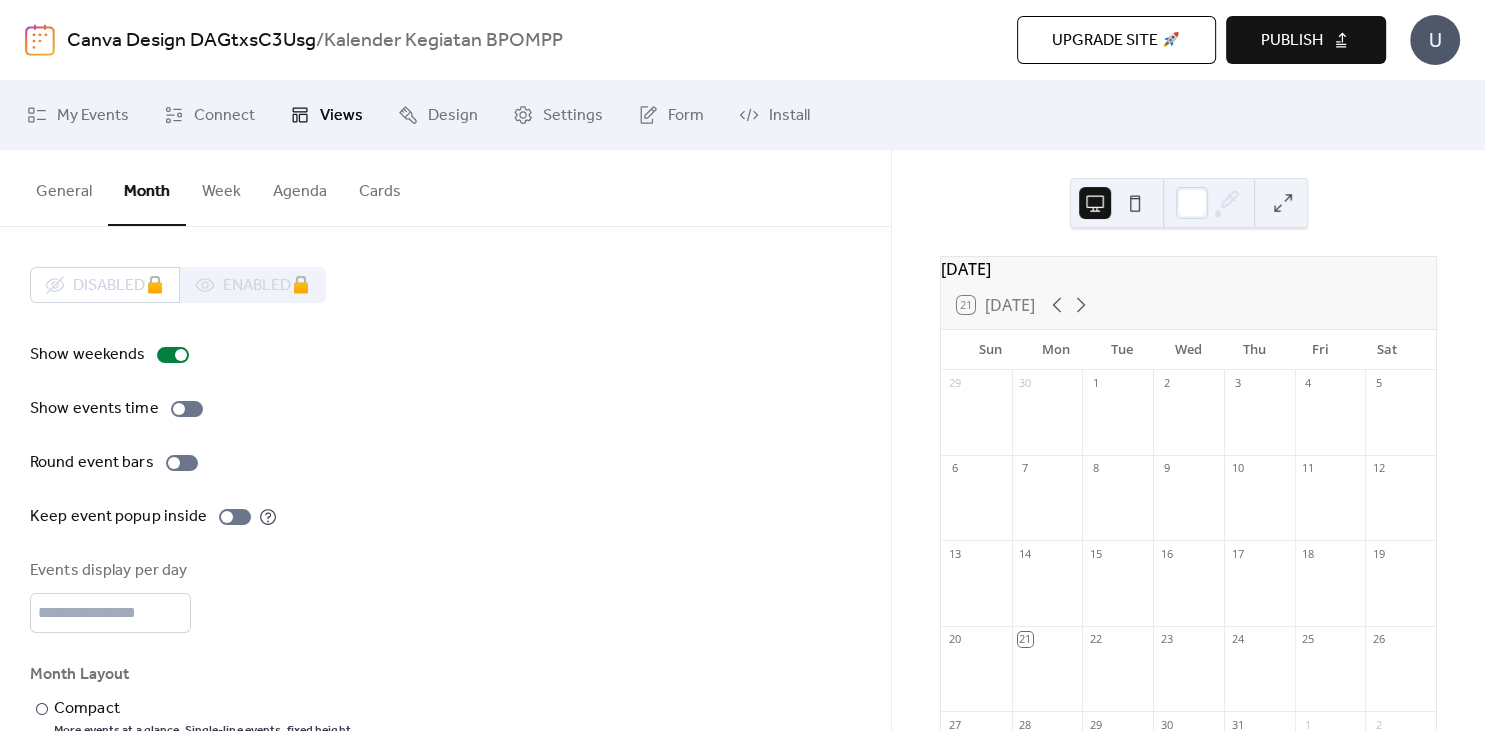 click on "General" at bounding box center [64, 187] 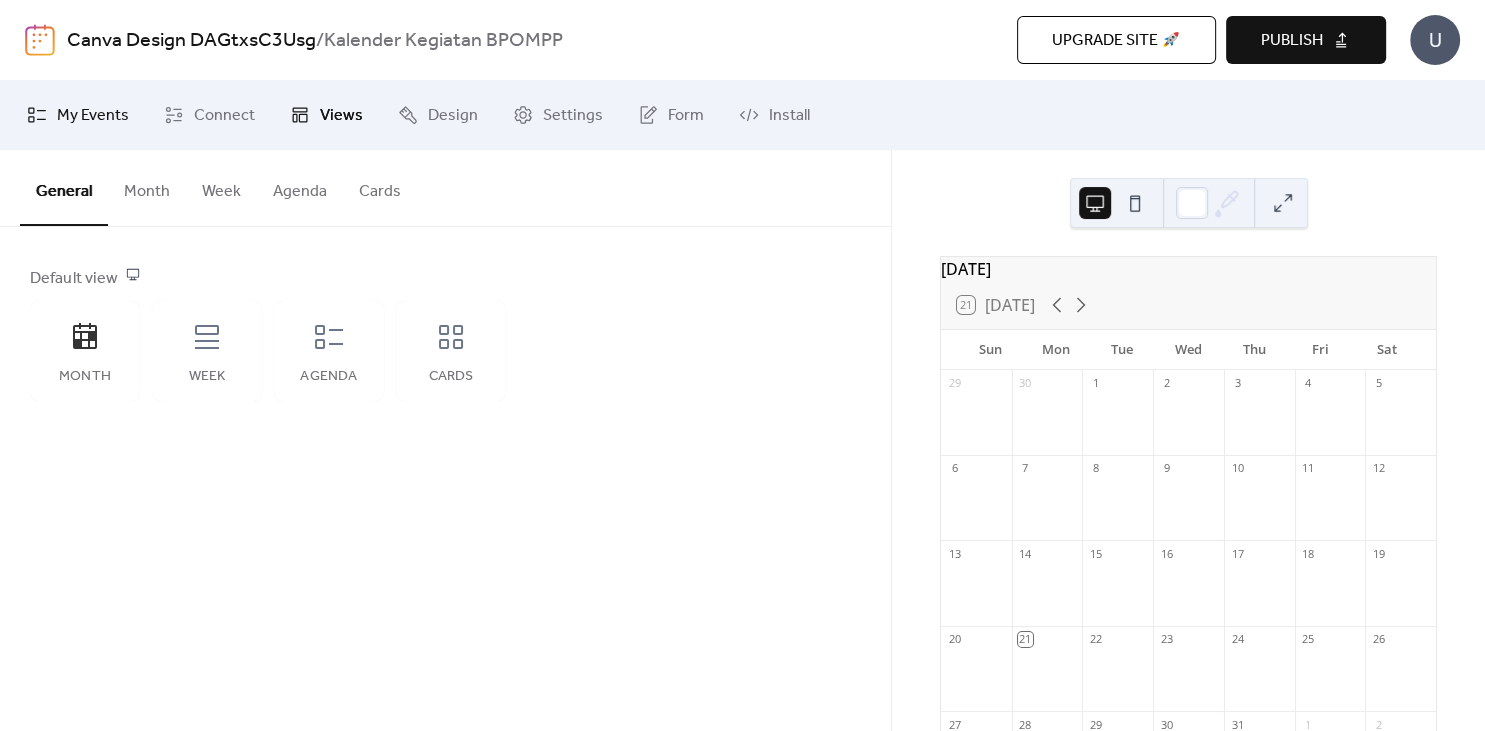 click on "My Events" at bounding box center [93, 116] 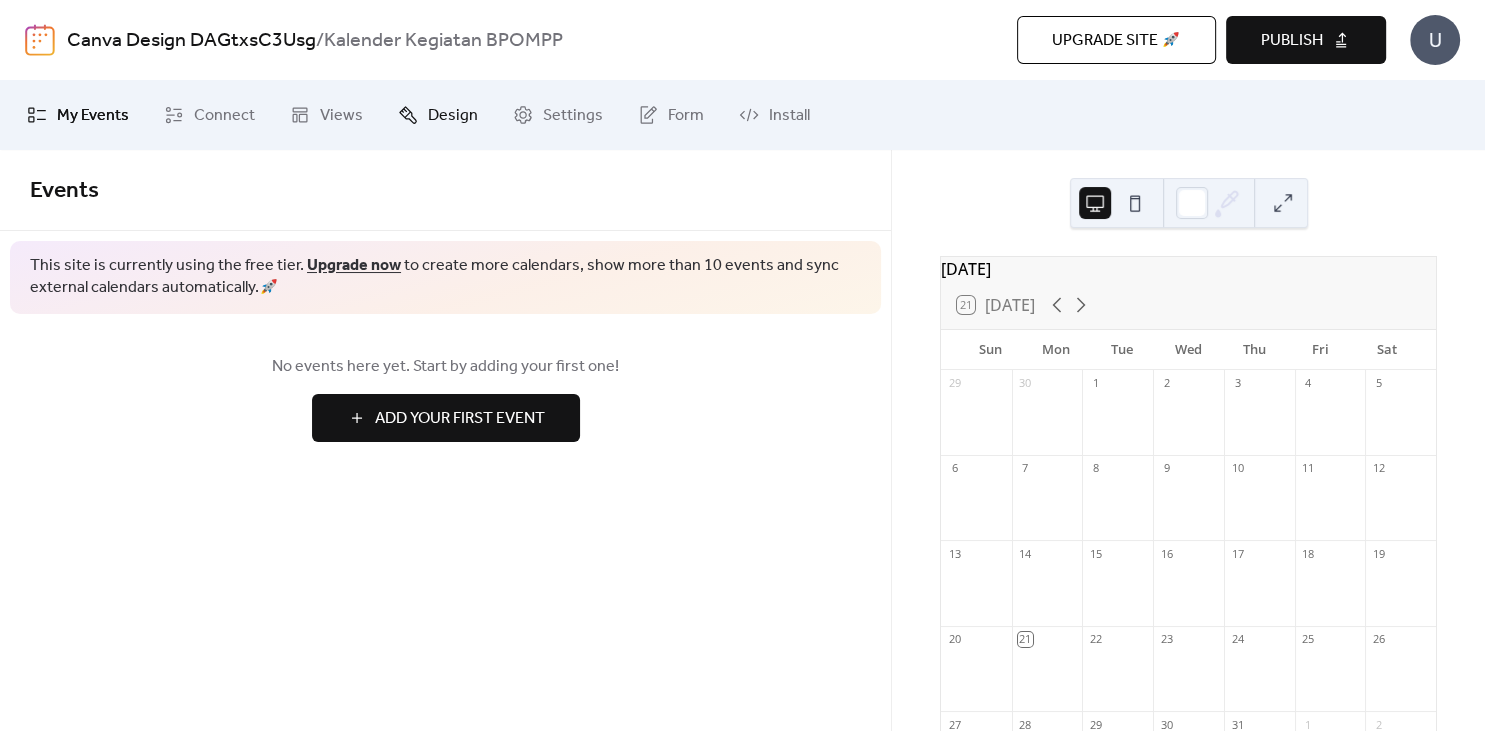 click on "Design" at bounding box center [453, 116] 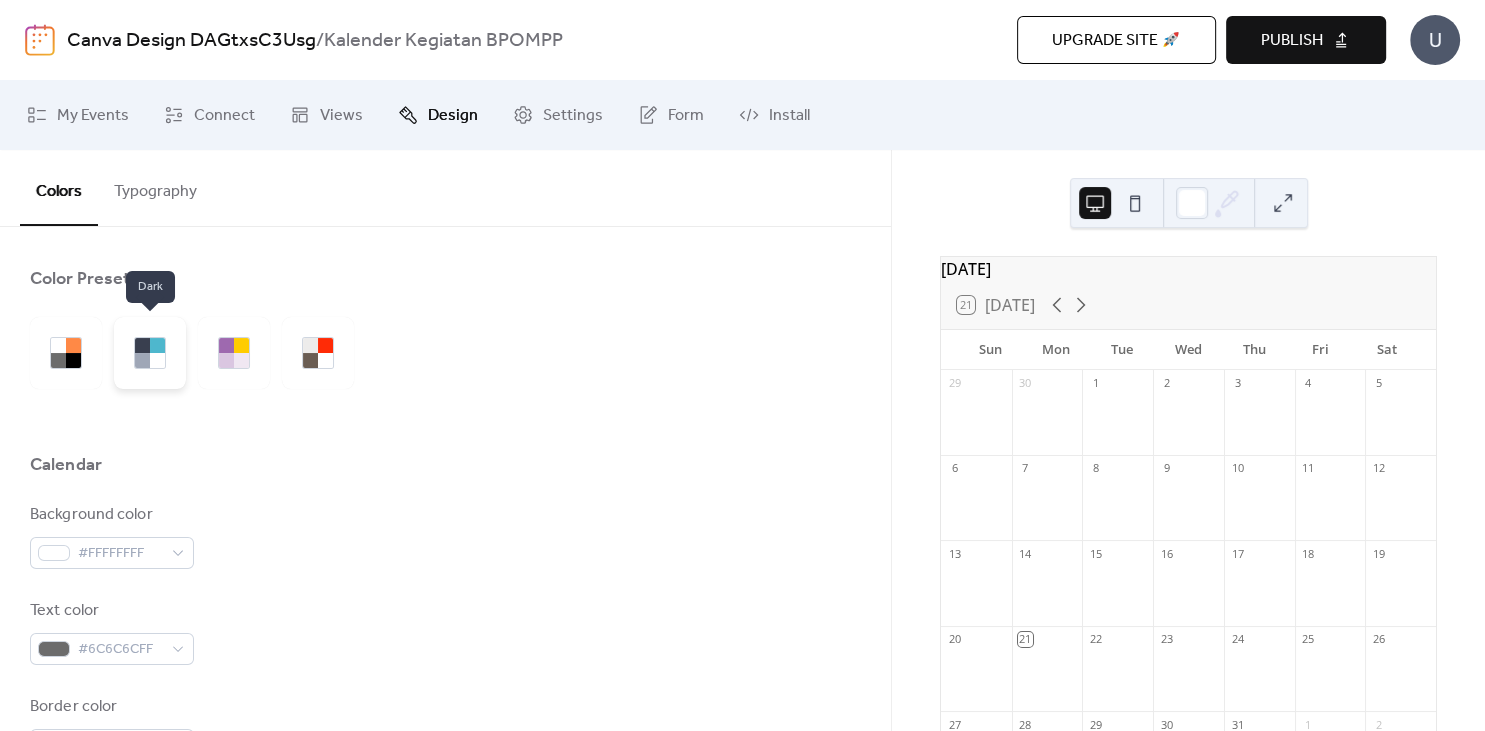 click at bounding box center (150, 353) 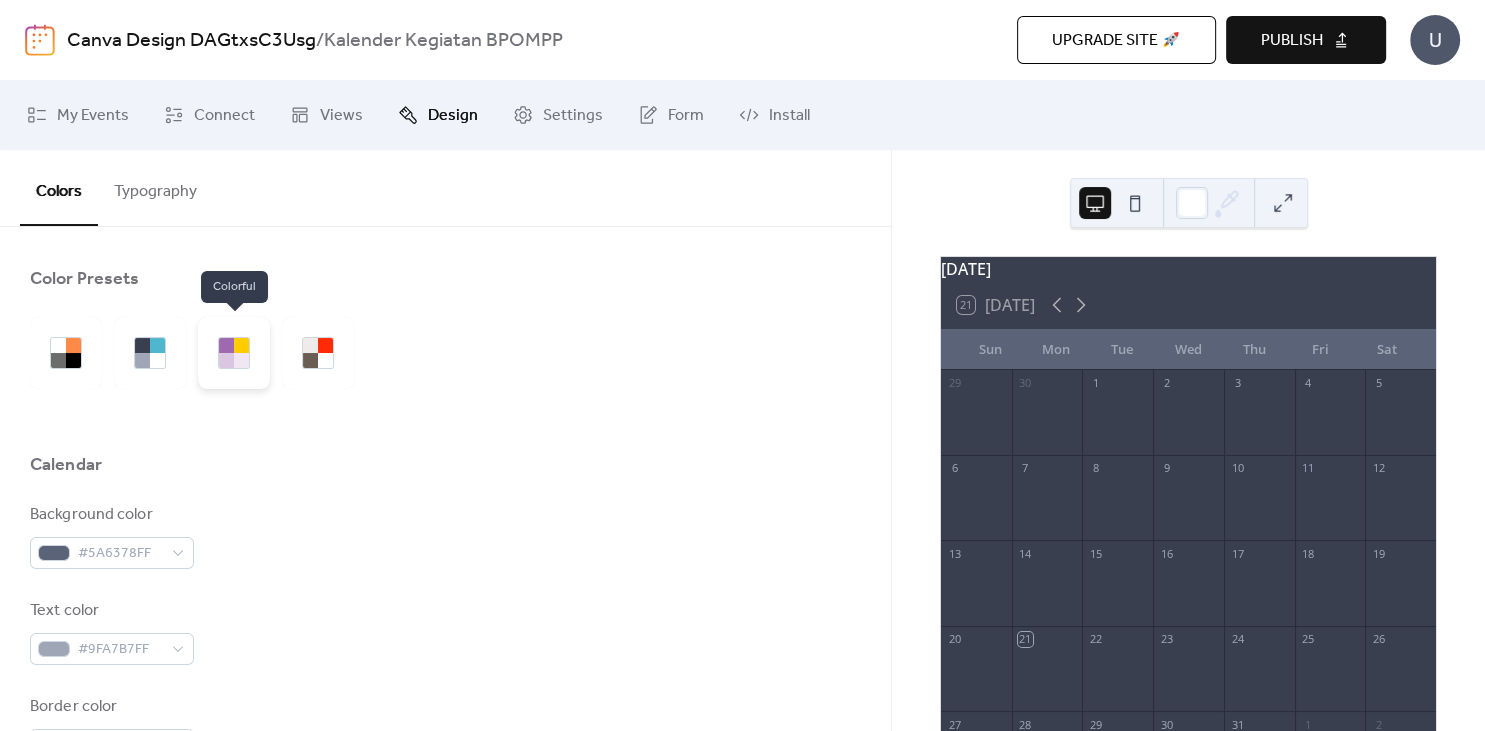 click at bounding box center [234, 353] 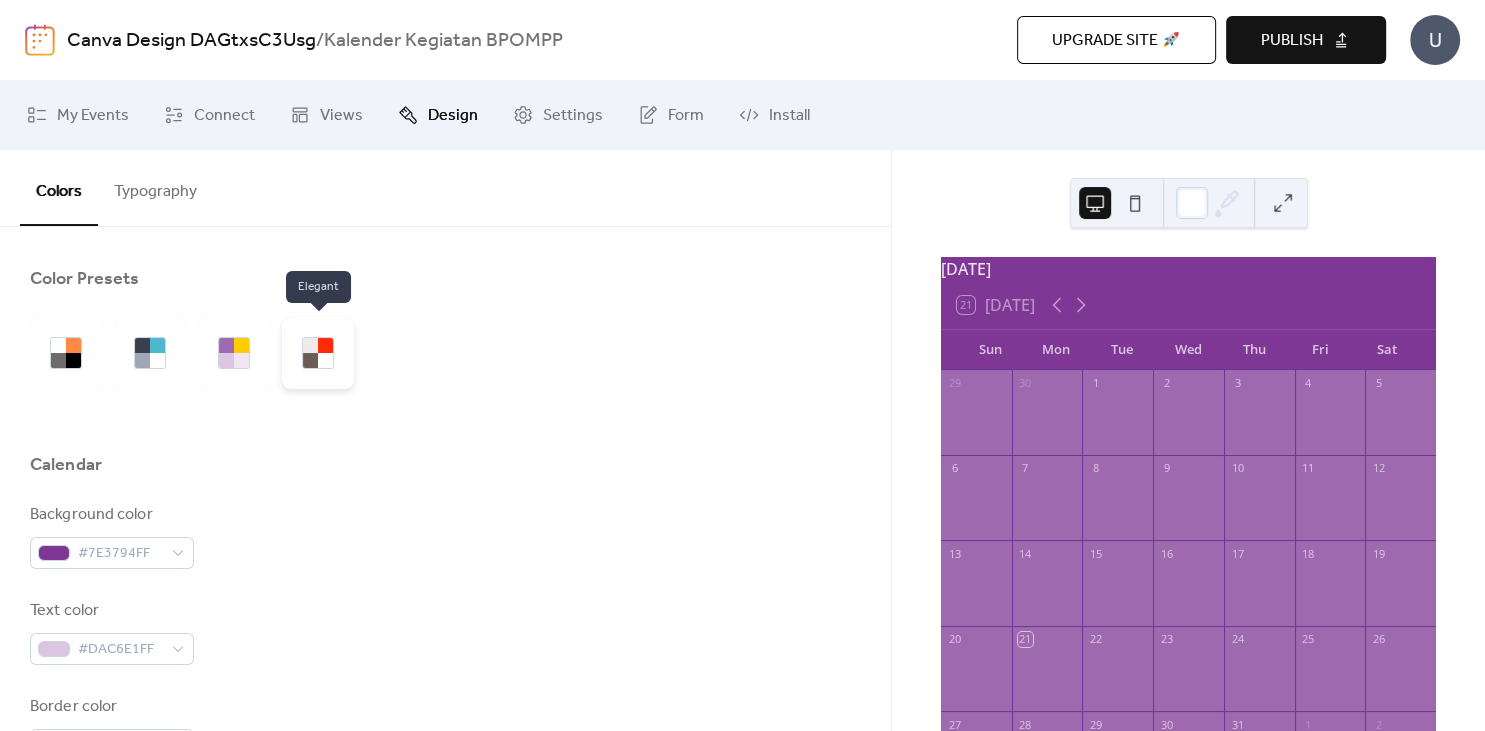 click at bounding box center [325, 360] 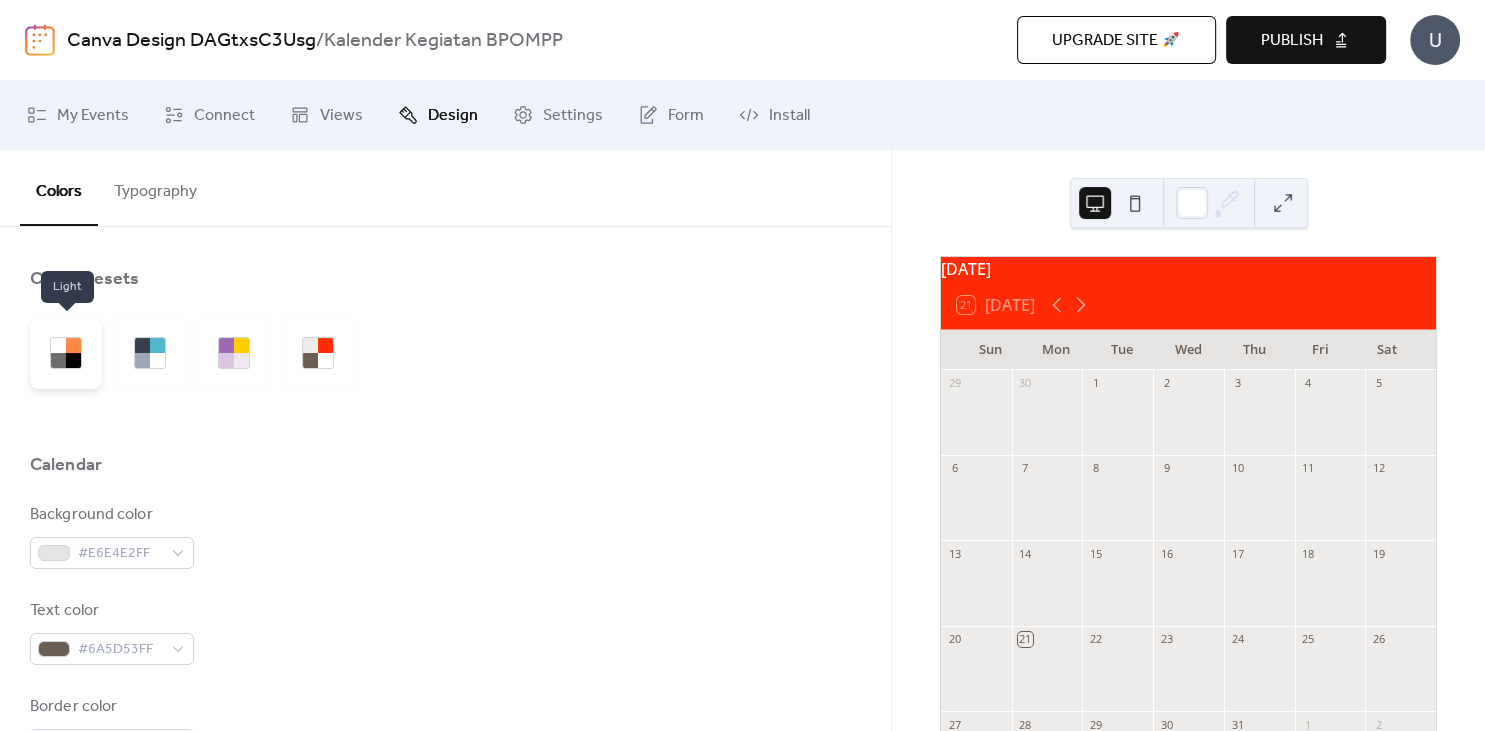 click at bounding box center (66, 353) 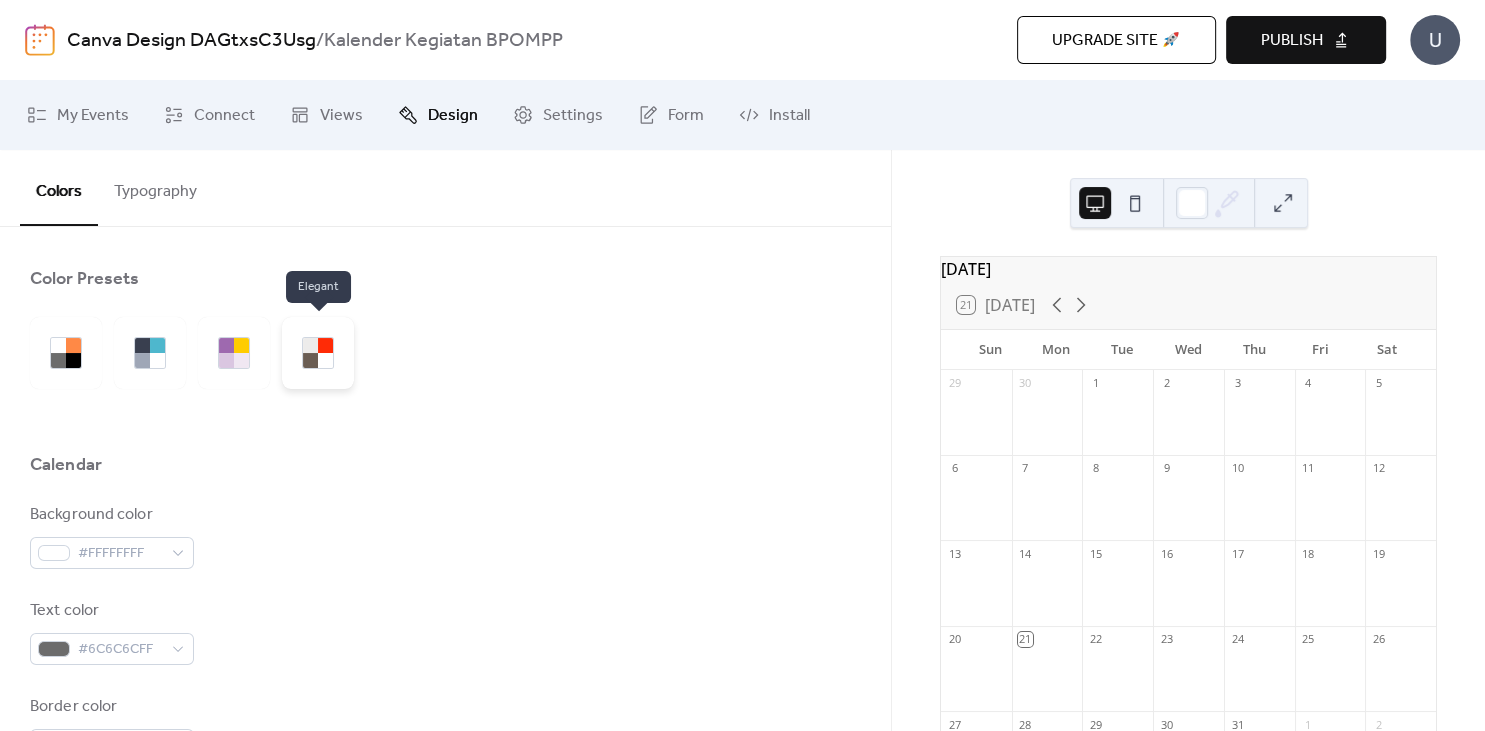 click at bounding box center [318, 353] 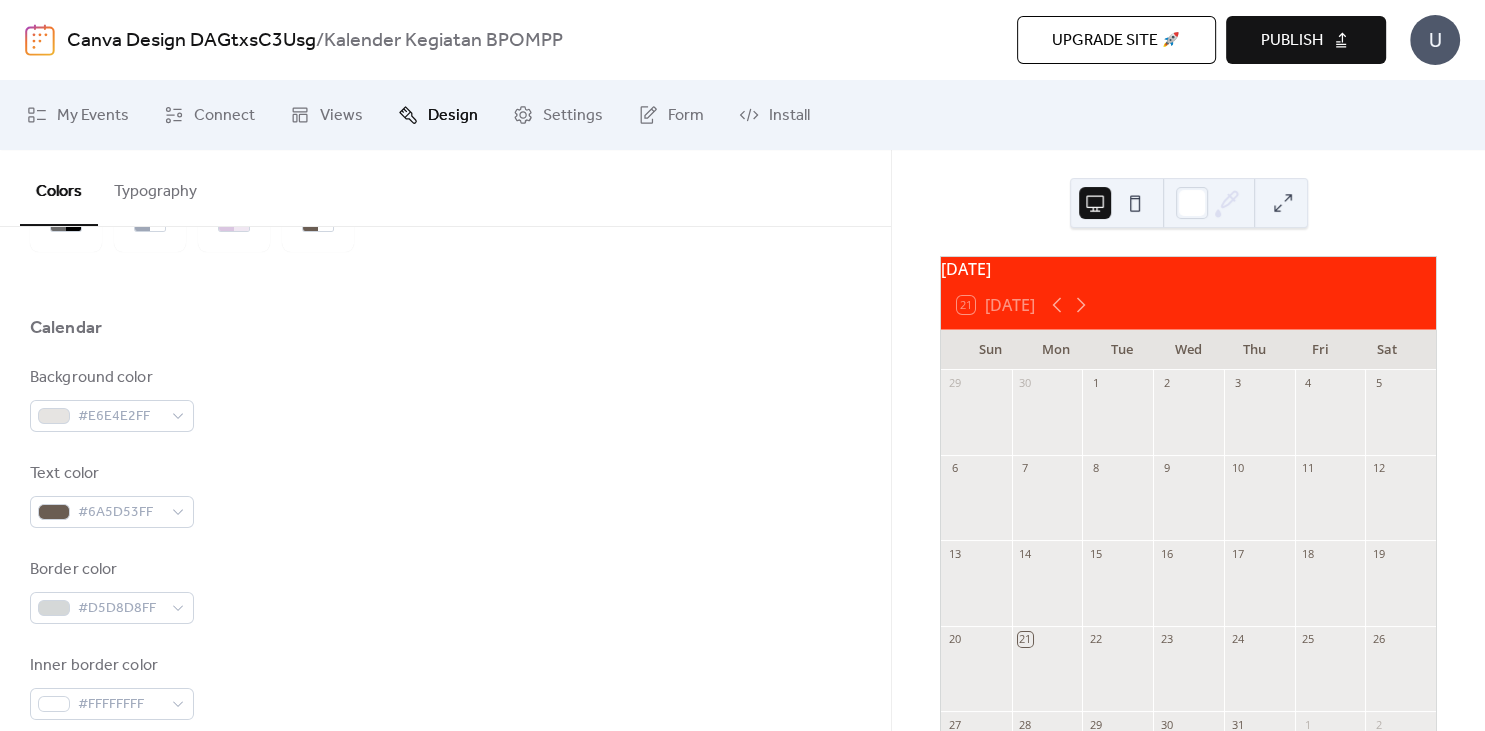 scroll, scrollTop: 0, scrollLeft: 0, axis: both 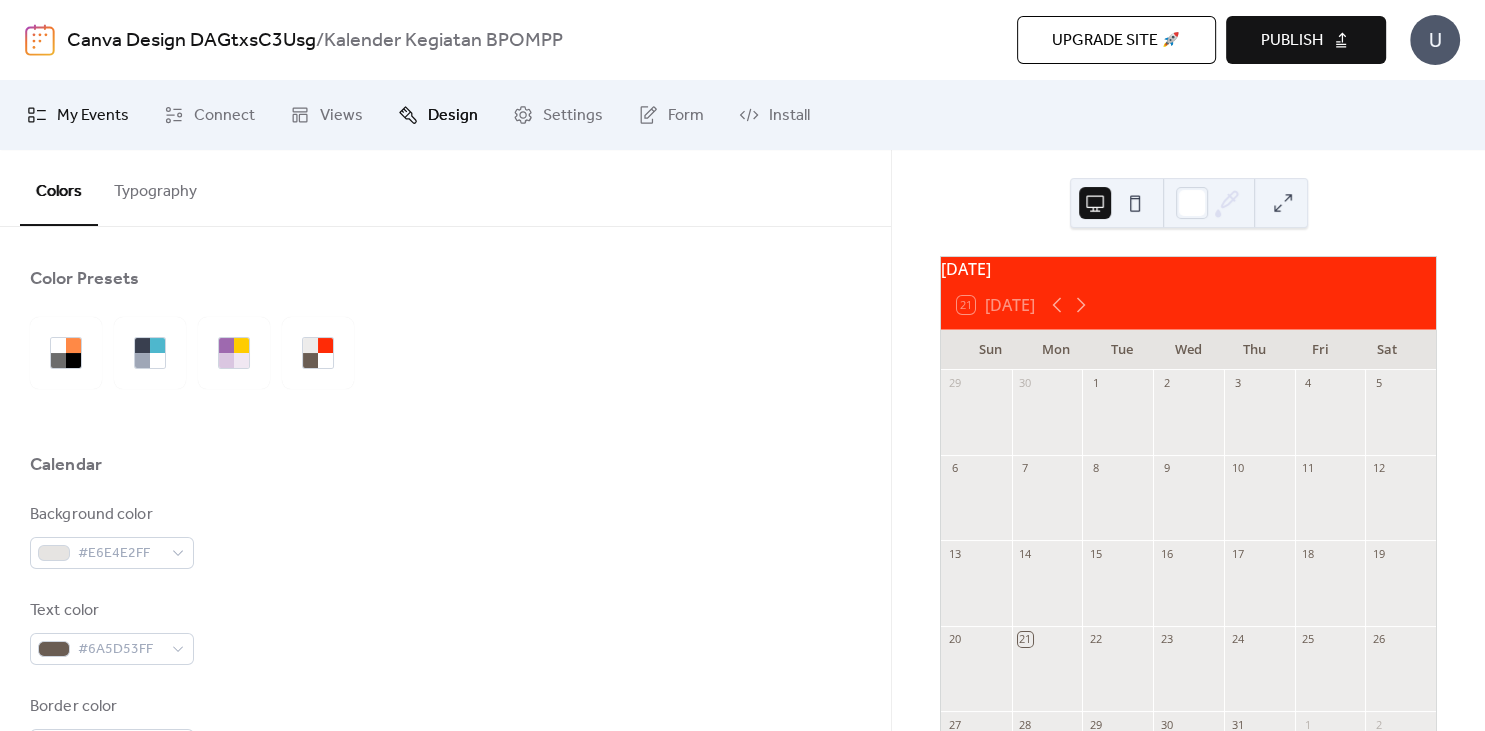 click on "My Events" at bounding box center (78, 115) 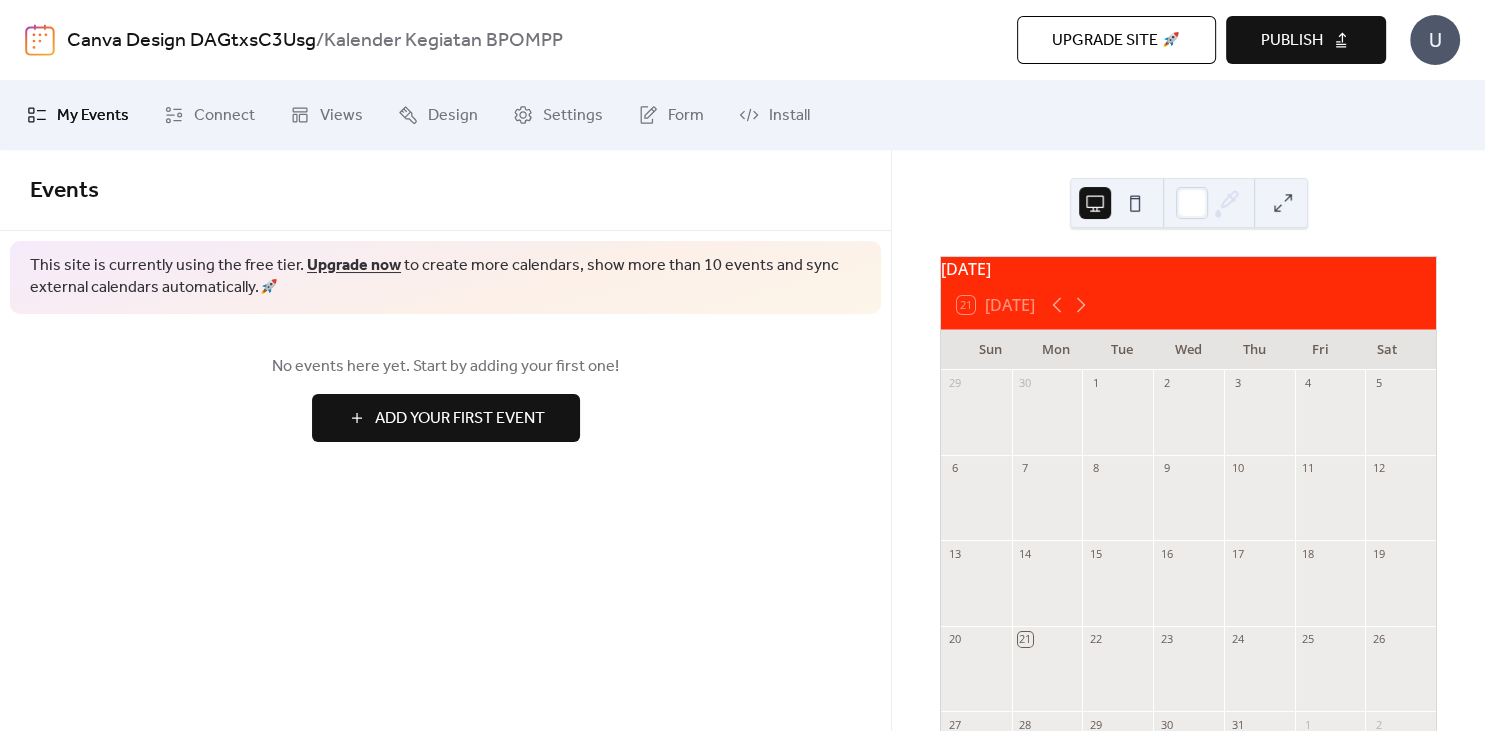 click on "Add Your First Event" at bounding box center [446, 418] 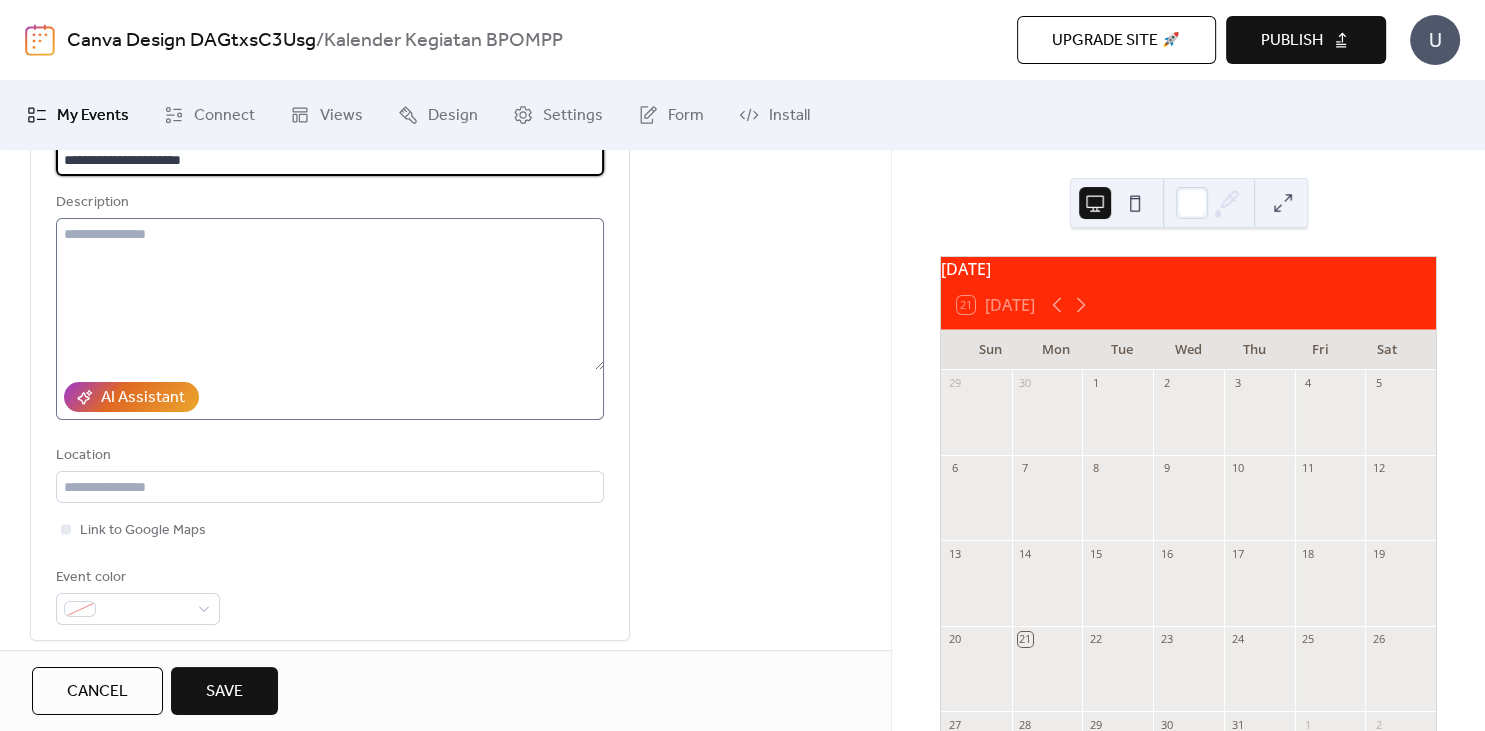 scroll, scrollTop: 172, scrollLeft: 0, axis: vertical 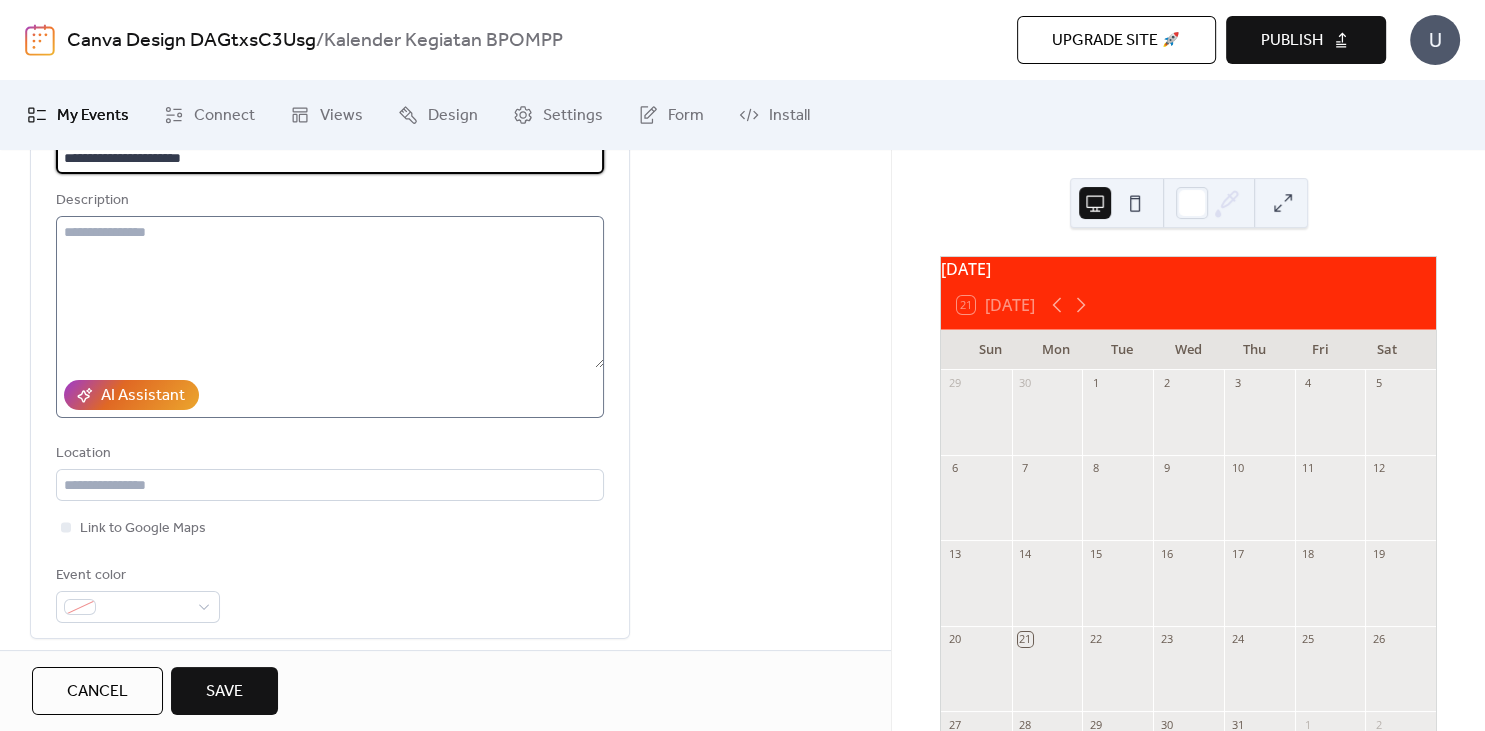 type on "**********" 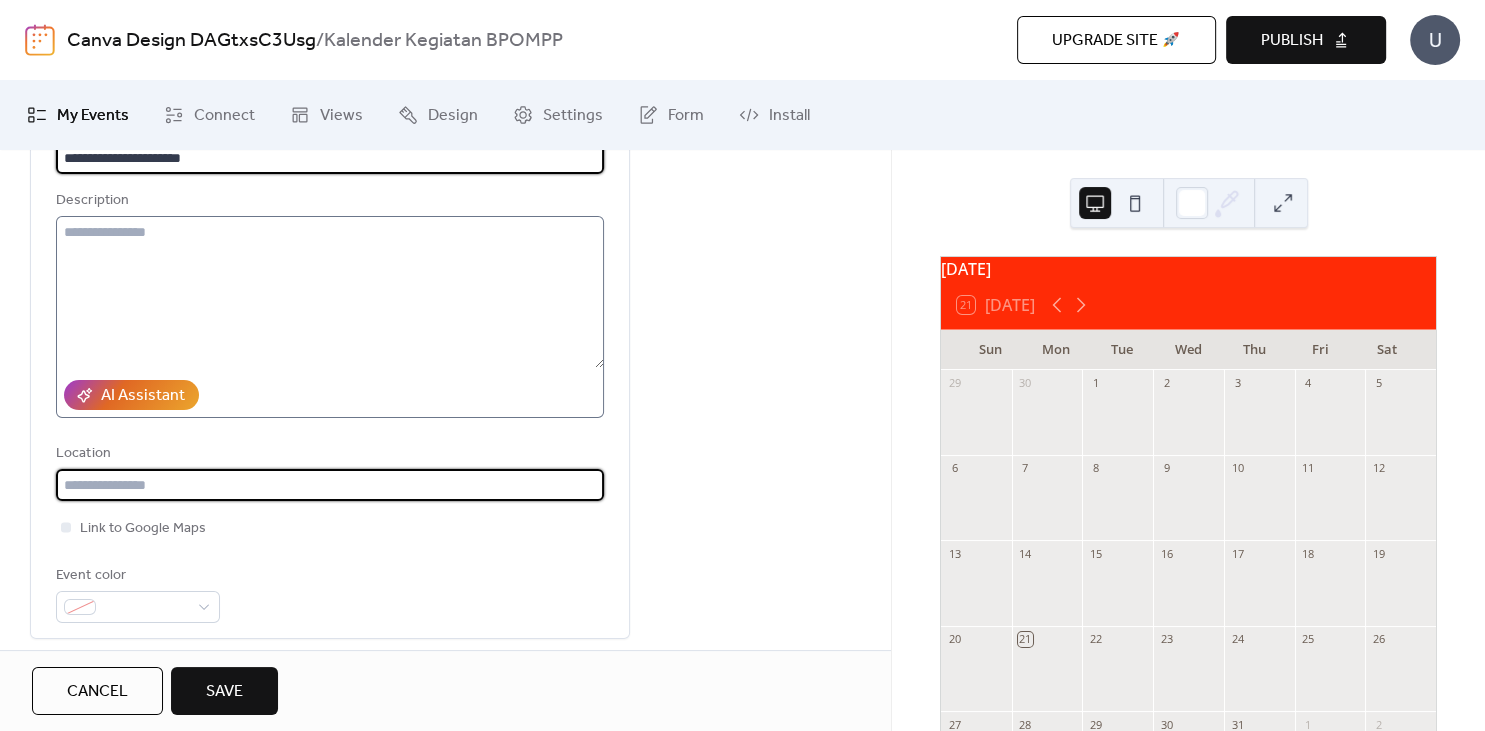 click at bounding box center [330, 485] 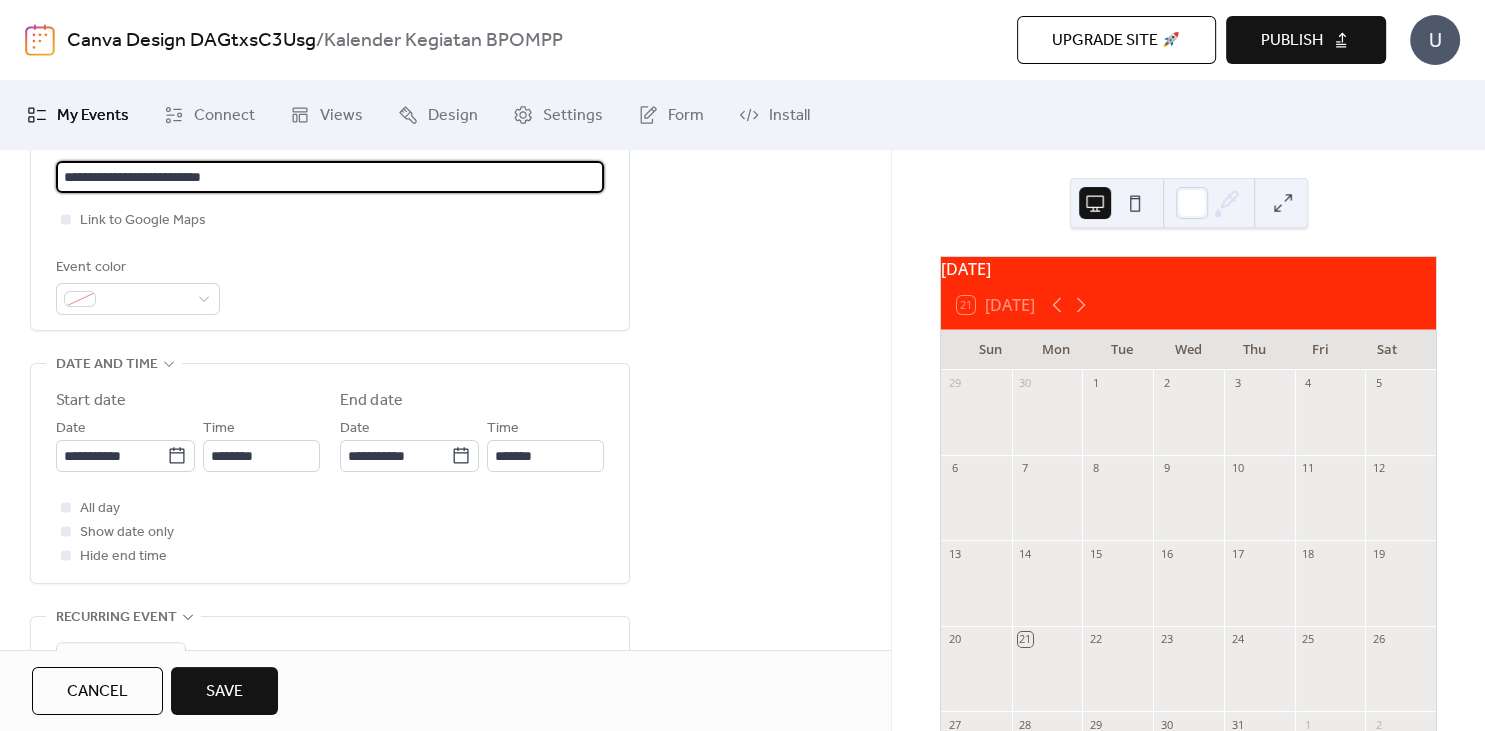 scroll, scrollTop: 497, scrollLeft: 0, axis: vertical 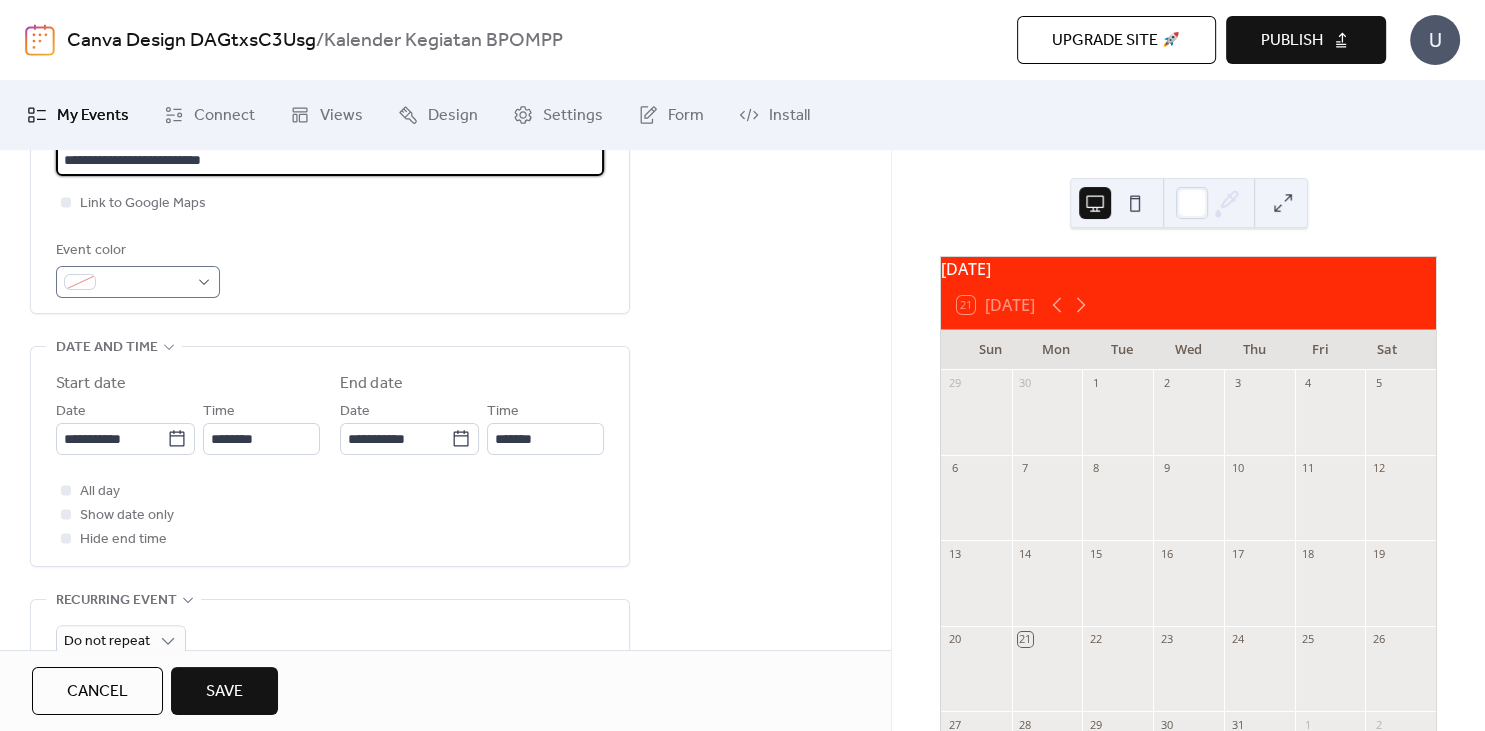 type on "**********" 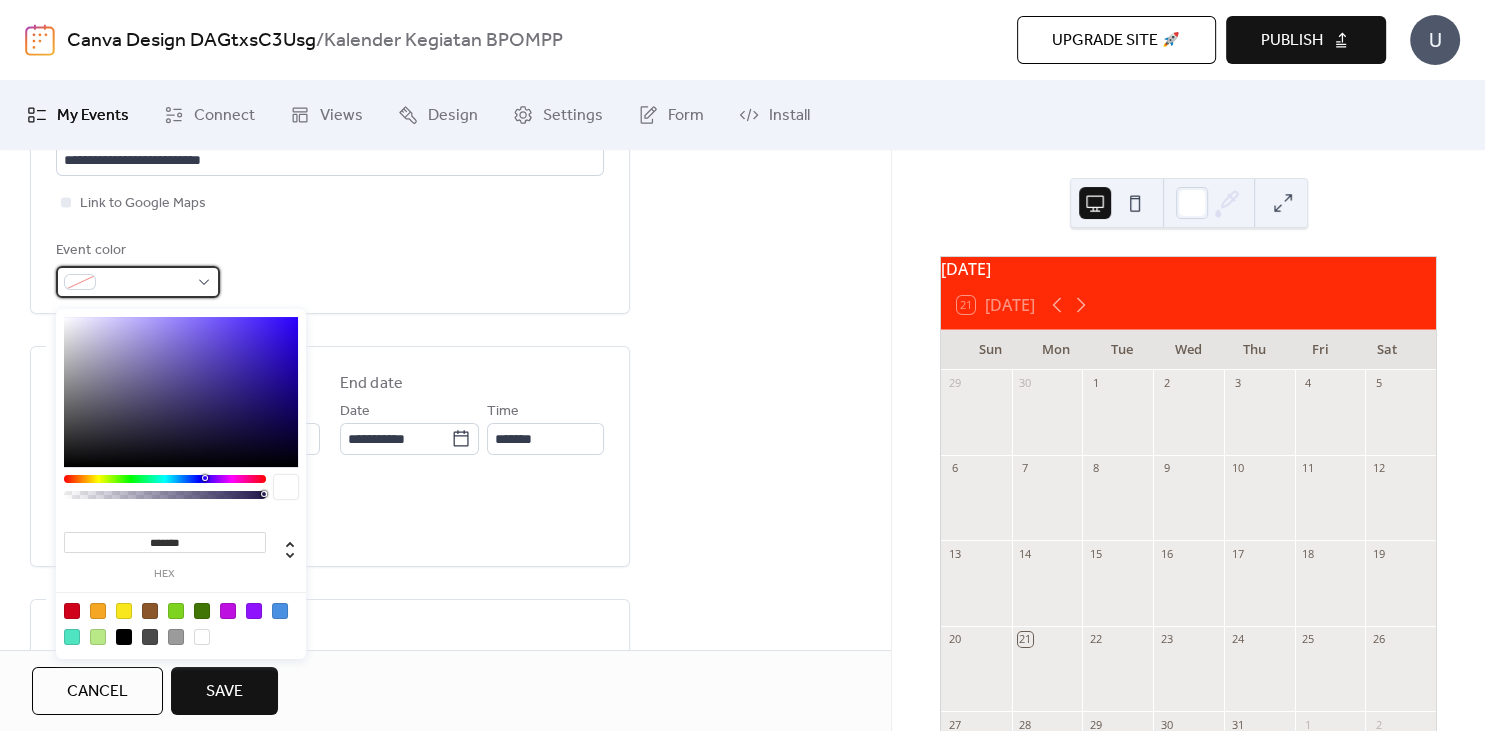 click at bounding box center (146, 283) 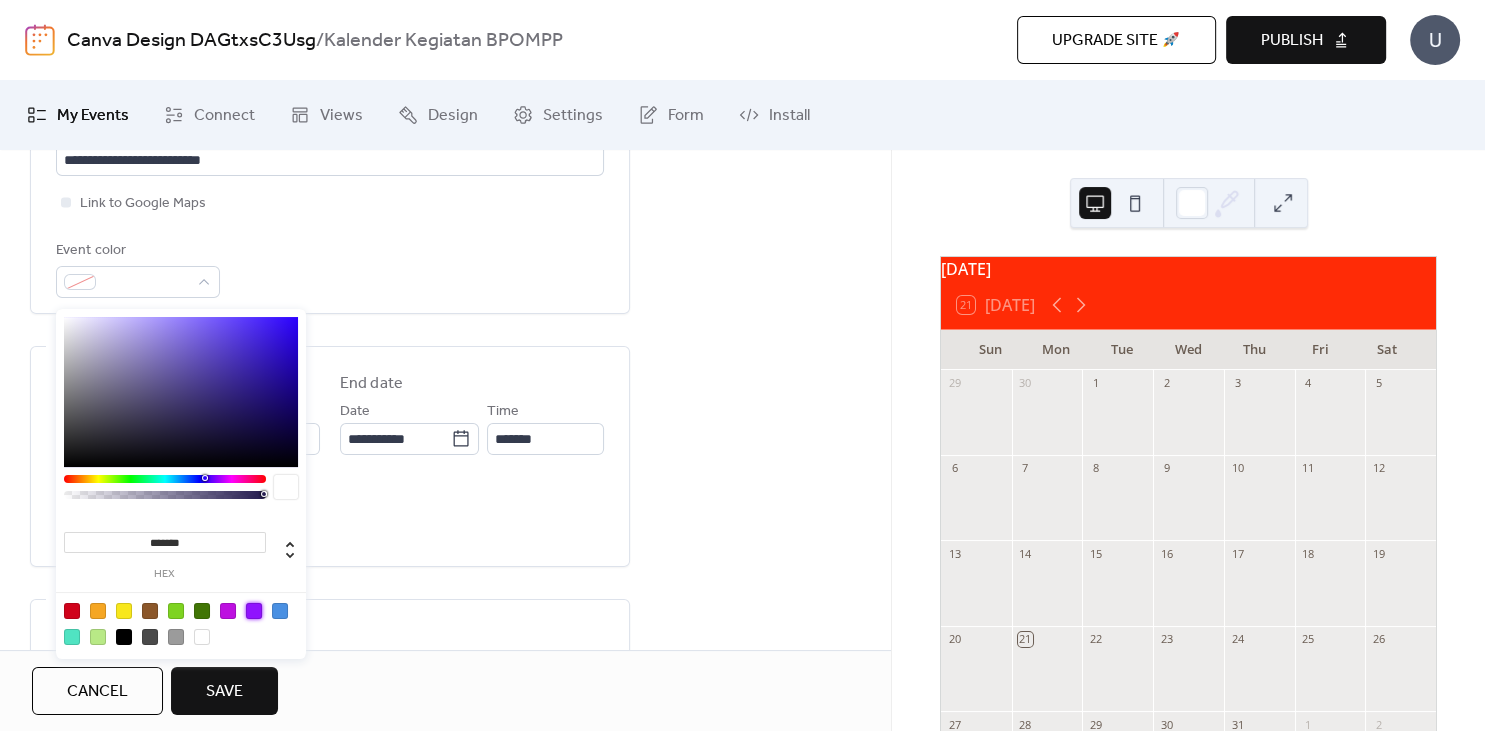click at bounding box center [254, 611] 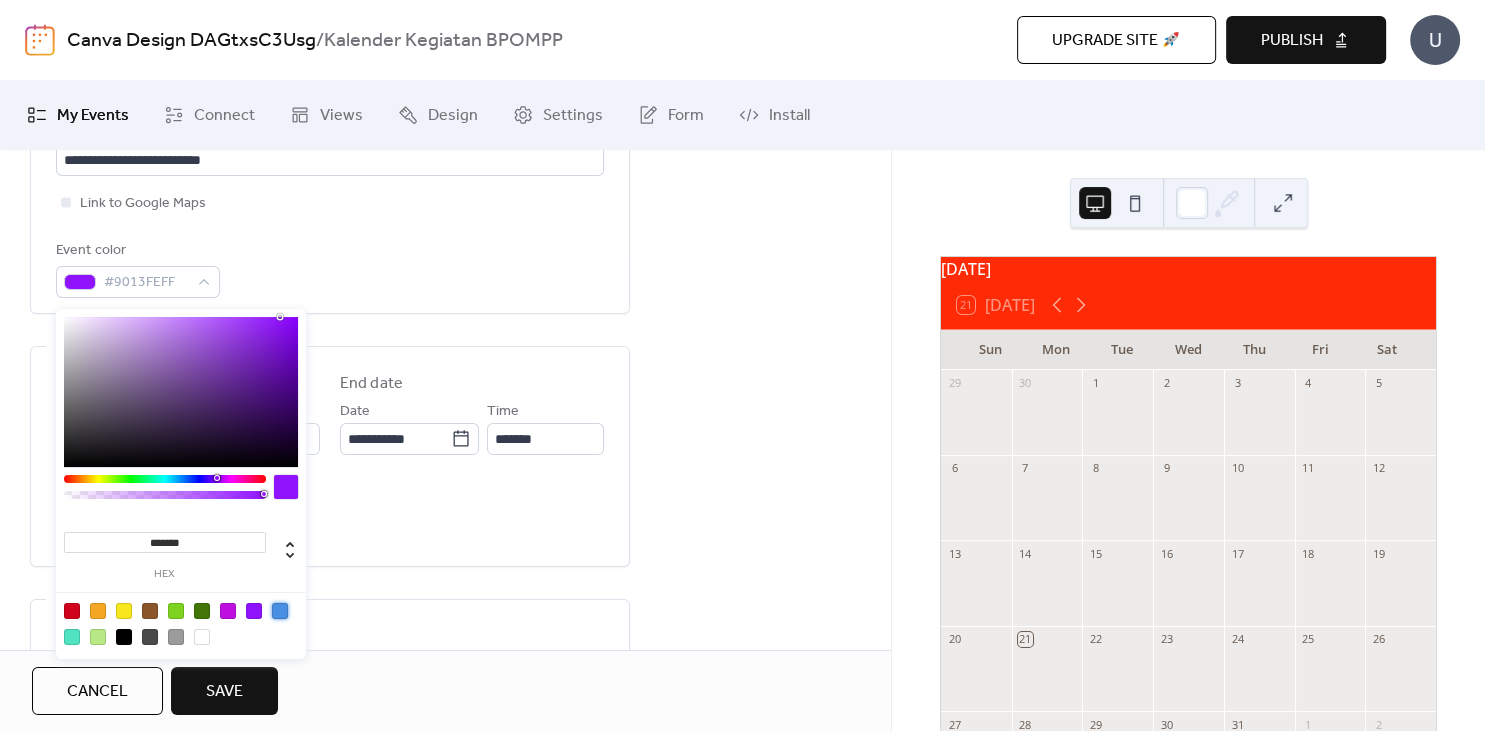 click at bounding box center (280, 611) 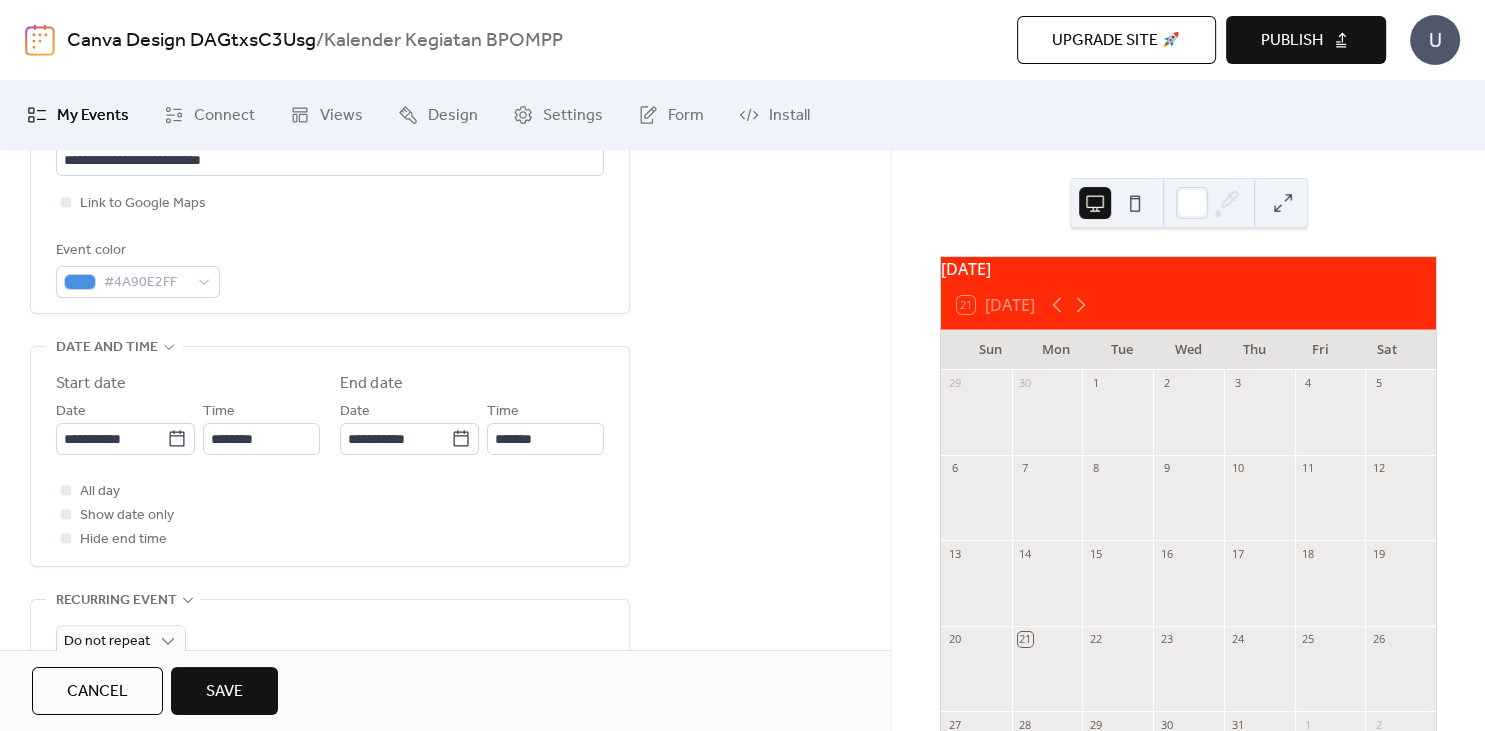 click on "Event color #4A90E2FF" at bounding box center [330, 268] 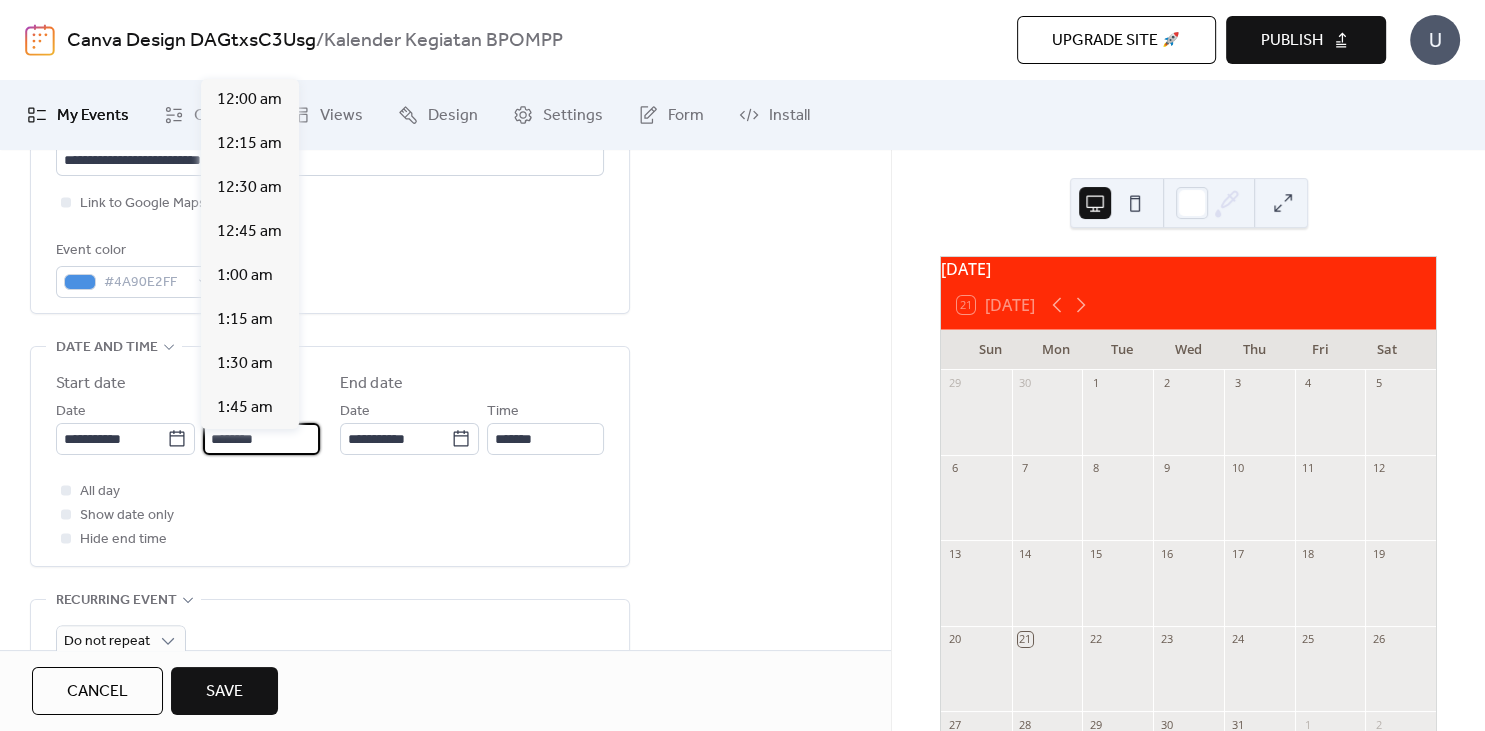 click on "********" at bounding box center [261, 439] 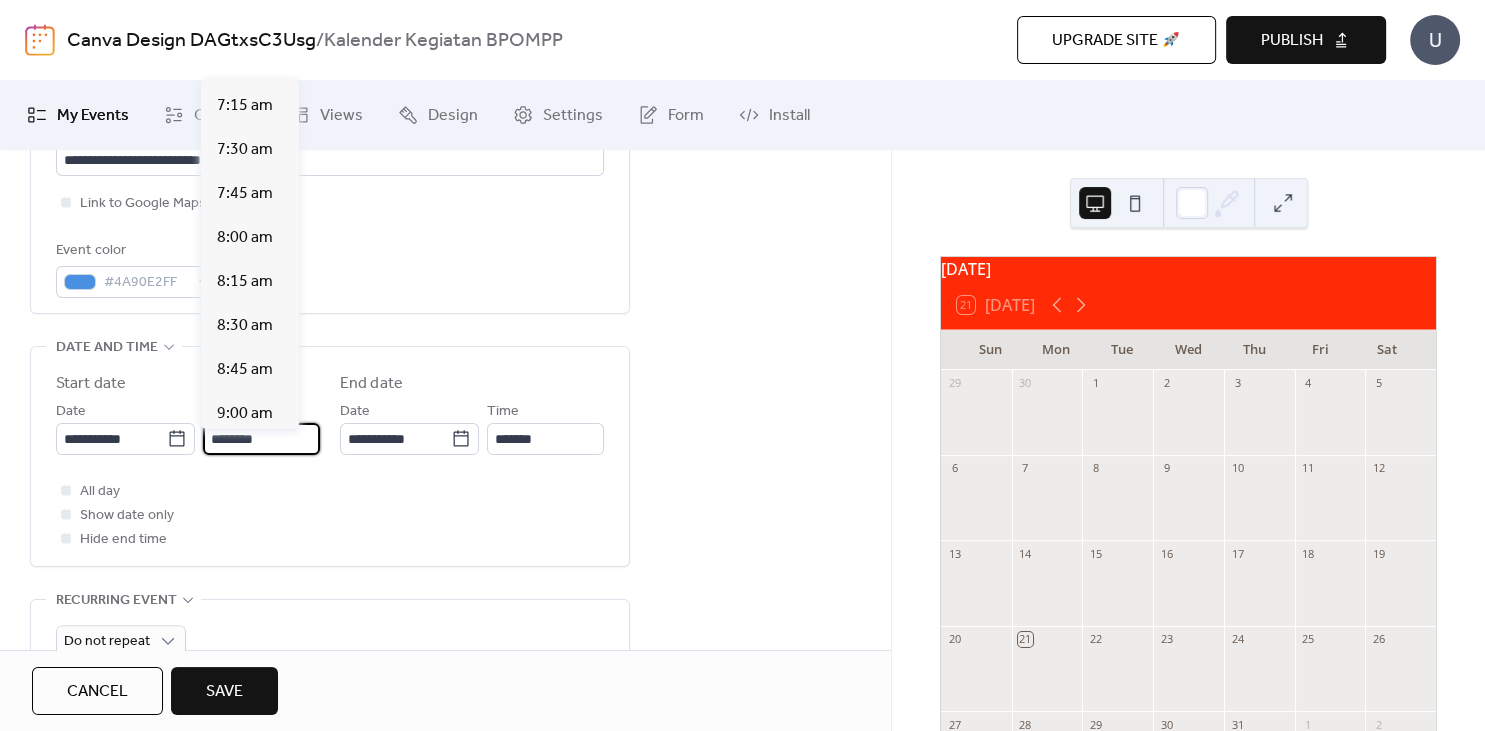 scroll, scrollTop: 1262, scrollLeft: 0, axis: vertical 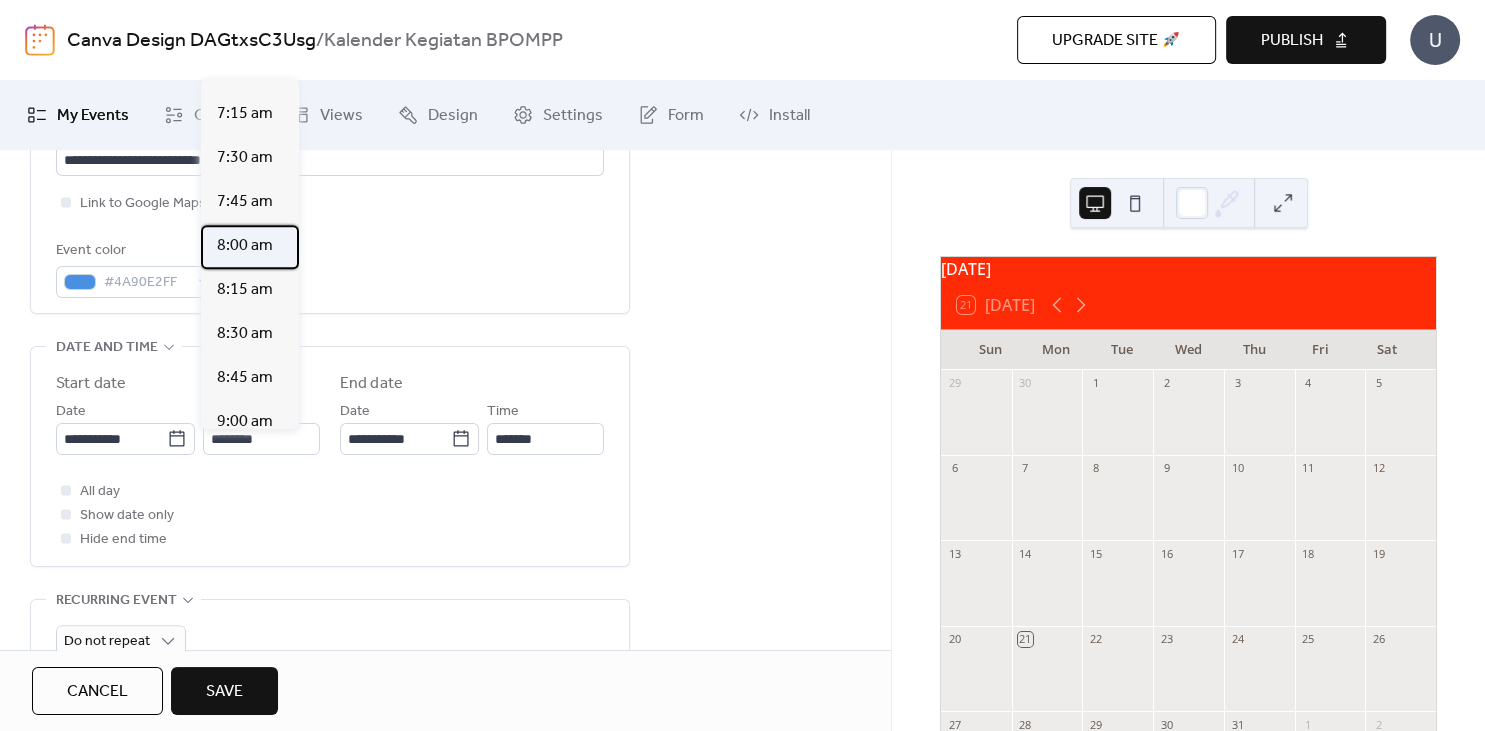 click on "8:00 am" at bounding box center (245, 246) 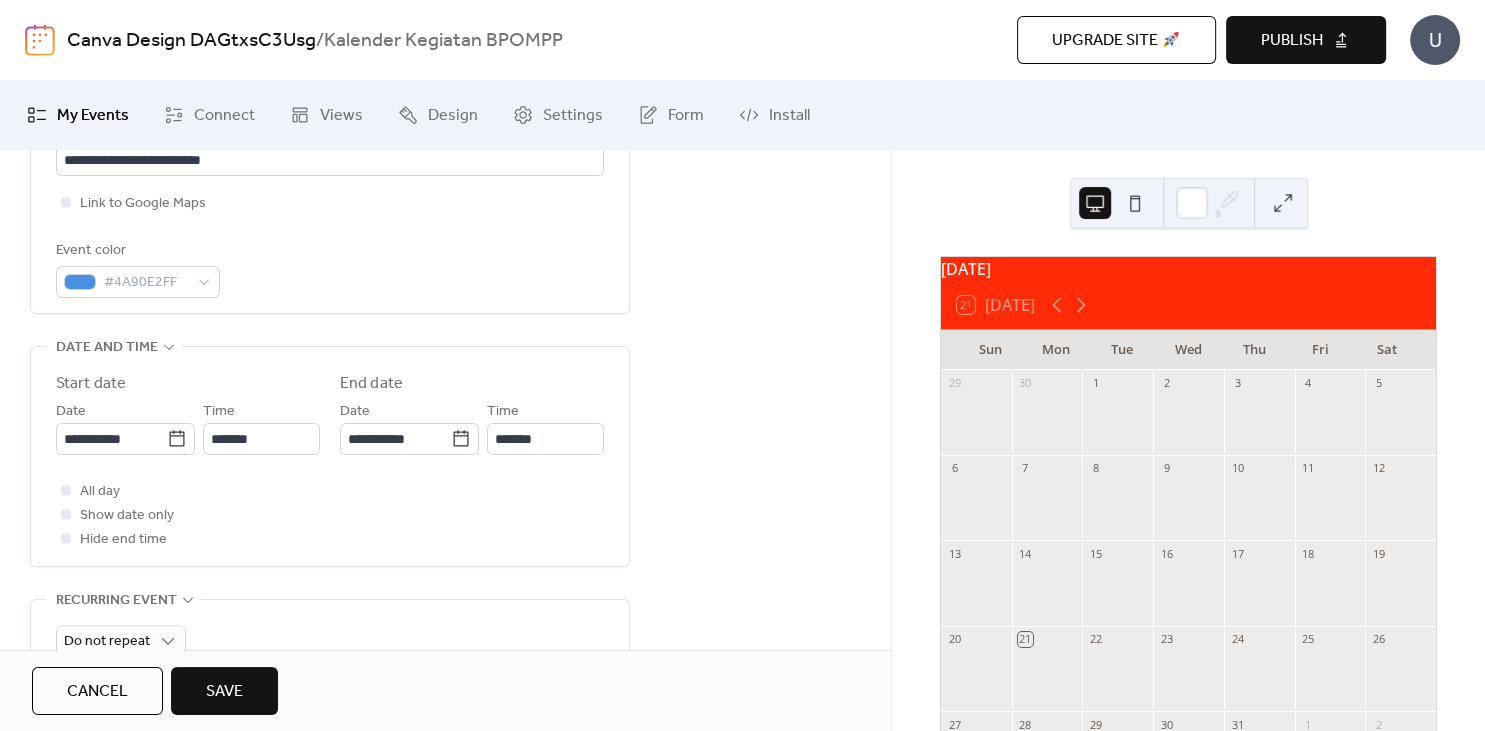 type on "*******" 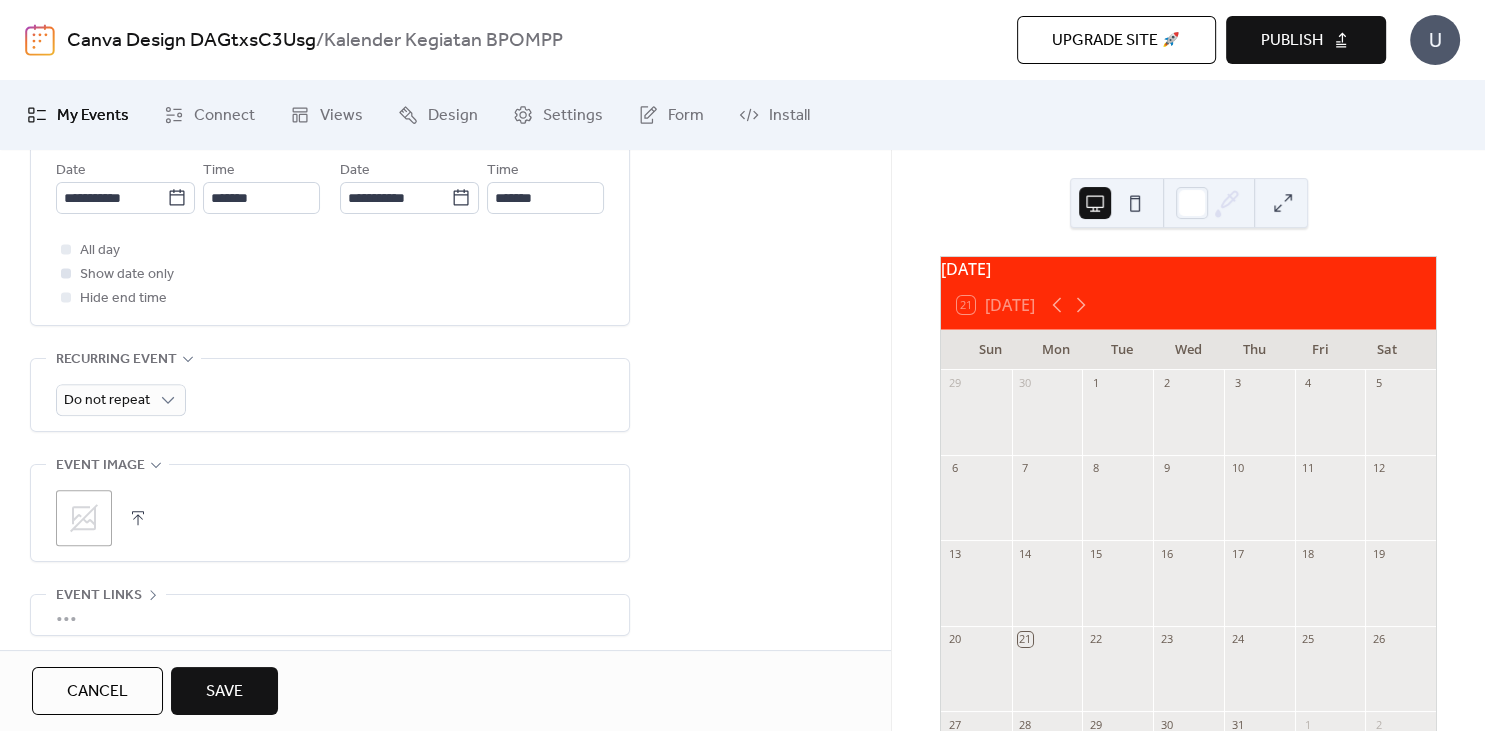 scroll, scrollTop: 747, scrollLeft: 0, axis: vertical 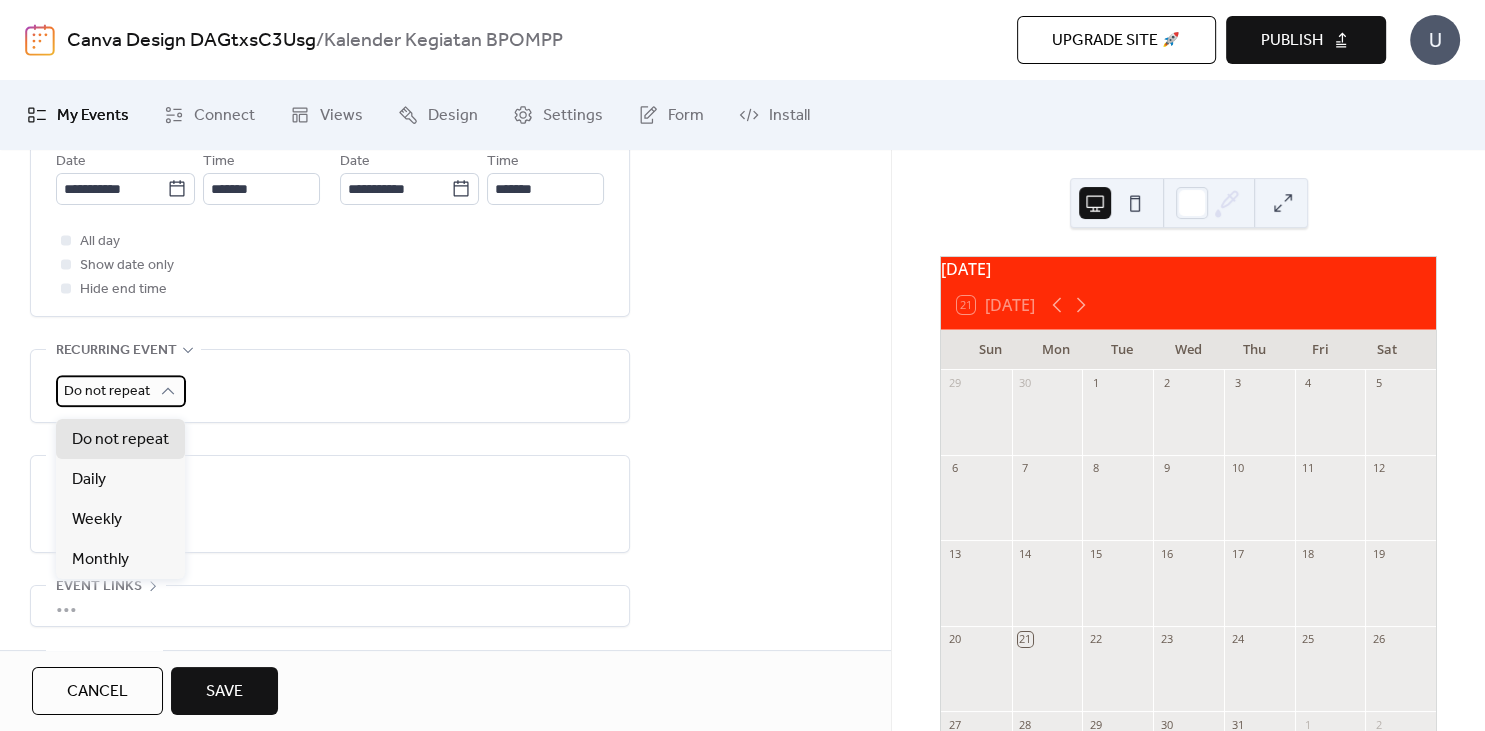 click on "Do not repeat" at bounding box center (107, 391) 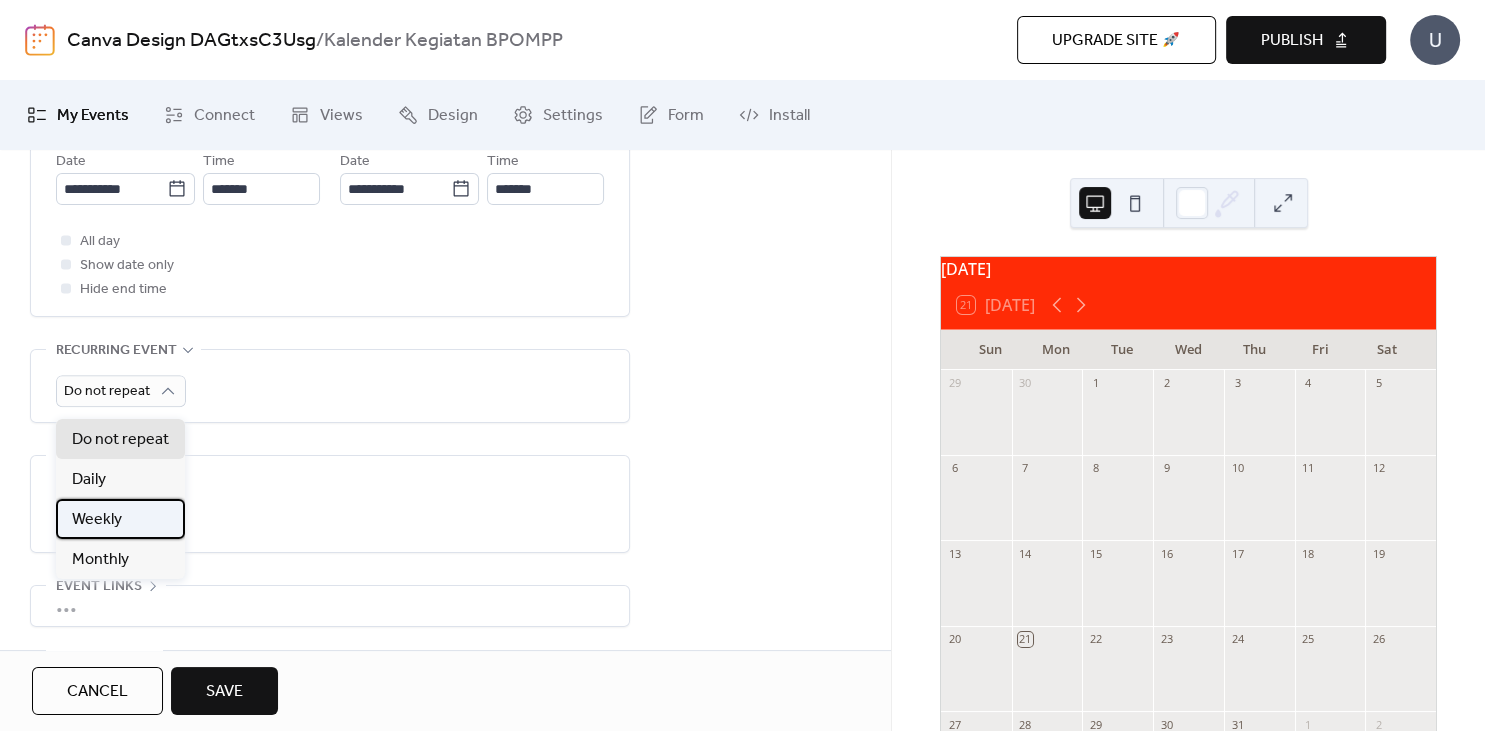 click on "Weekly" at bounding box center [97, 520] 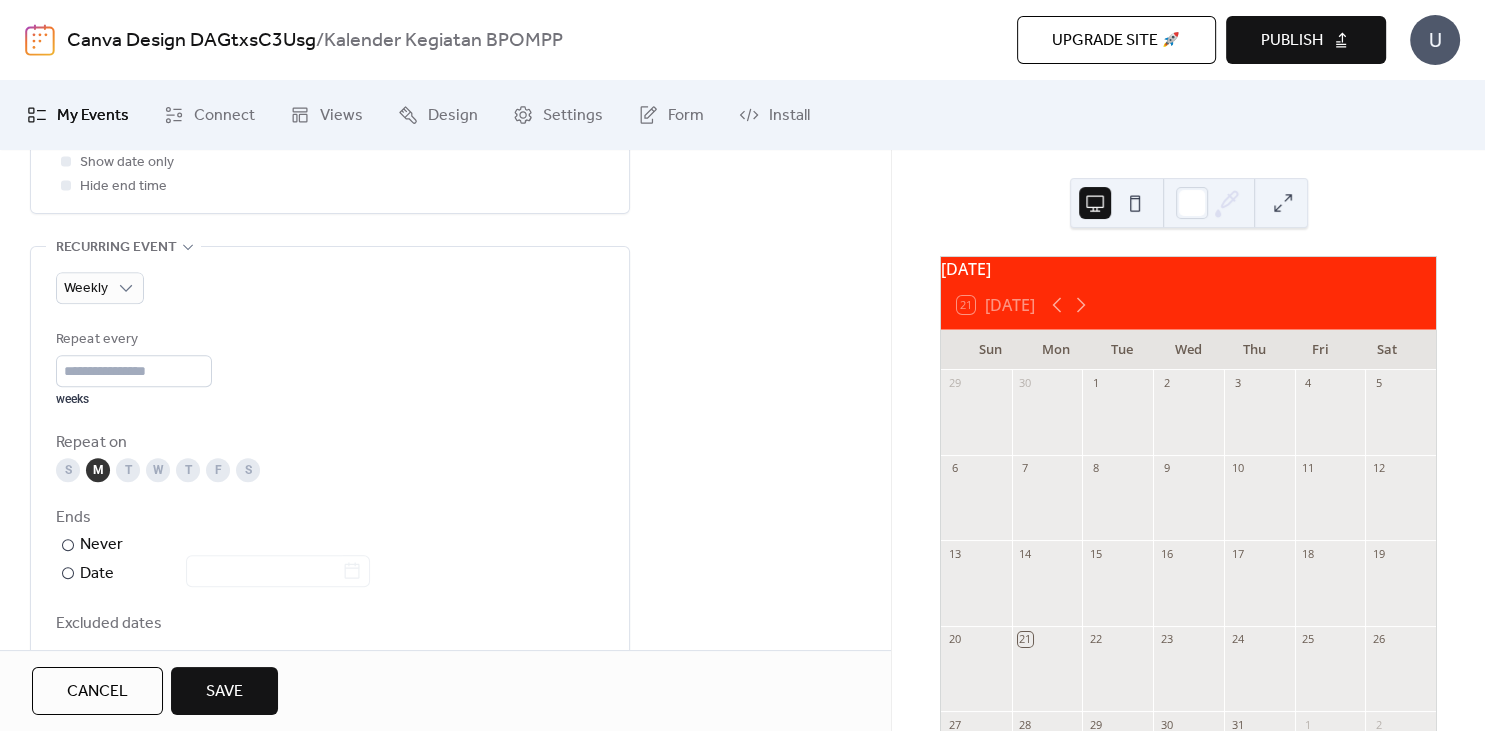 scroll, scrollTop: 850, scrollLeft: 0, axis: vertical 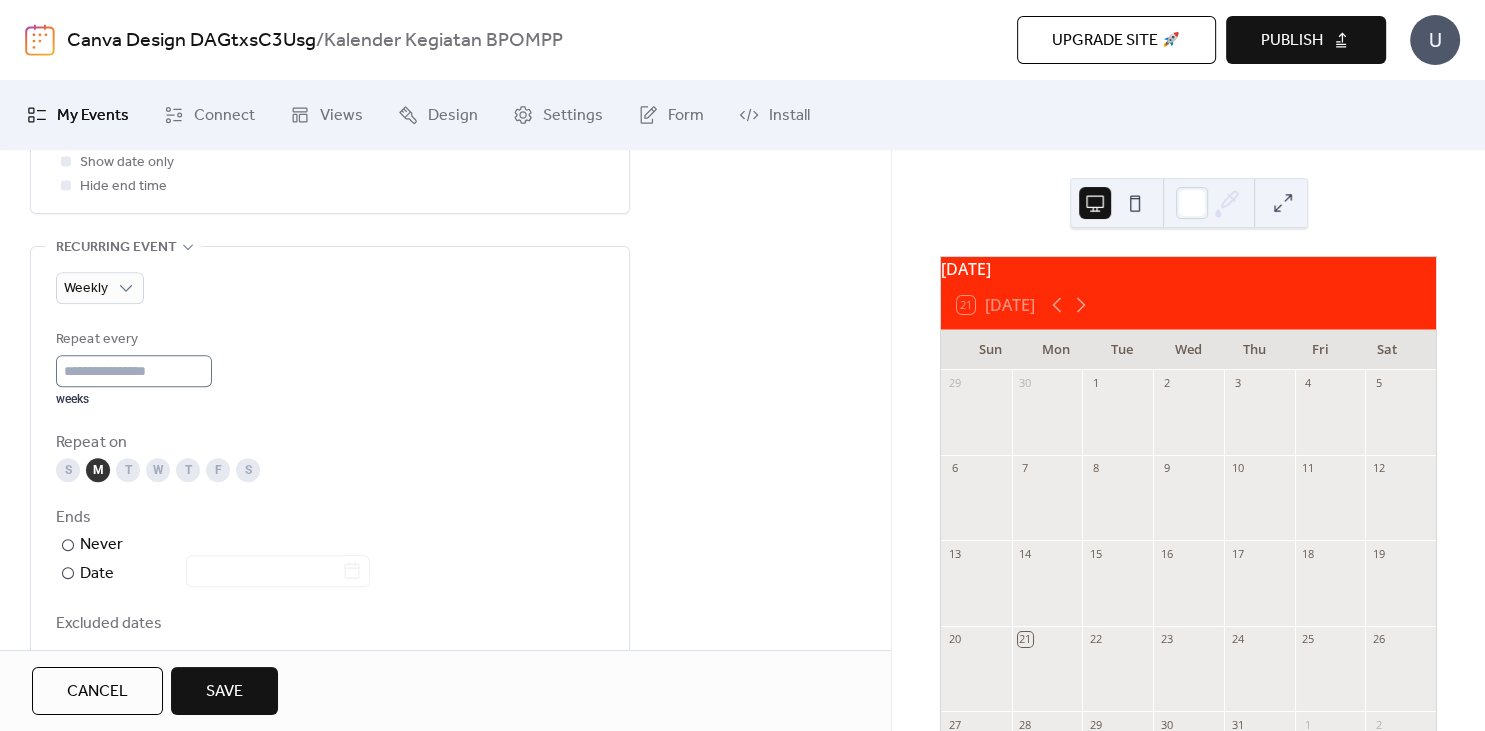 click on "*" at bounding box center (134, 371) 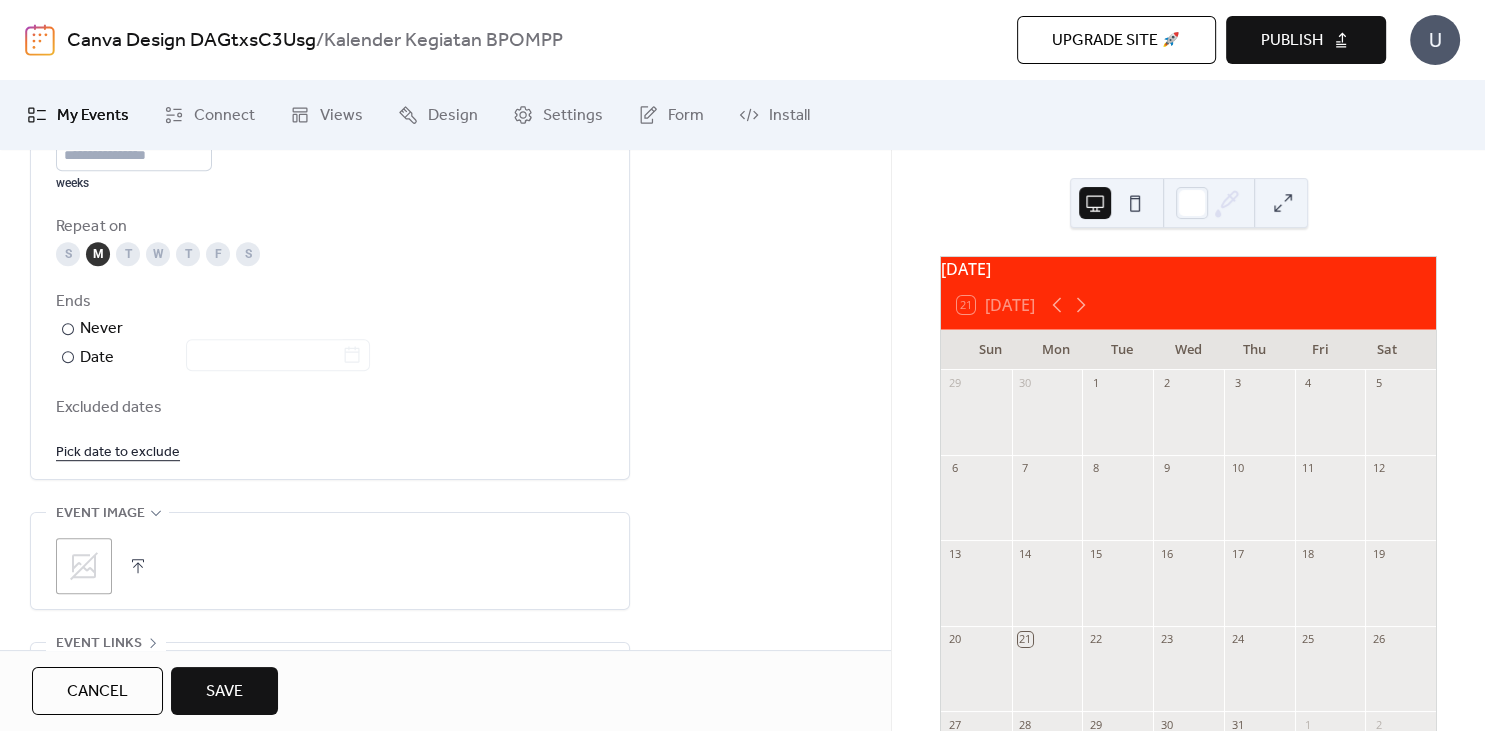 scroll, scrollTop: 1069, scrollLeft: 0, axis: vertical 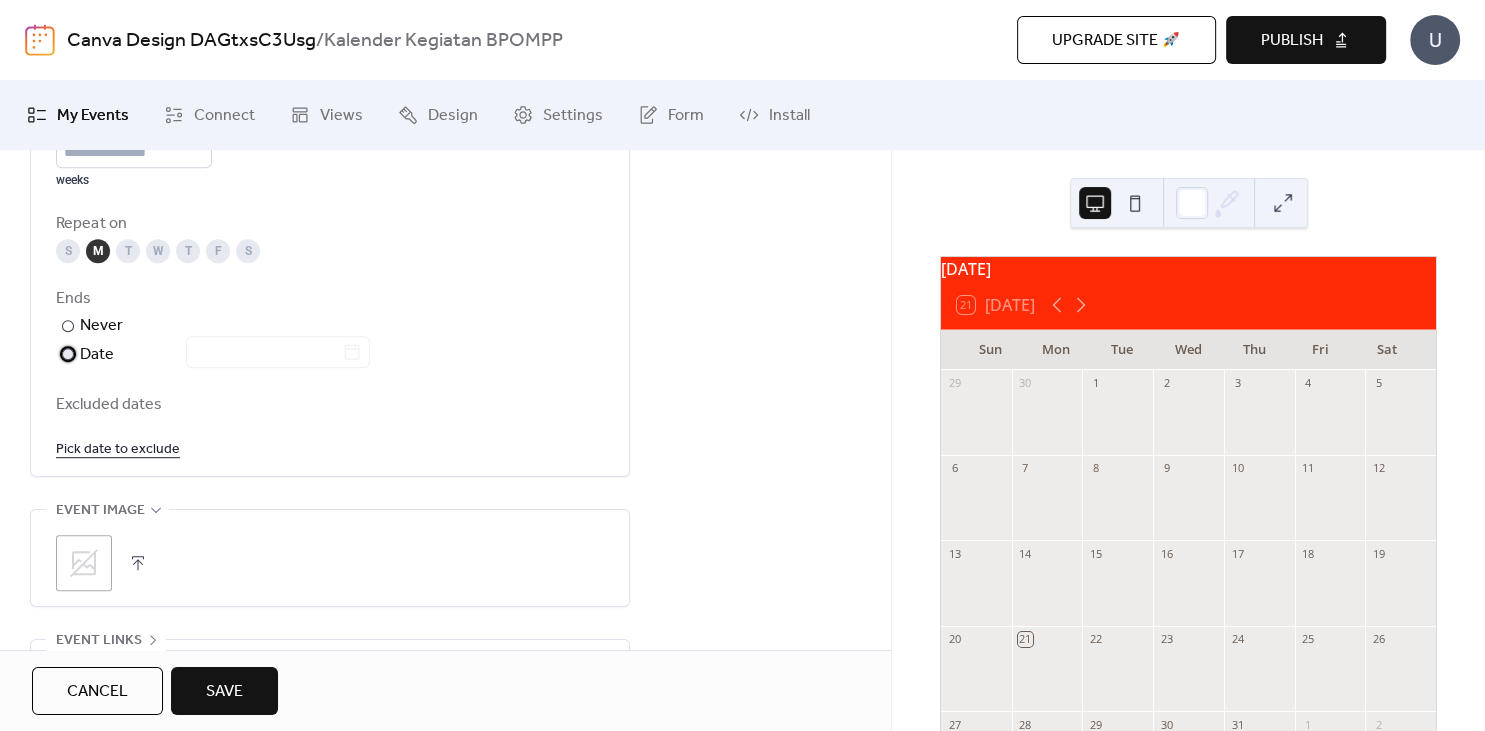 click on "​ Date" at bounding box center (215, 355) 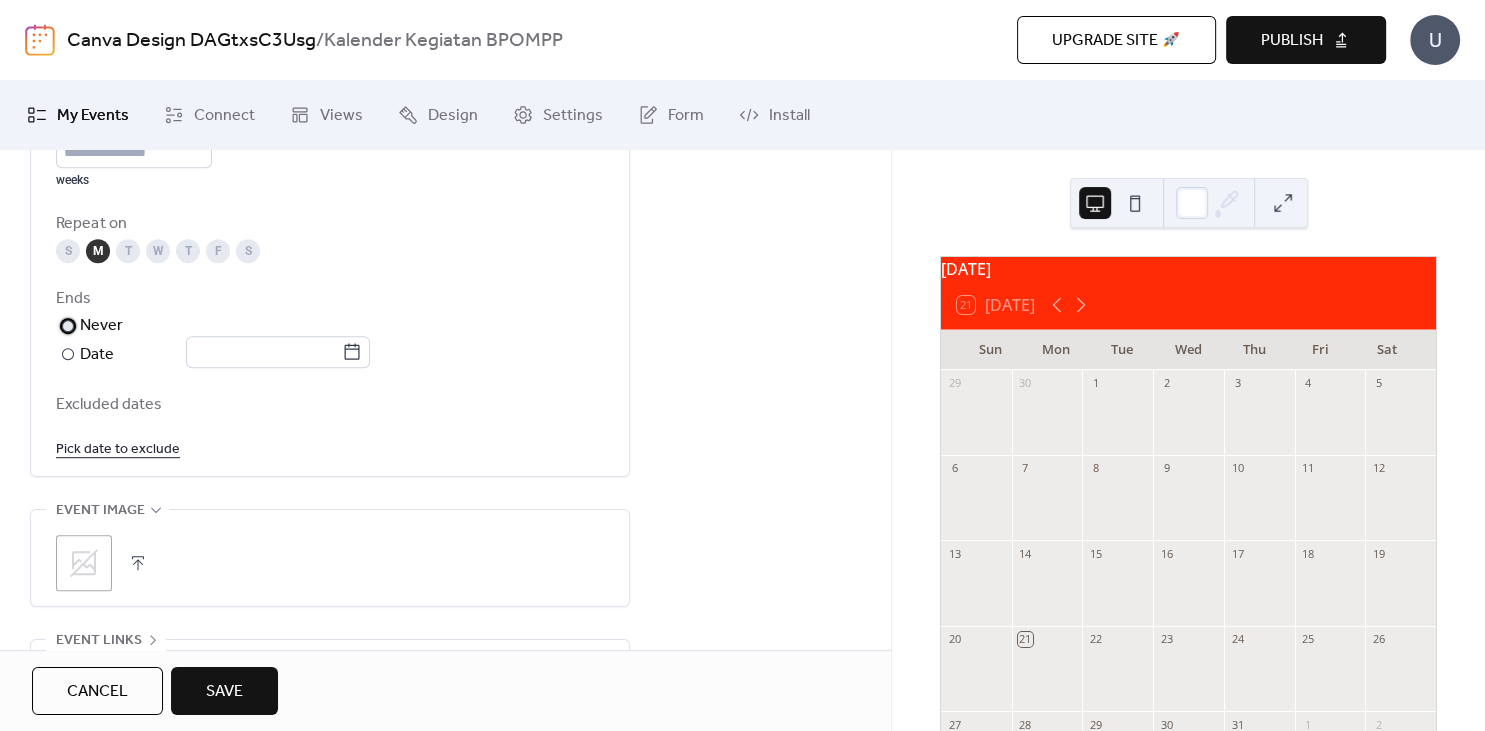 click on "​" at bounding box center [66, 326] 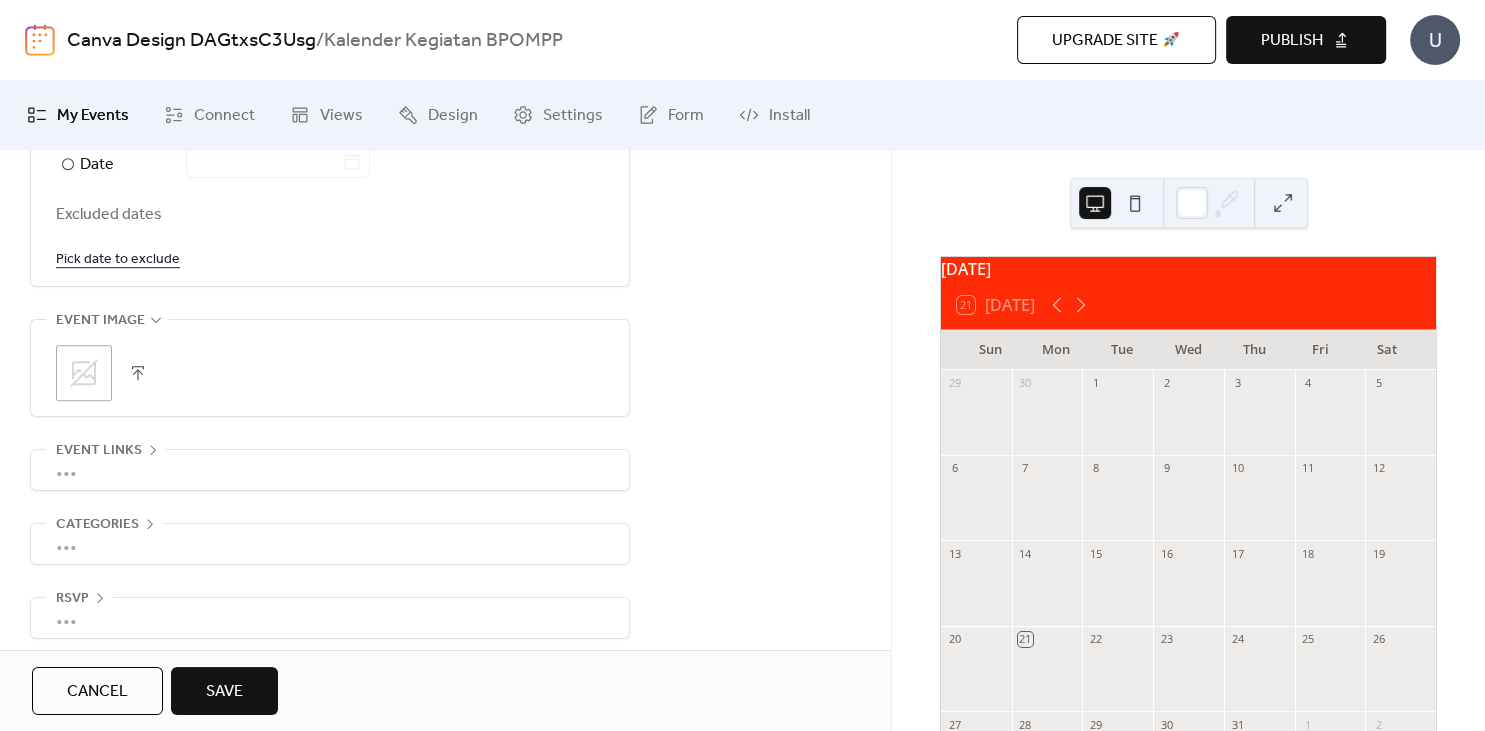 scroll, scrollTop: 1282, scrollLeft: 0, axis: vertical 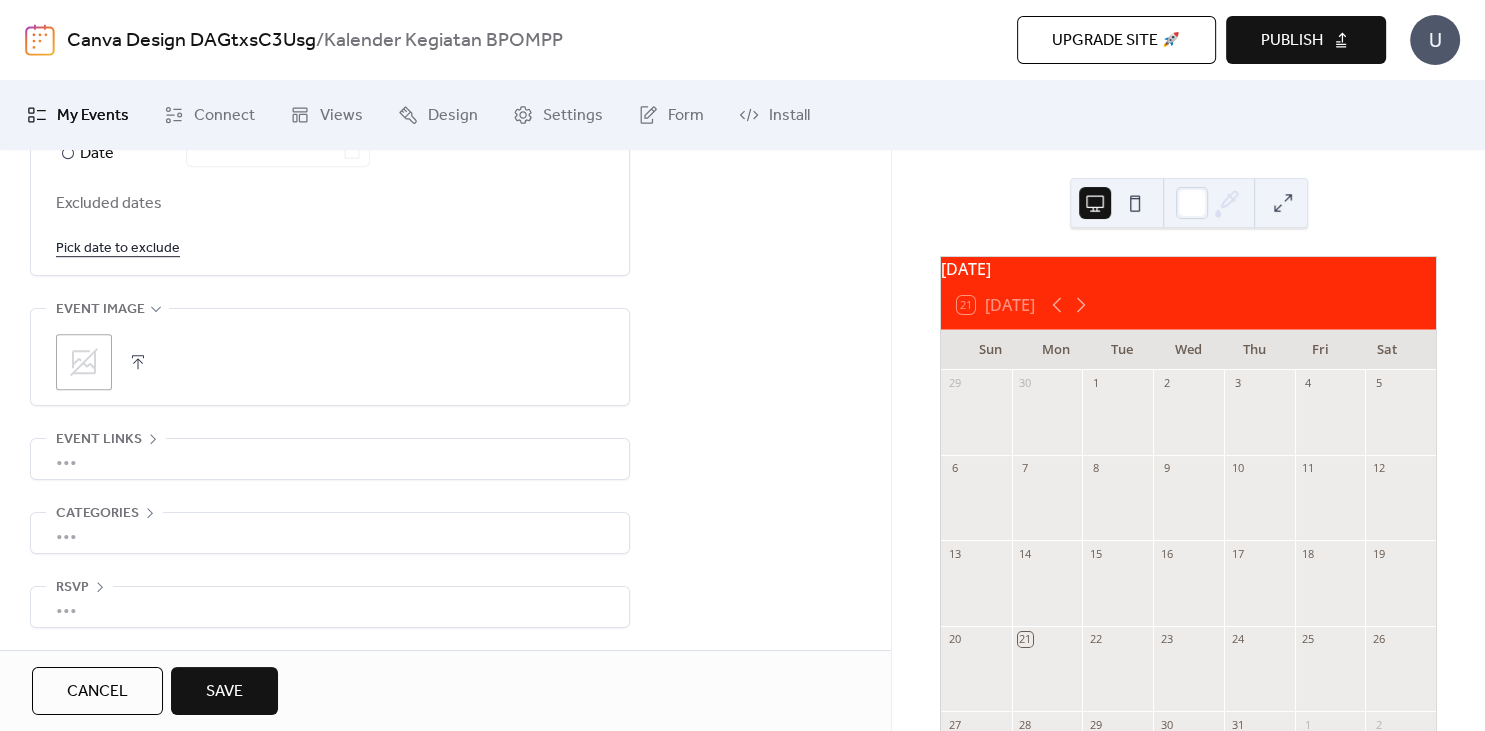 click on "Save" at bounding box center [224, 692] 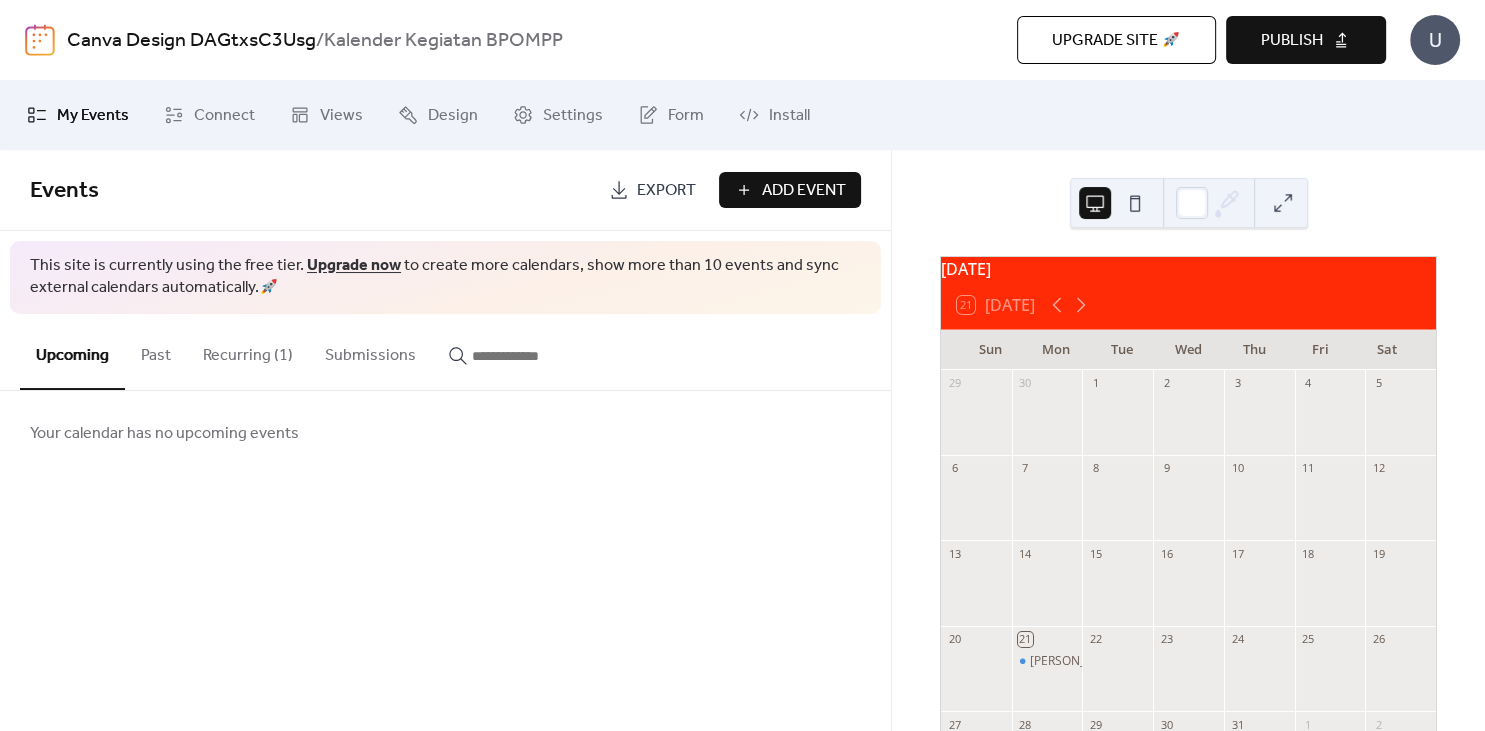 click on "Publish" at bounding box center [1292, 41] 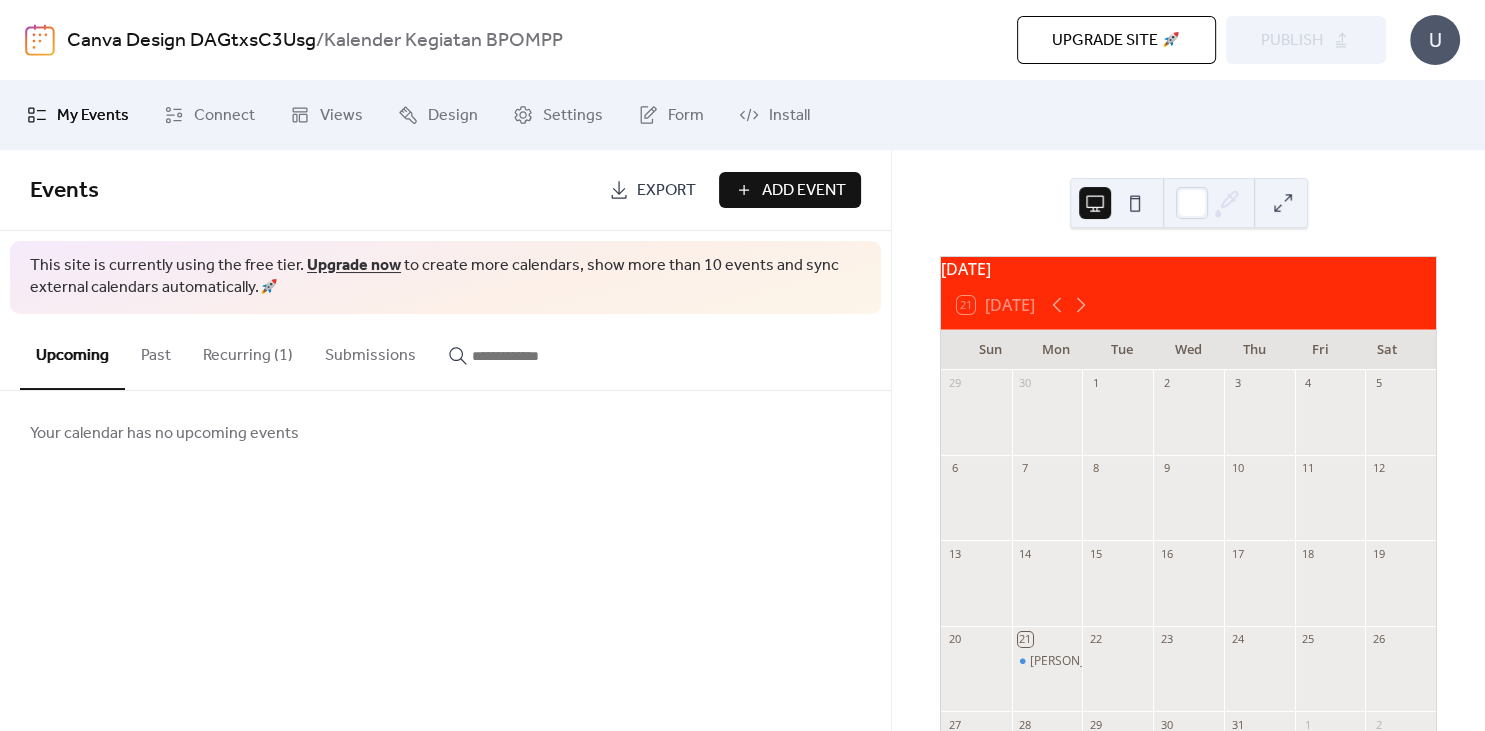 click on "My Events" at bounding box center [93, 116] 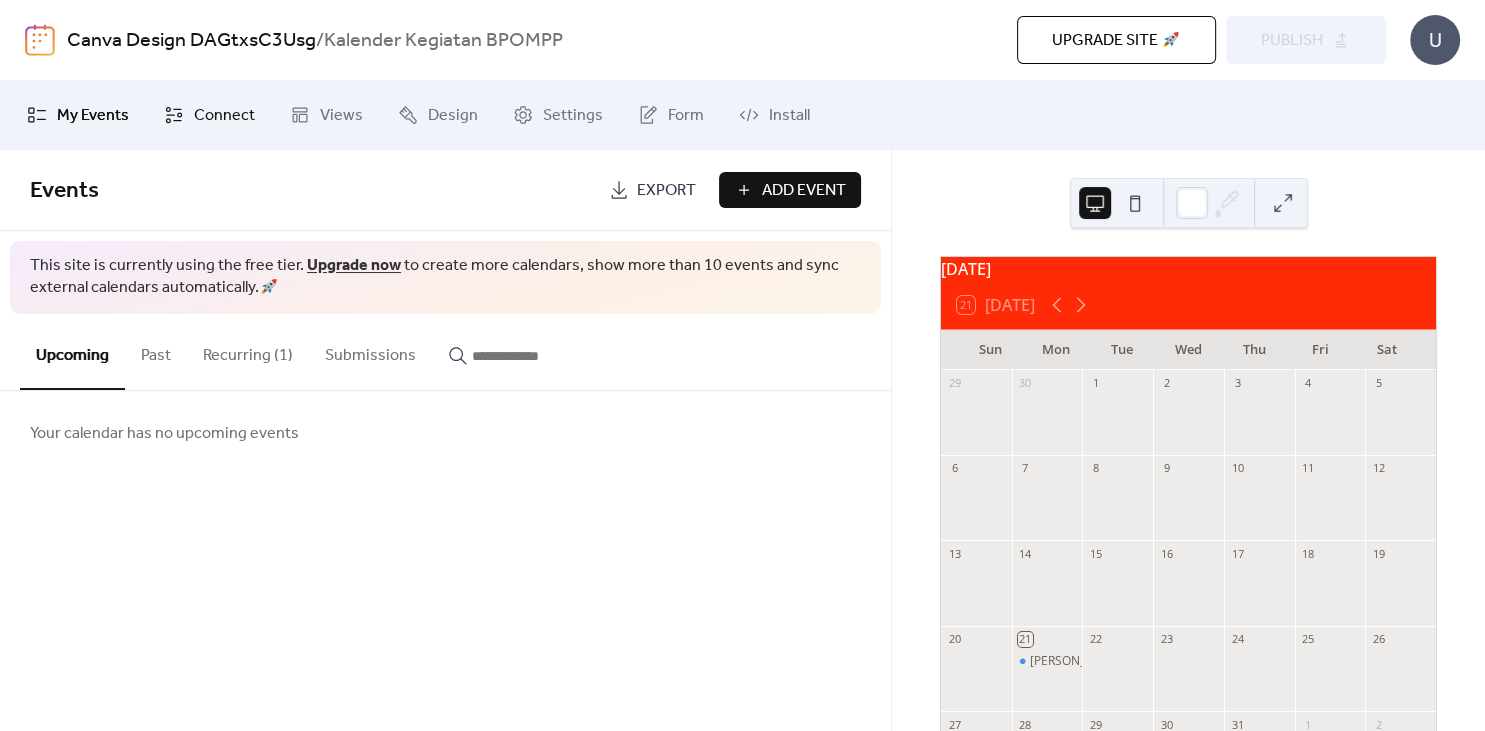 click on "Connect" at bounding box center (224, 116) 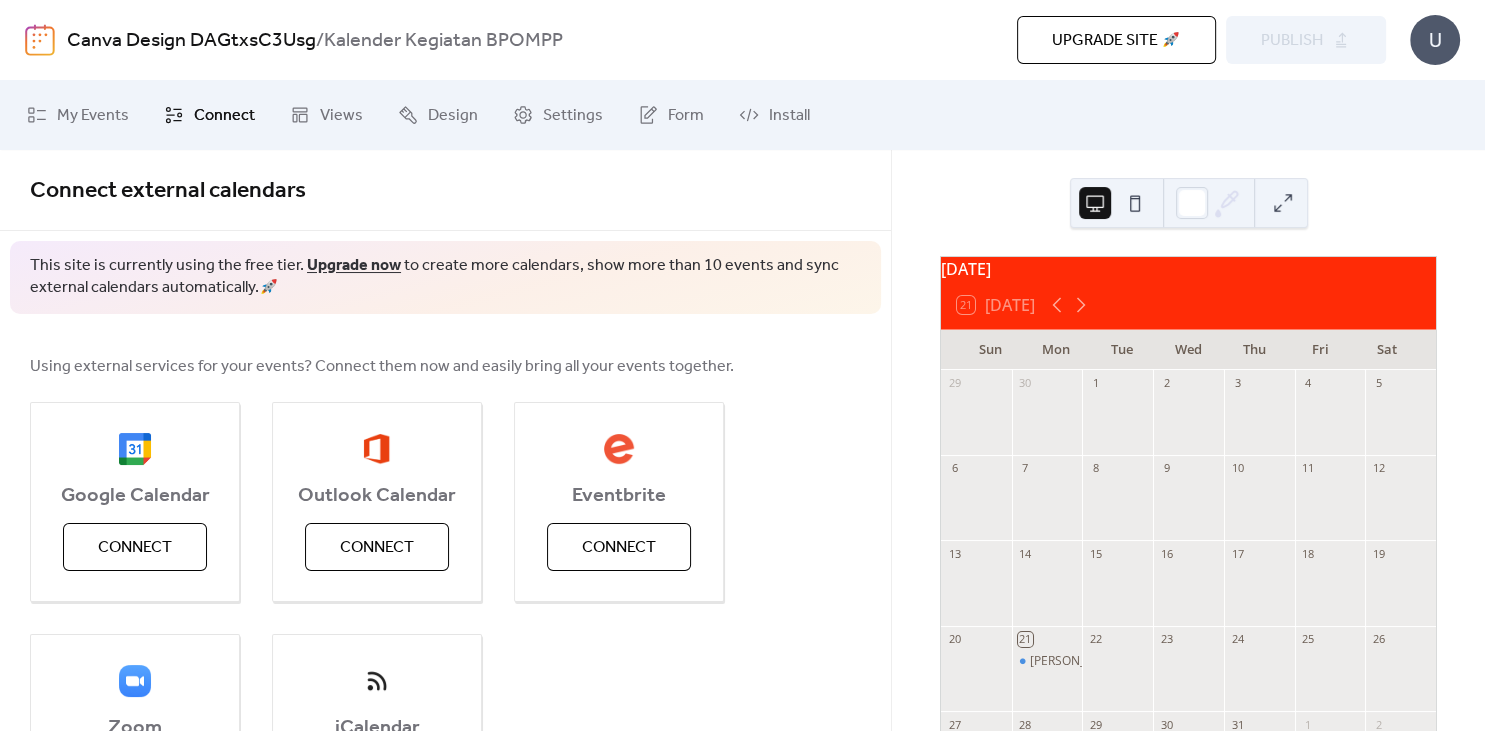 scroll, scrollTop: 182, scrollLeft: 0, axis: vertical 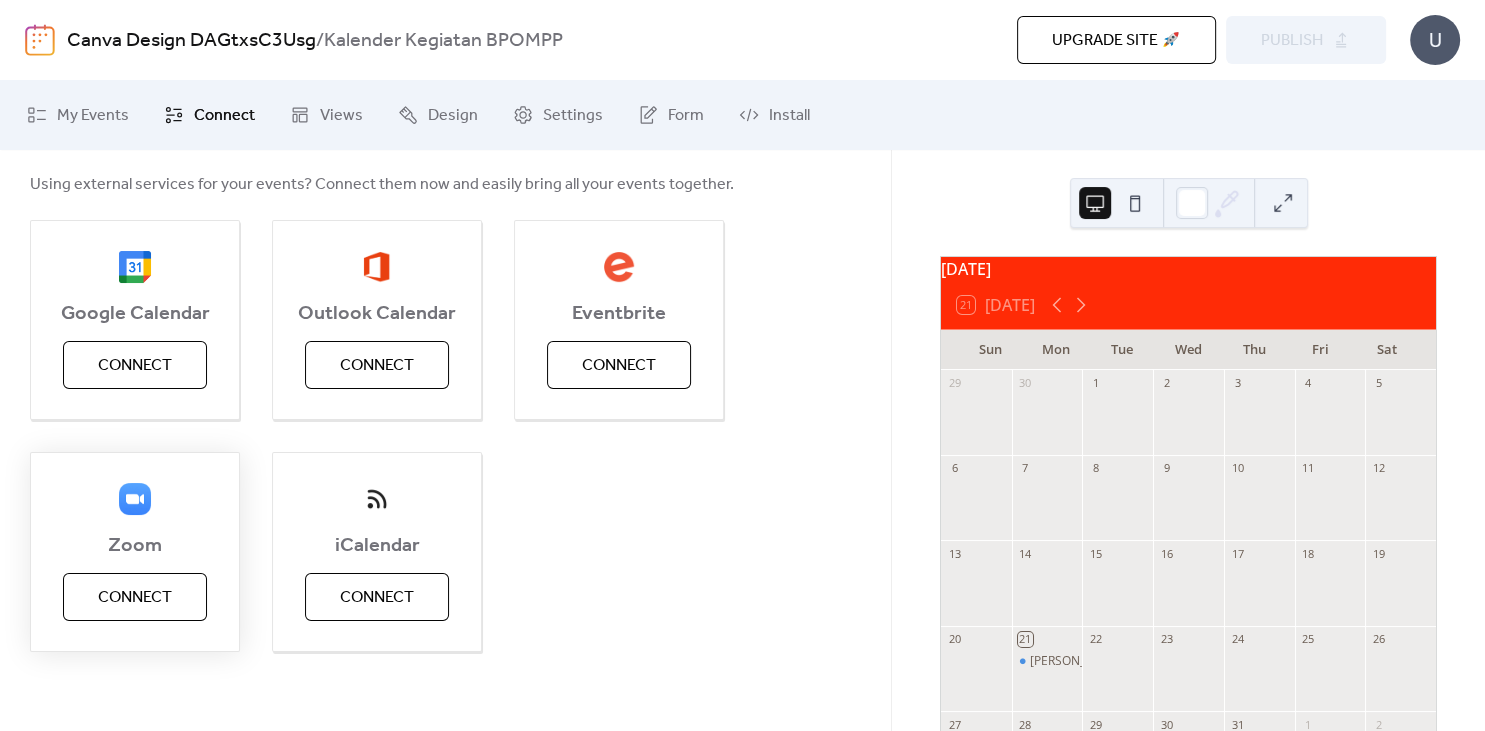 click on "Connect" at bounding box center [135, 598] 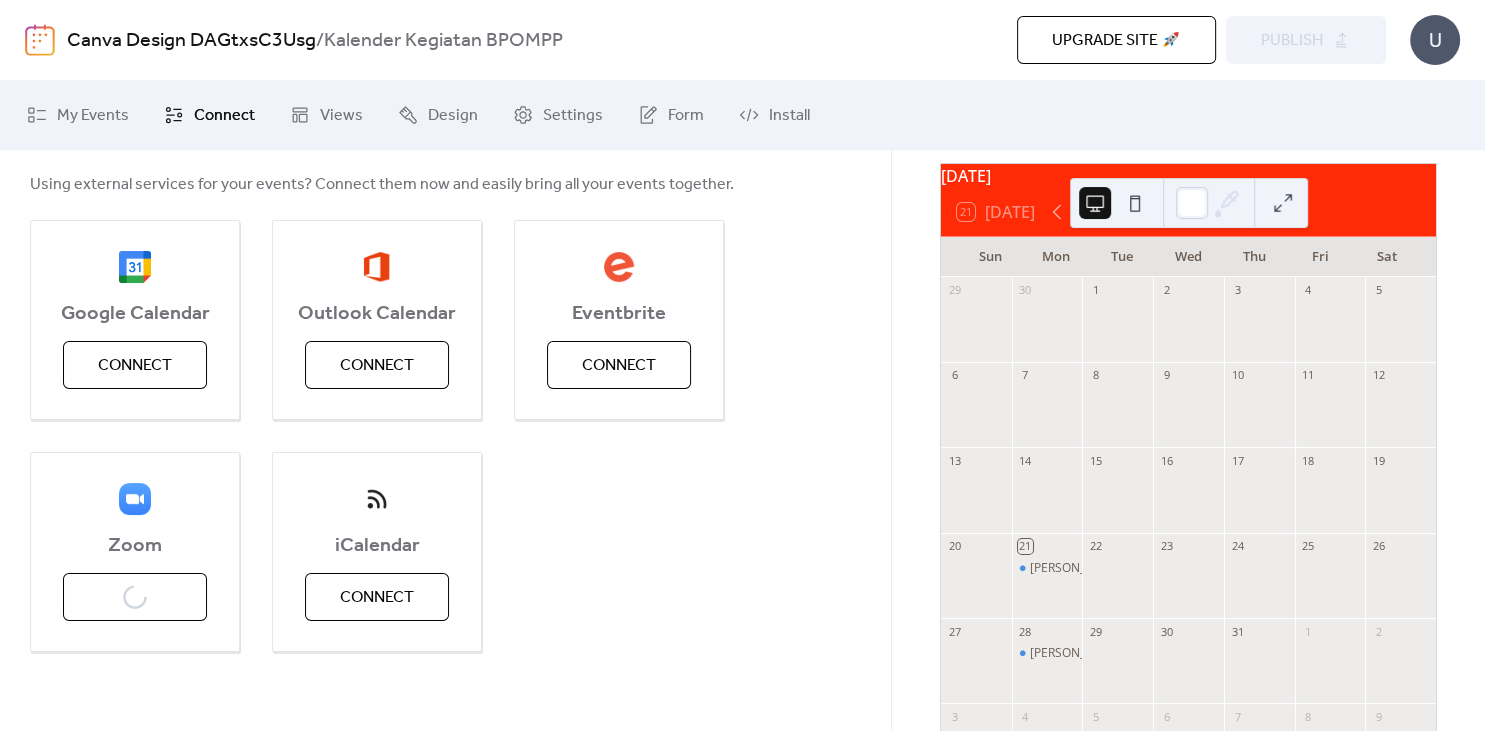 scroll, scrollTop: 94, scrollLeft: 0, axis: vertical 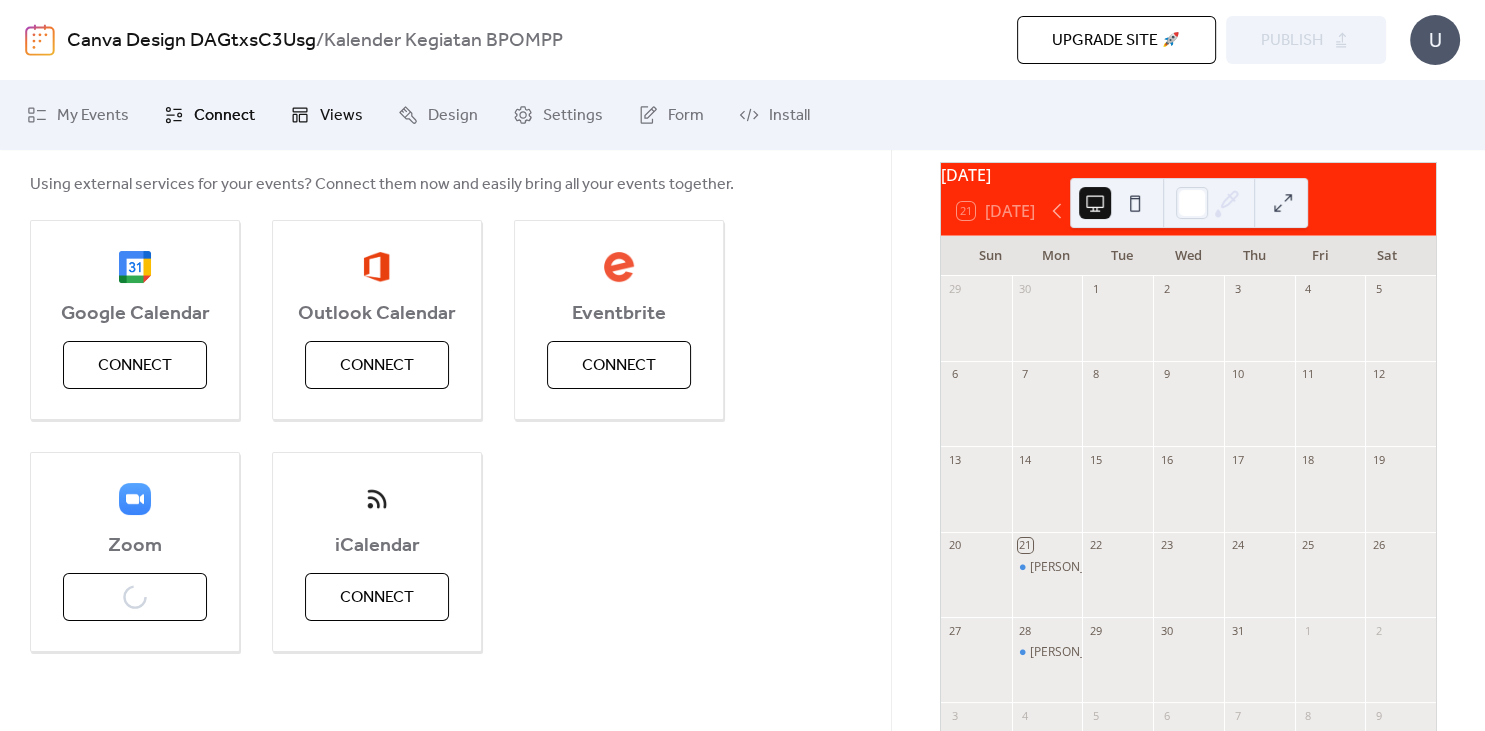 click on "Views" at bounding box center [341, 116] 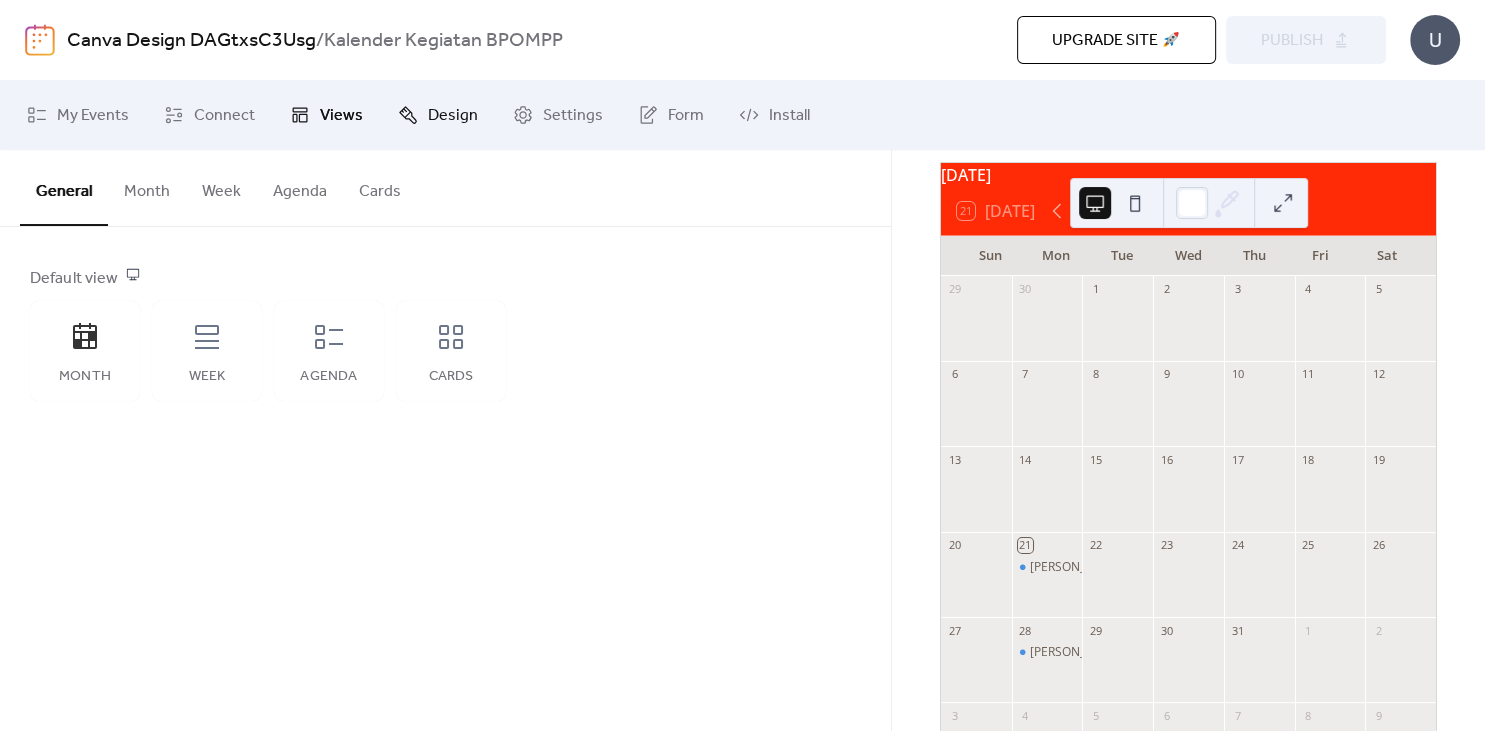click on "Design" at bounding box center (453, 116) 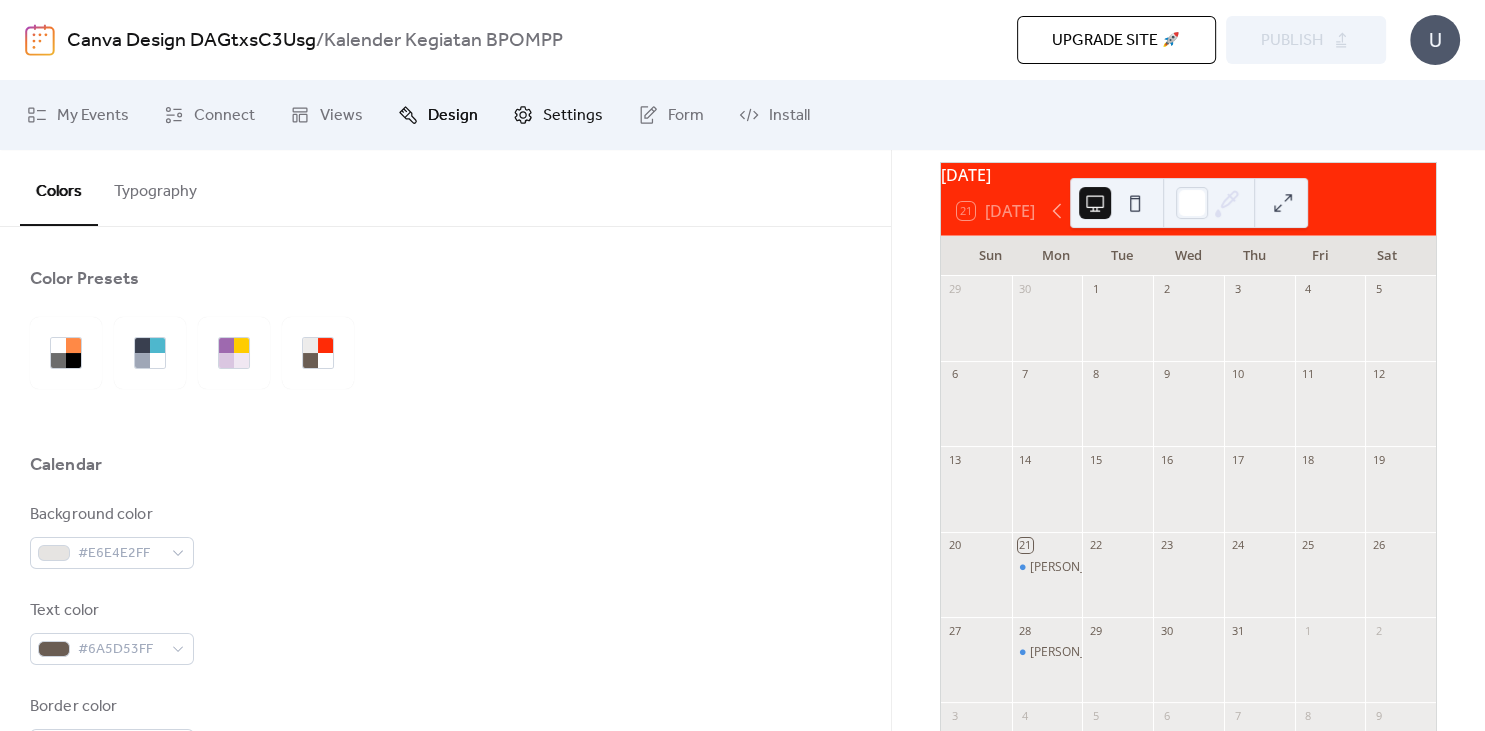 click on "Settings" at bounding box center (558, 115) 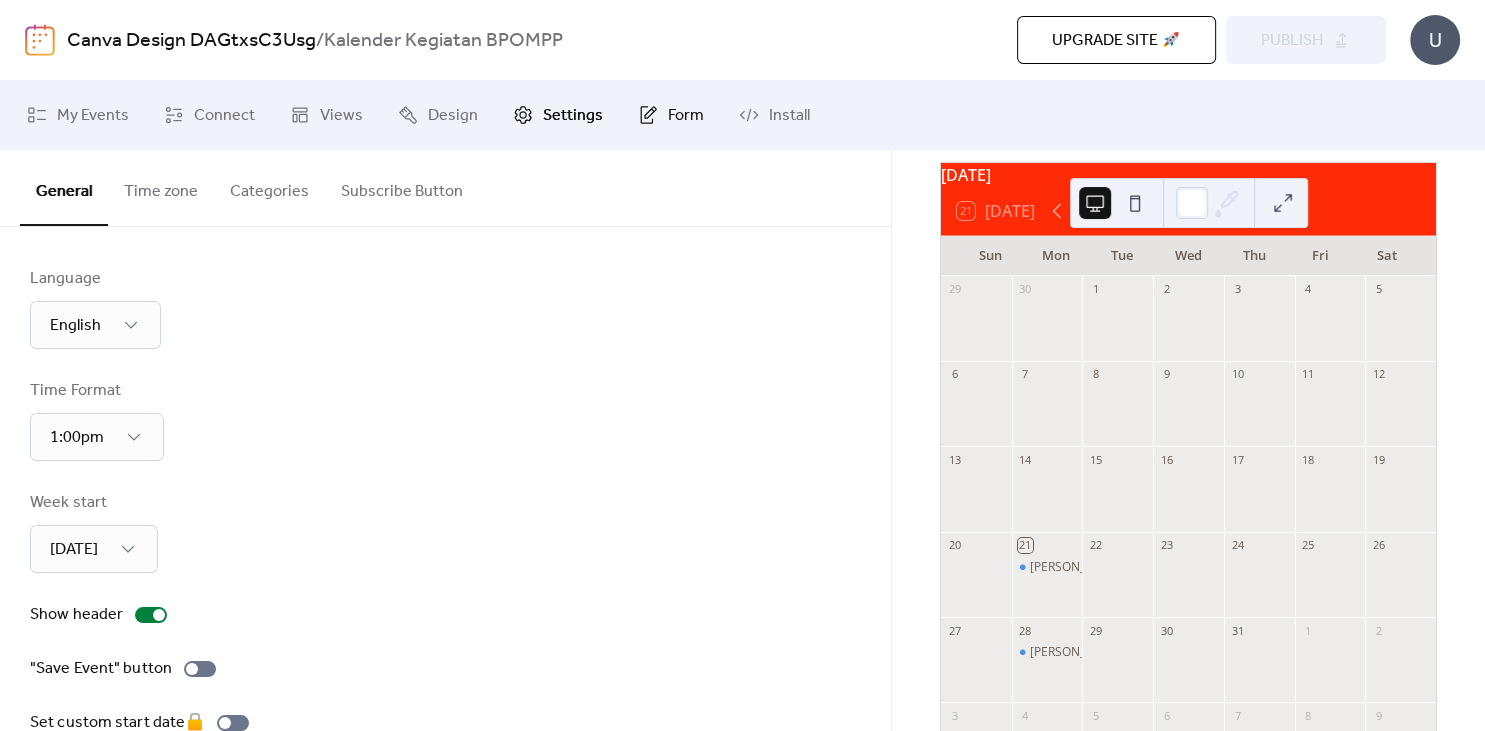 click on "Form" at bounding box center [686, 116] 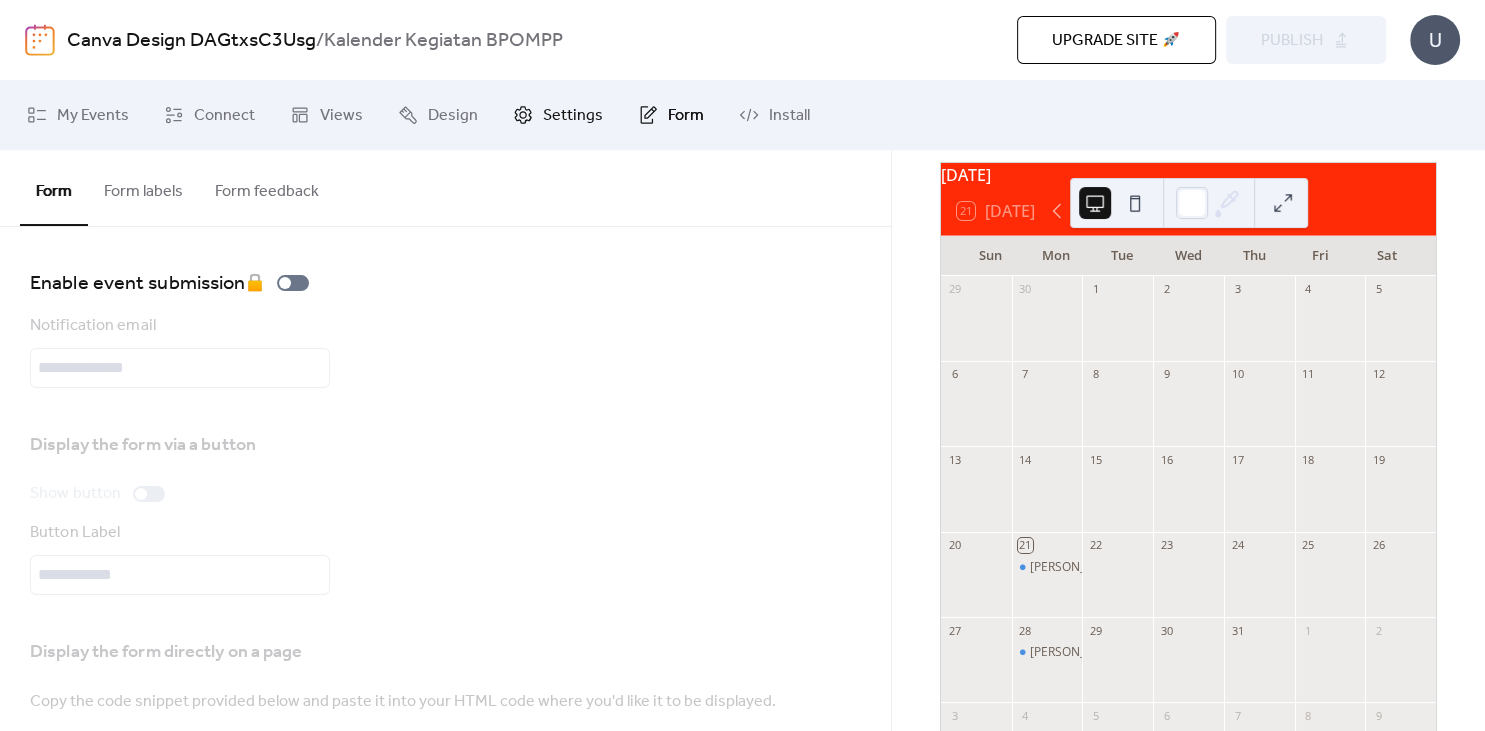 click on "Settings" at bounding box center [573, 116] 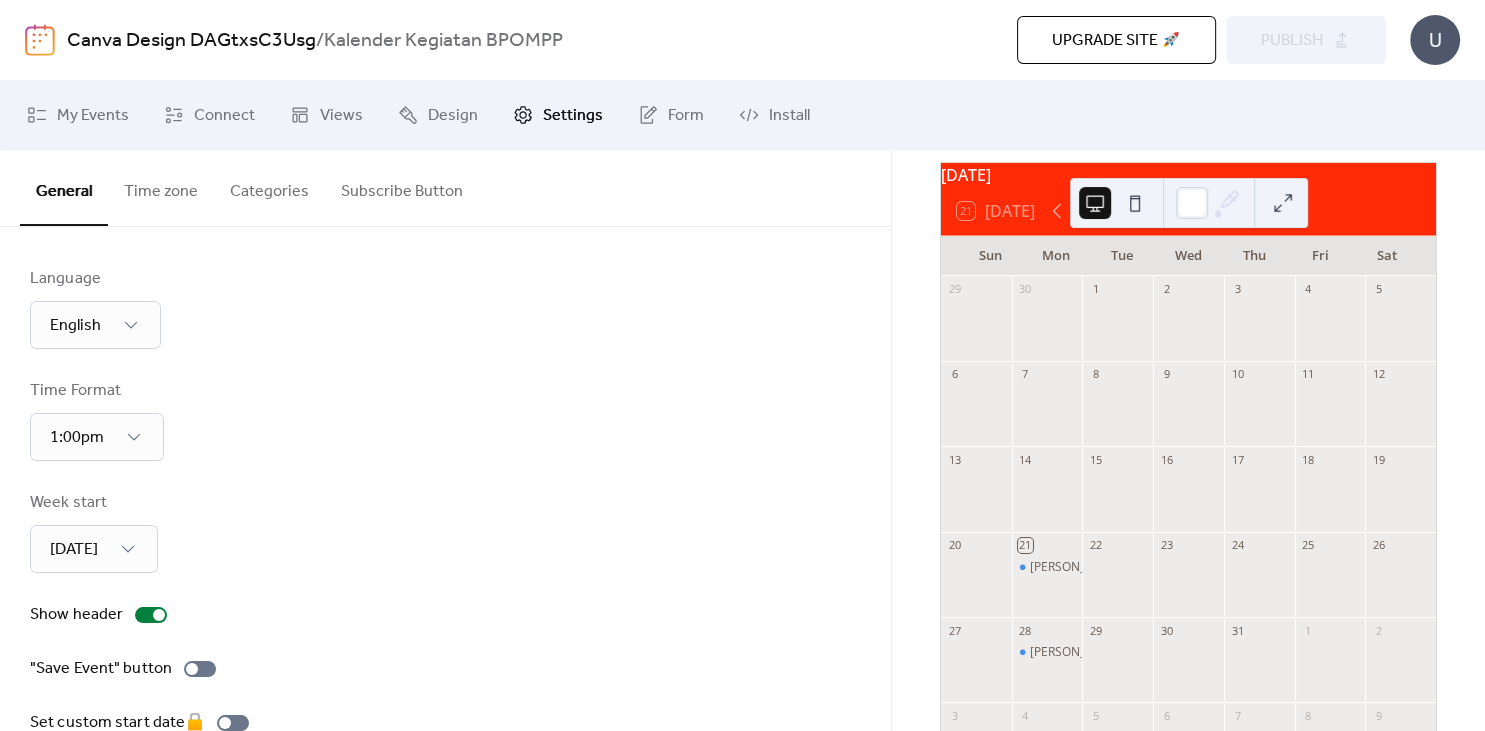 click on "Time zone" at bounding box center [161, 187] 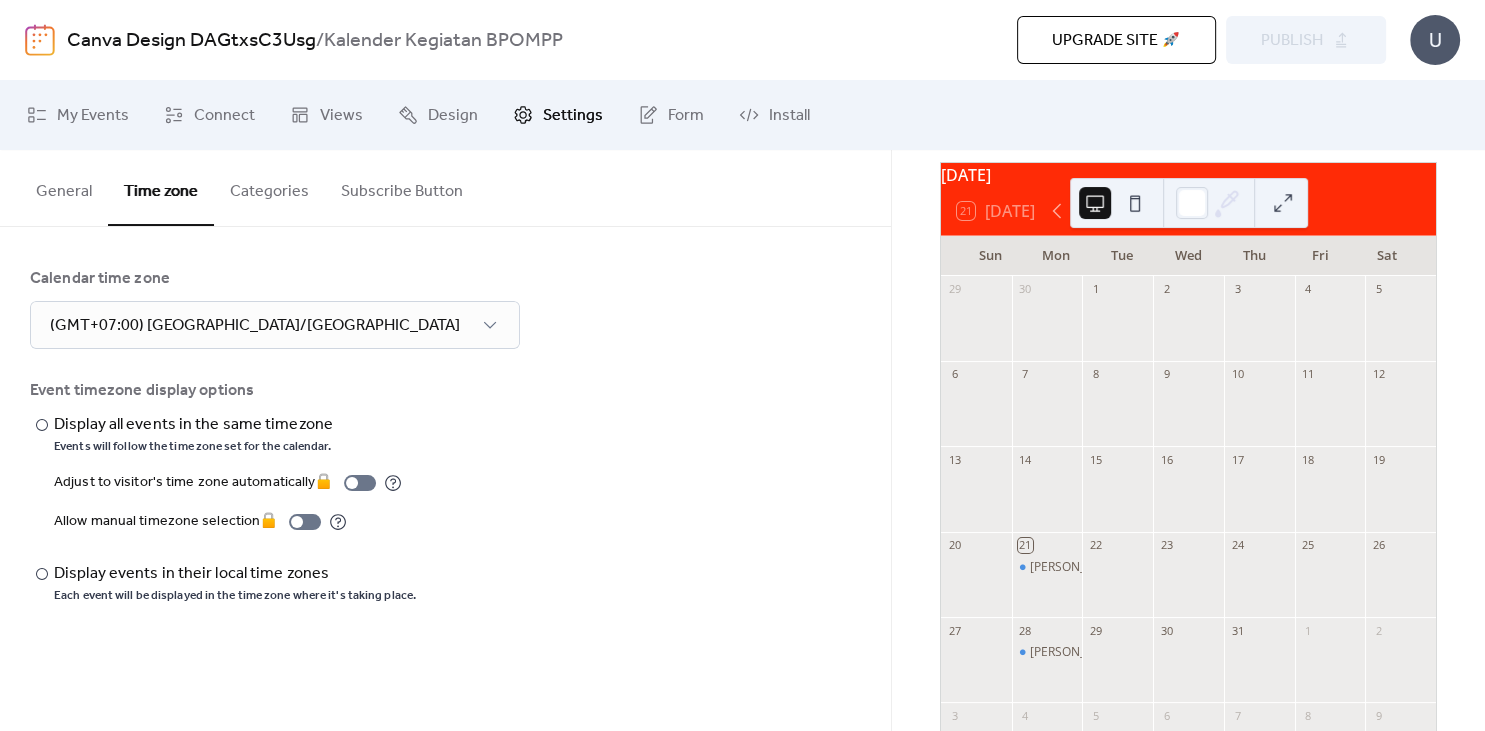 click on "Categories" at bounding box center [269, 187] 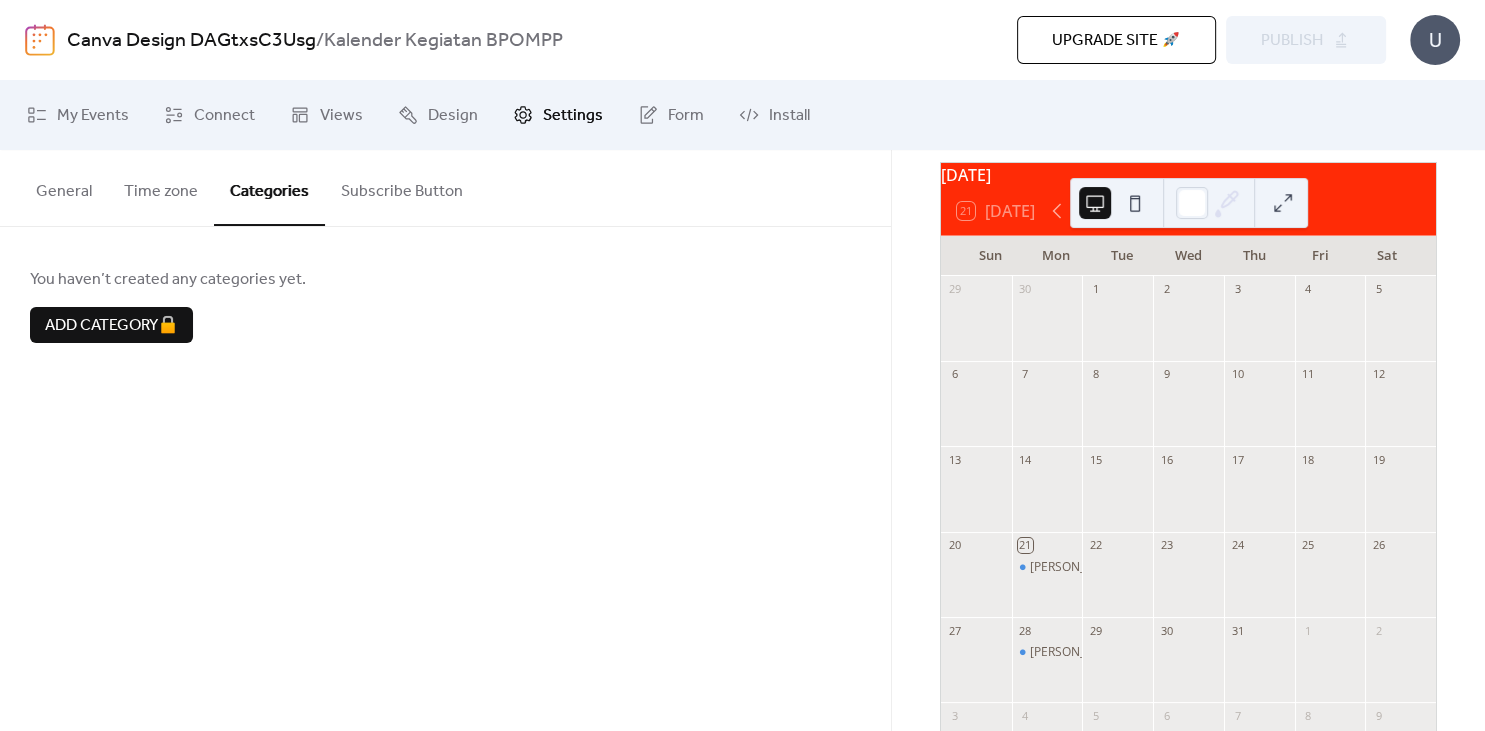 click on "Subscribe Button" at bounding box center [402, 187] 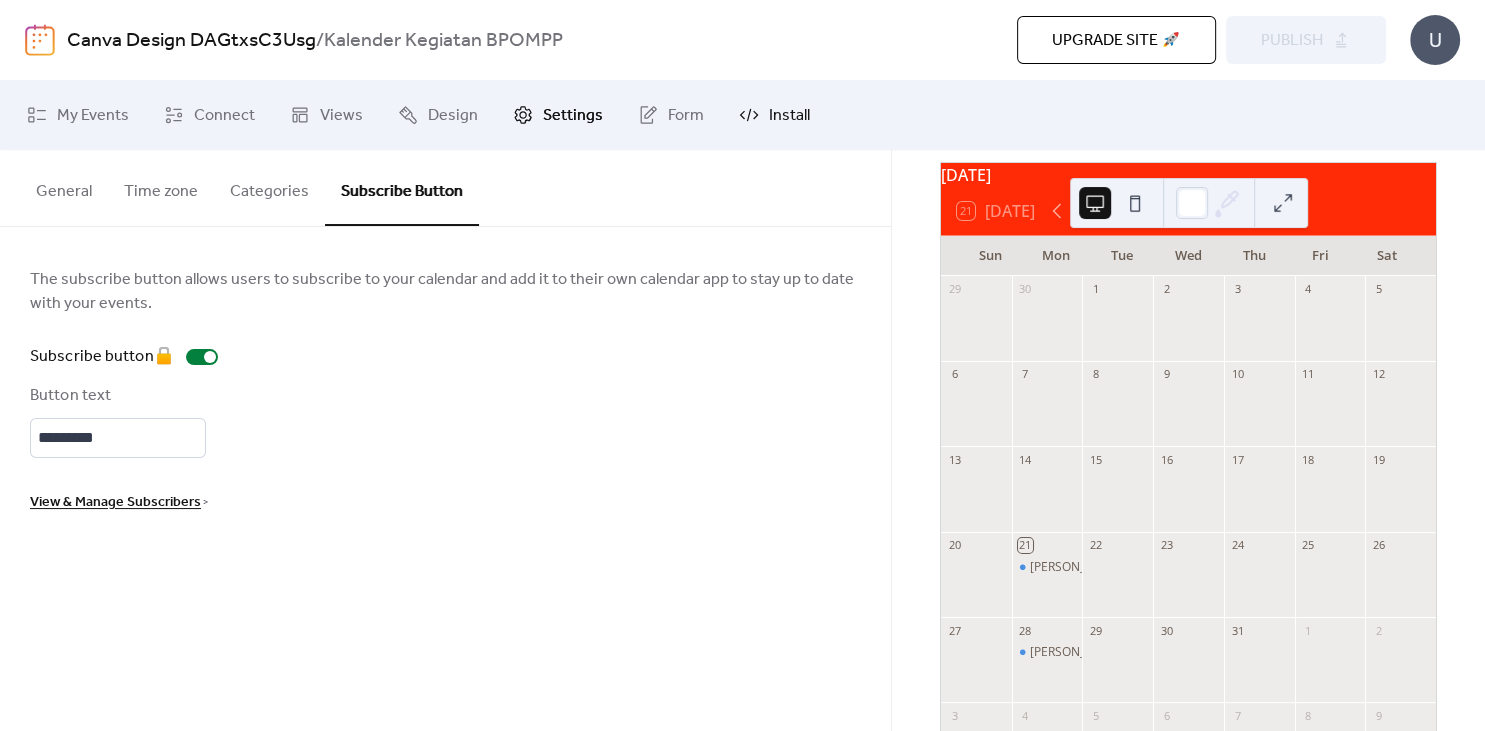 click on "Install" at bounding box center [789, 116] 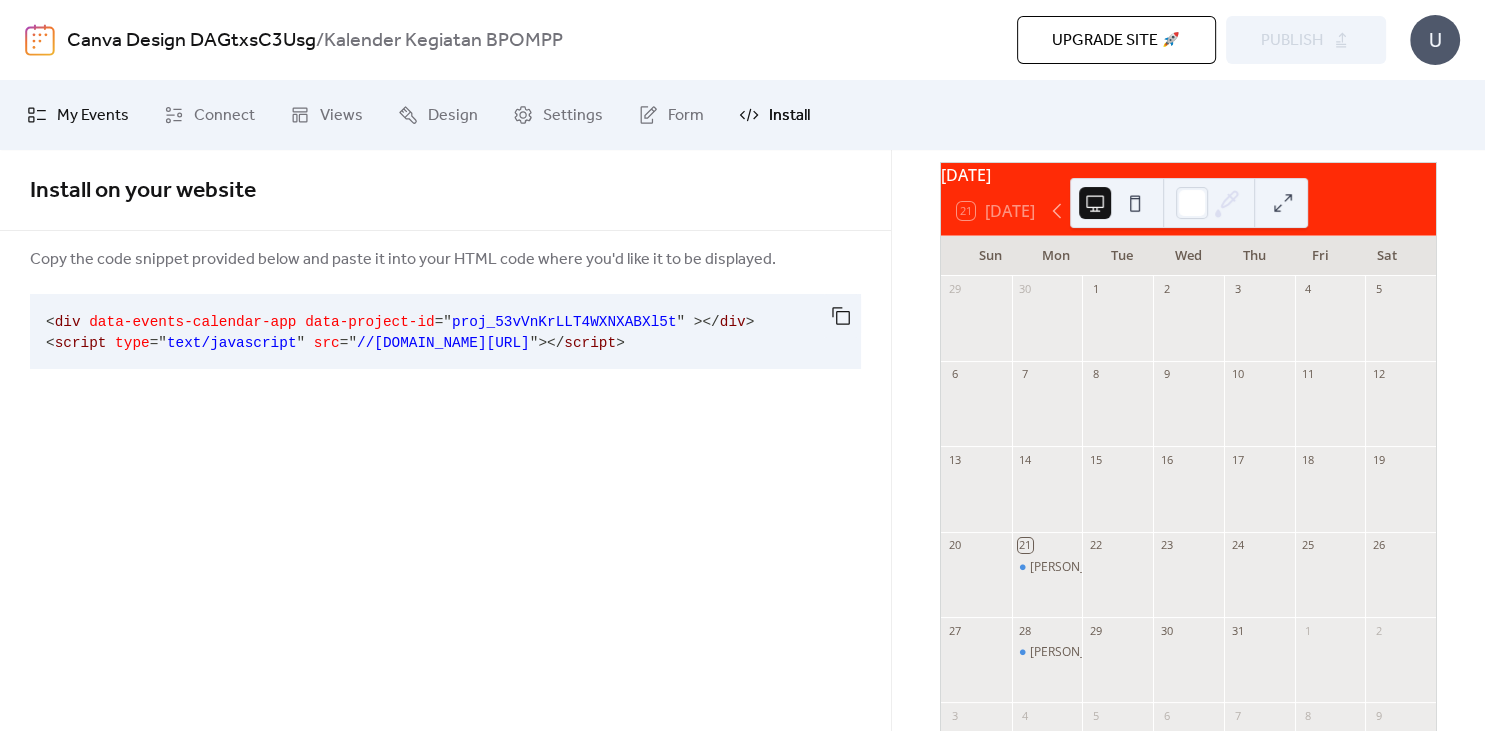 click on "My Events" at bounding box center [78, 115] 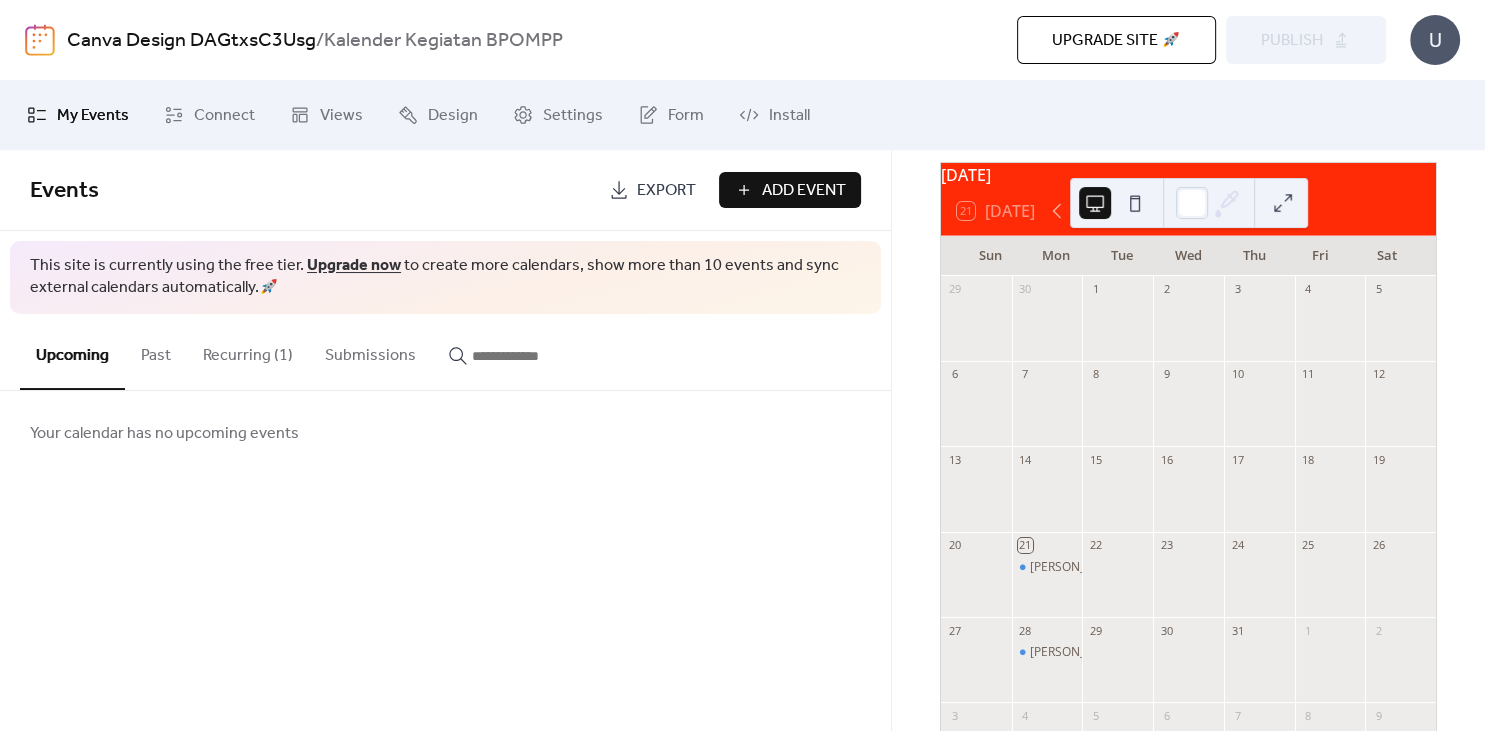 click on "Upgrade site 🚀" at bounding box center [1116, 40] 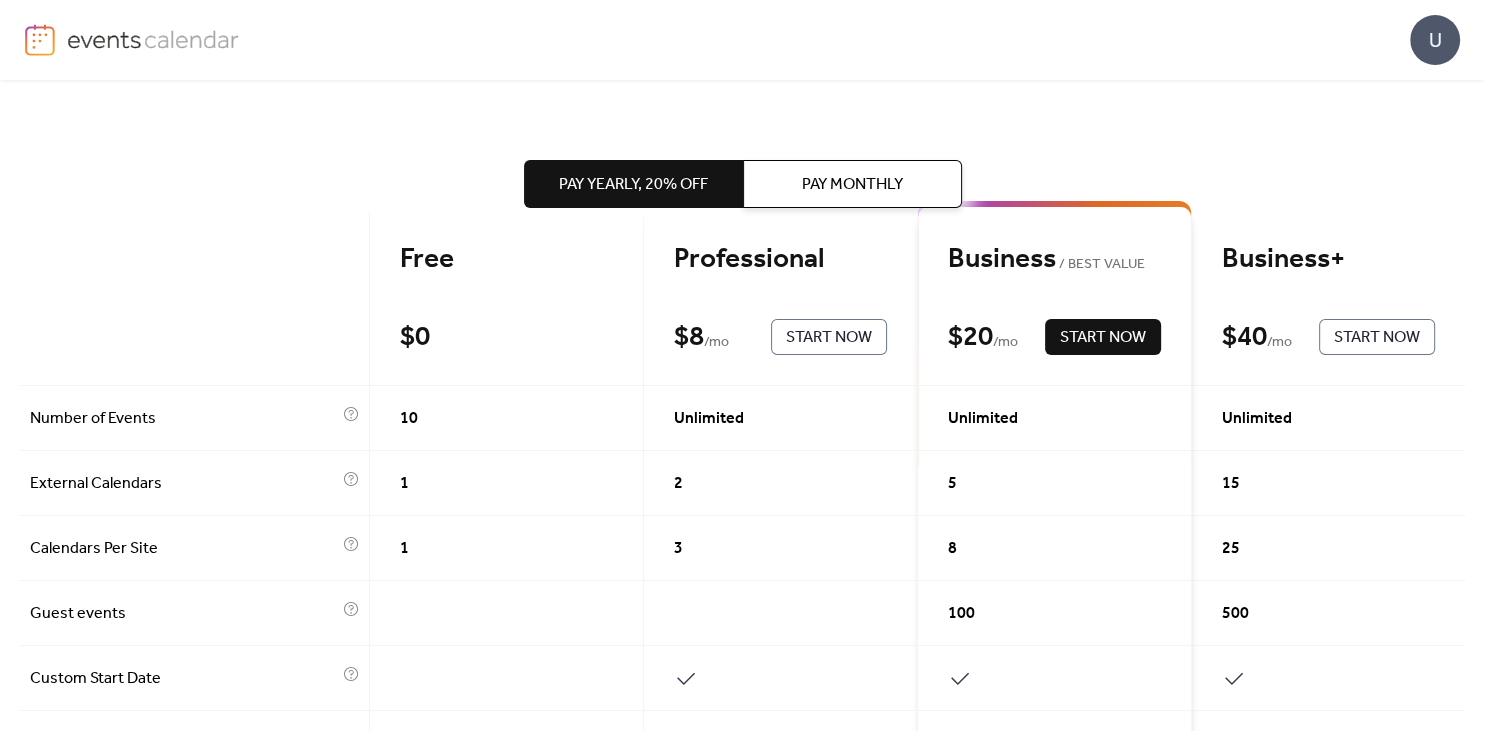 scroll, scrollTop: 0, scrollLeft: 0, axis: both 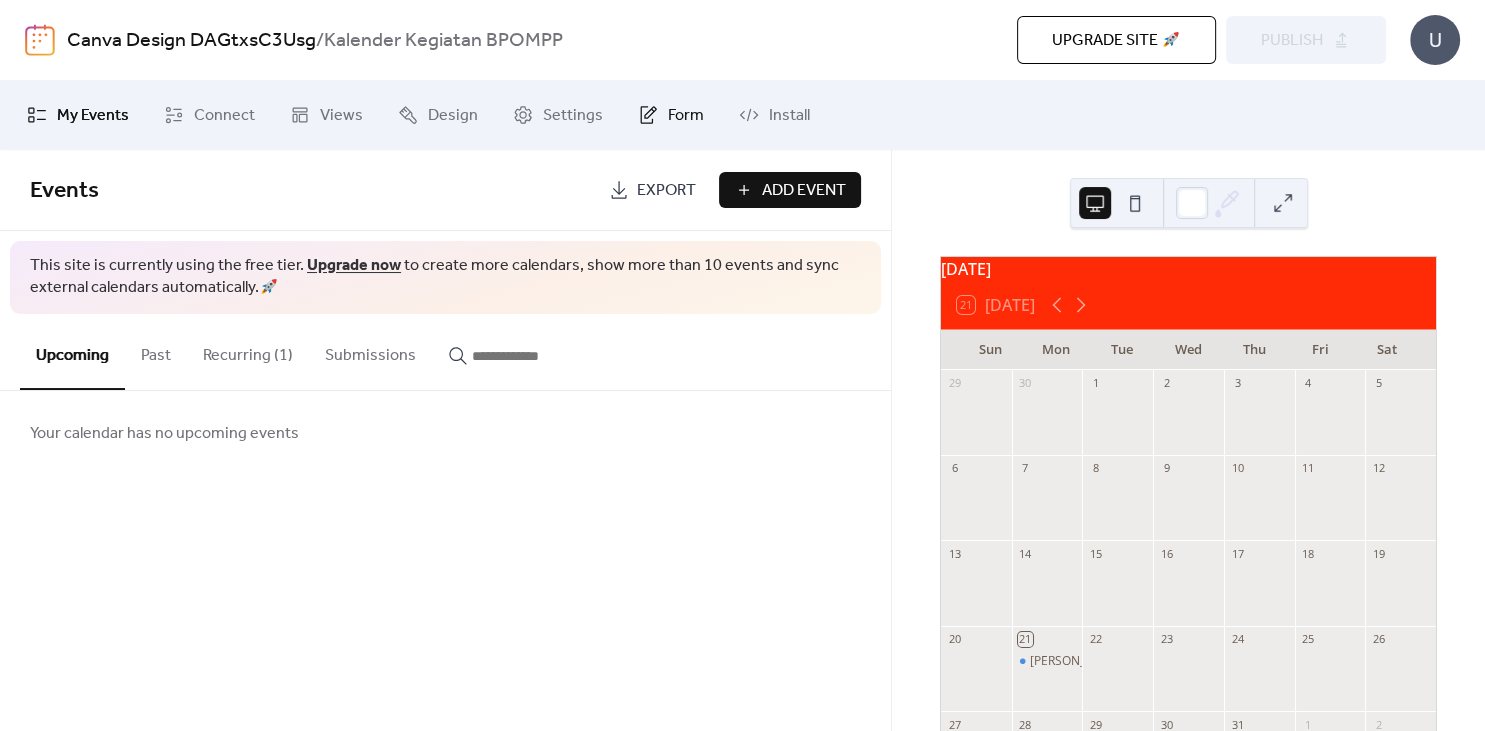 click on "Form" at bounding box center (686, 116) 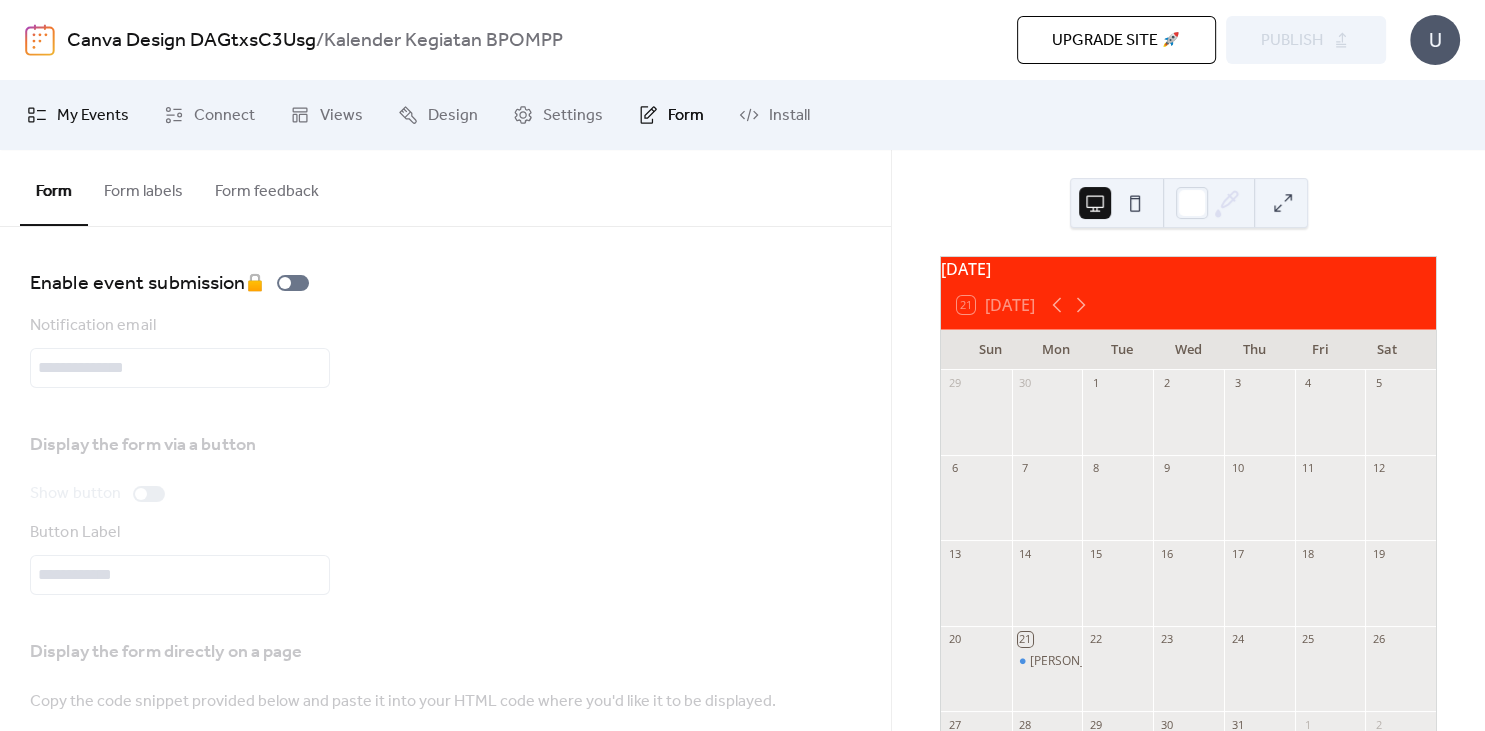 click on "My Events" at bounding box center (93, 116) 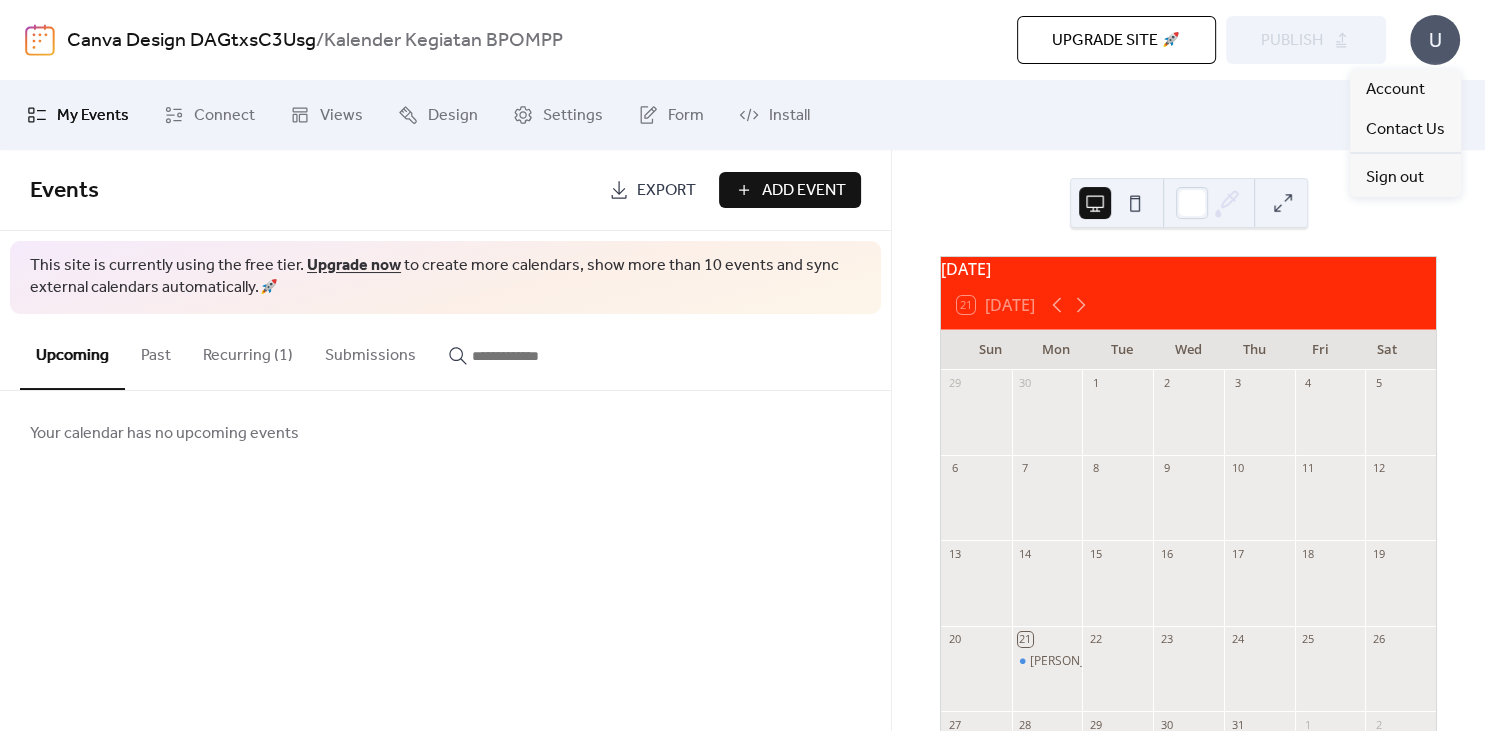 click on "U" at bounding box center [1435, 40] 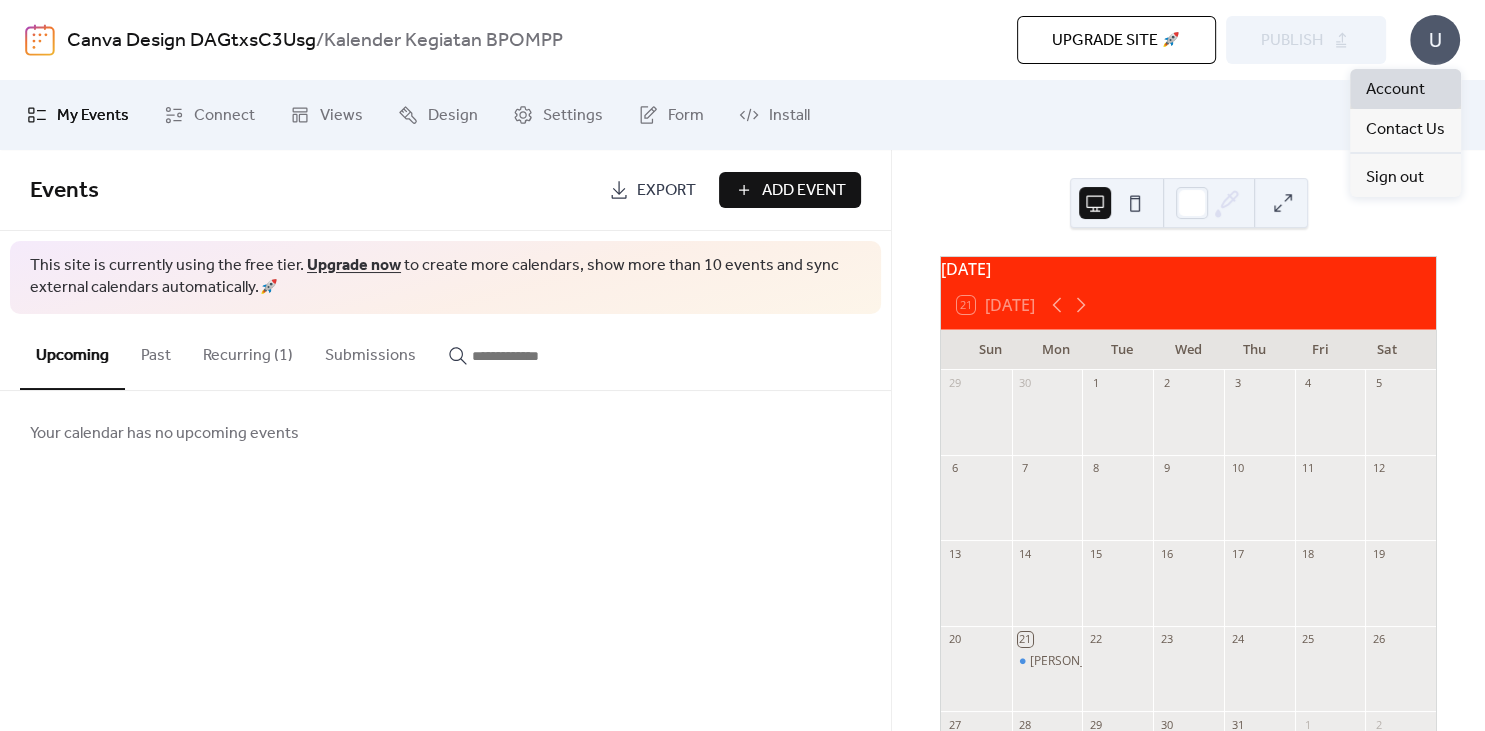 click on "Account" at bounding box center [1395, 90] 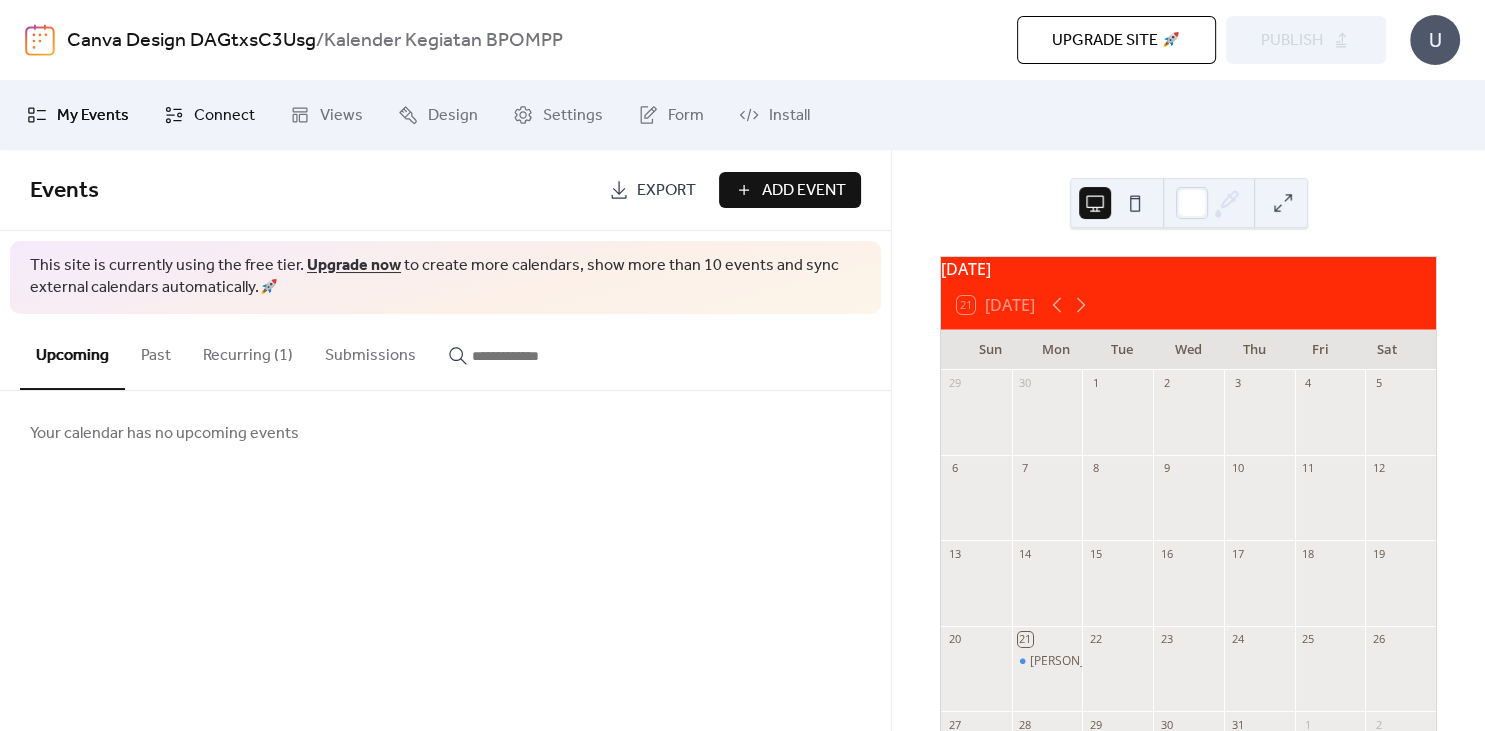 click 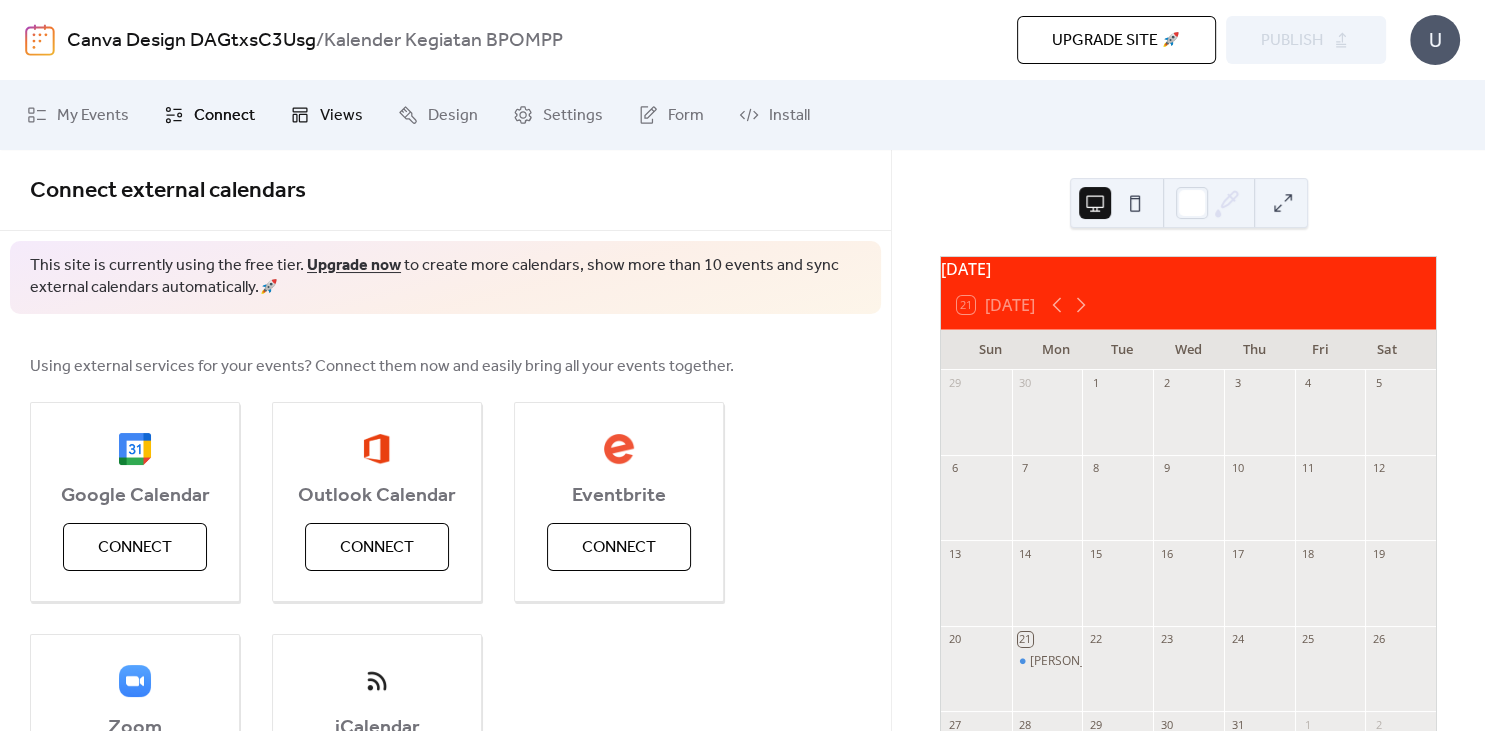 click on "Views" at bounding box center (326, 115) 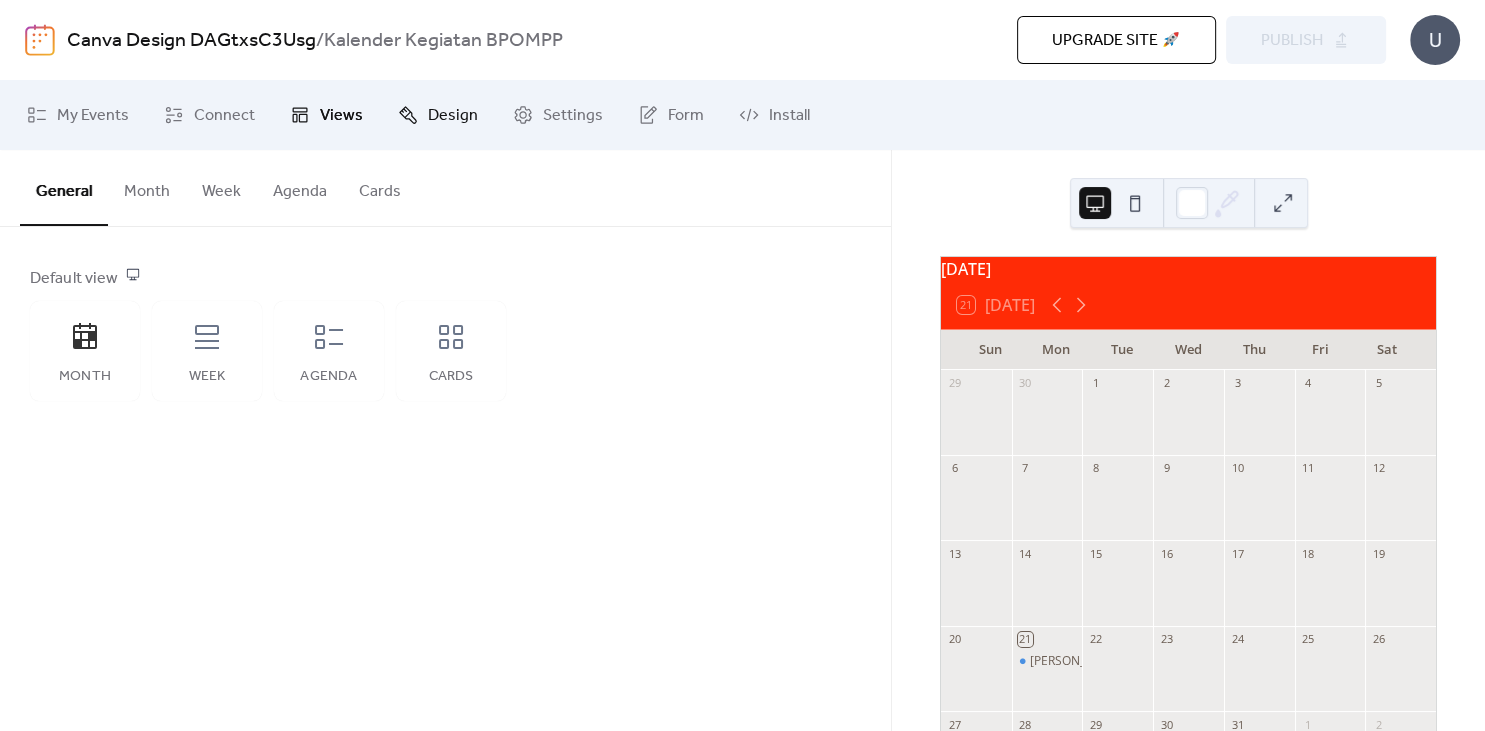 click on "Design" at bounding box center (453, 116) 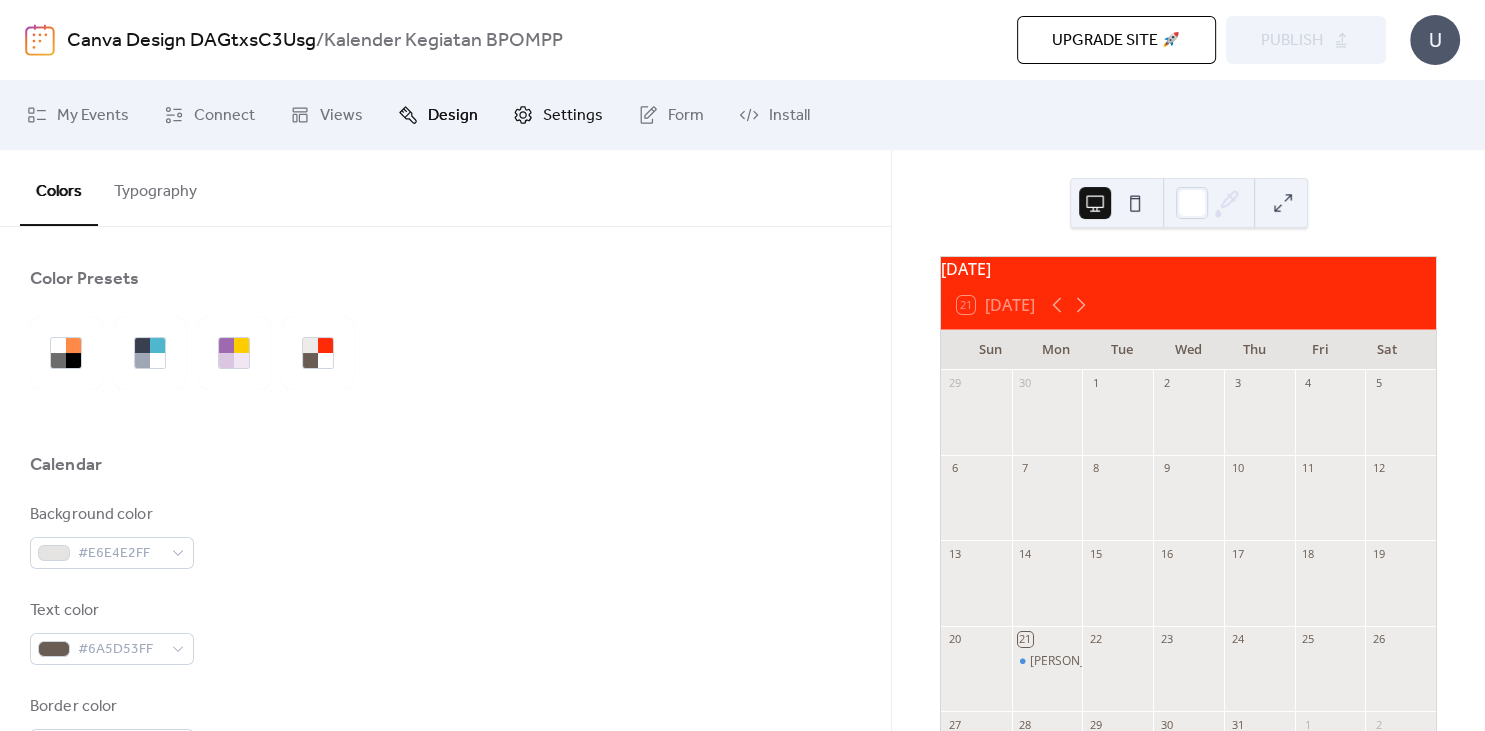 click 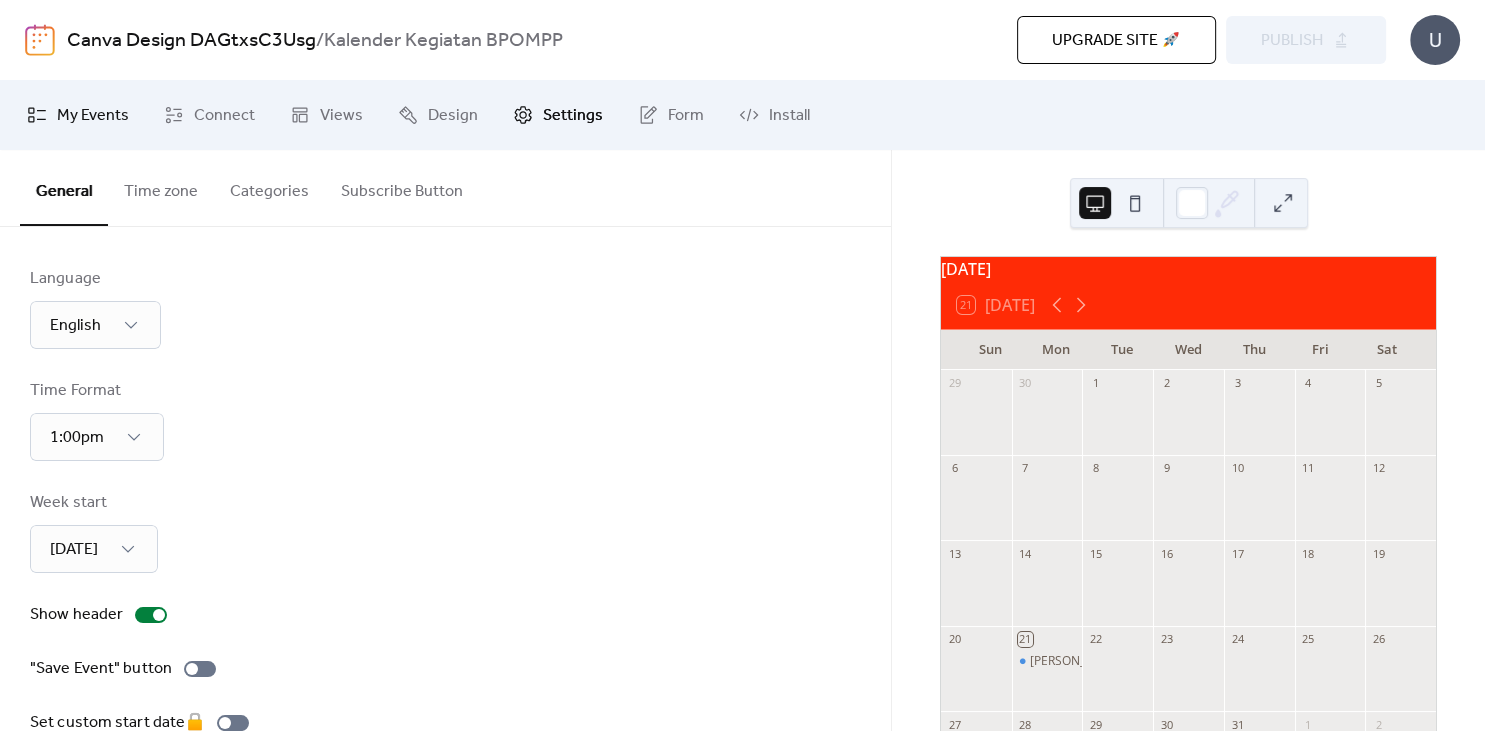 click on "My Events" at bounding box center [78, 115] 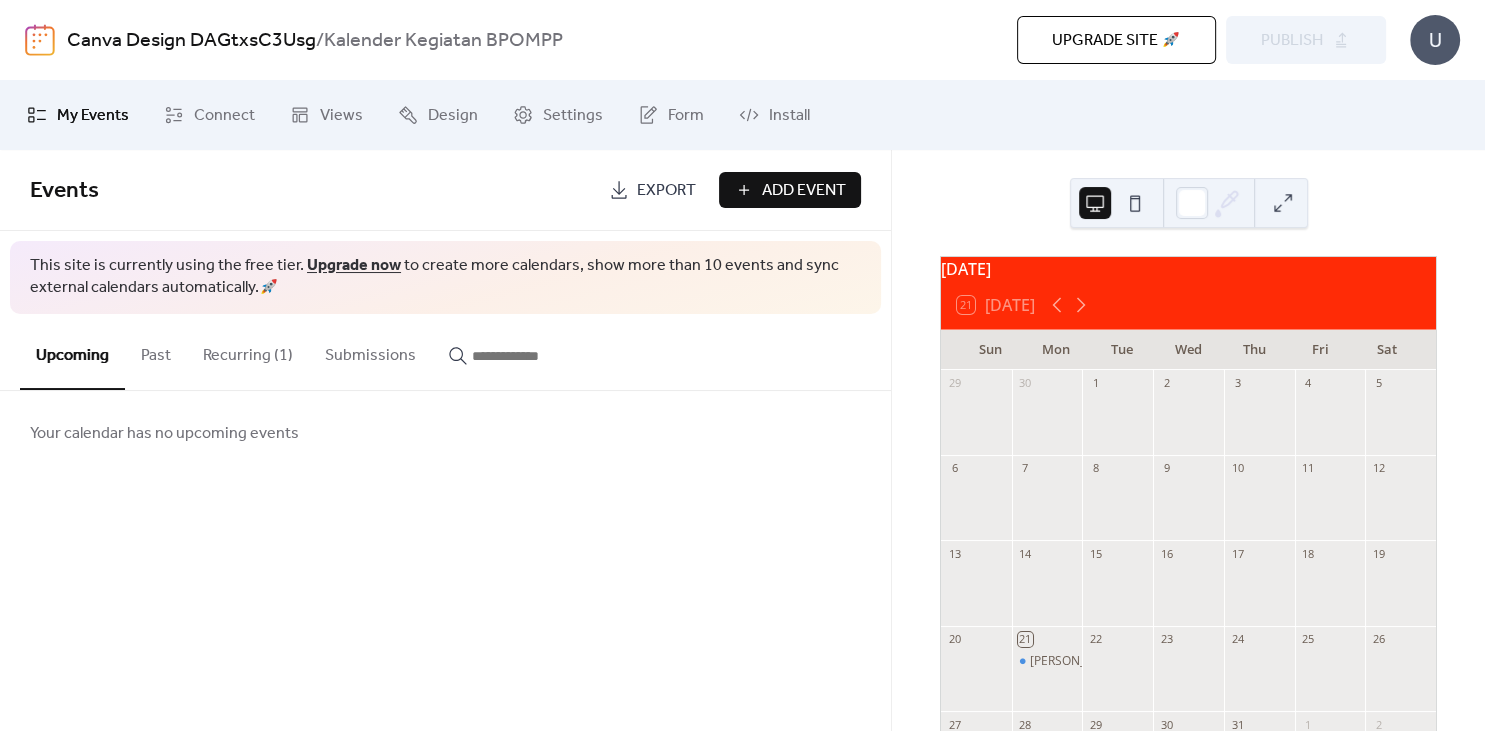 click on "Upgrade site 🚀" at bounding box center [1116, 41] 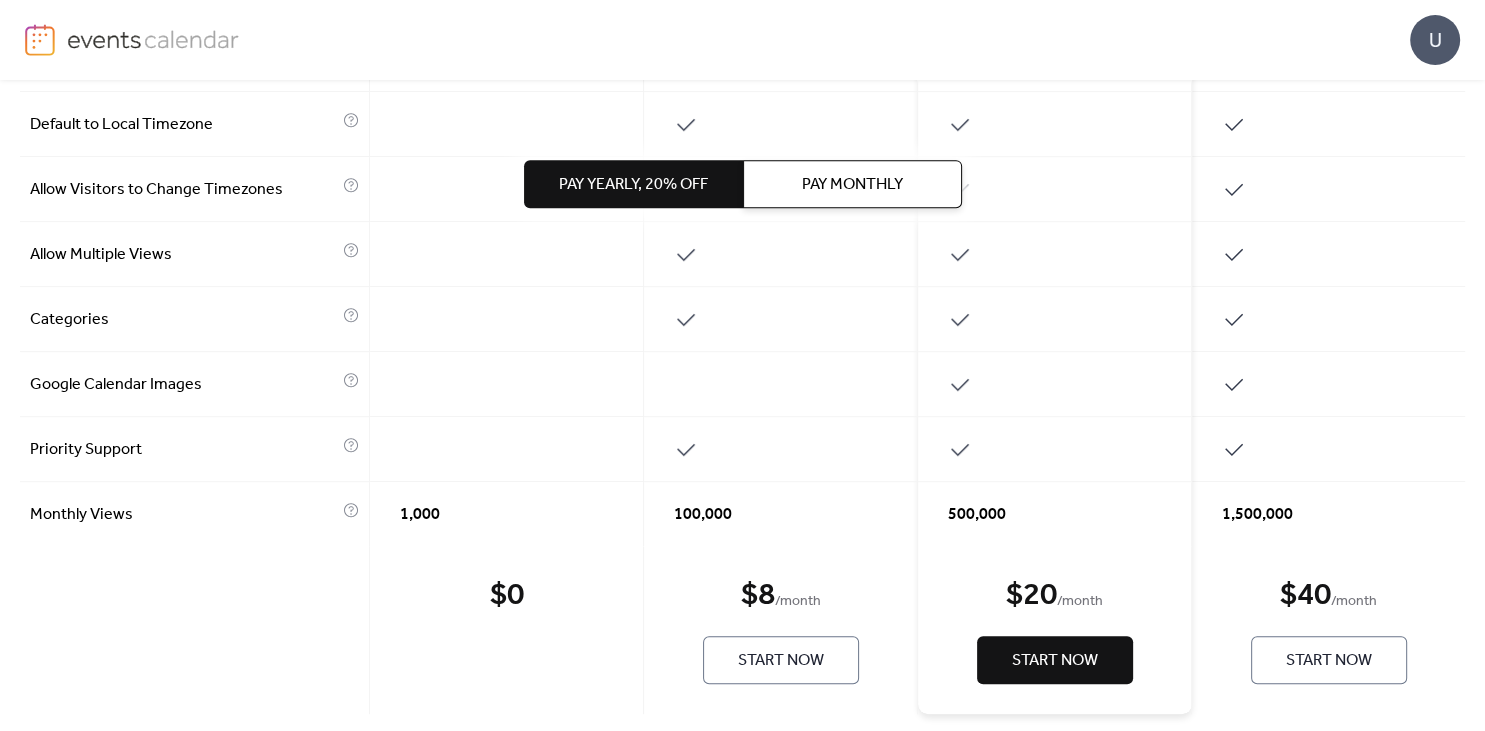 scroll, scrollTop: 974, scrollLeft: 0, axis: vertical 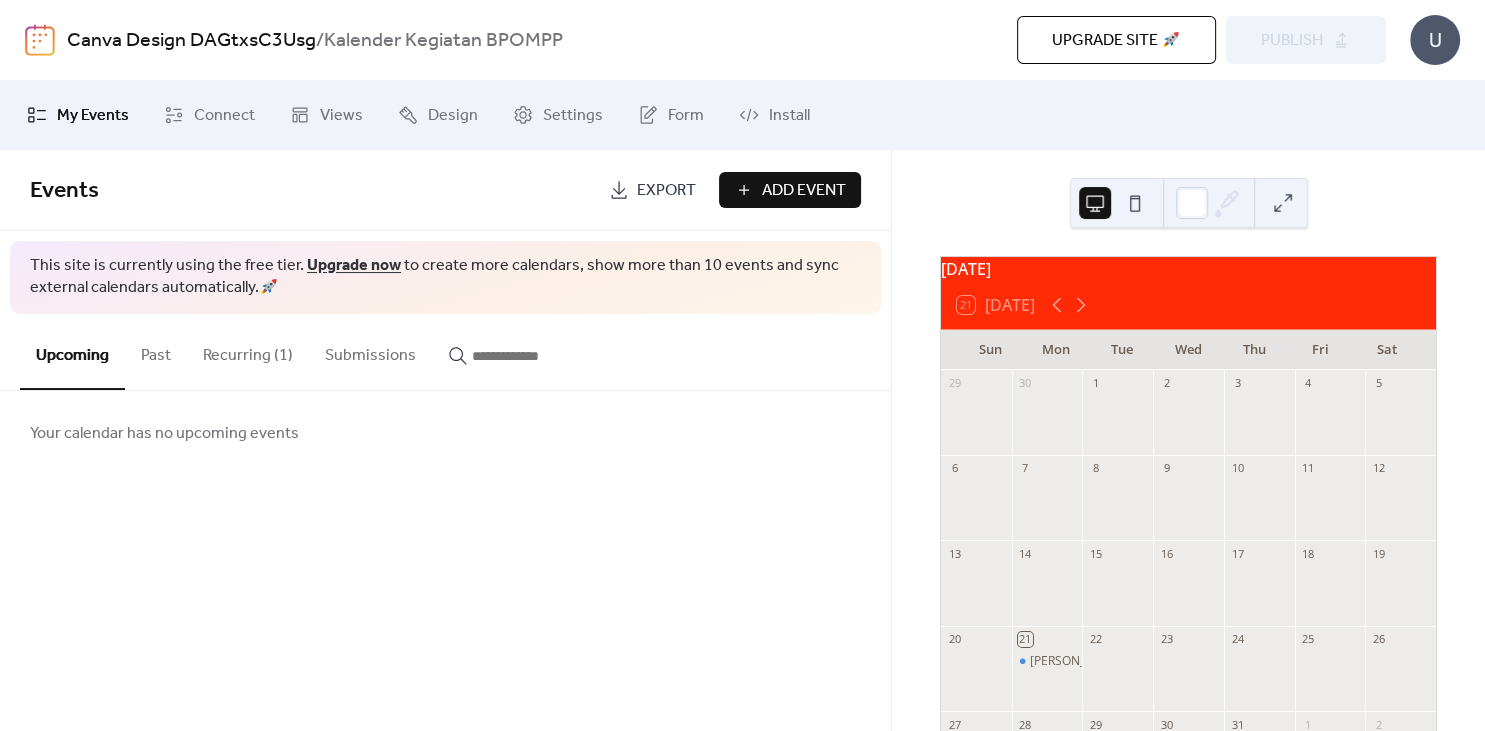 click on "My Events" at bounding box center (93, 116) 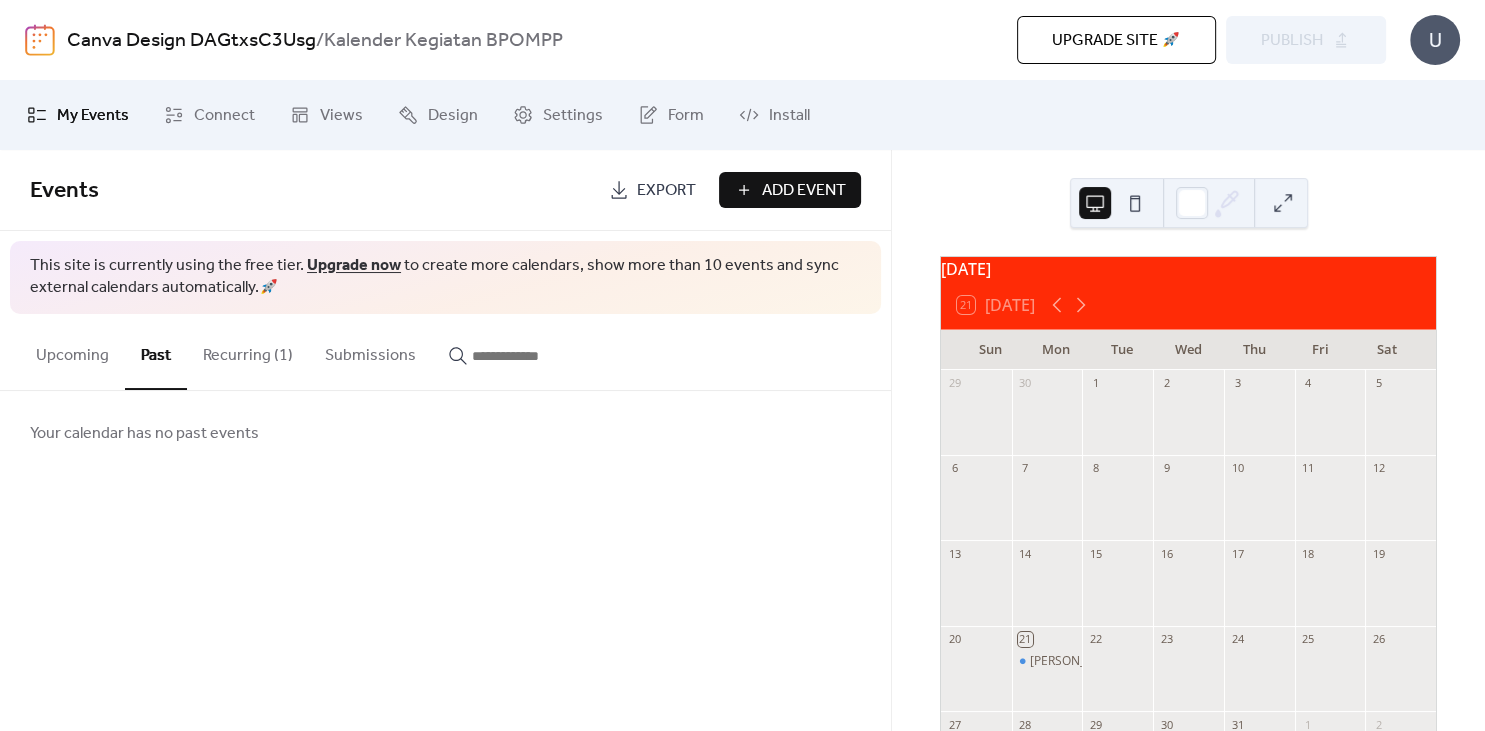 click on "Recurring (1)" at bounding box center [248, 351] 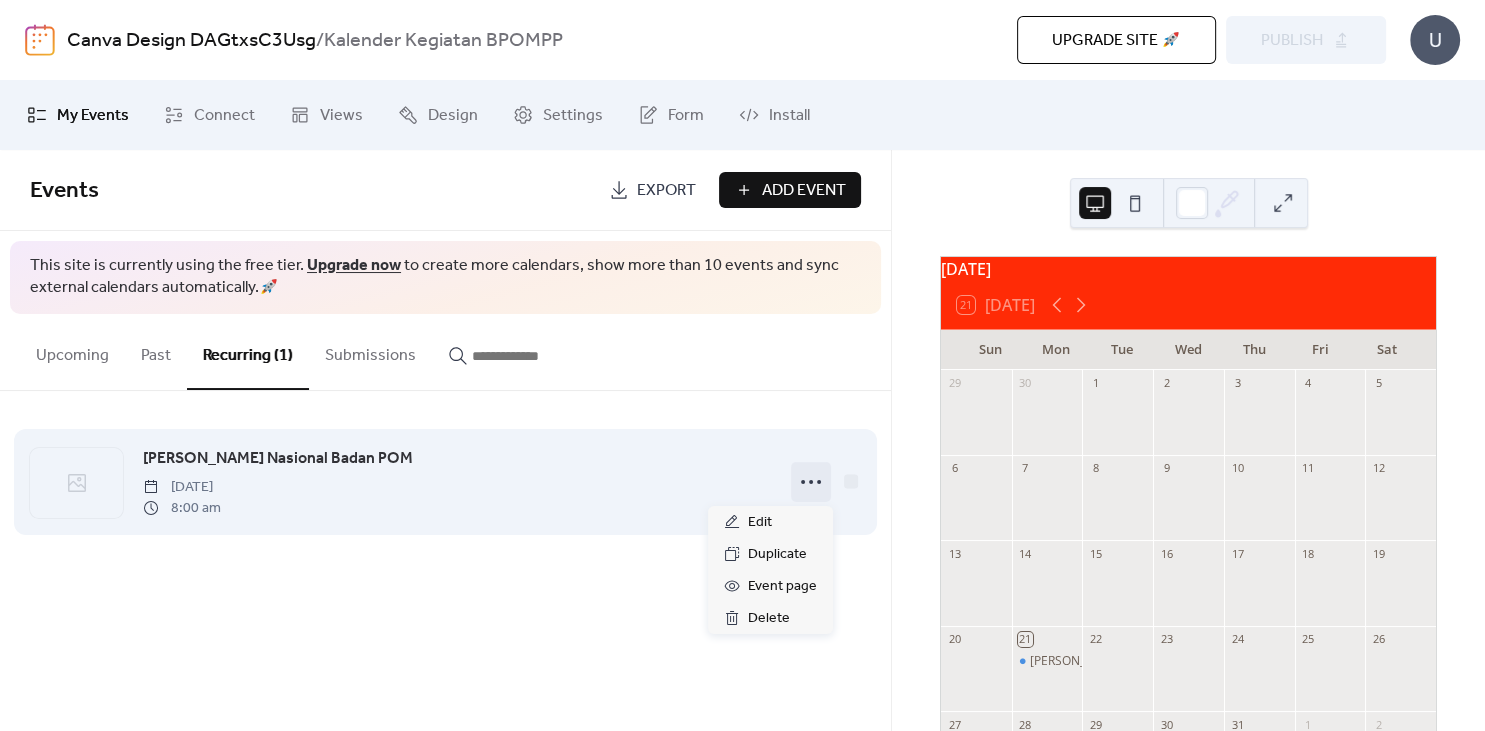 click 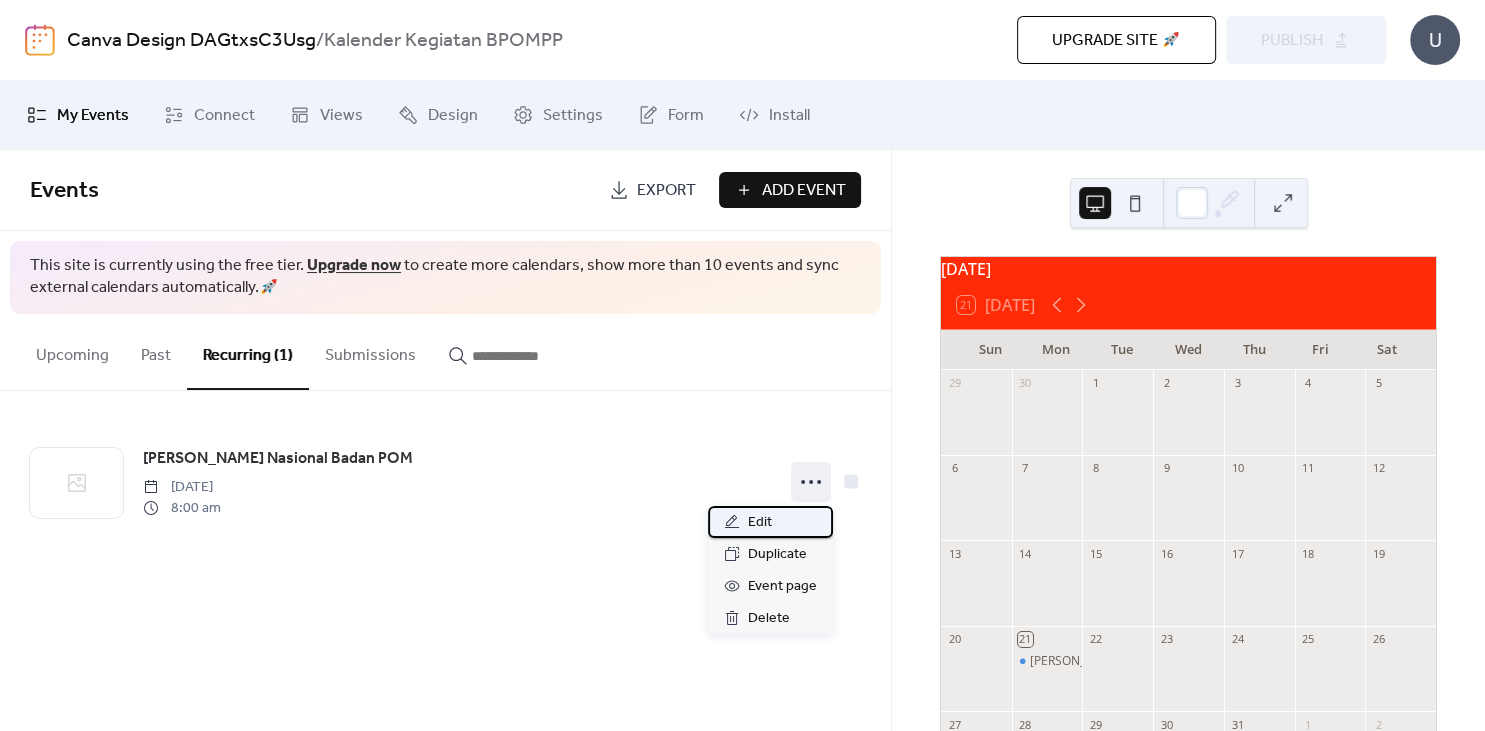 click on "Edit" at bounding box center (770, 522) 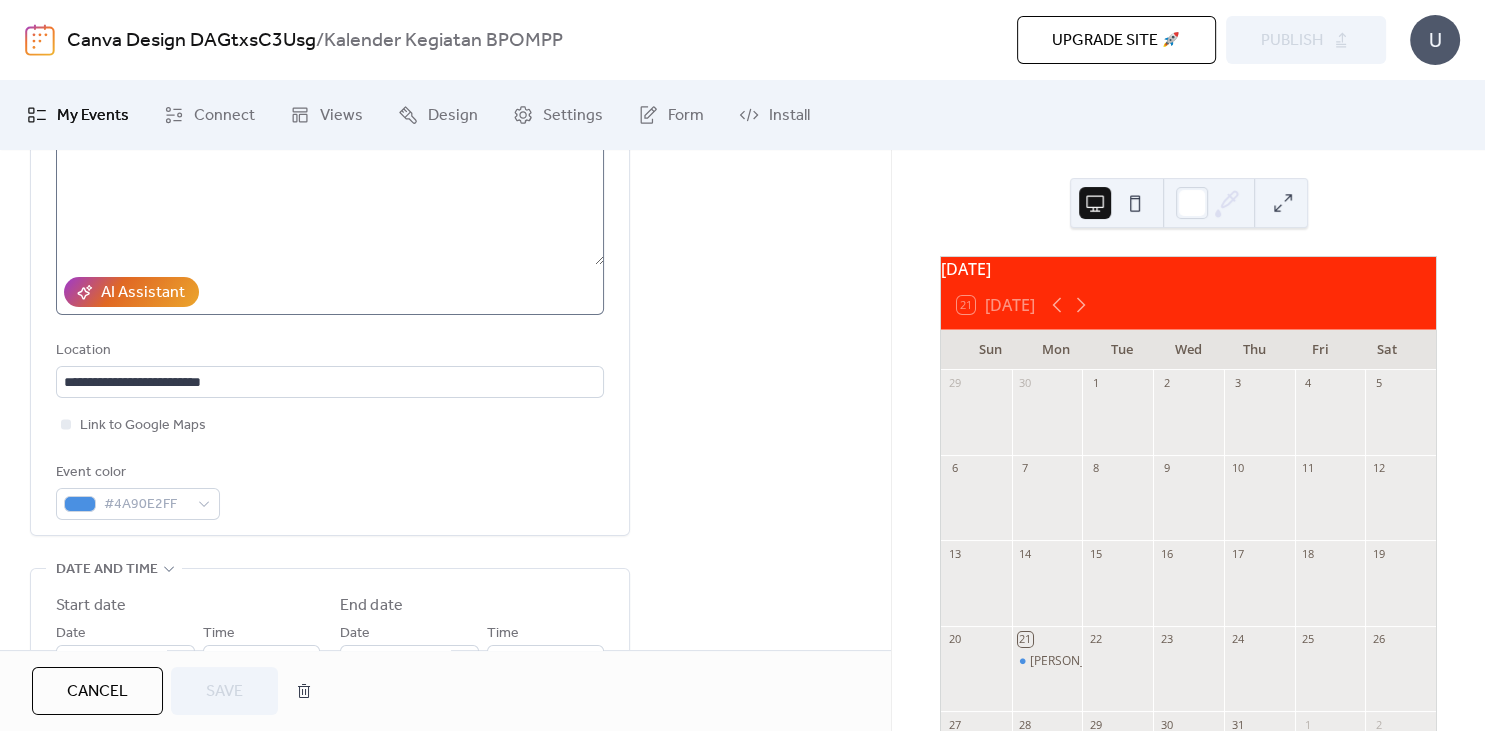 scroll, scrollTop: 280, scrollLeft: 0, axis: vertical 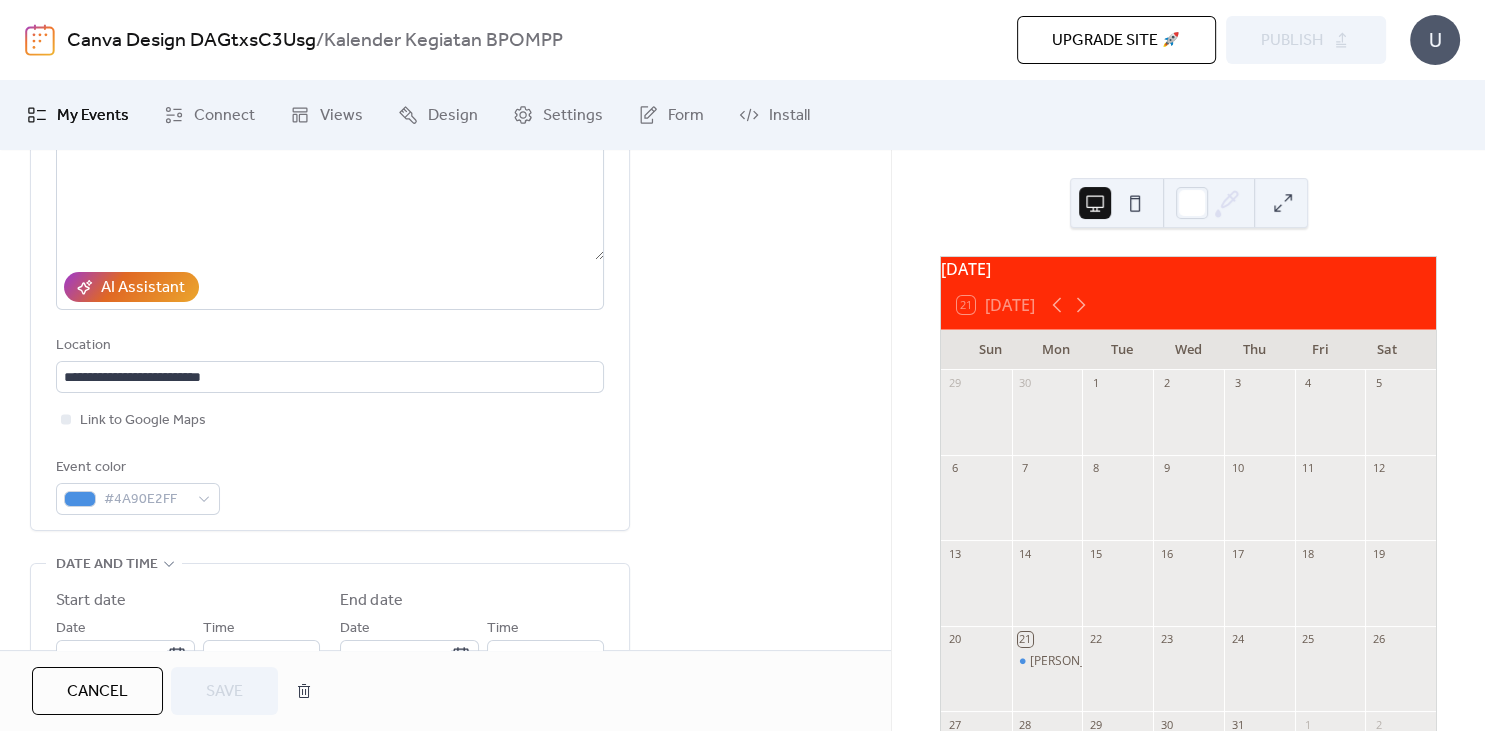 click on "Event color #4A90E2FF" at bounding box center (330, 485) 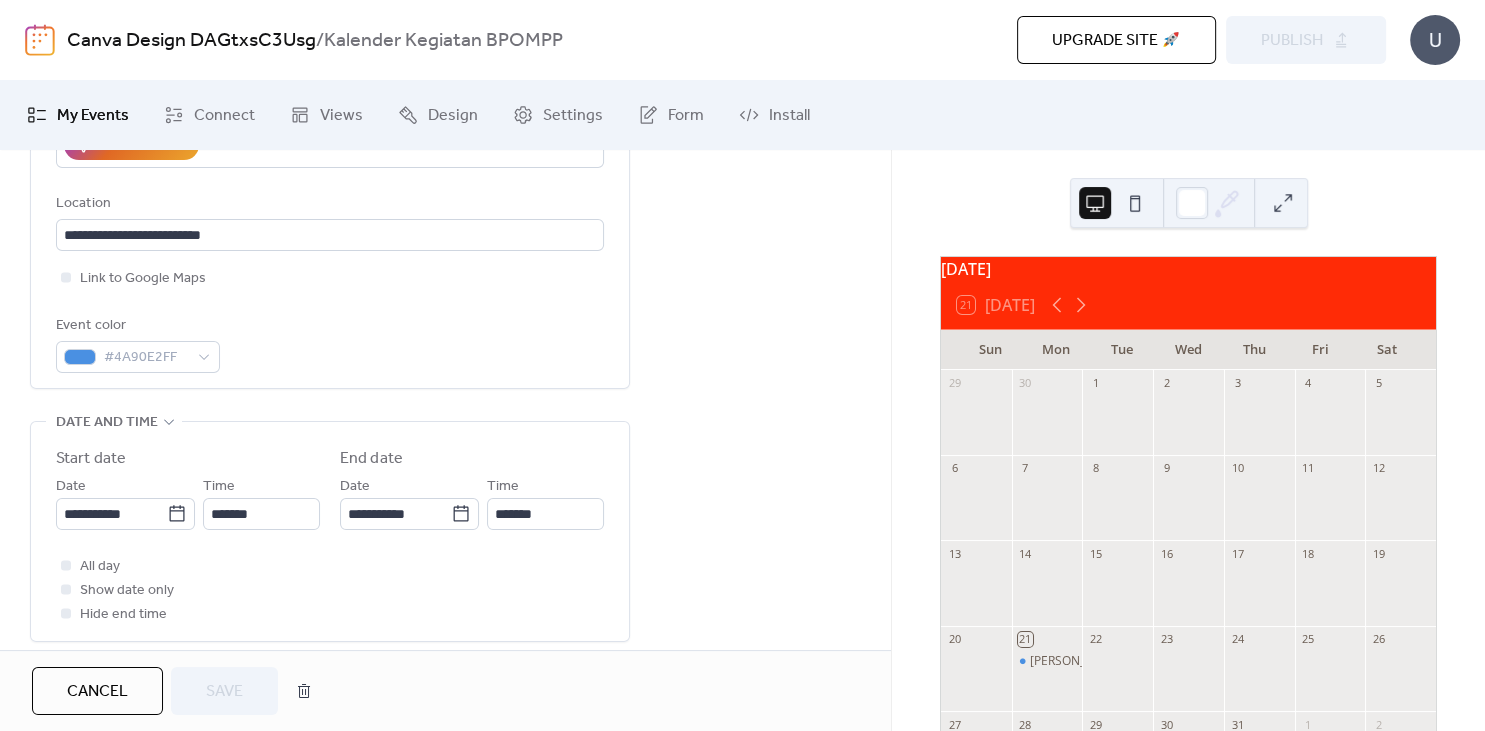 scroll, scrollTop: 430, scrollLeft: 0, axis: vertical 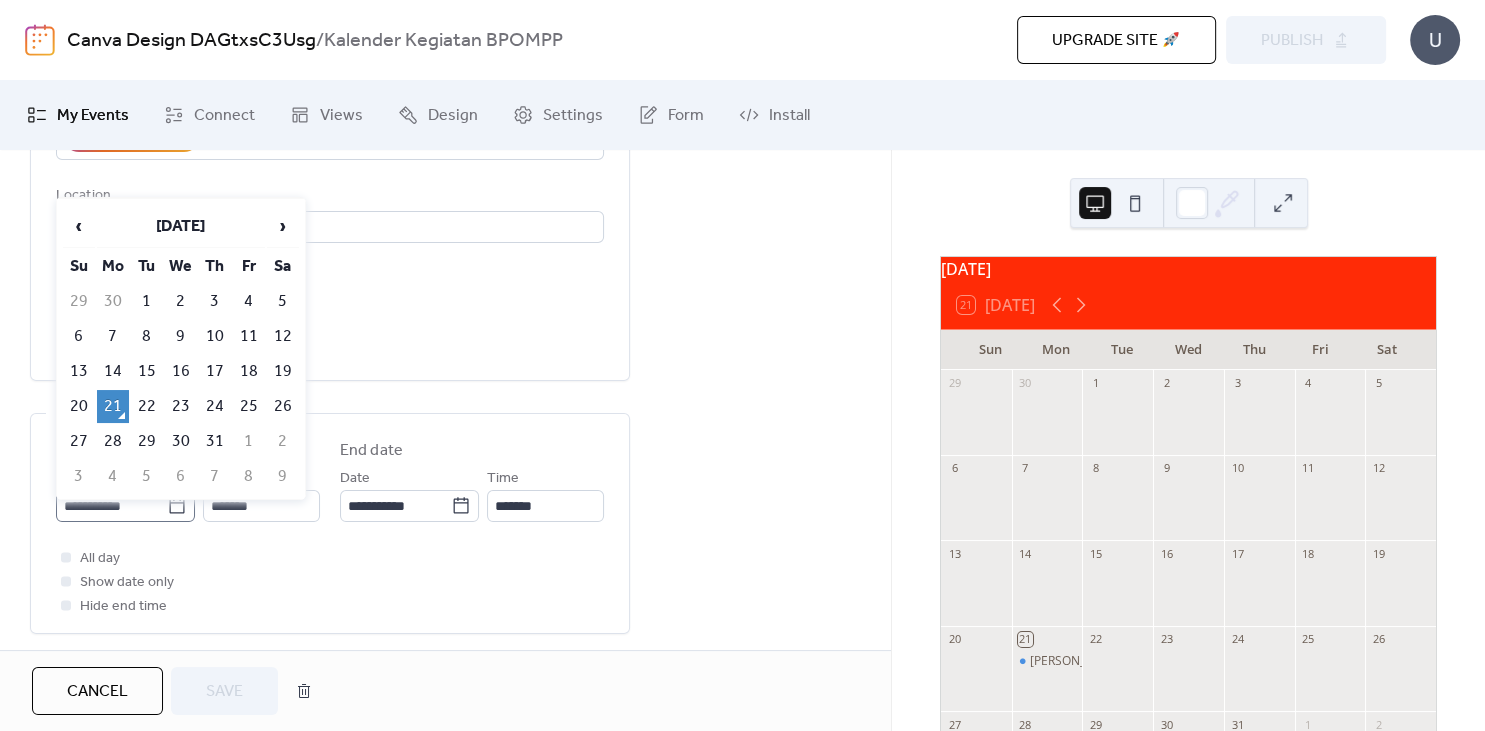 click 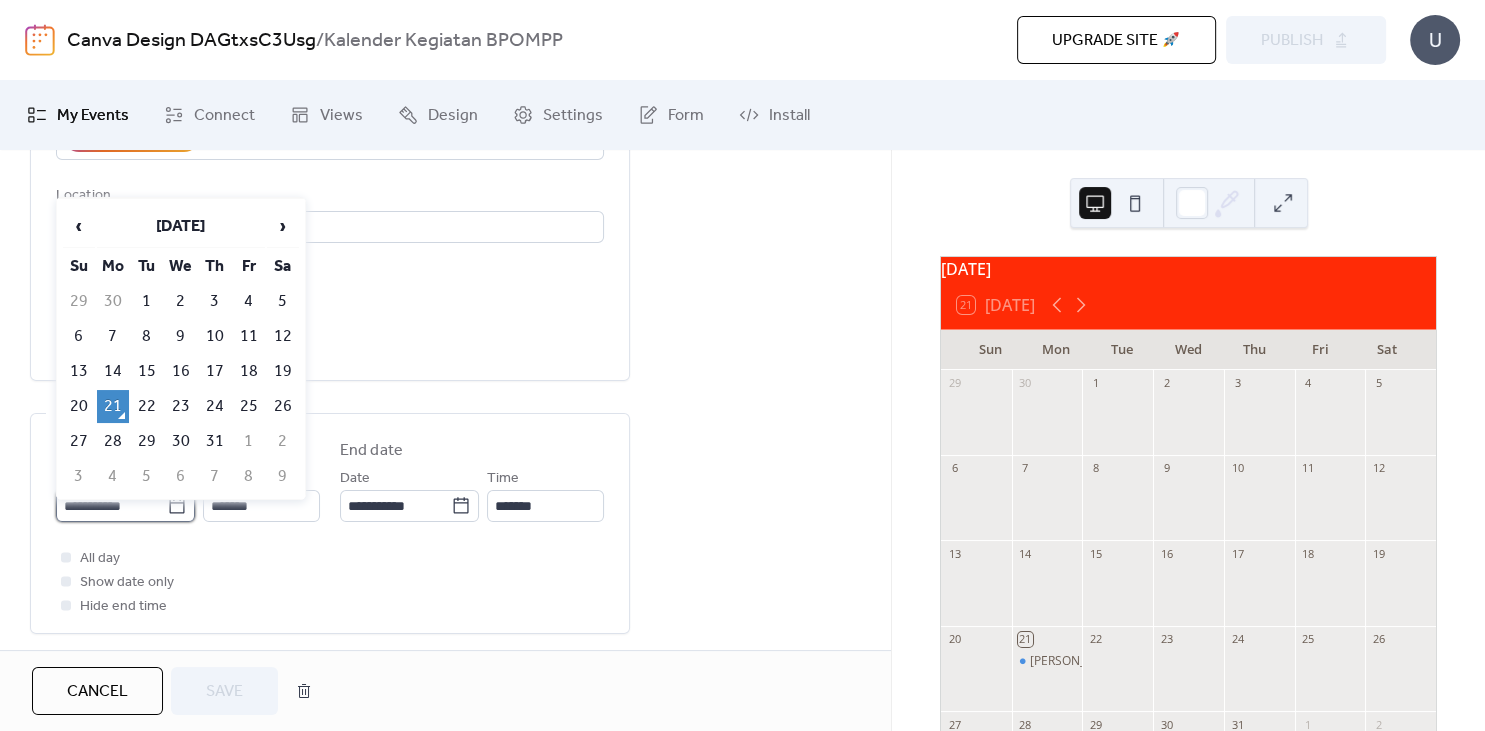 click on "**********" at bounding box center [111, 506] 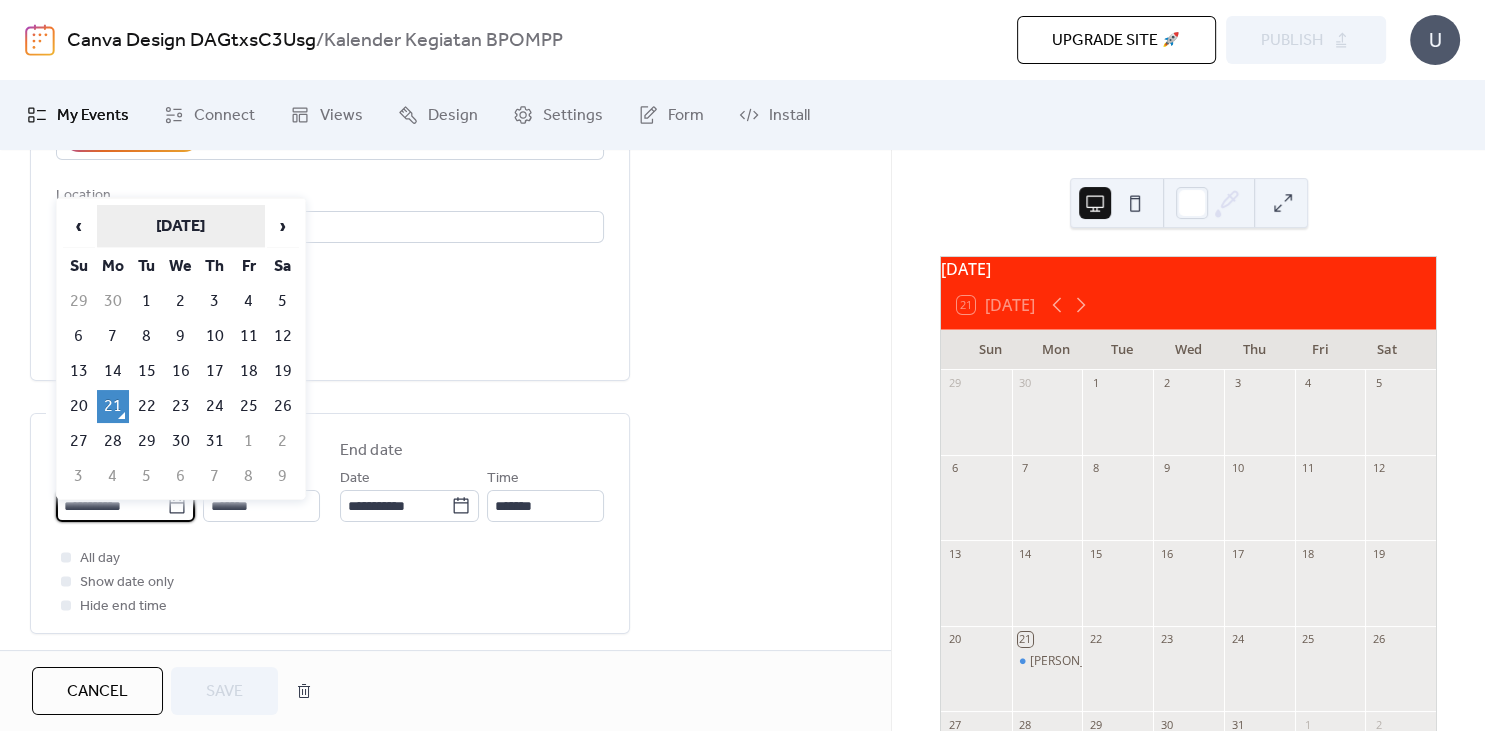 click on "[DATE]" at bounding box center [181, 226] 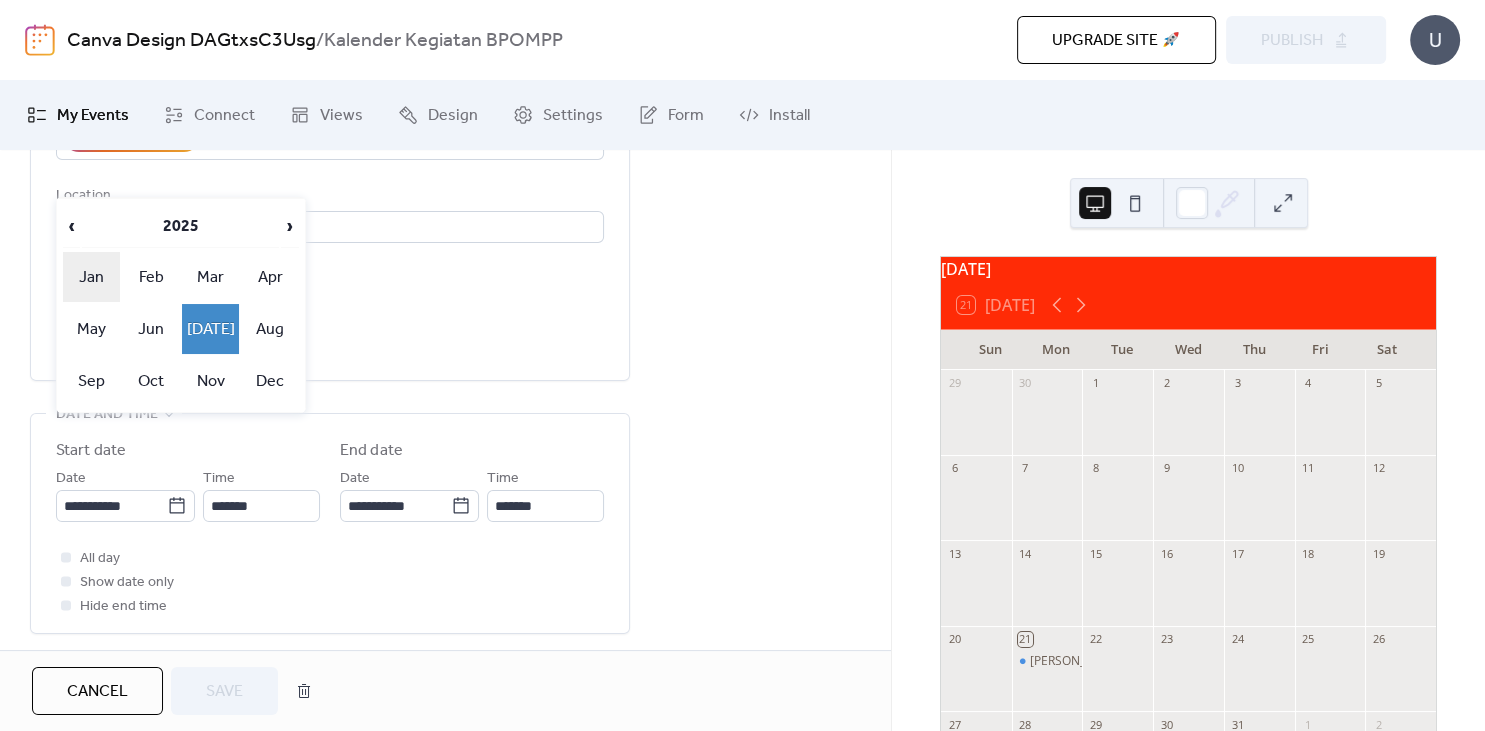 click on "Jan" at bounding box center [92, 277] 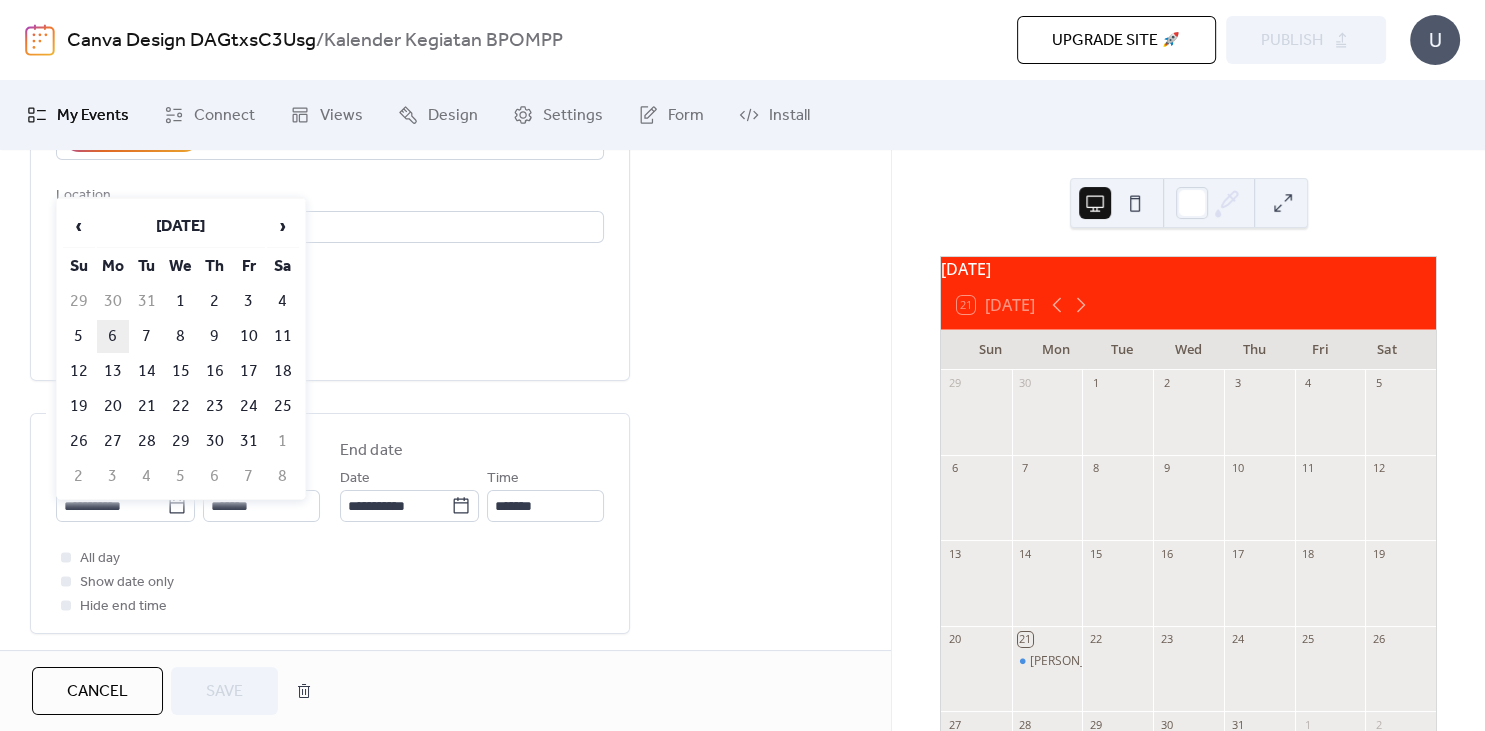 click on "6" at bounding box center (113, 336) 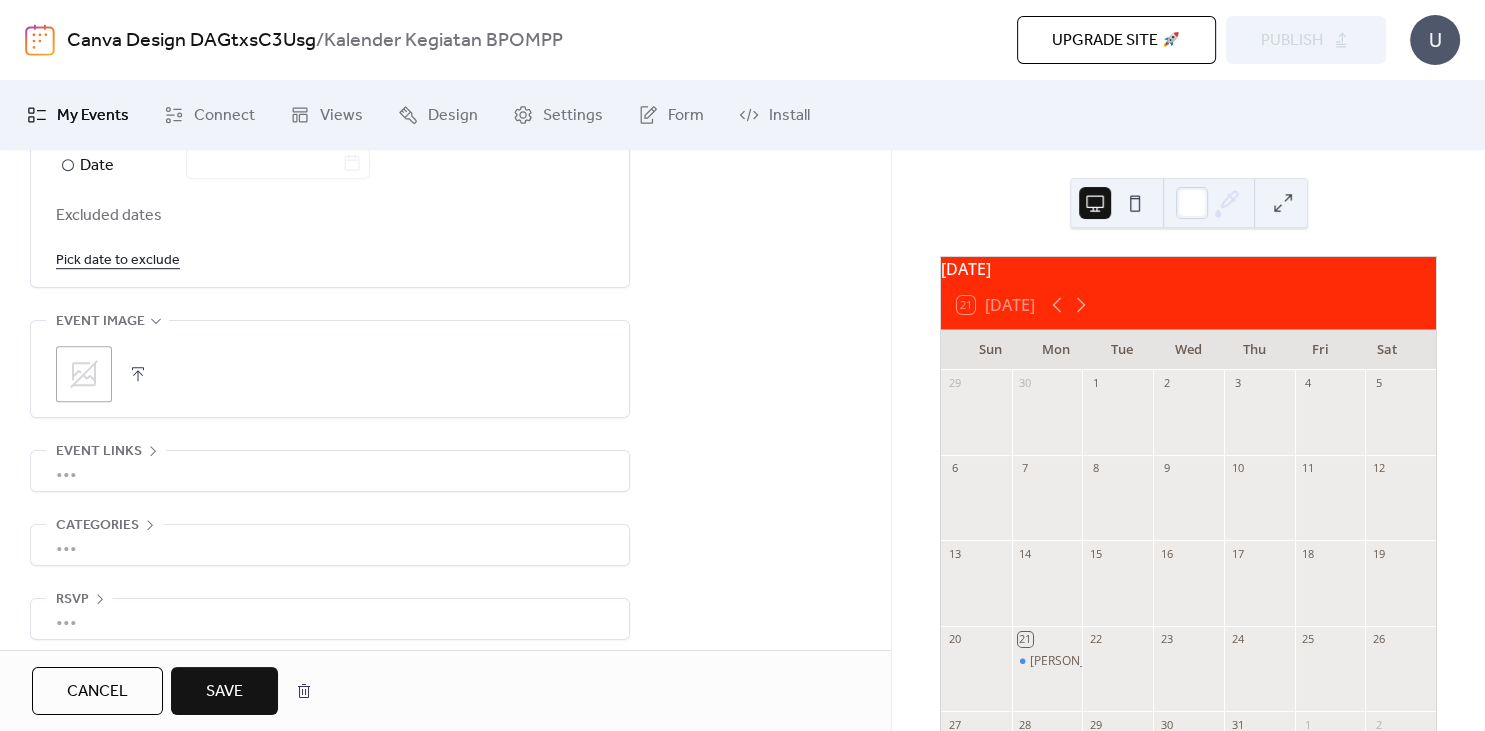 scroll, scrollTop: 1282, scrollLeft: 0, axis: vertical 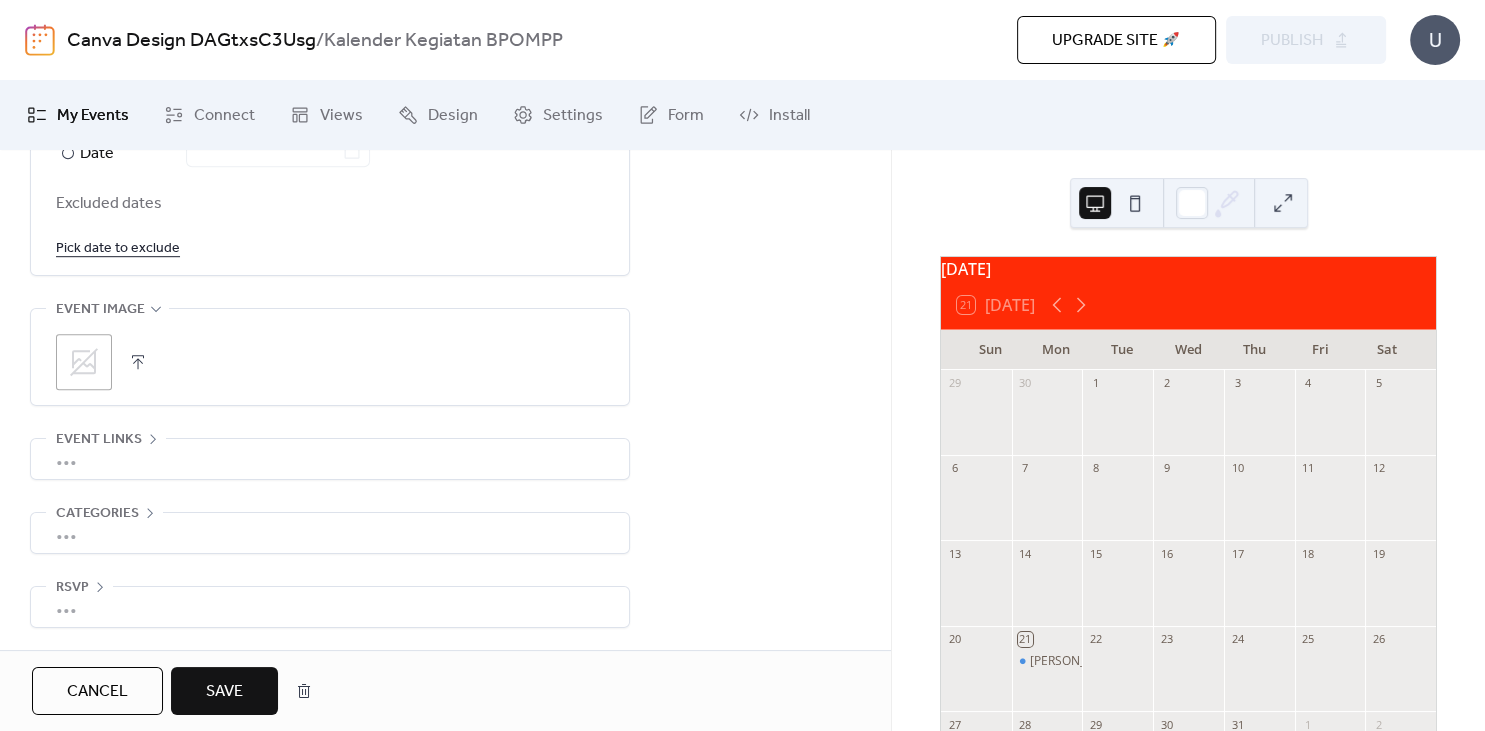 click on "Save" at bounding box center [224, 691] 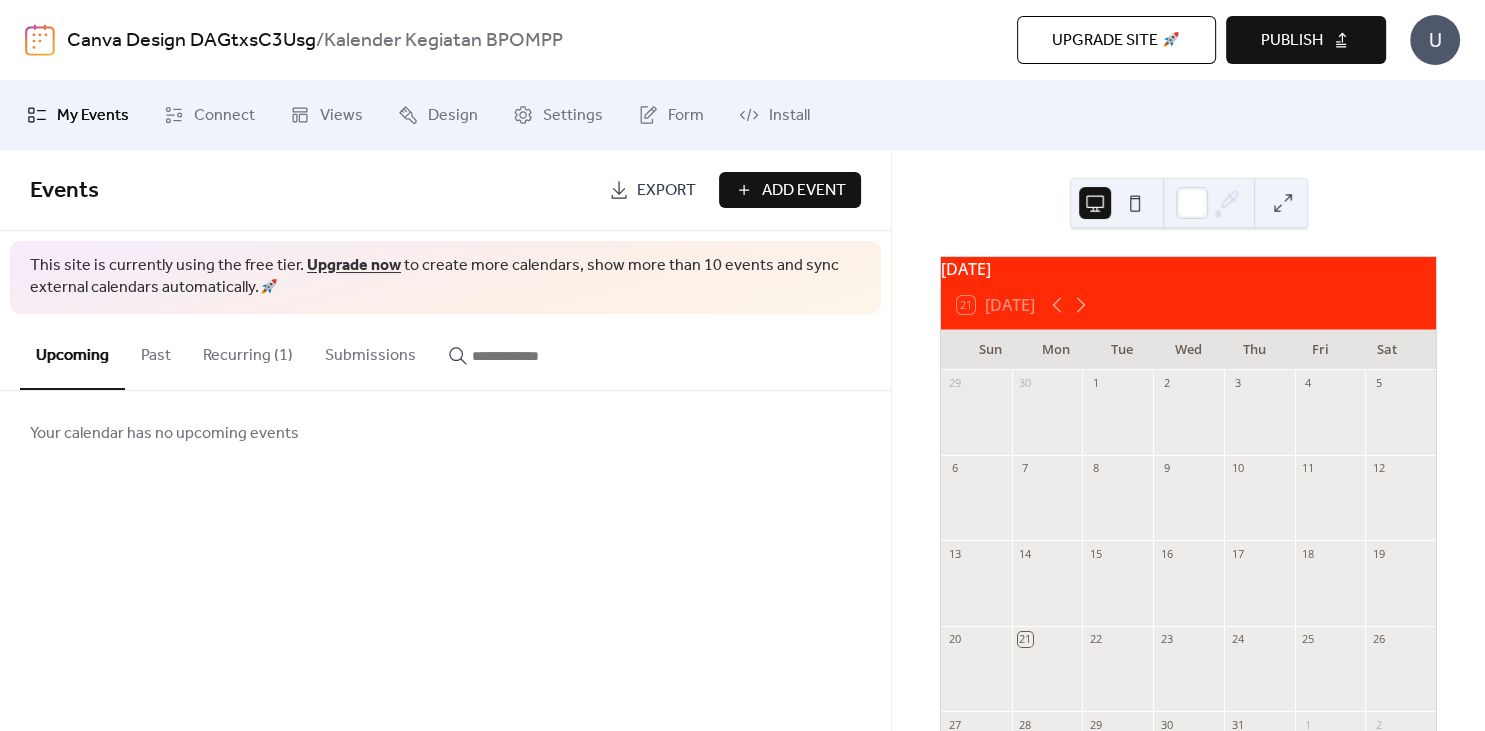 click on "Publish" at bounding box center (1292, 41) 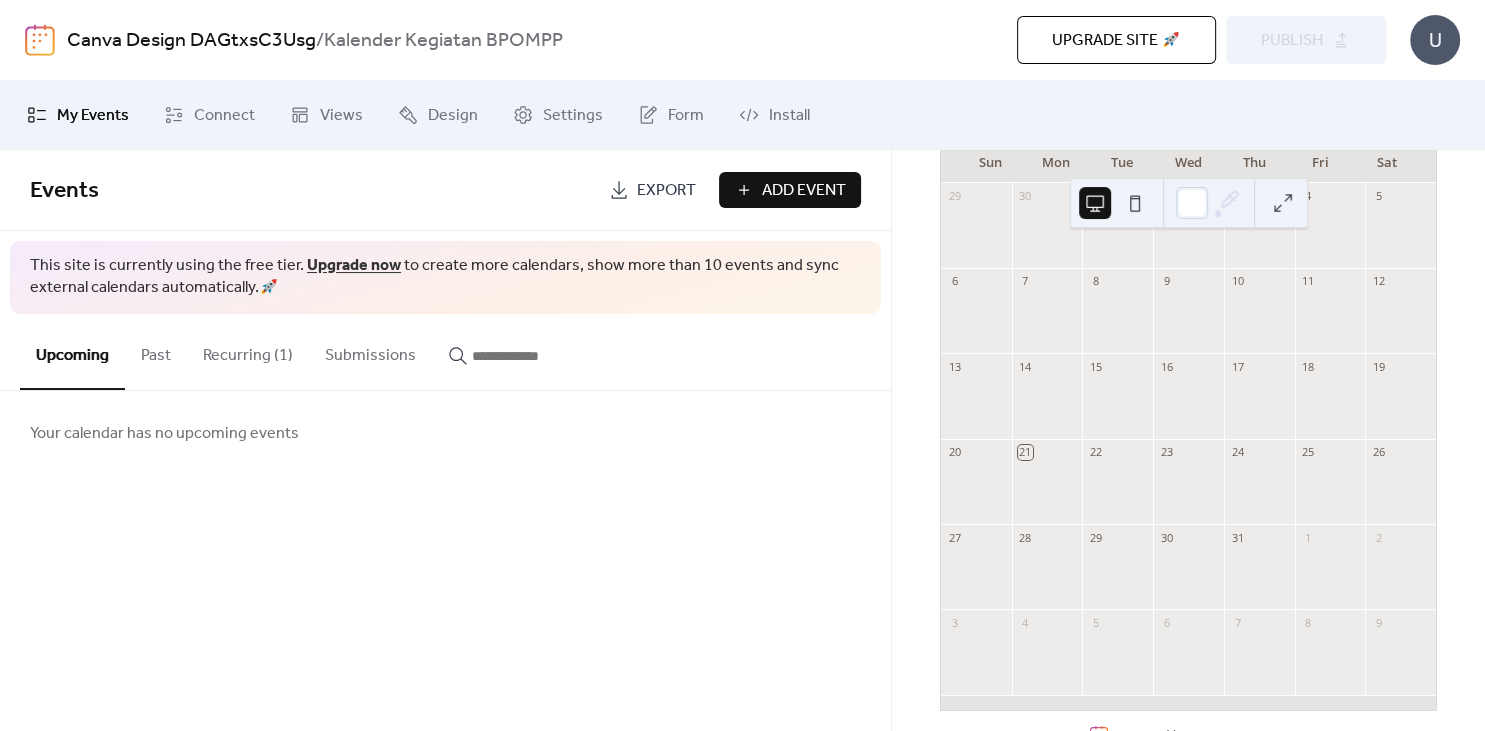 scroll, scrollTop: 254, scrollLeft: 0, axis: vertical 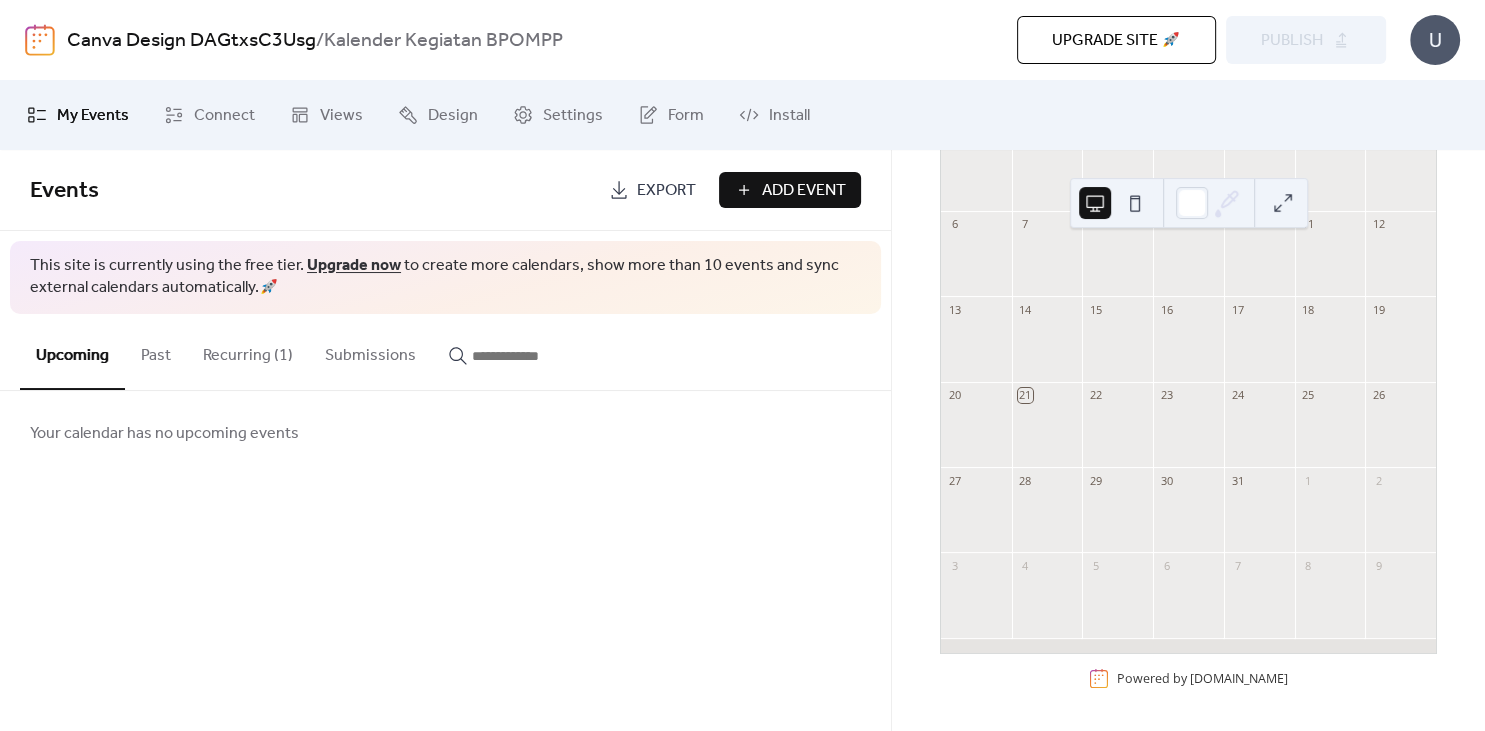click on "Recurring (1)" at bounding box center [248, 351] 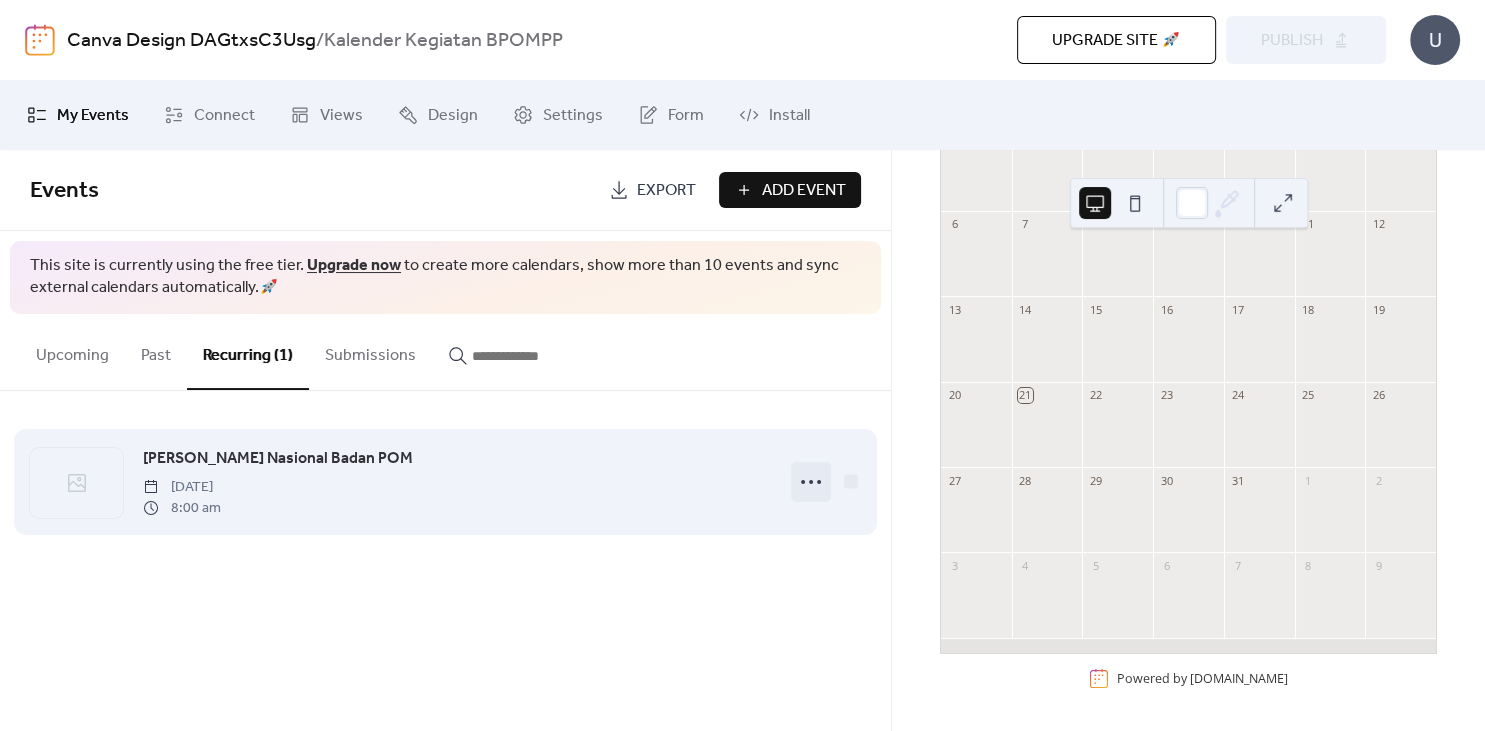 click 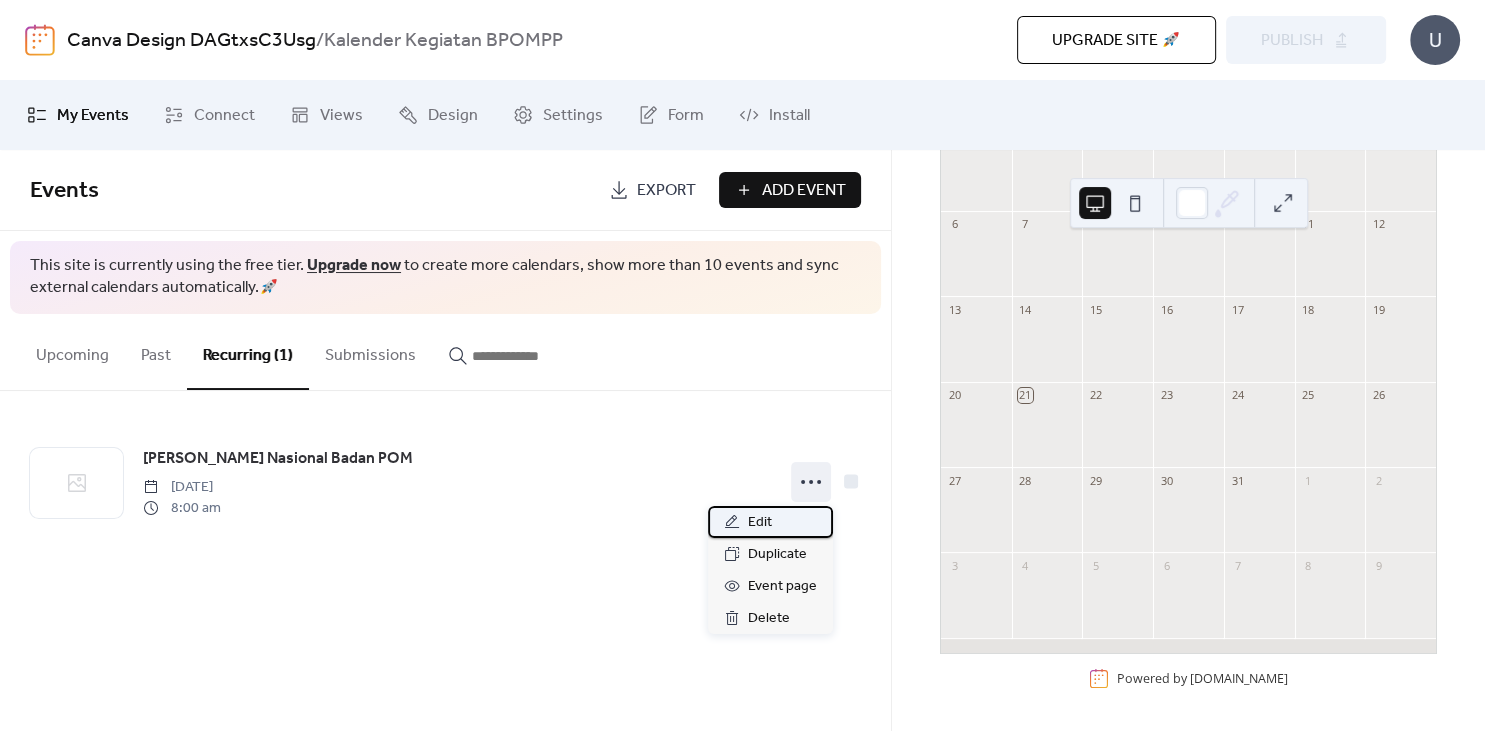 click on "Edit" at bounding box center (770, 522) 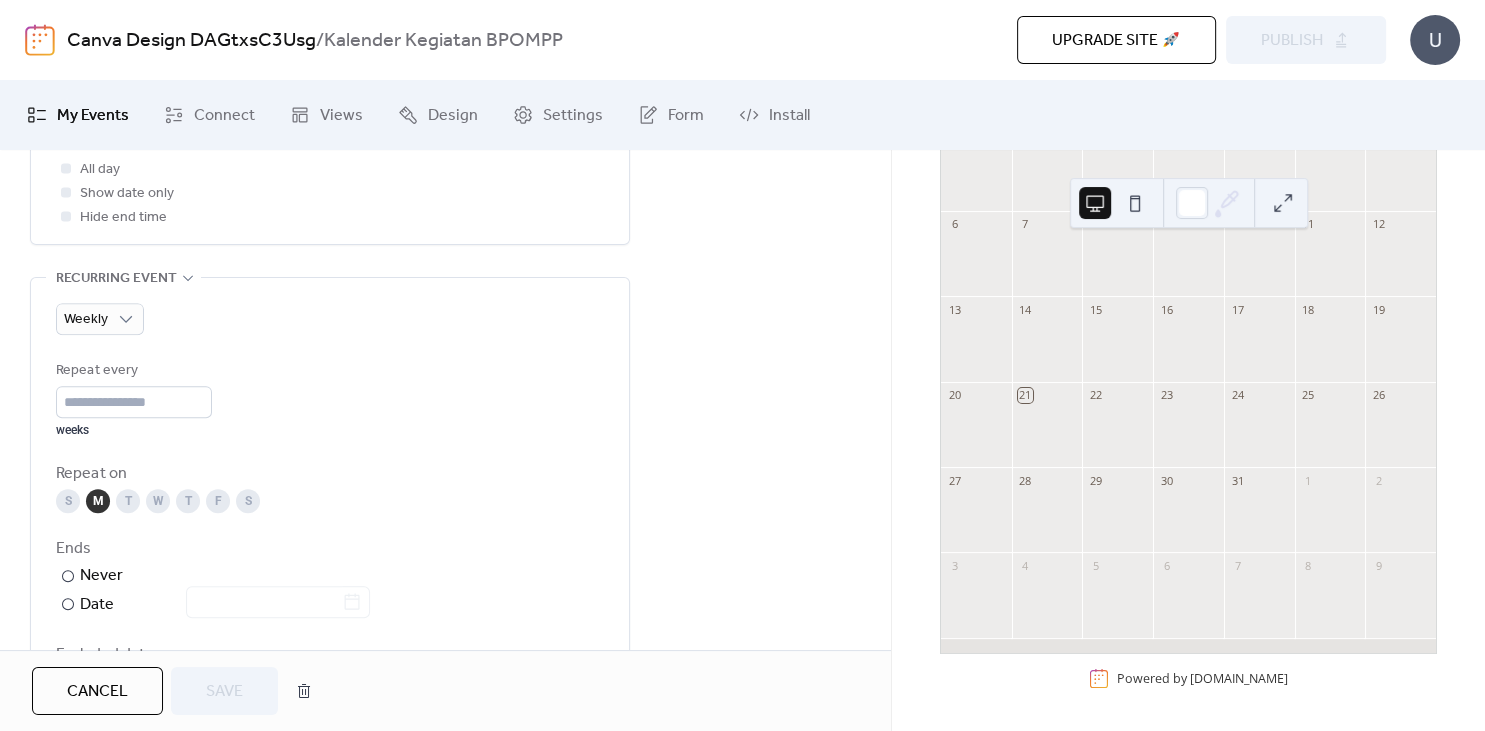 scroll, scrollTop: 822, scrollLeft: 0, axis: vertical 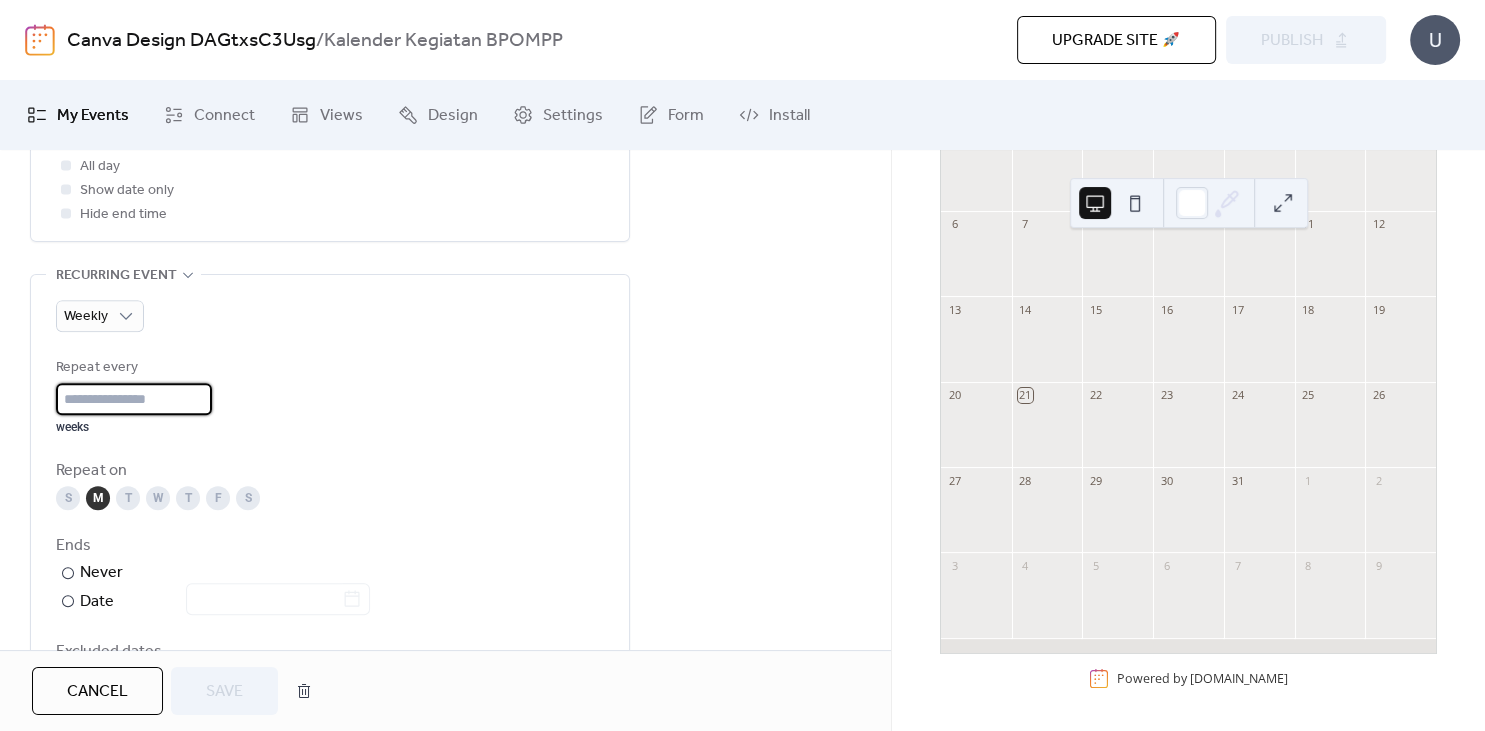 click on "*" at bounding box center (134, 399) 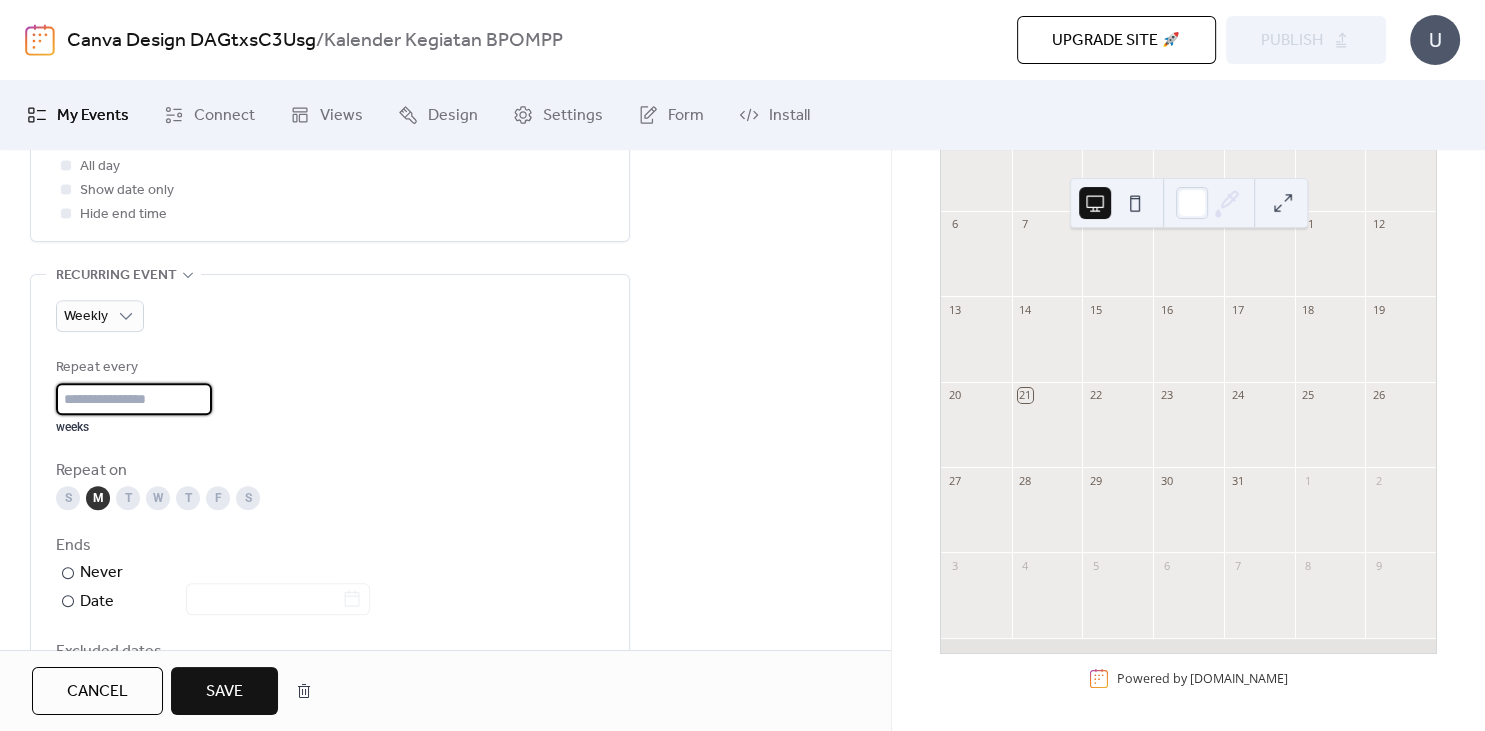 type on "*" 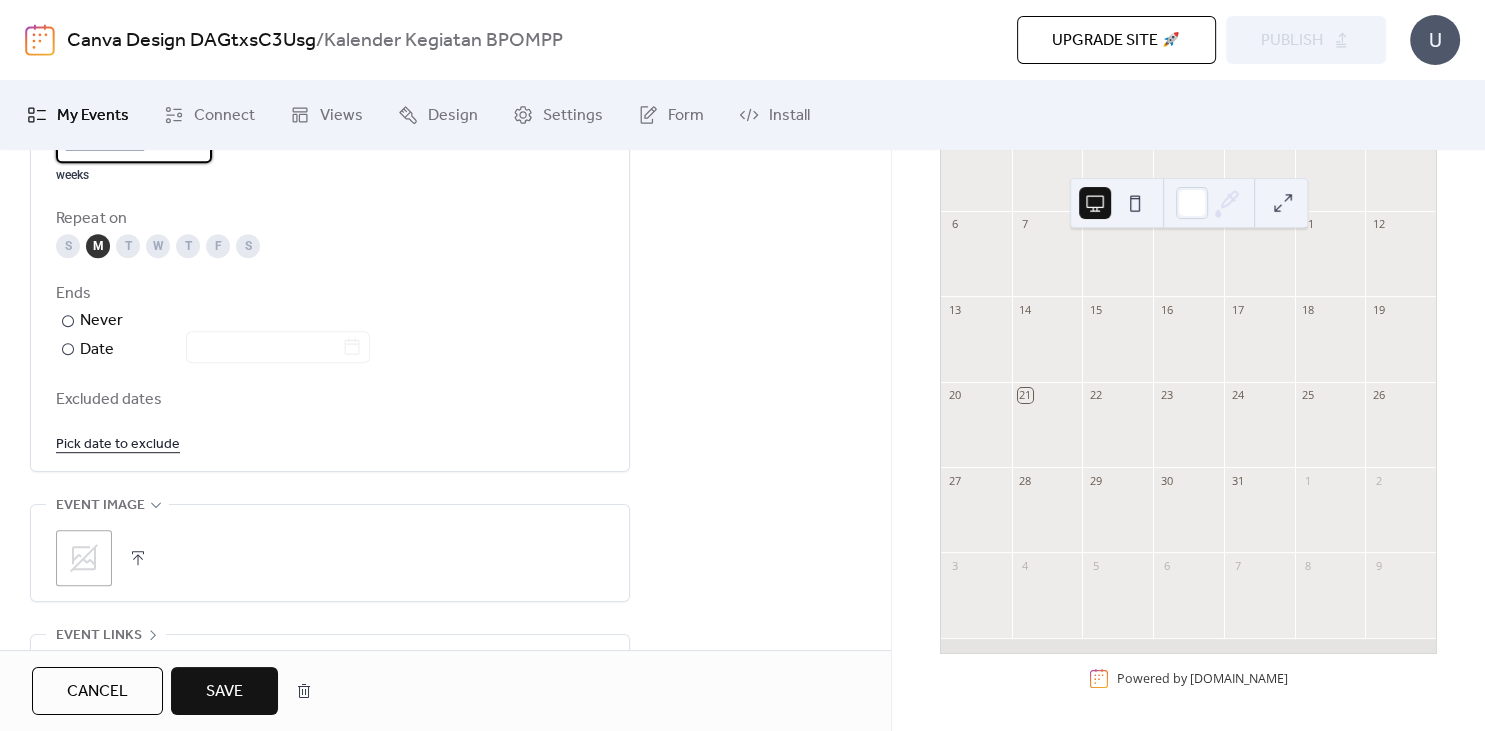 scroll, scrollTop: 1086, scrollLeft: 0, axis: vertical 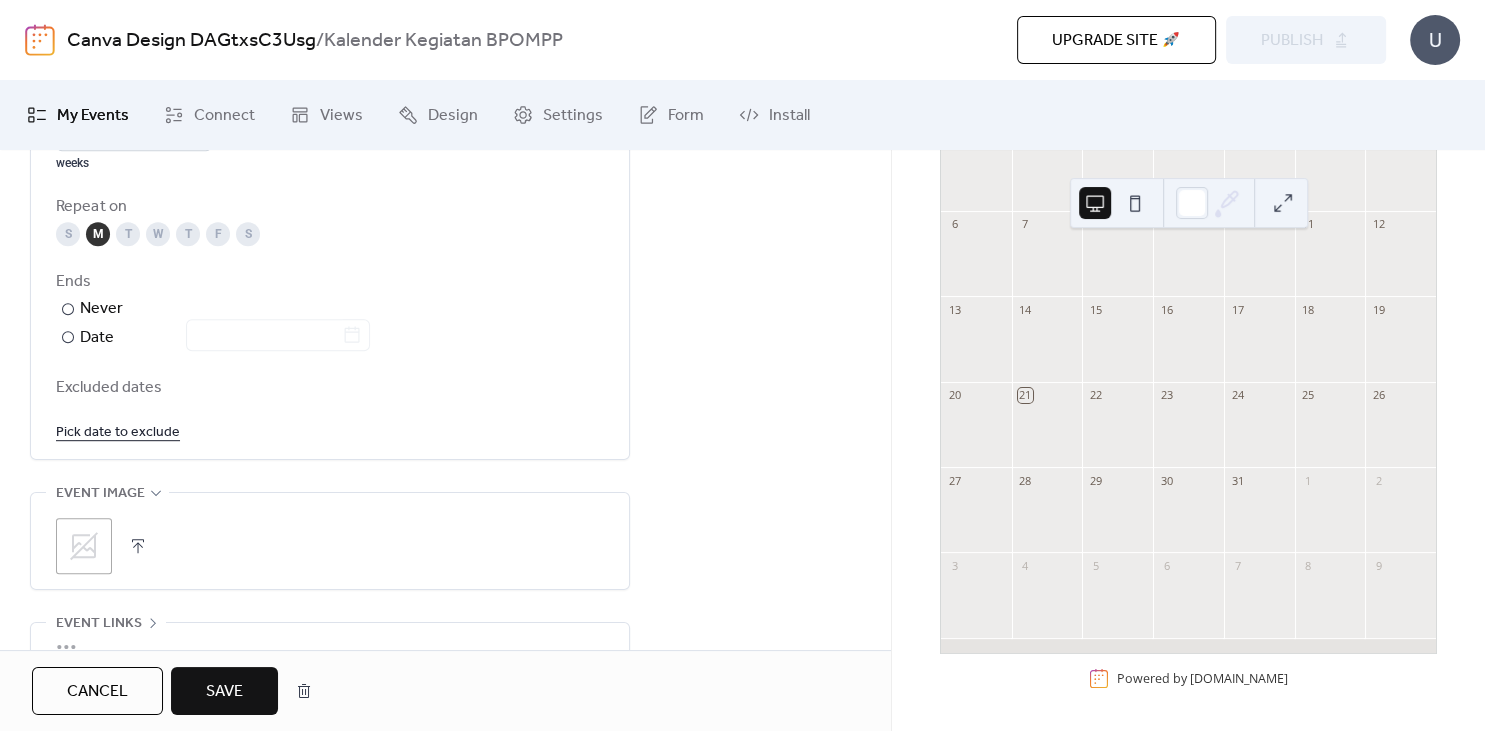 click on "Excluded dates" at bounding box center (330, 388) 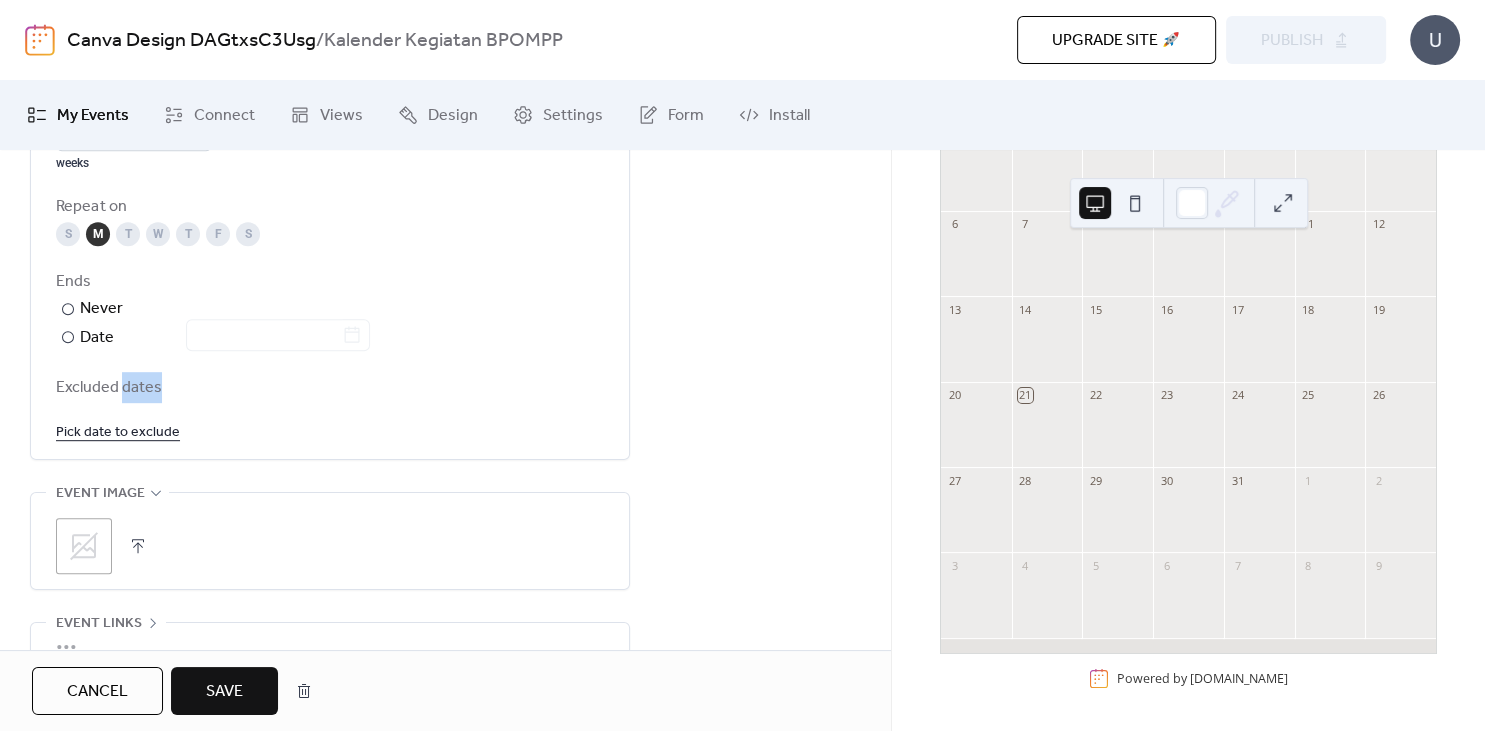 click on "Excluded dates" at bounding box center (330, 388) 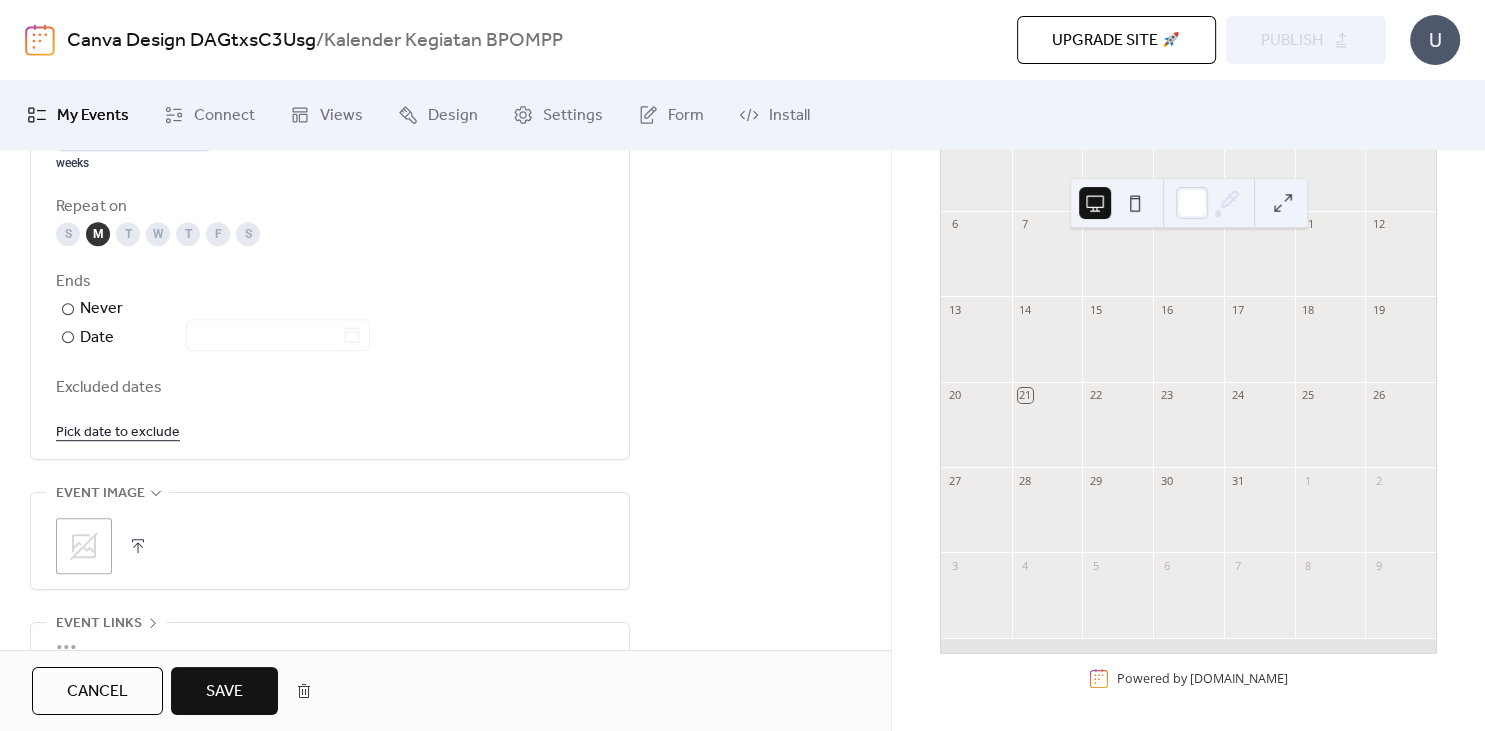 click on "Excluded dates" at bounding box center [330, 388] 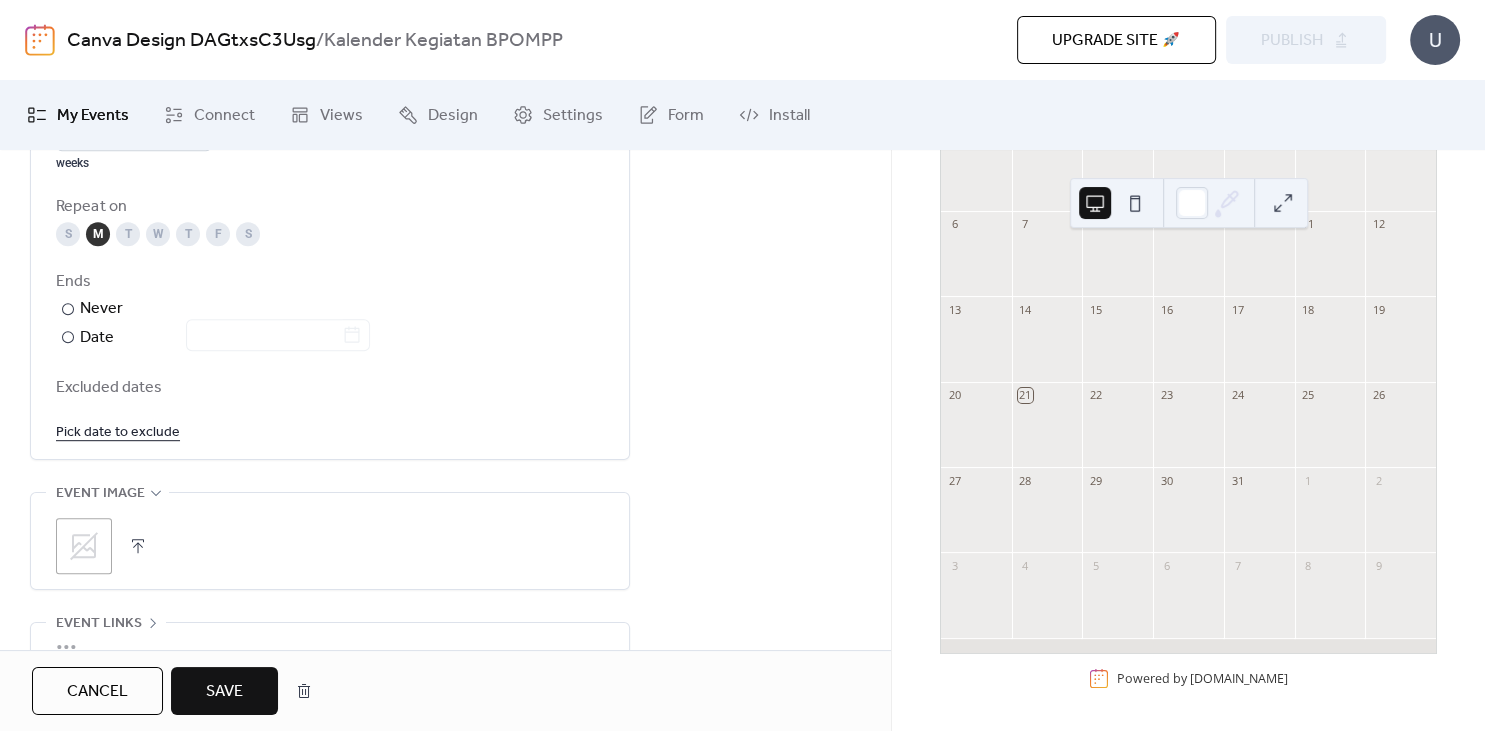 scroll, scrollTop: 1282, scrollLeft: 0, axis: vertical 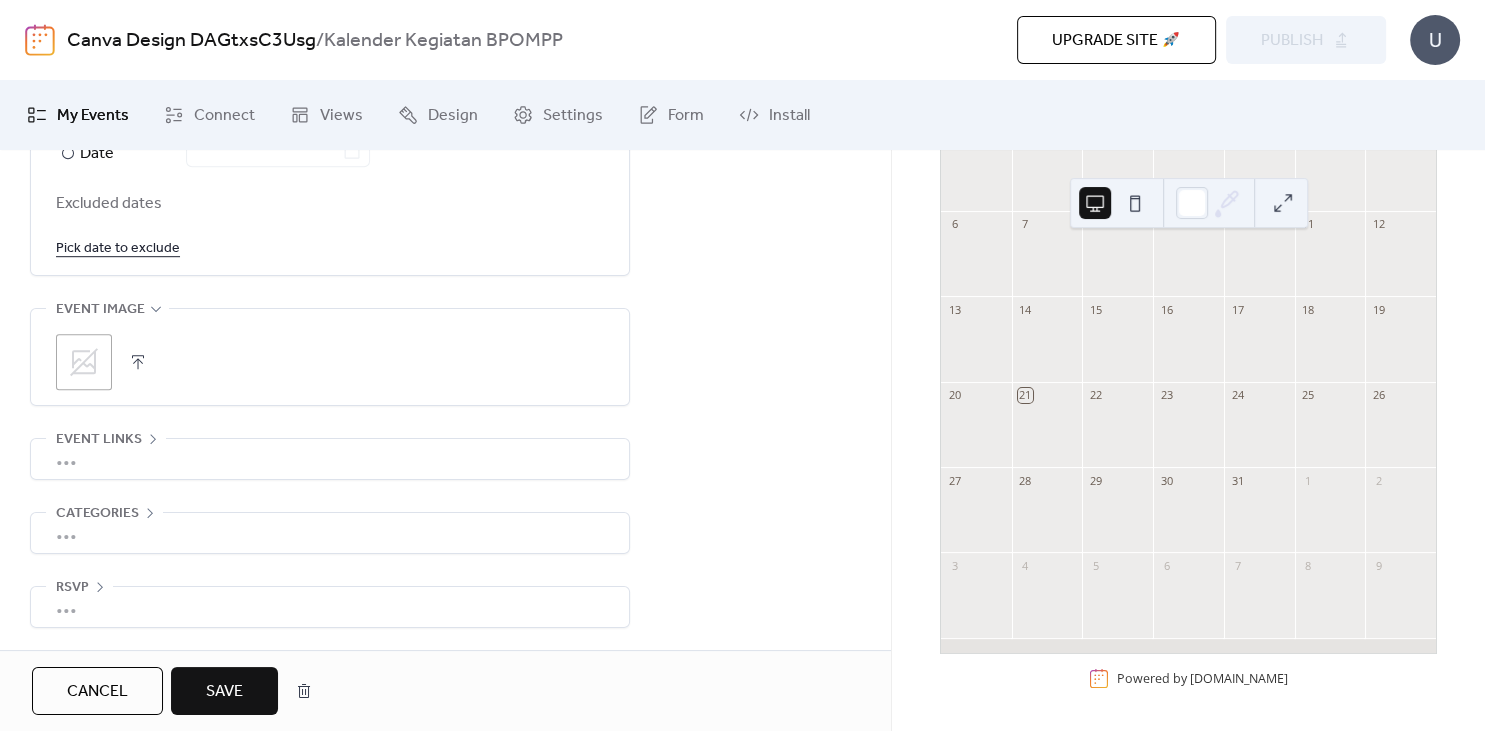 click on "Save" at bounding box center [224, 692] 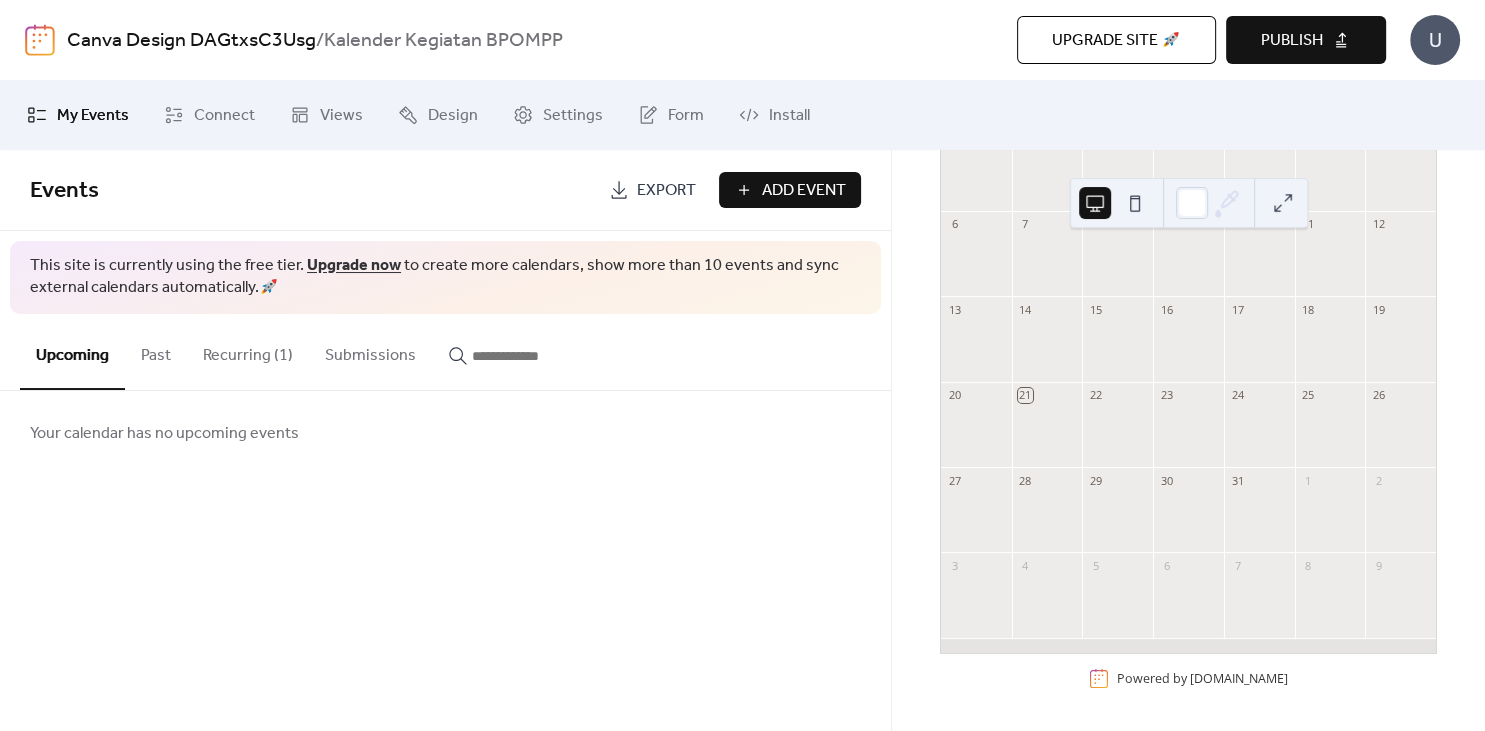 click on "Publish" at bounding box center (1292, 41) 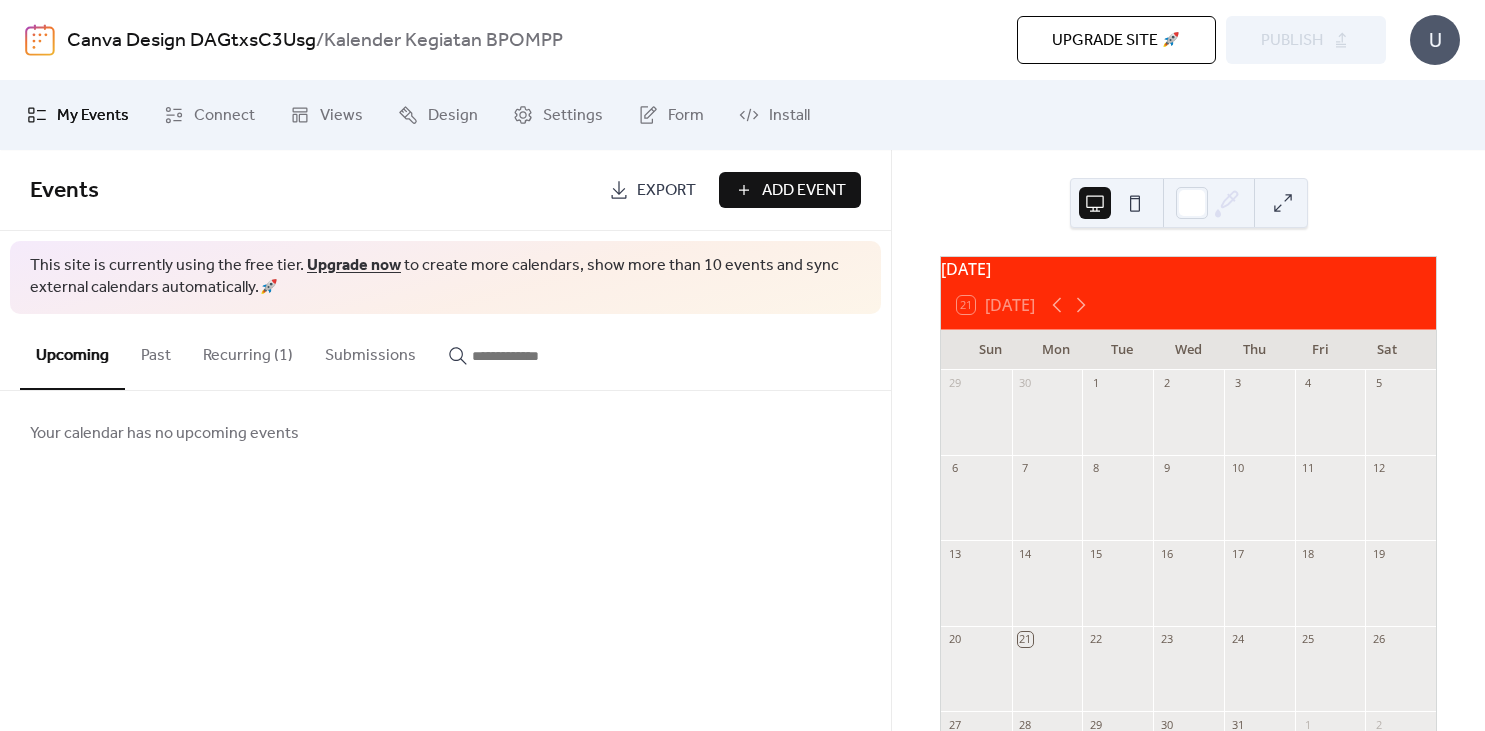 scroll, scrollTop: 0, scrollLeft: 0, axis: both 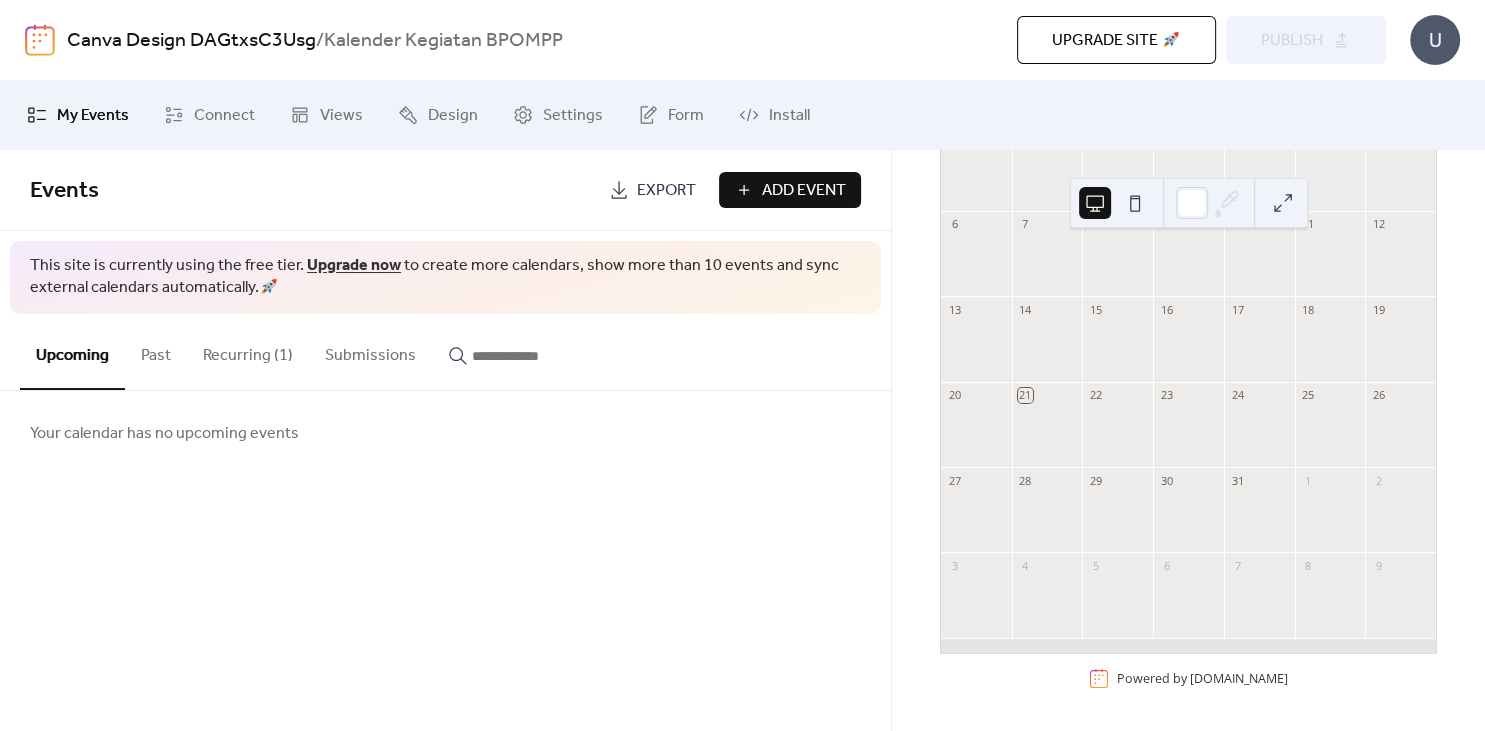click at bounding box center (1047, 519) 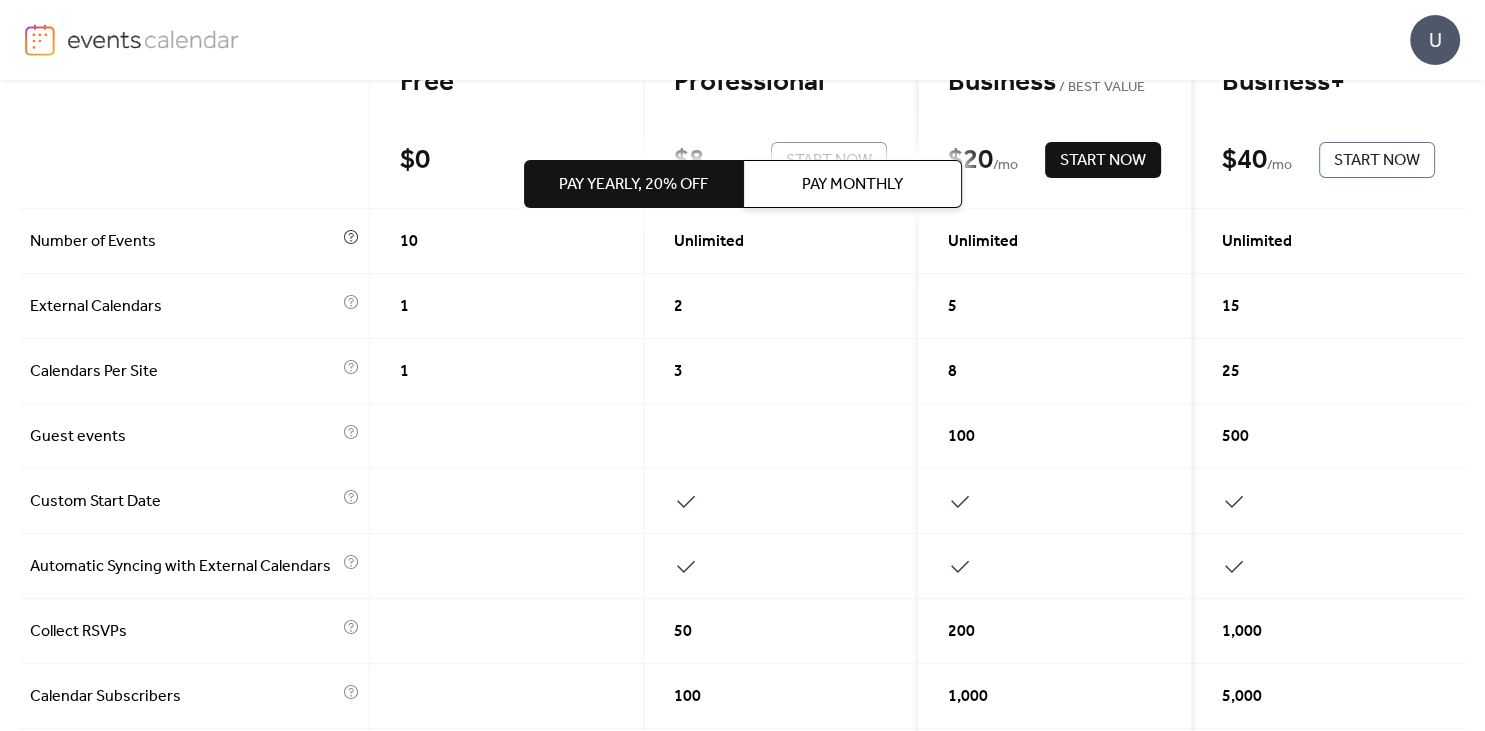 scroll, scrollTop: 254, scrollLeft: 0, axis: vertical 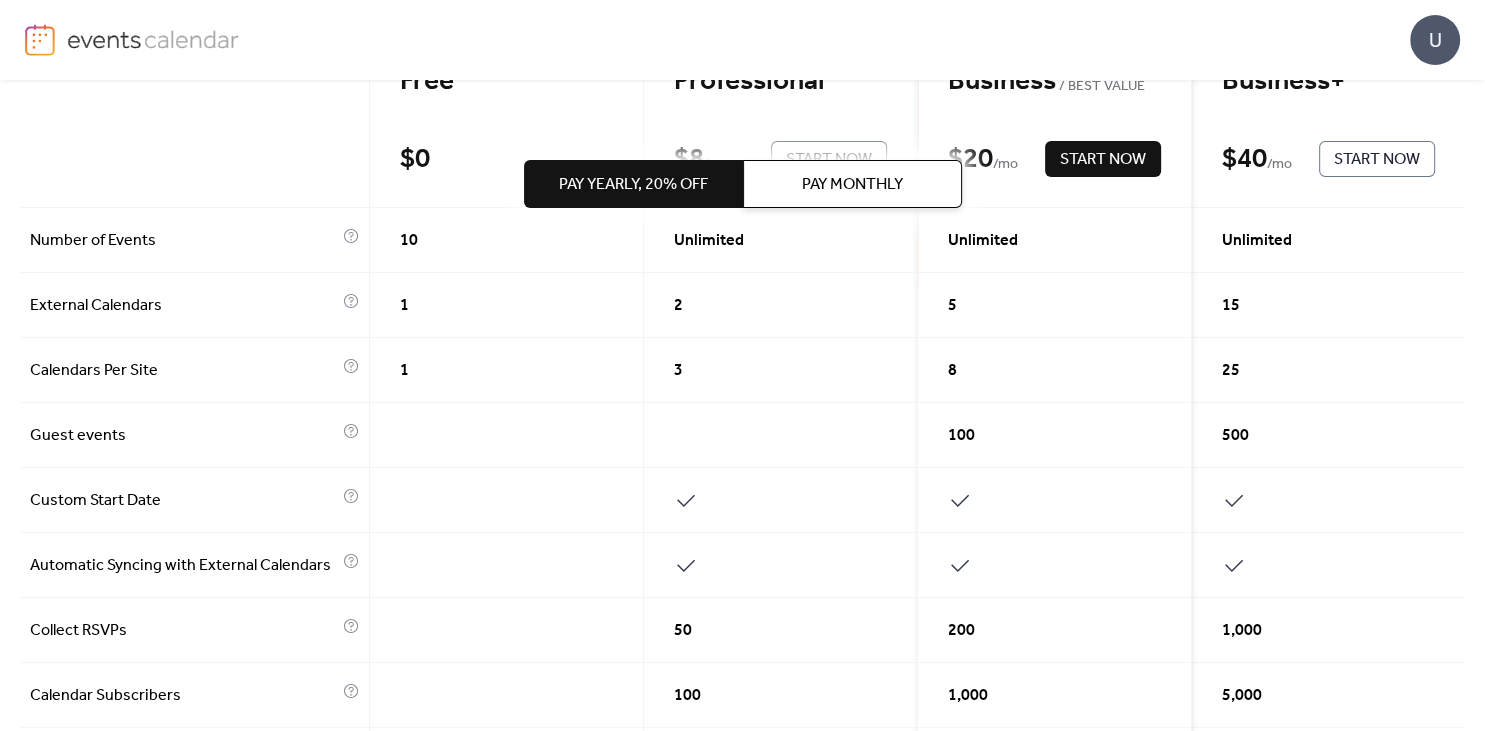 click at bounding box center [195, 121] 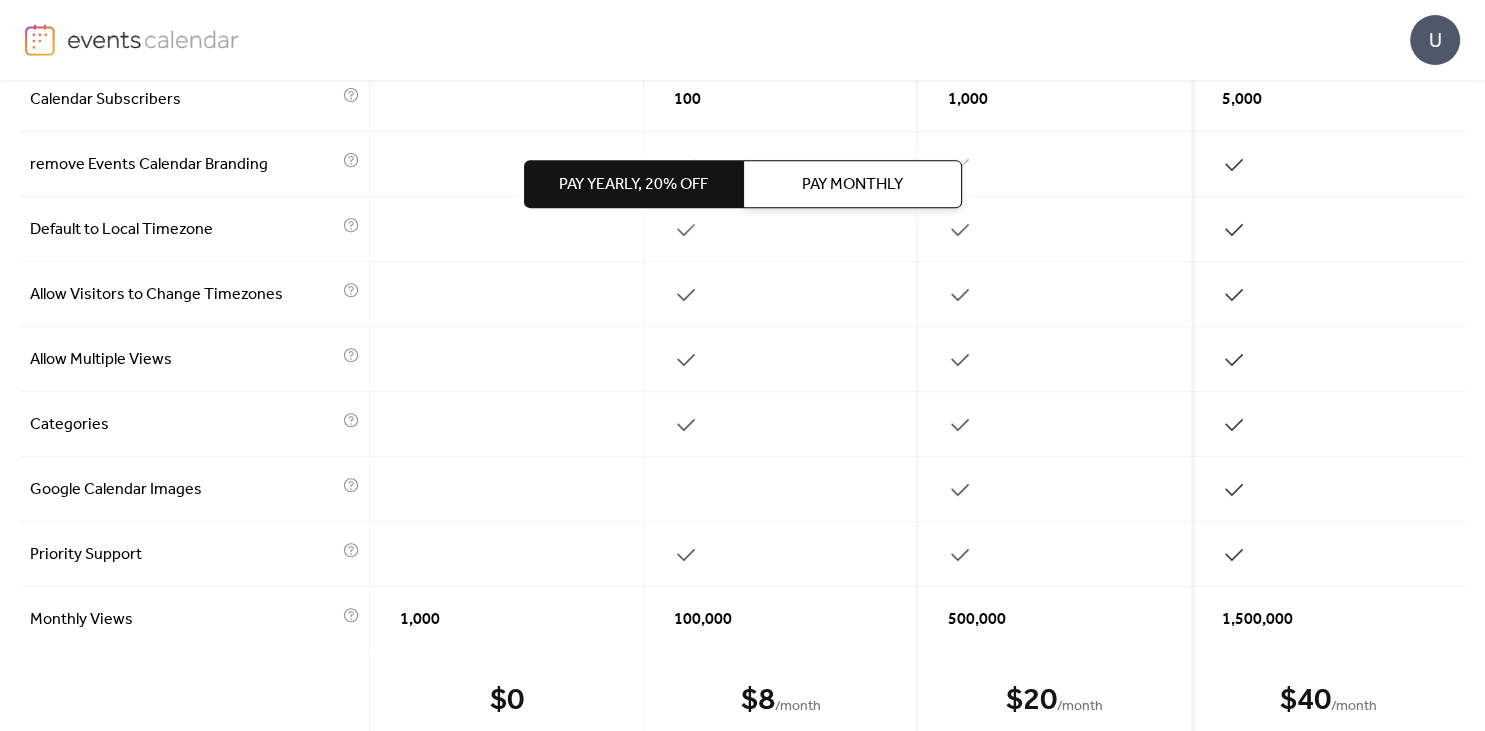 scroll, scrollTop: 974, scrollLeft: 0, axis: vertical 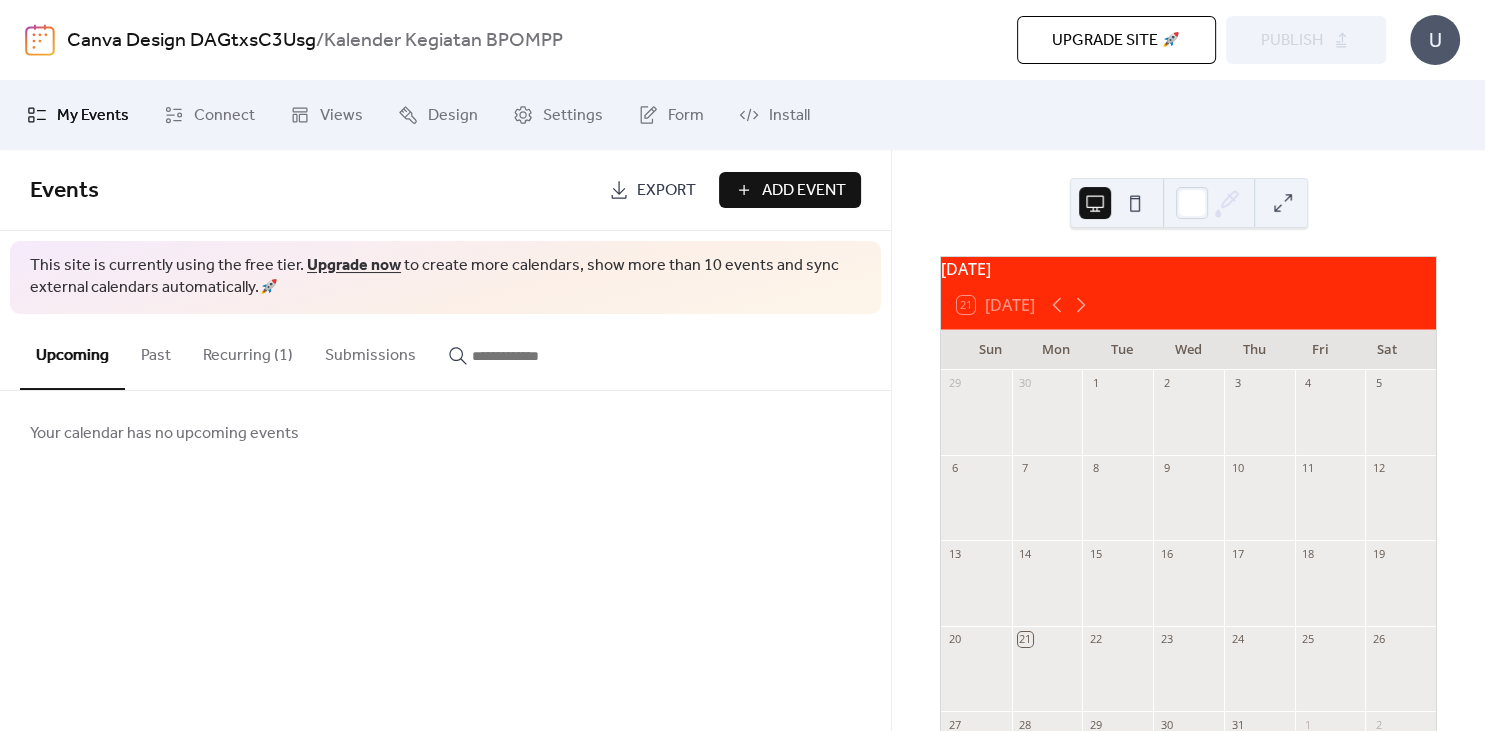 click on "Recurring (1)" at bounding box center [248, 351] 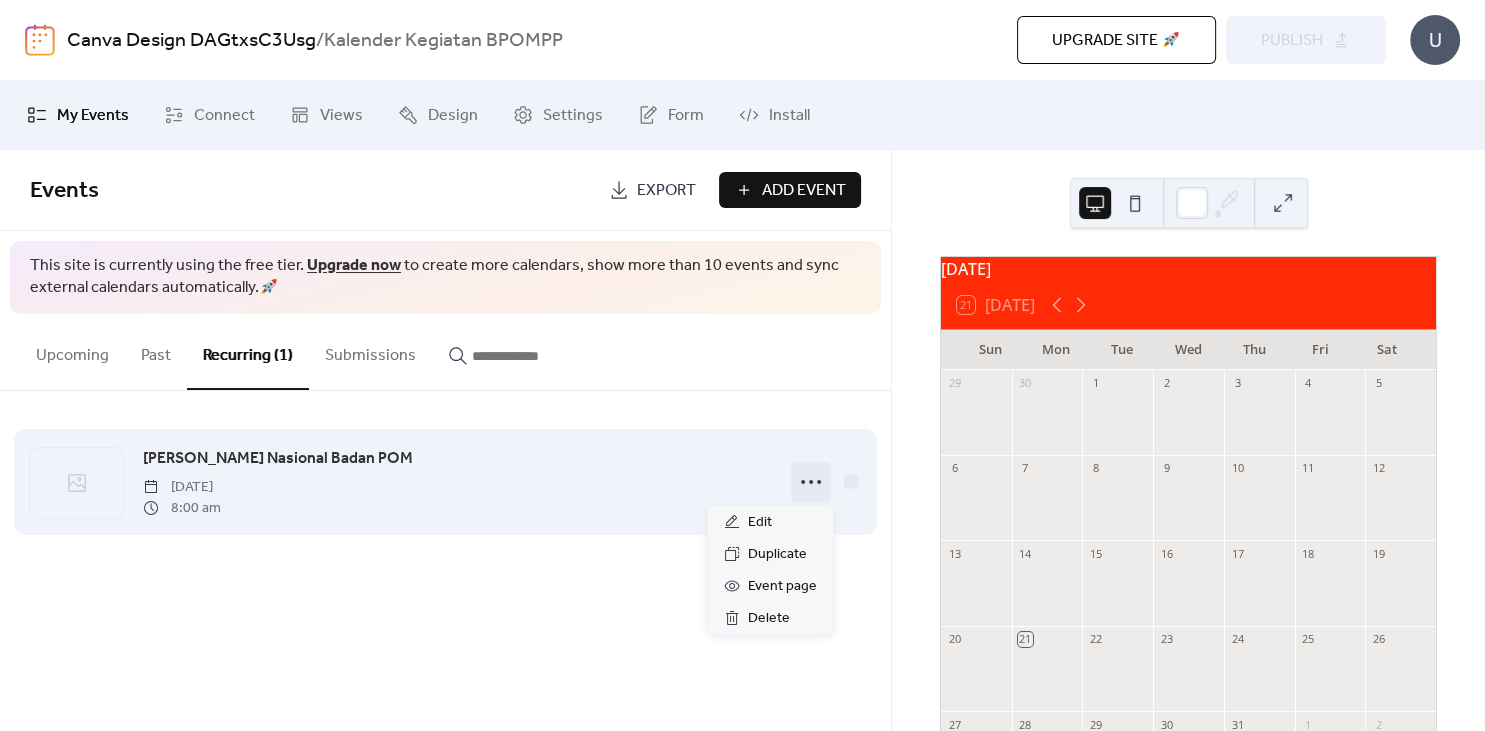 click at bounding box center [811, 482] 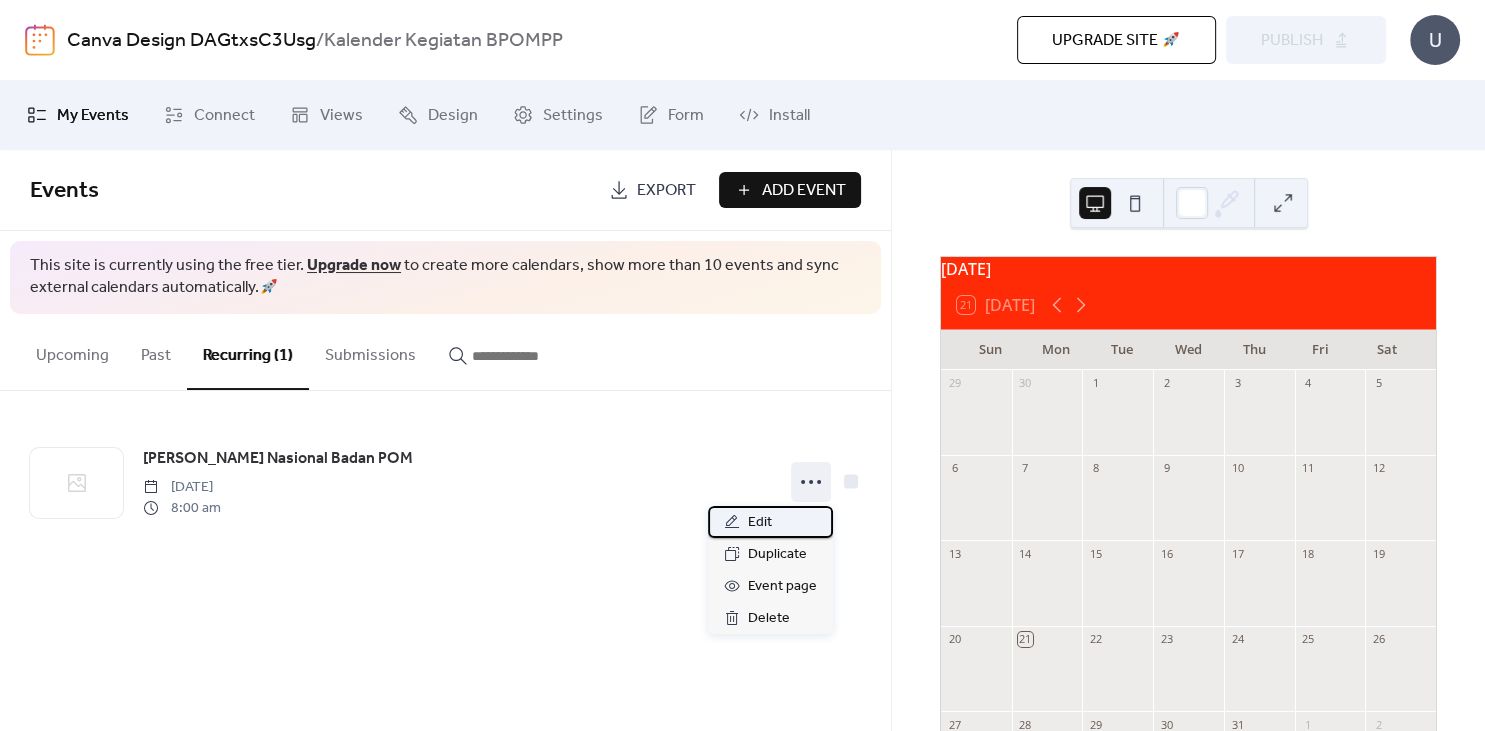 click on "Edit" at bounding box center (770, 522) 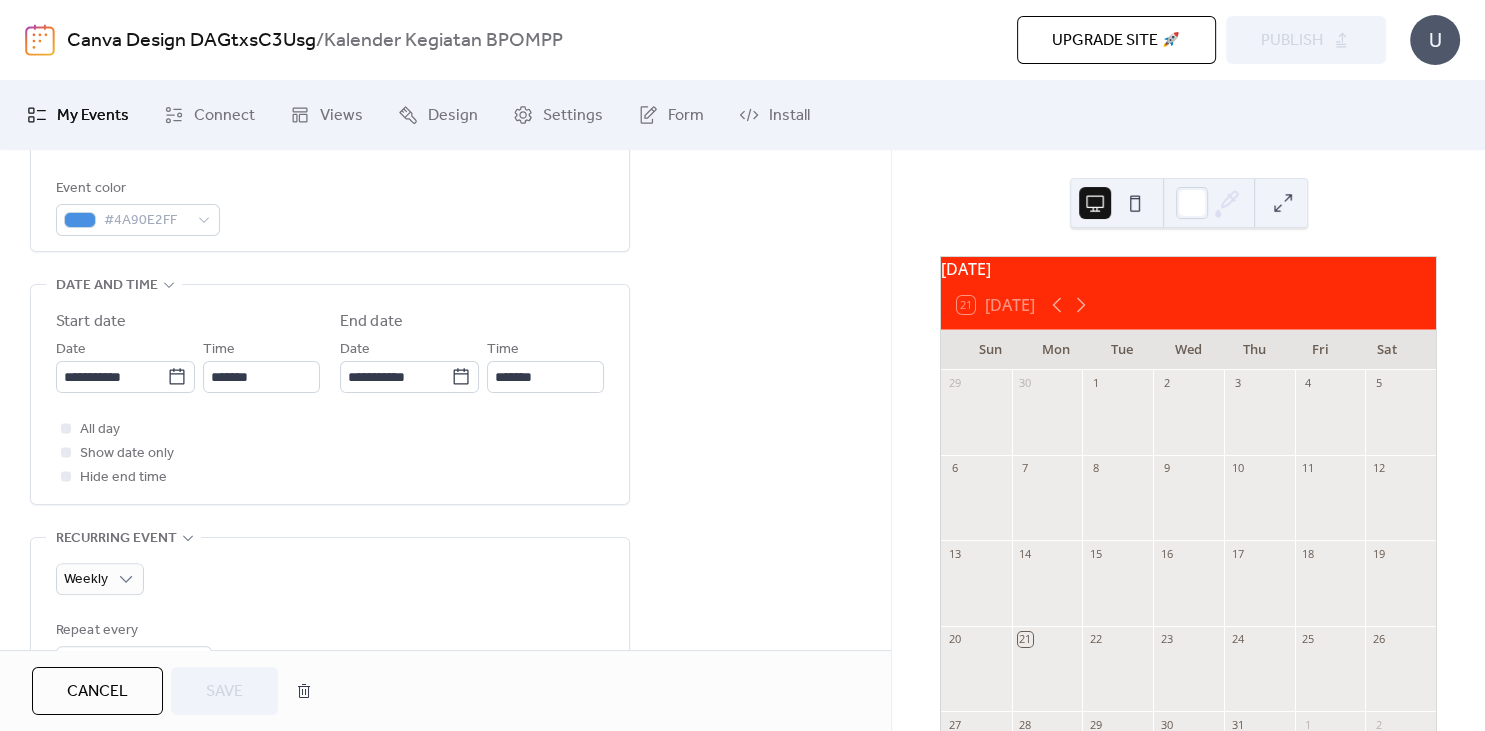 scroll, scrollTop: 594, scrollLeft: 0, axis: vertical 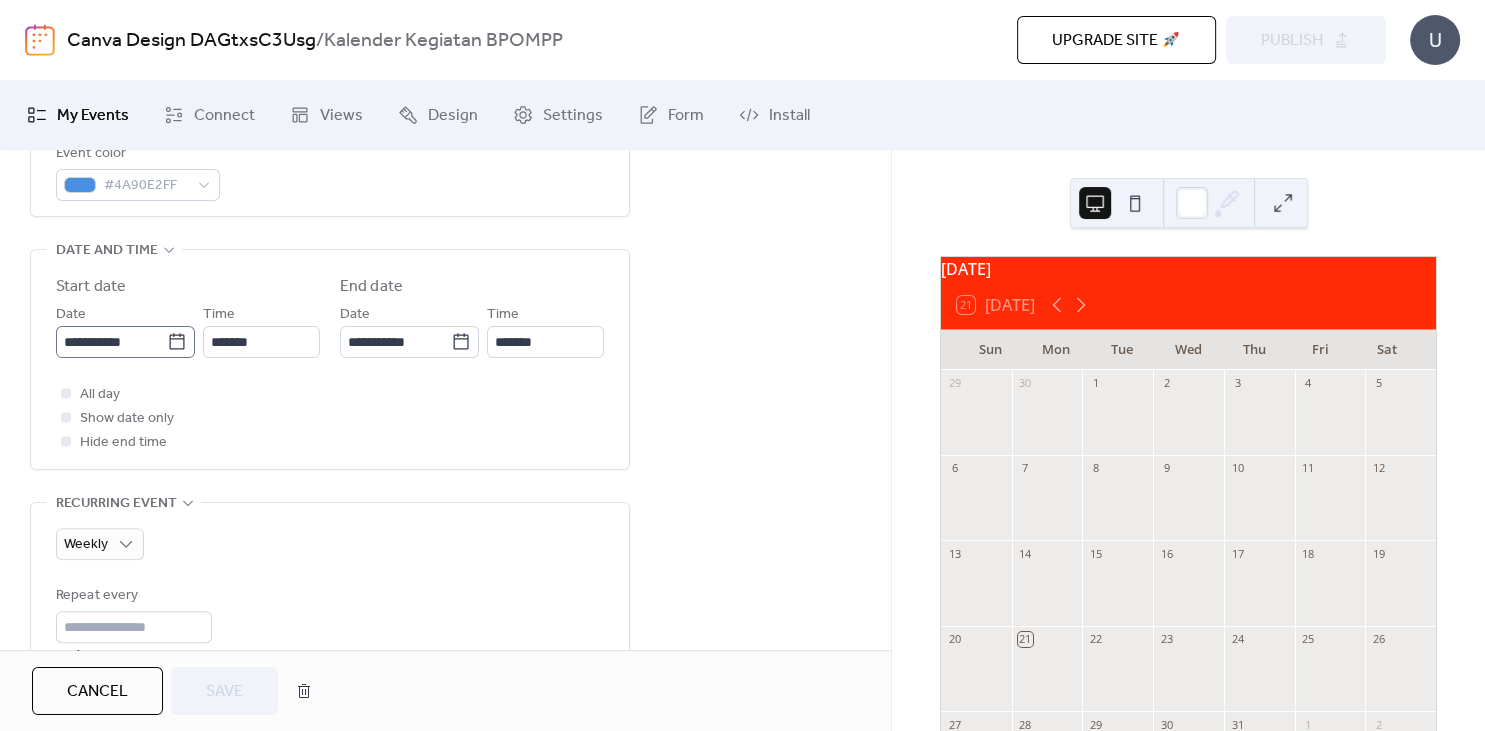 click 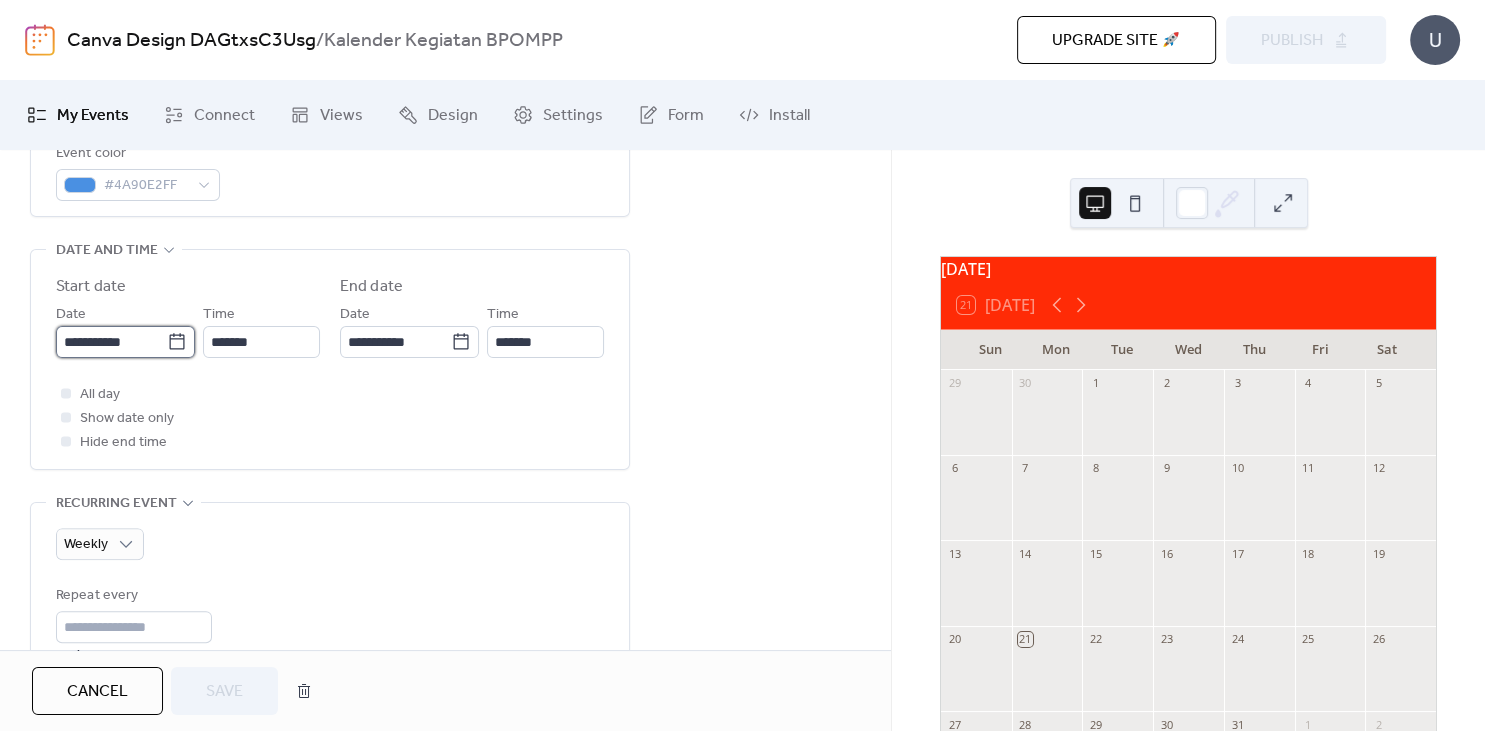 click on "**********" at bounding box center (111, 342) 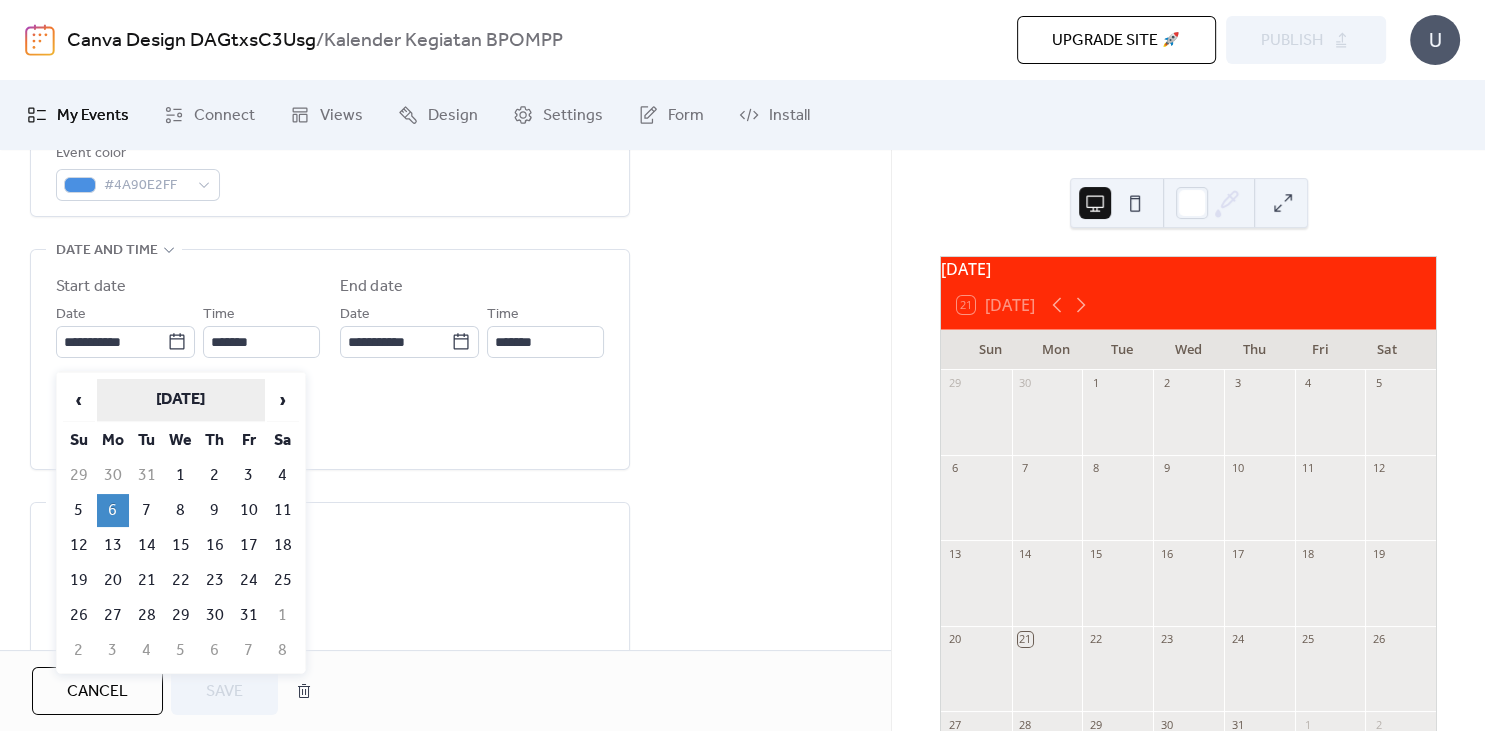 click on "[DATE]" at bounding box center (181, 400) 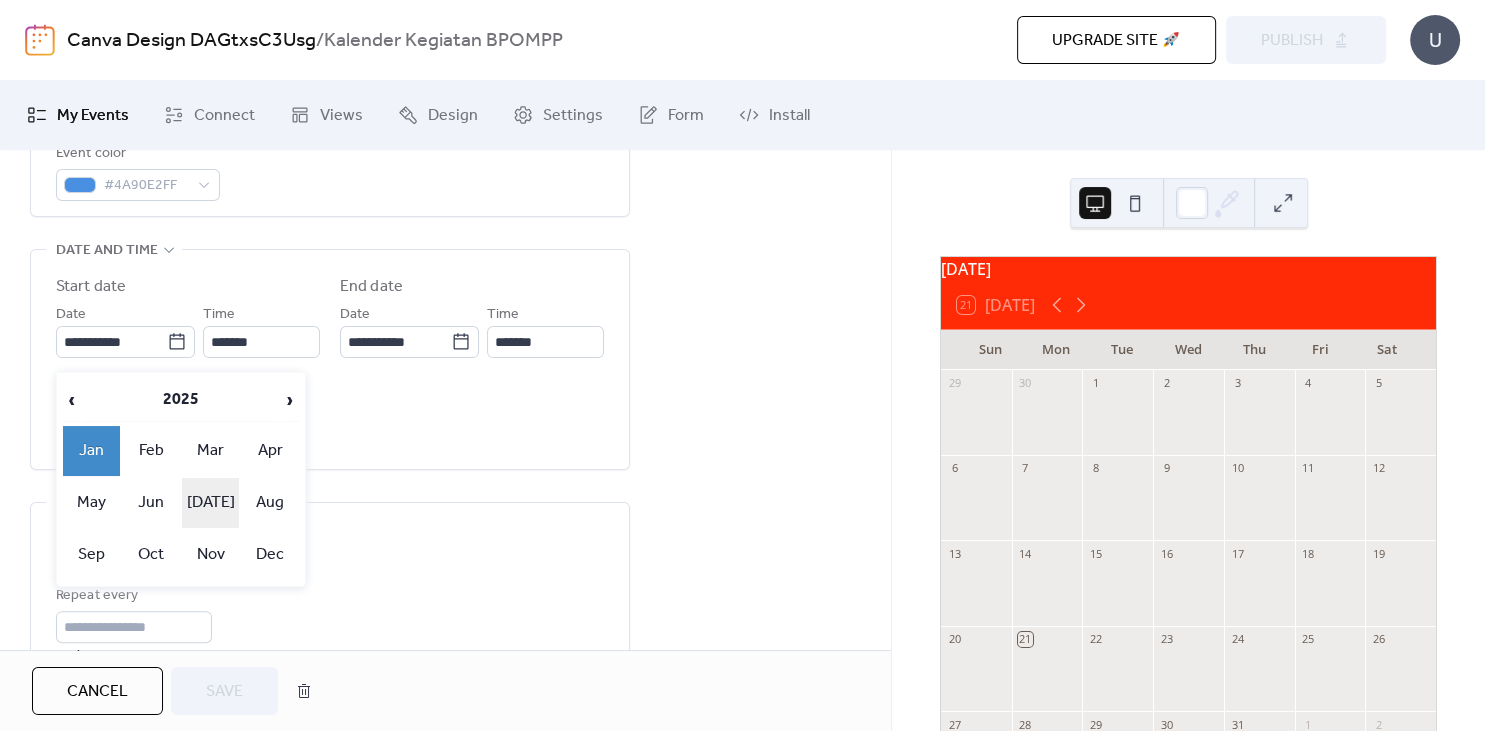 click on "[DATE]" at bounding box center (211, 503) 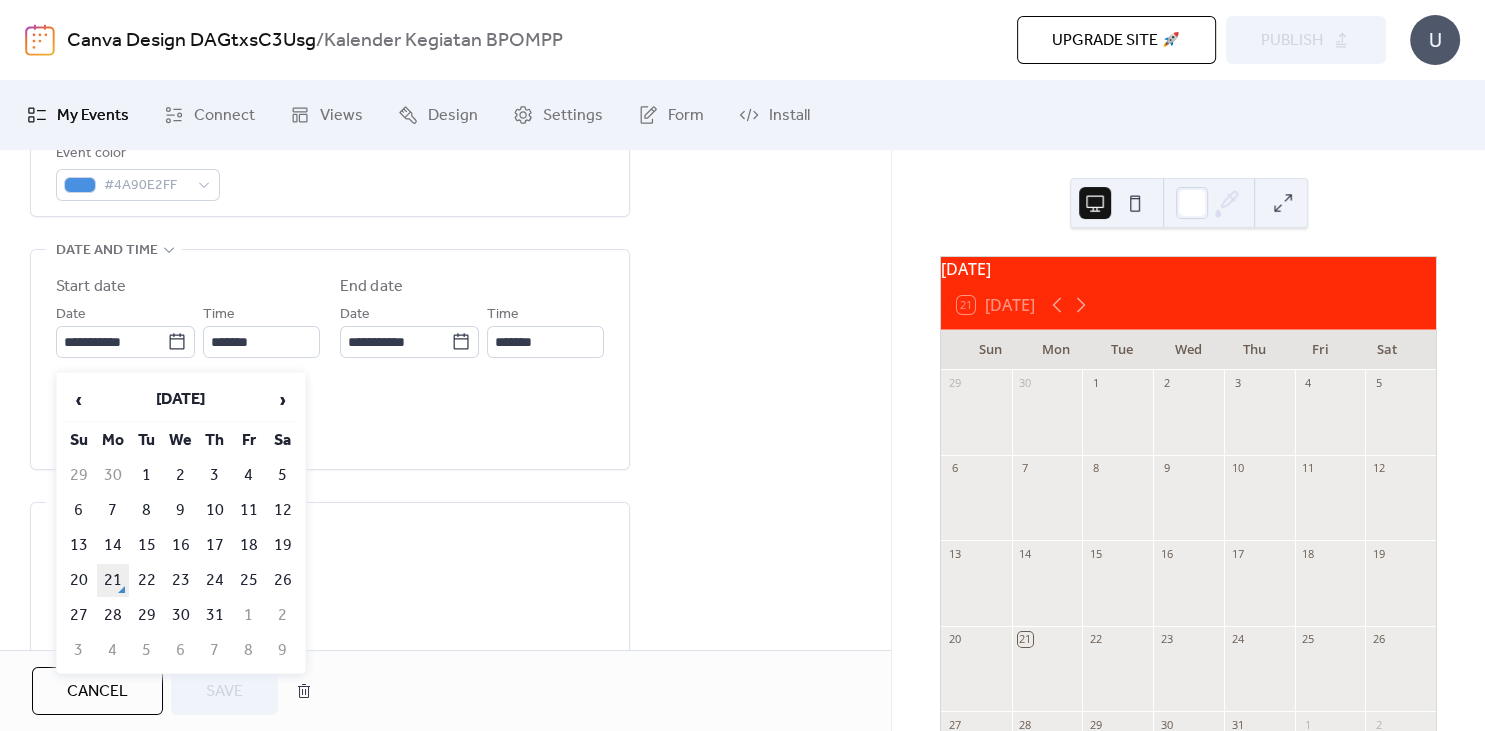 click on "21" at bounding box center [113, 580] 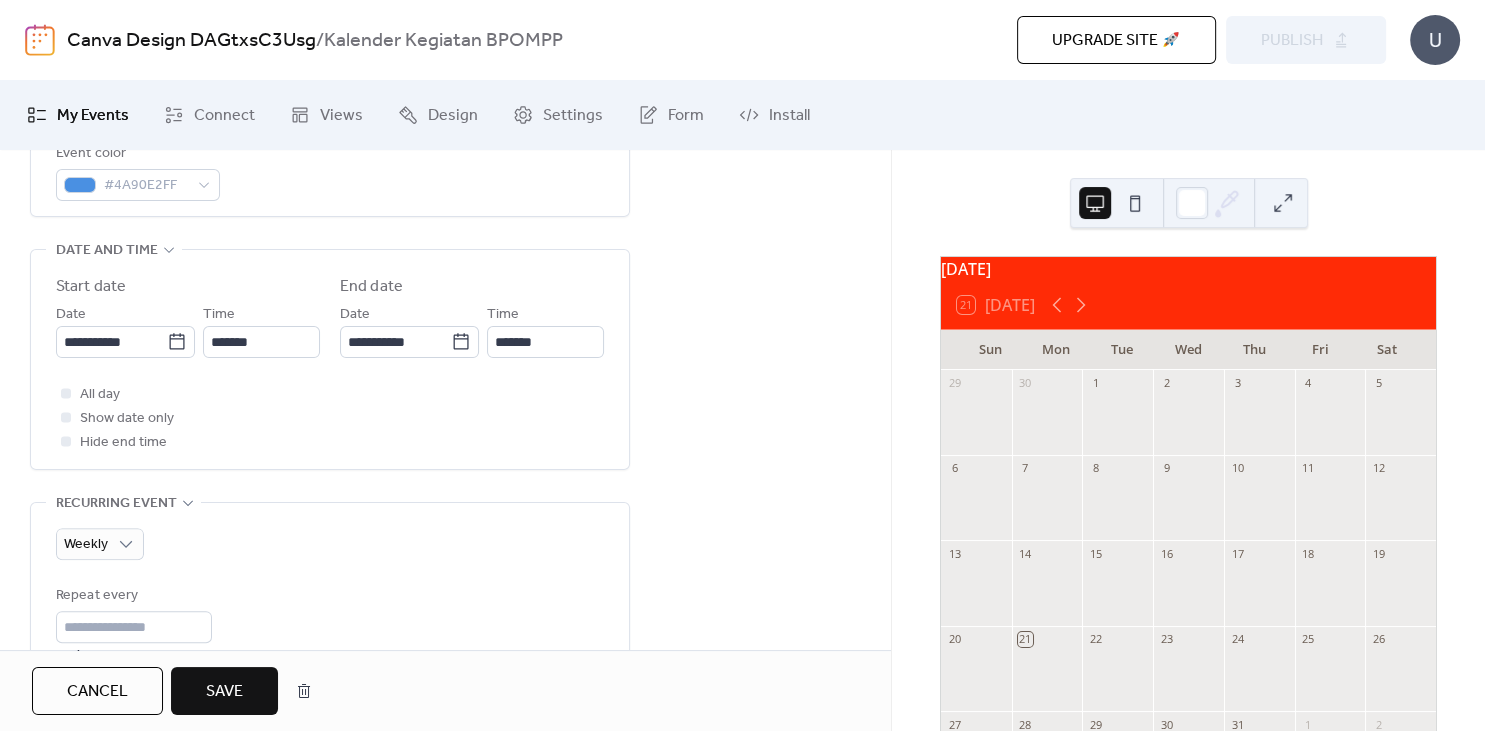 click on "Save" at bounding box center (224, 692) 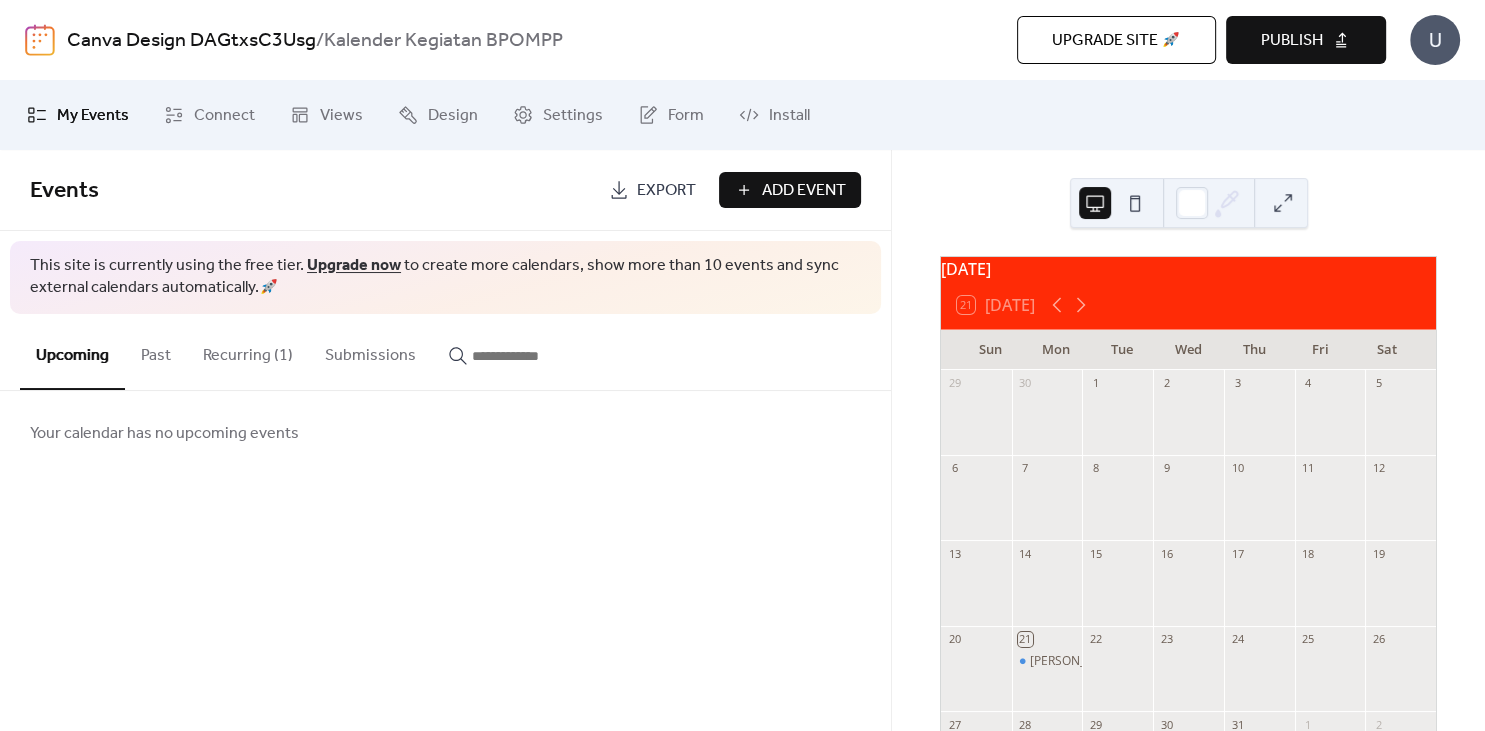 scroll, scrollTop: 254, scrollLeft: 0, axis: vertical 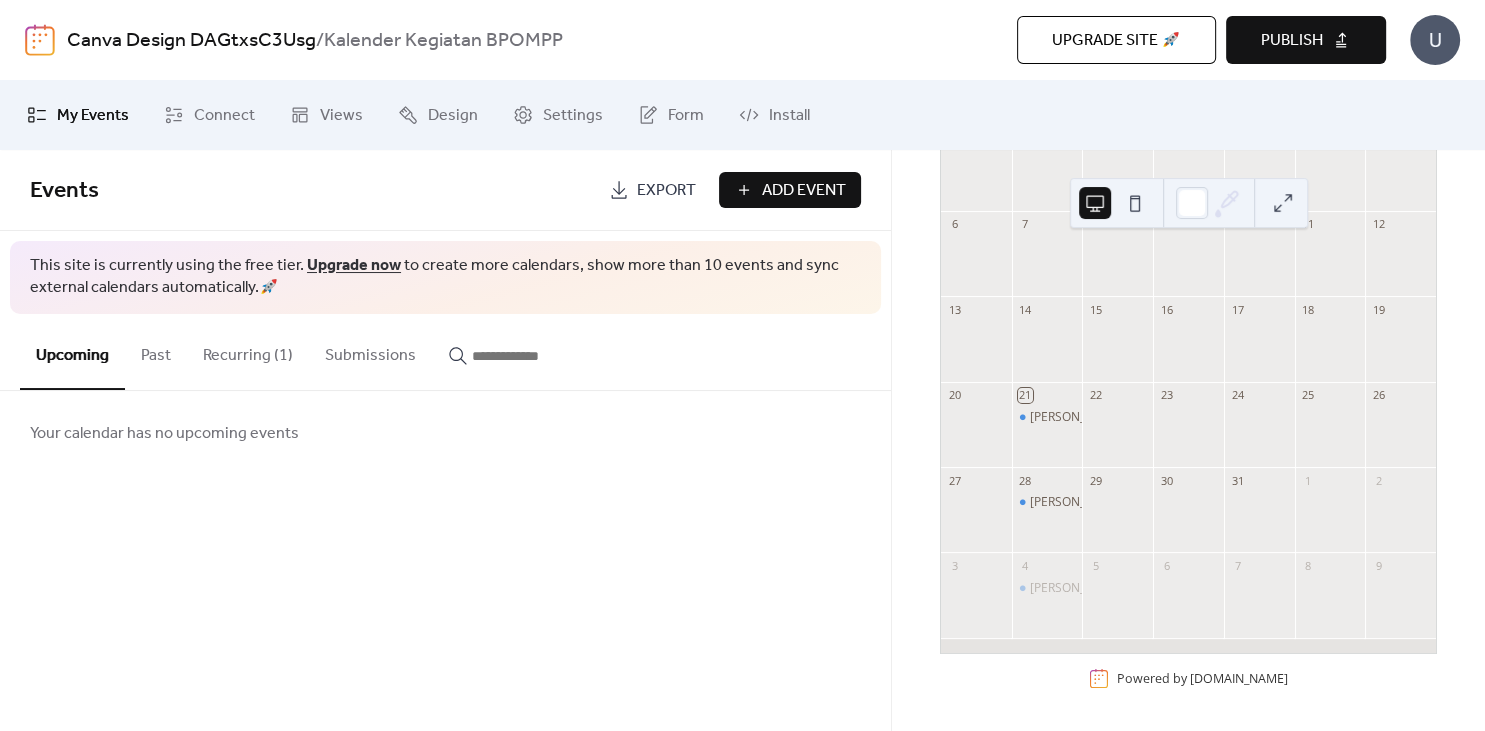 click on "Recurring (1)" at bounding box center (248, 351) 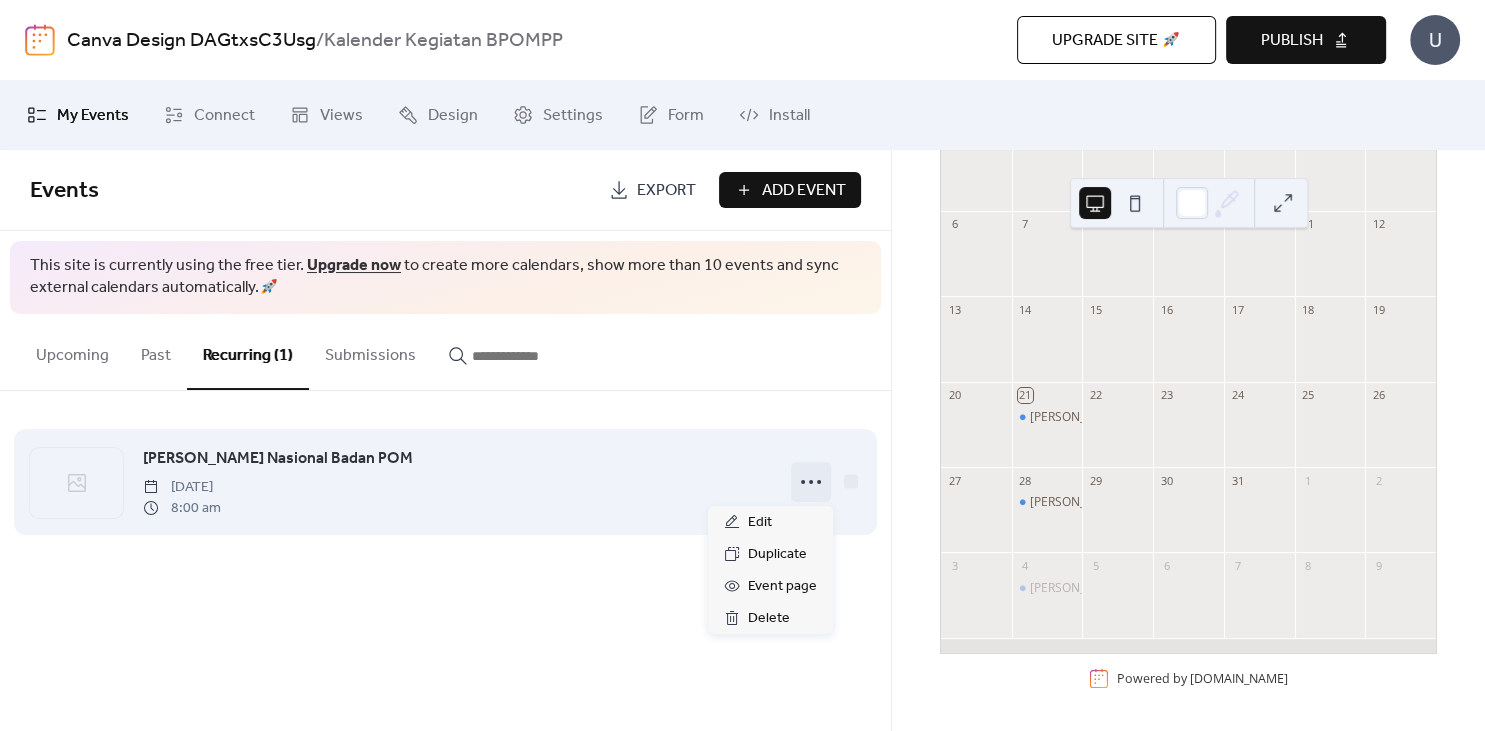 click 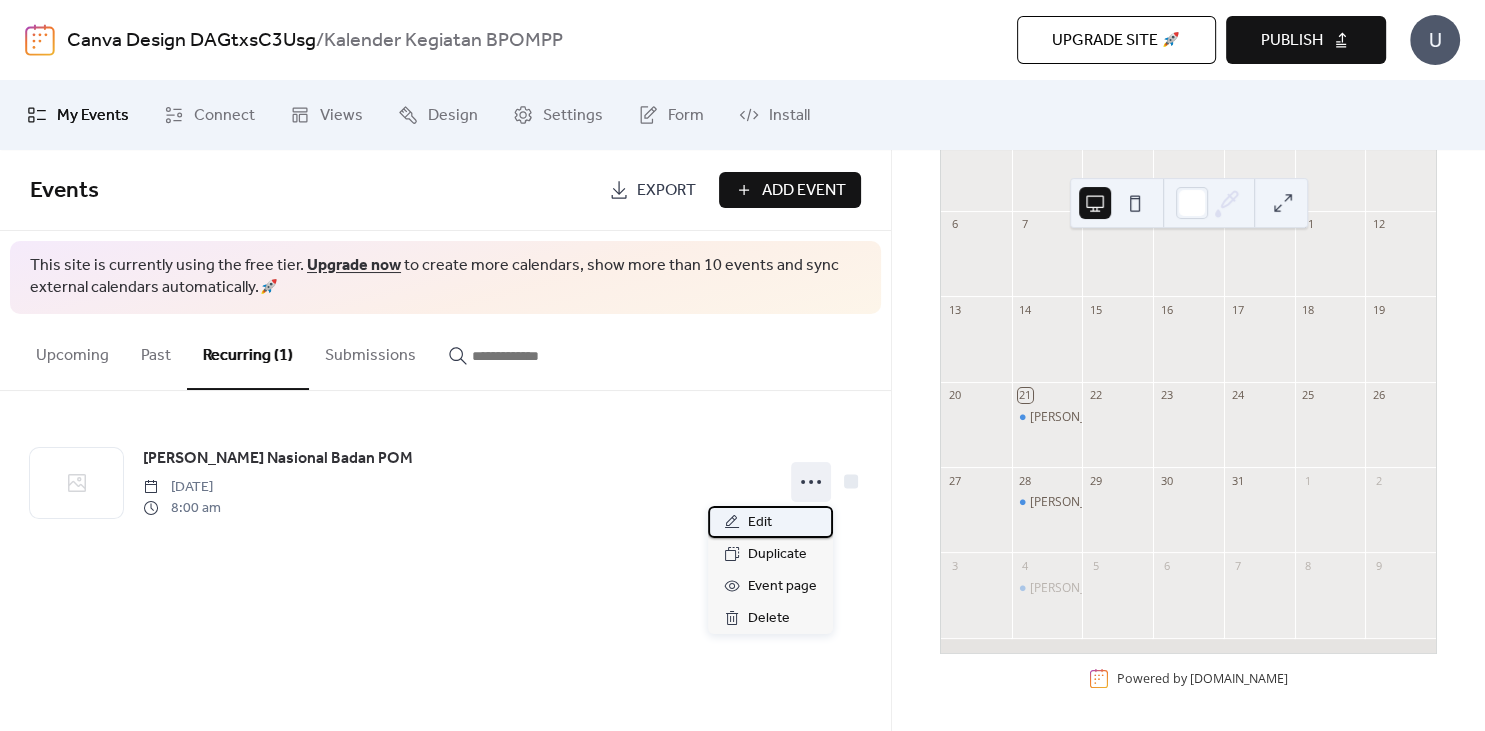 click on "Edit" at bounding box center (770, 522) 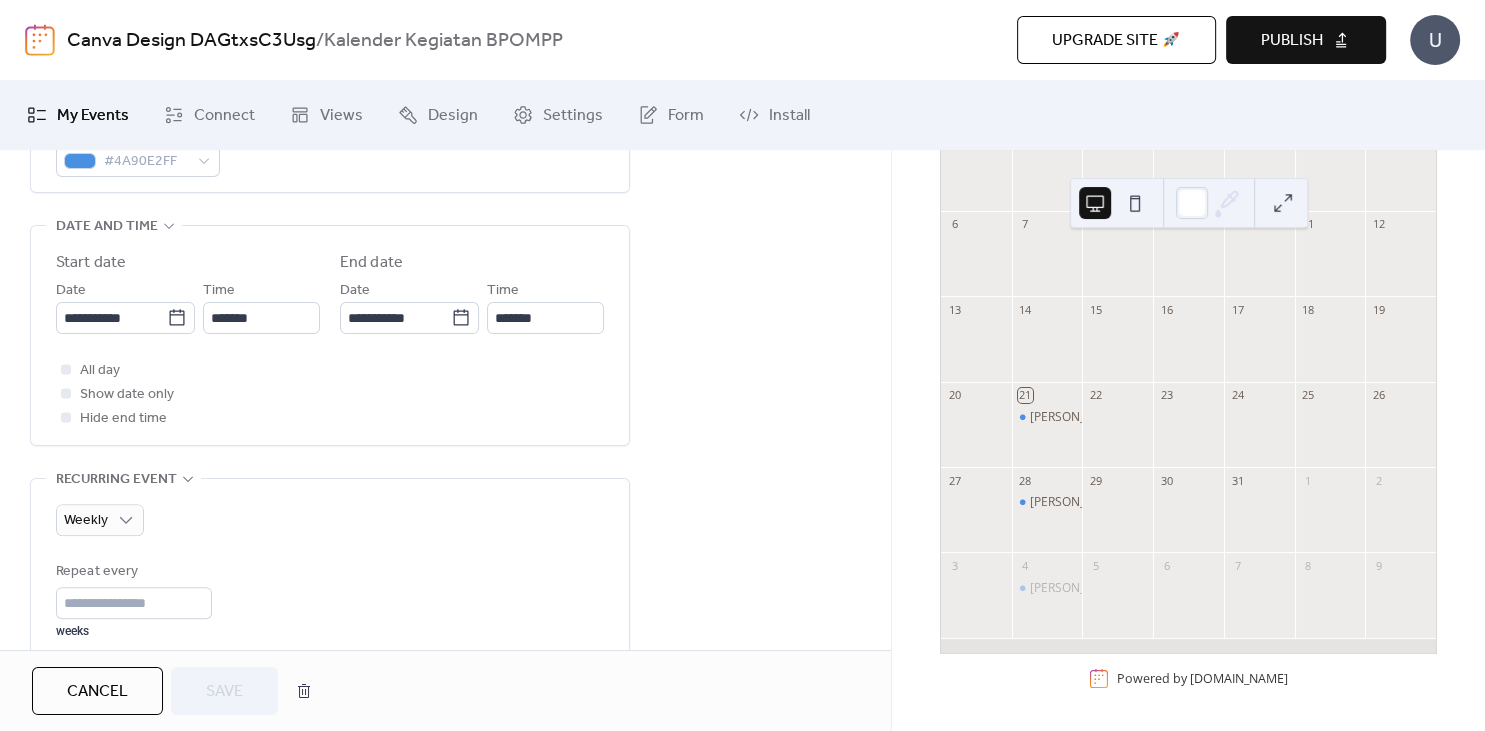 scroll, scrollTop: 618, scrollLeft: 0, axis: vertical 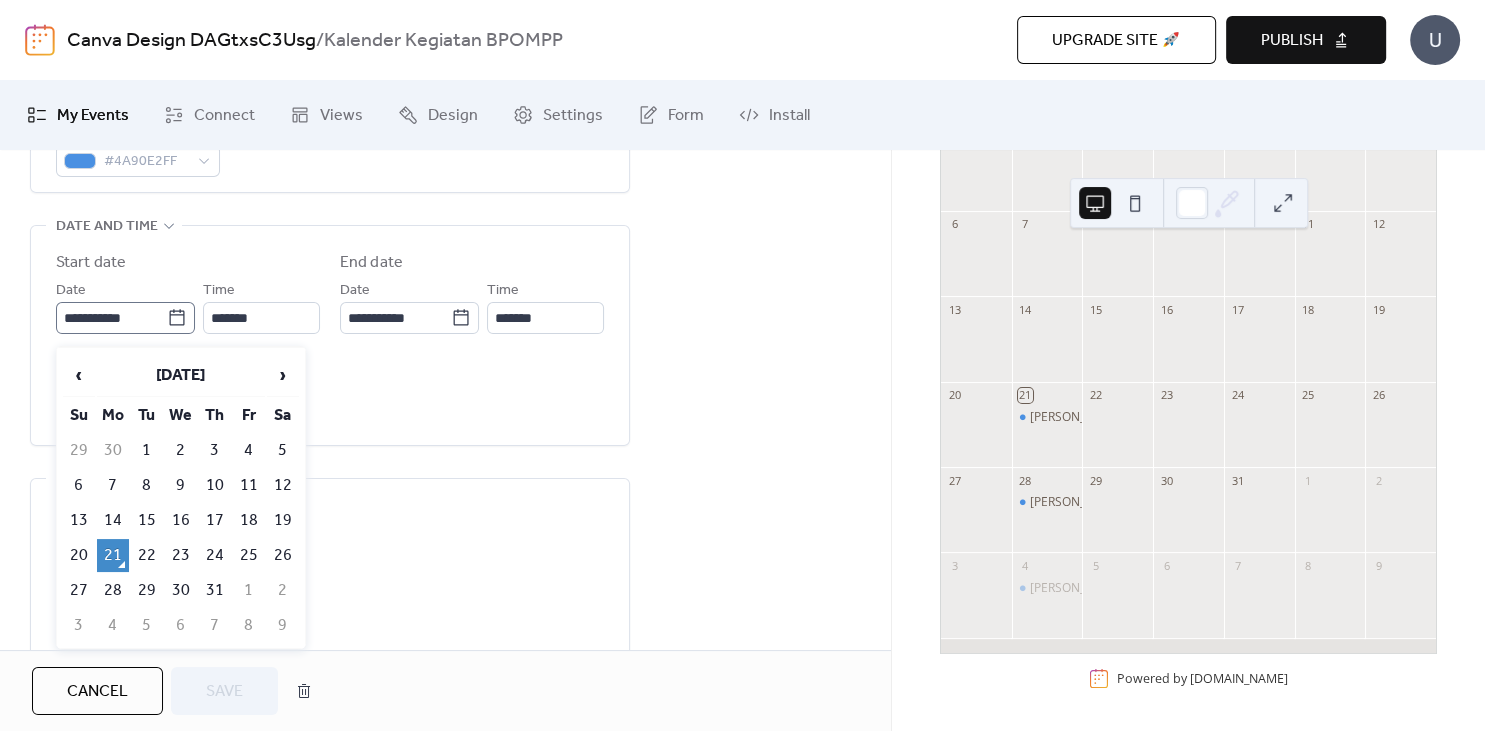 click 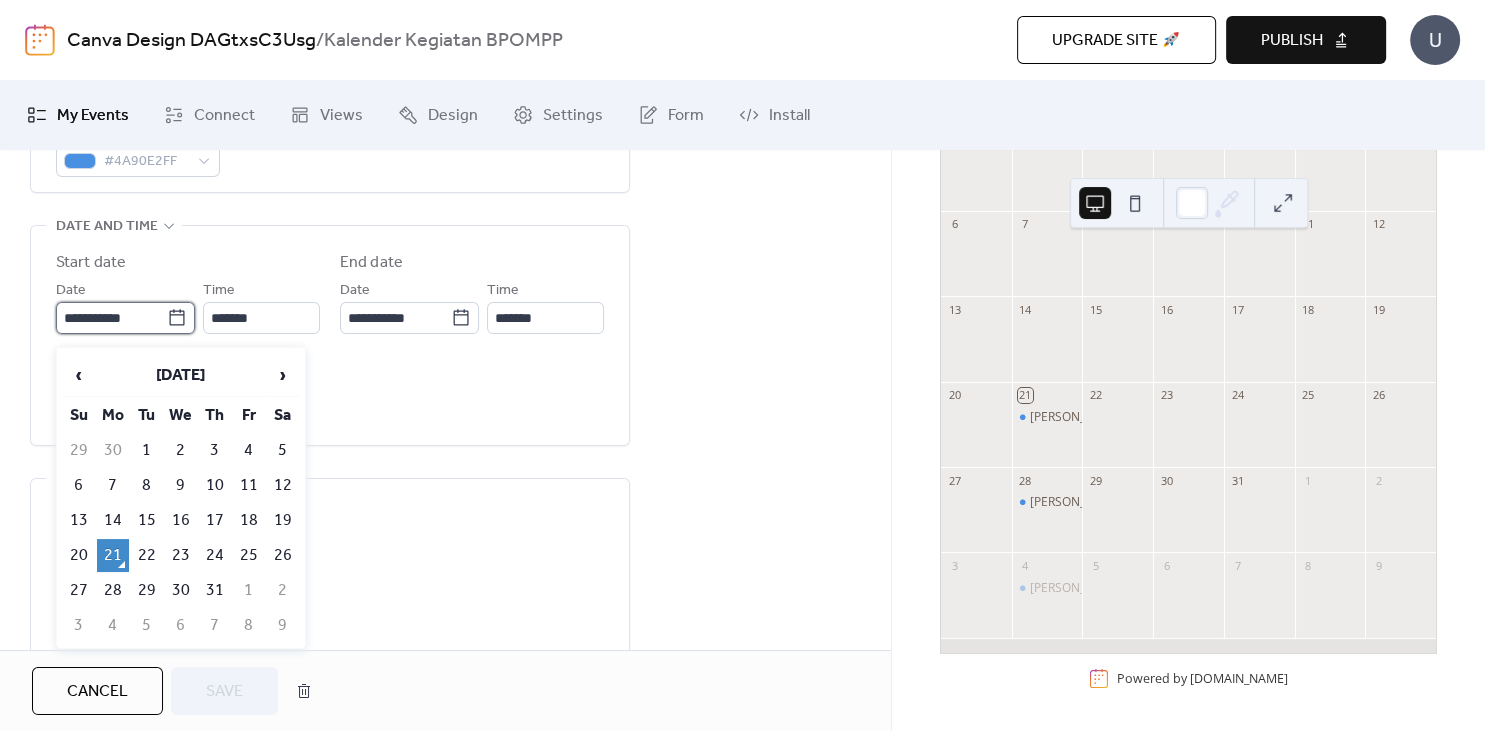 click on "**********" at bounding box center [111, 318] 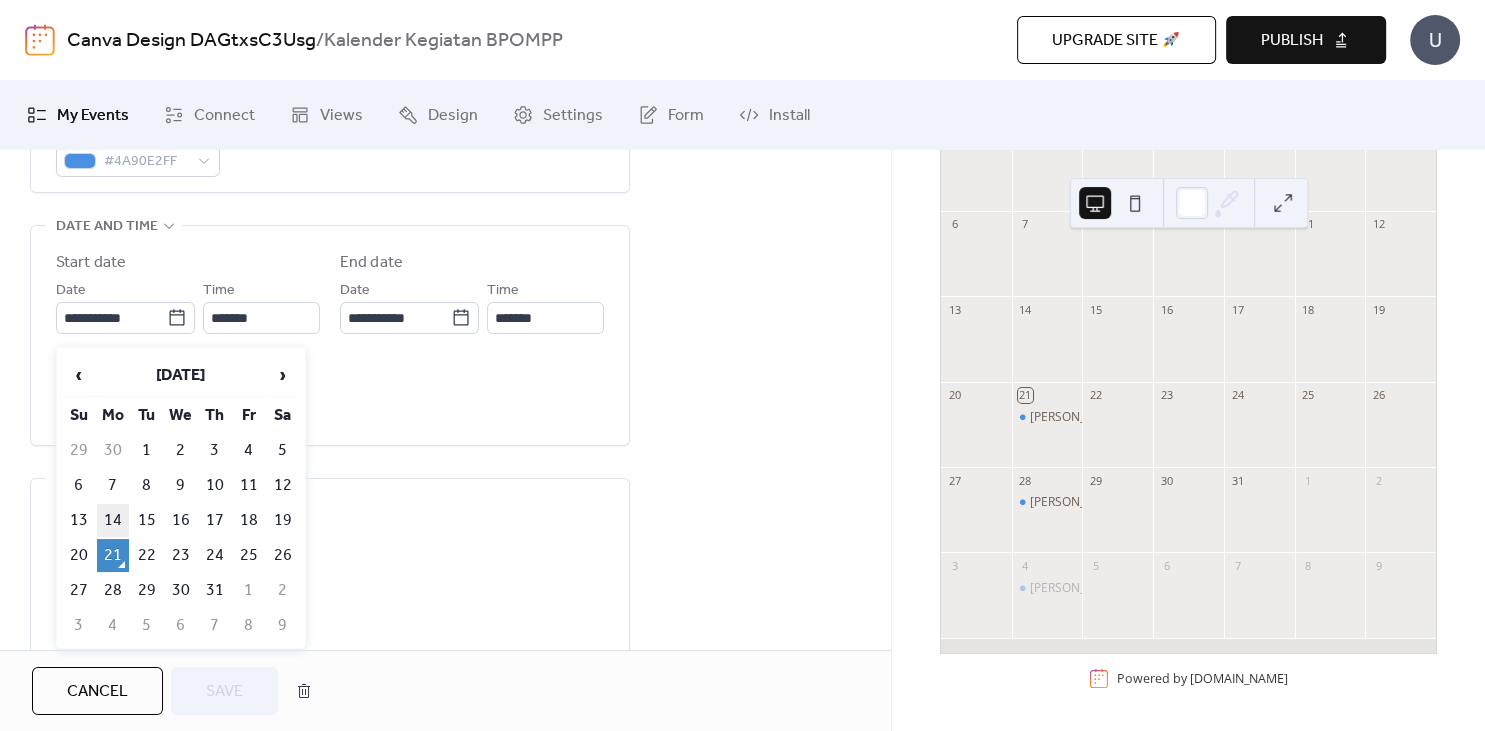 type on "**********" 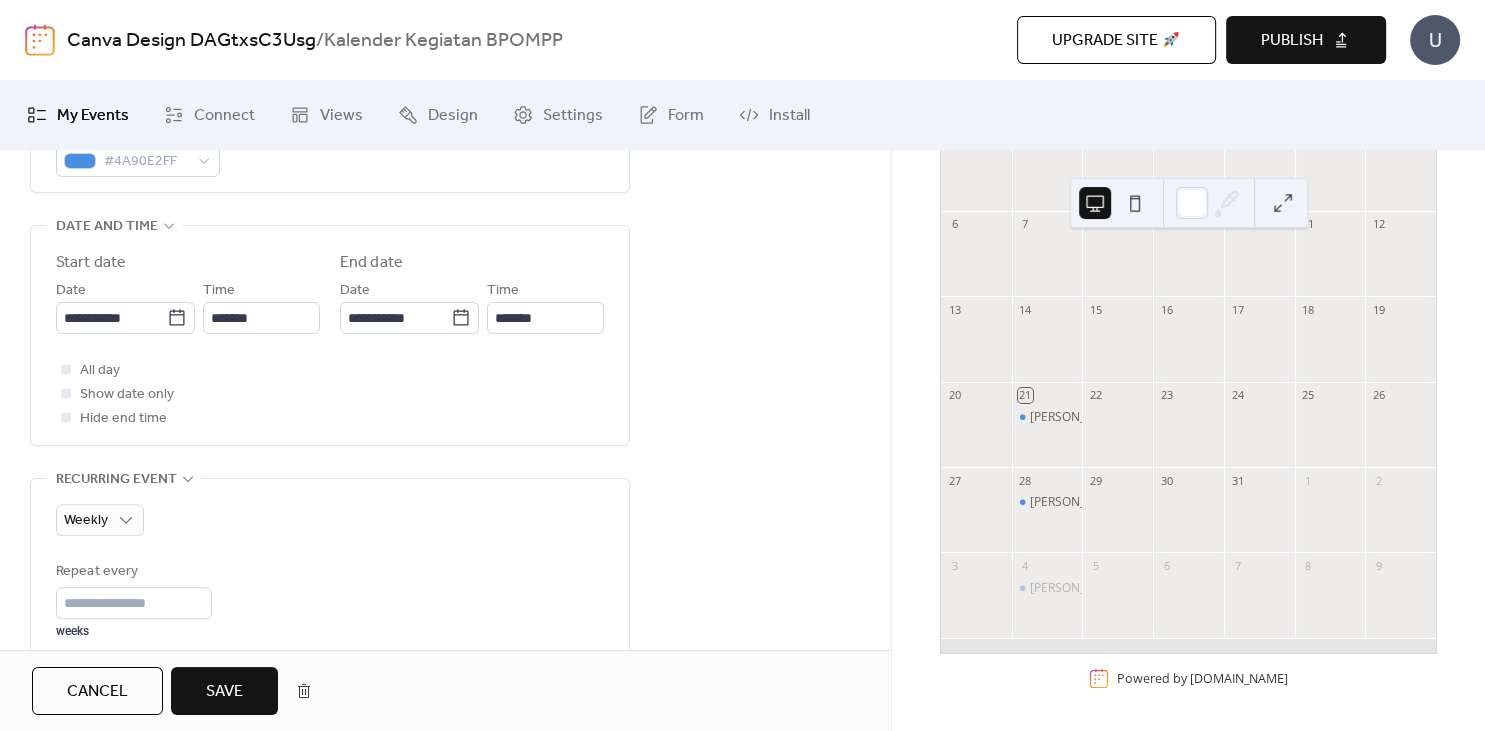click on "Save" at bounding box center (224, 692) 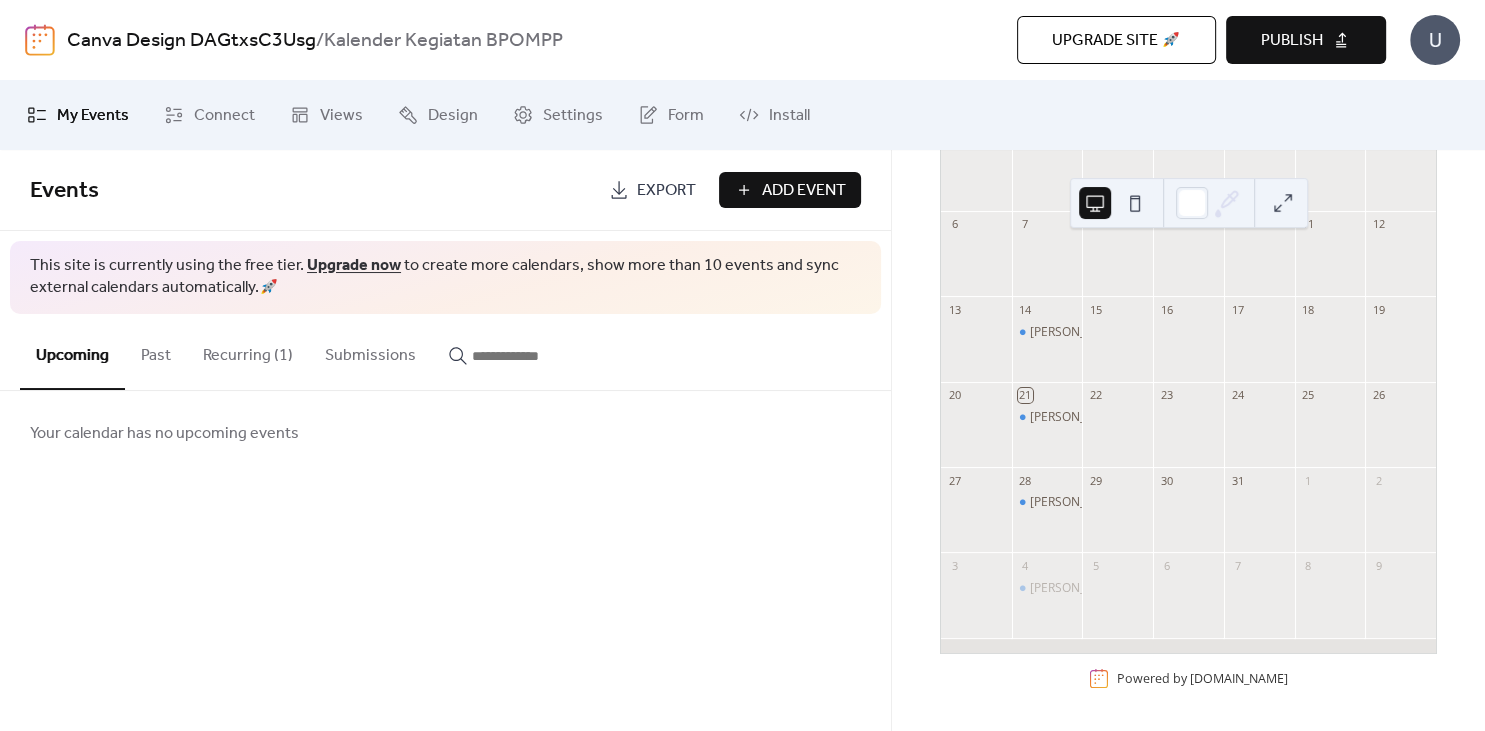 click on "Recurring (1)" at bounding box center (248, 351) 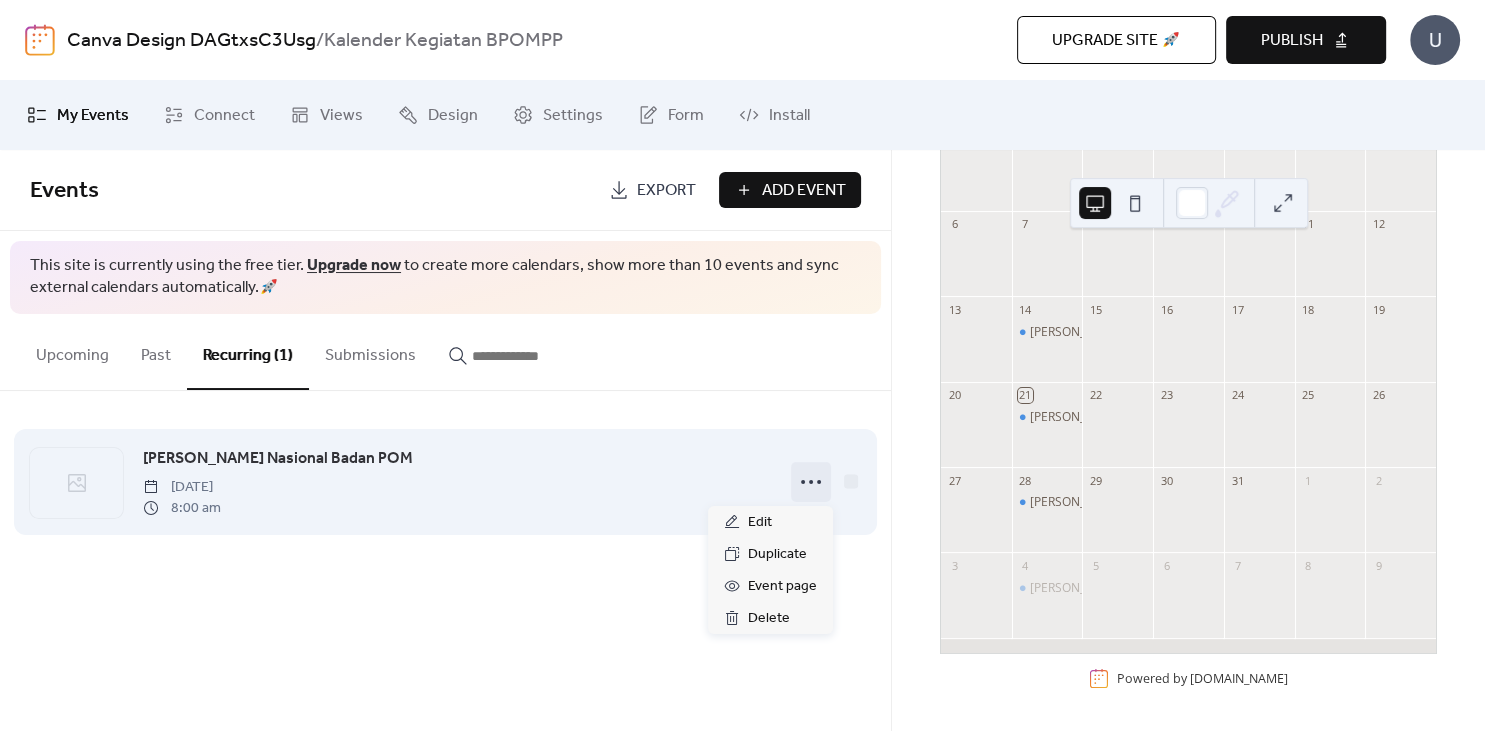 click 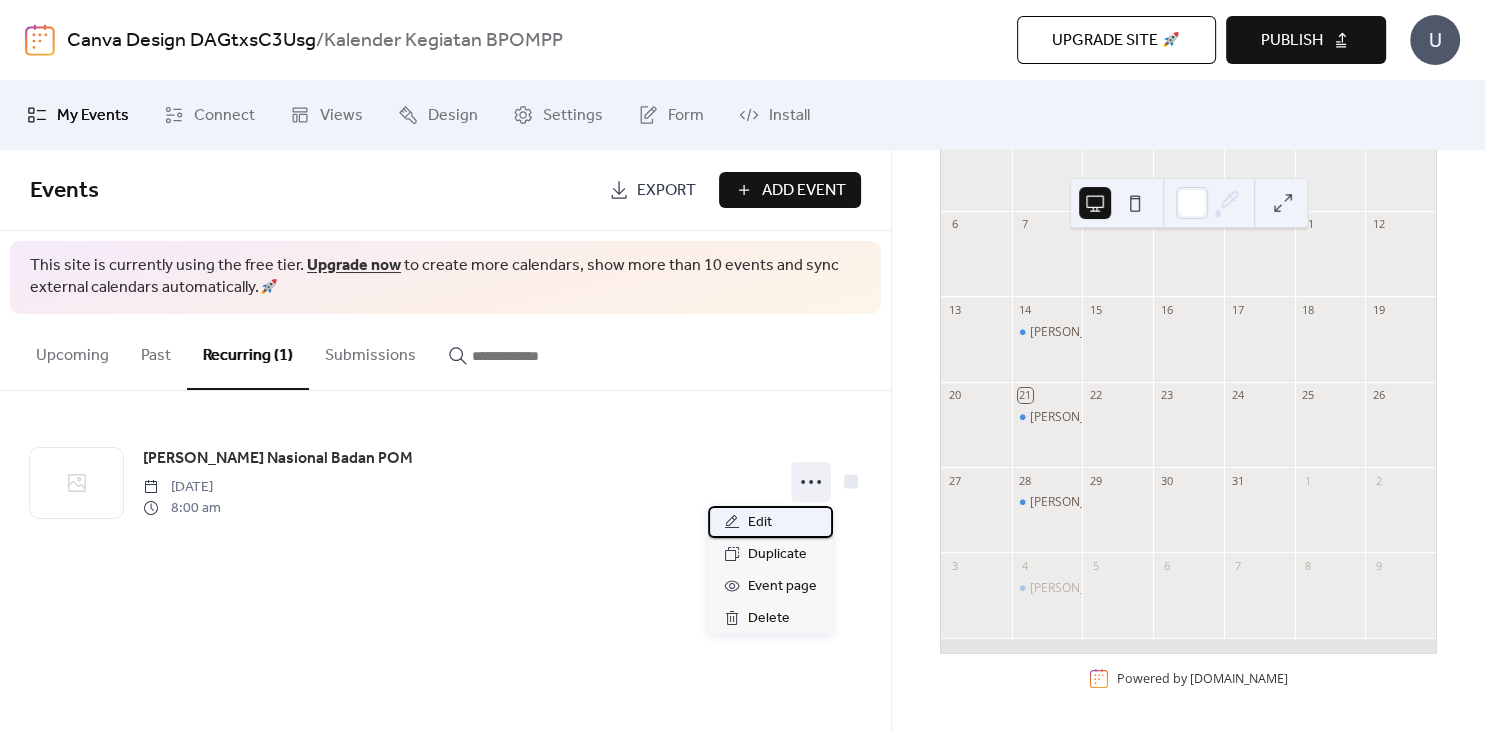 click on "Edit" at bounding box center [770, 522] 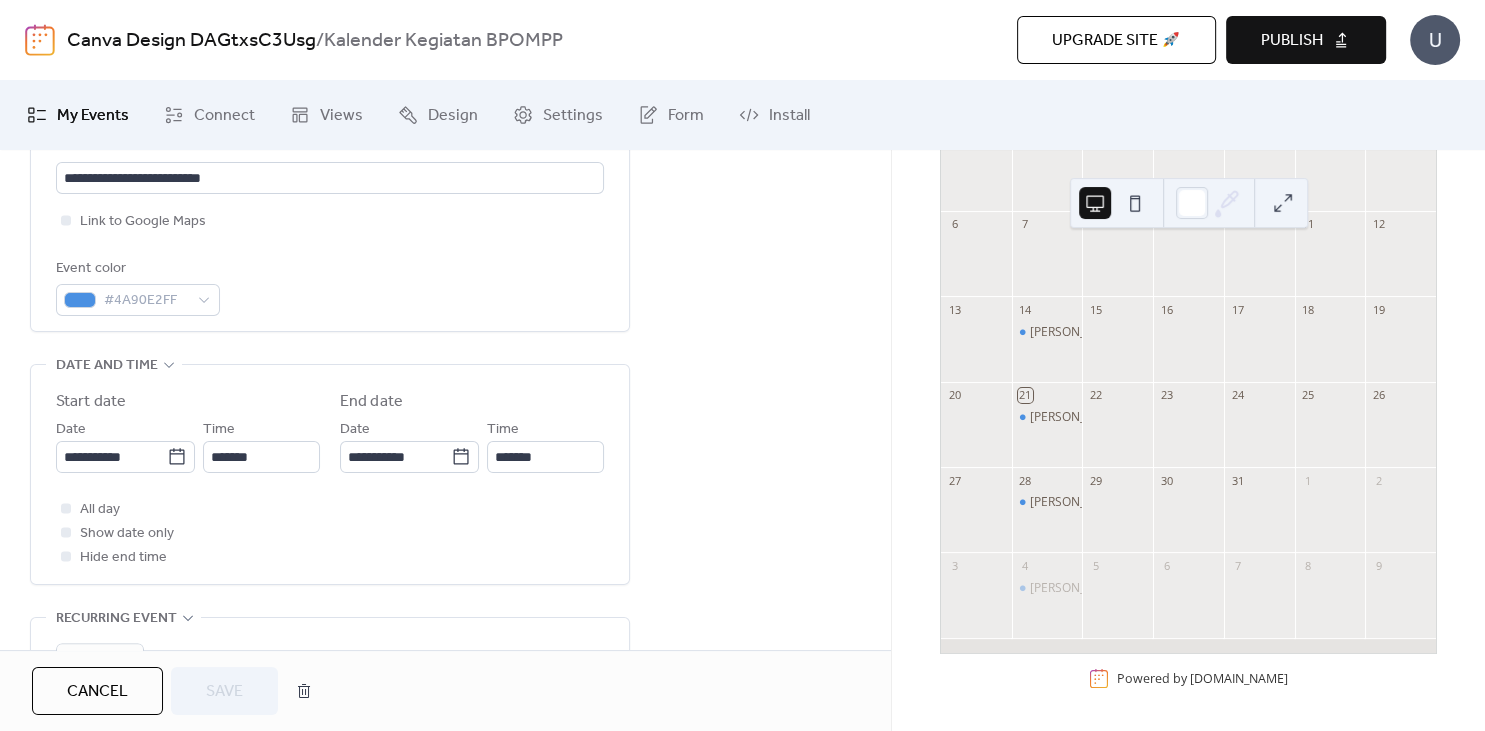 scroll, scrollTop: 480, scrollLeft: 0, axis: vertical 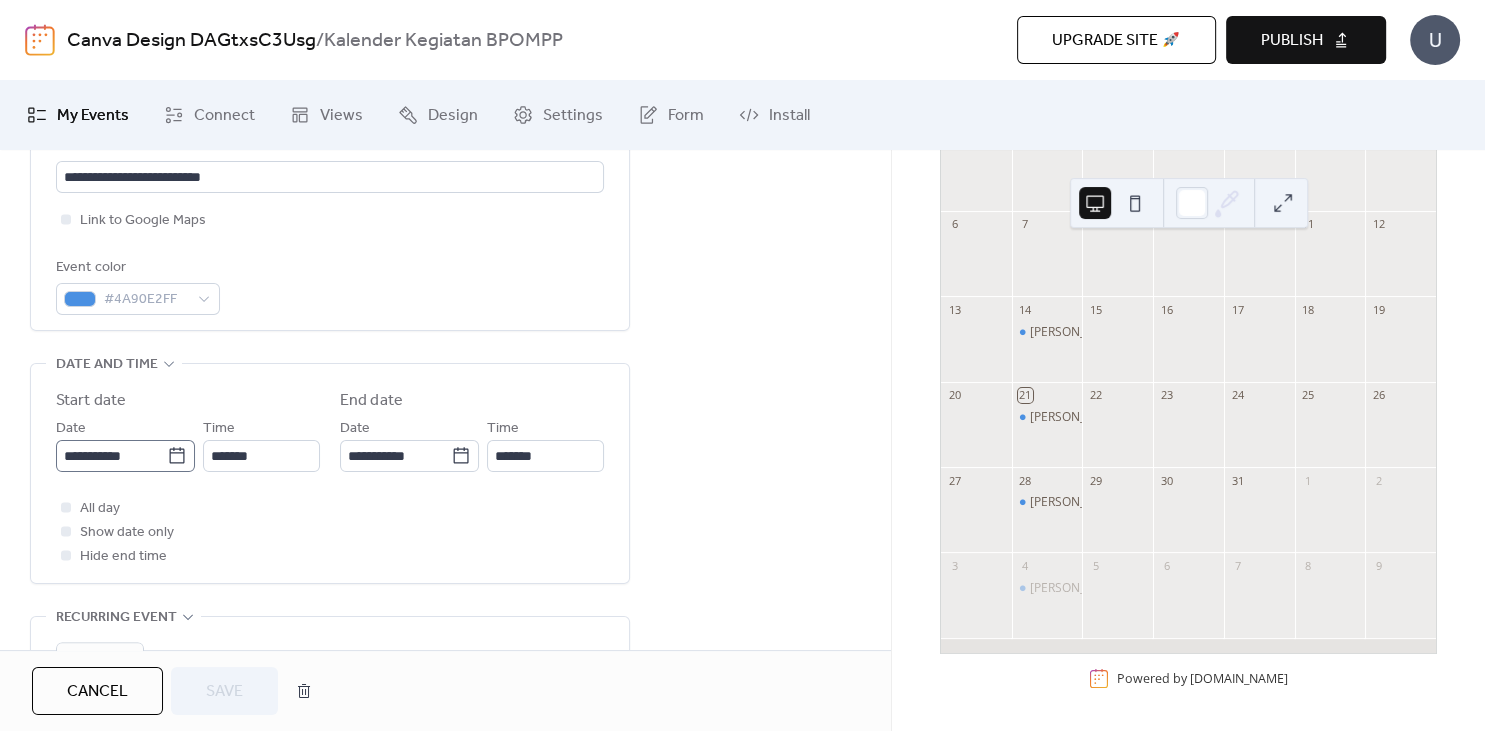 click 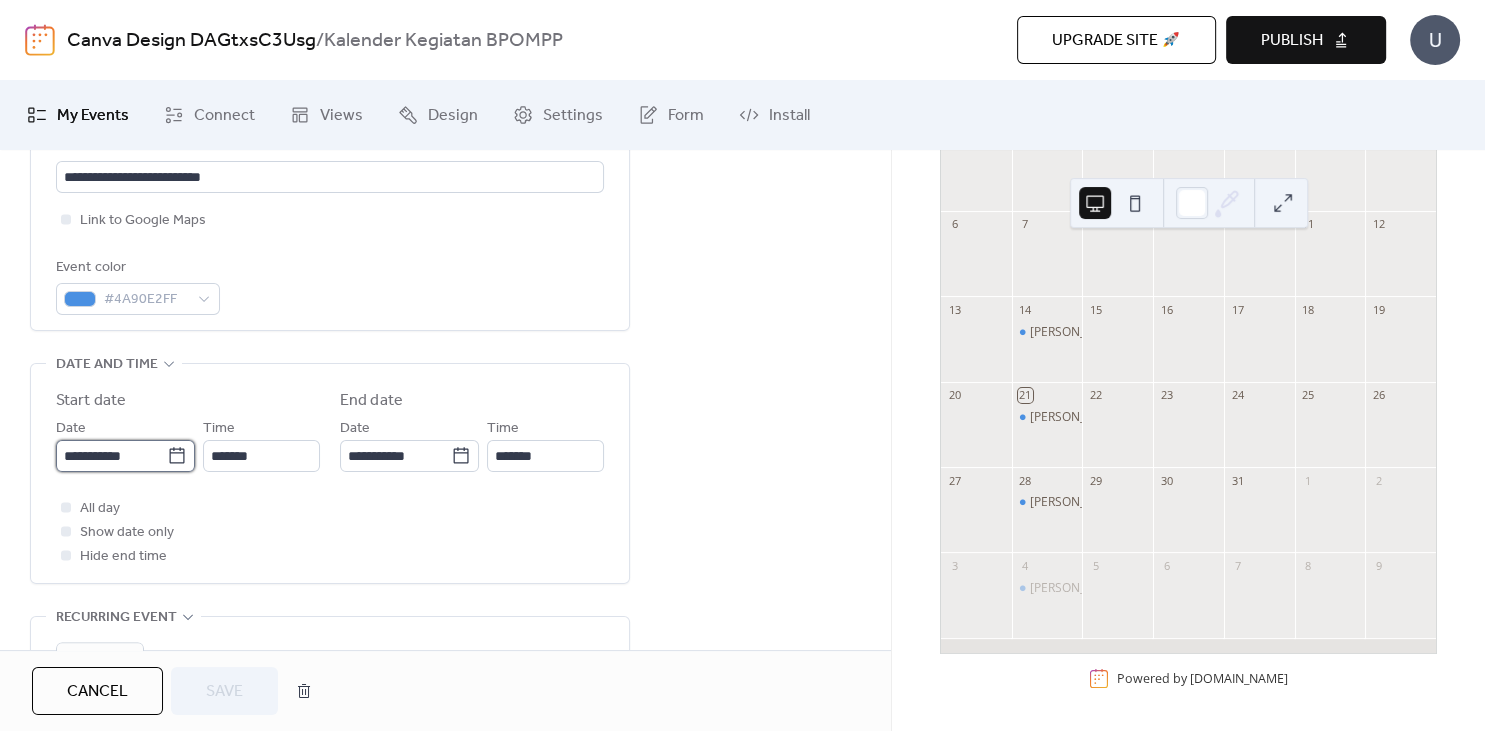 click on "**********" at bounding box center [111, 456] 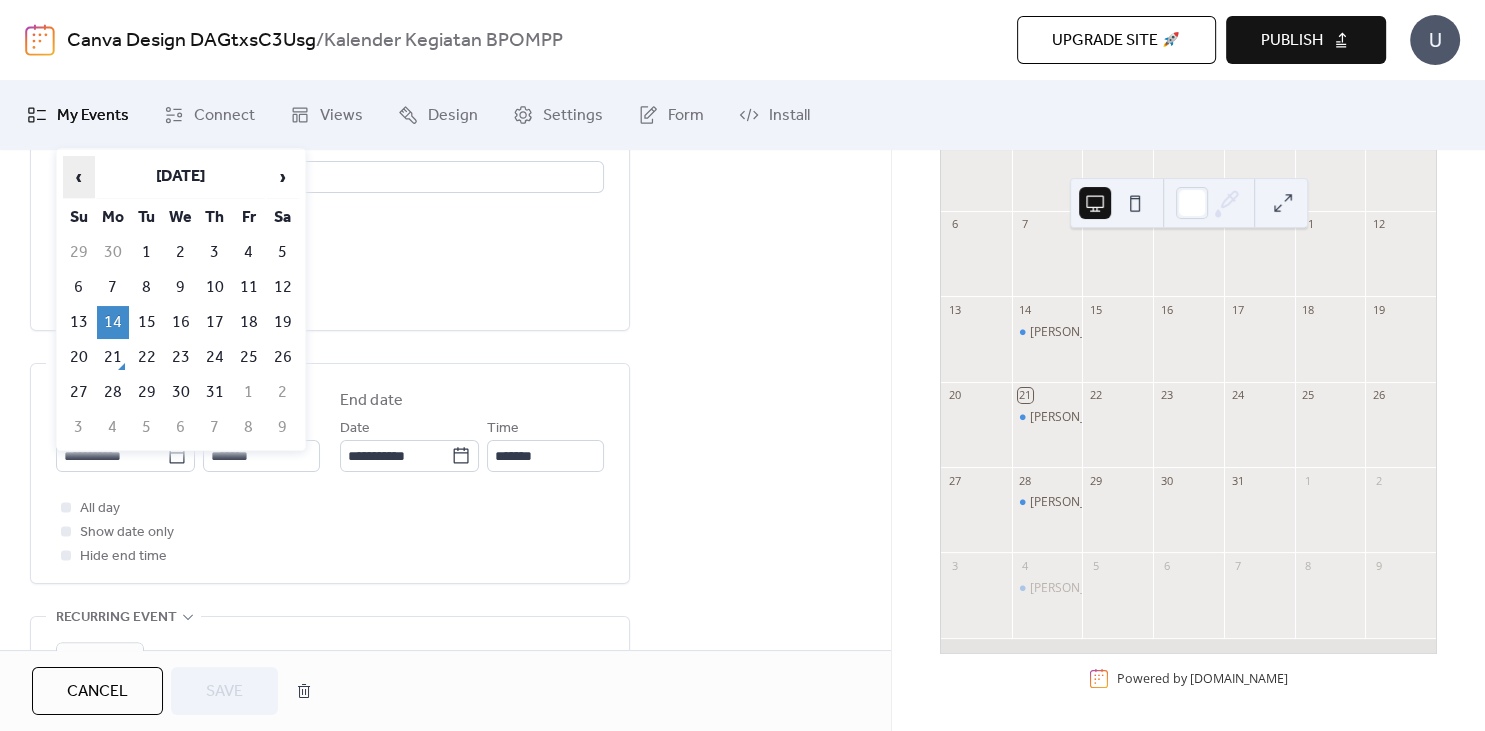 click on "‹" at bounding box center [79, 177] 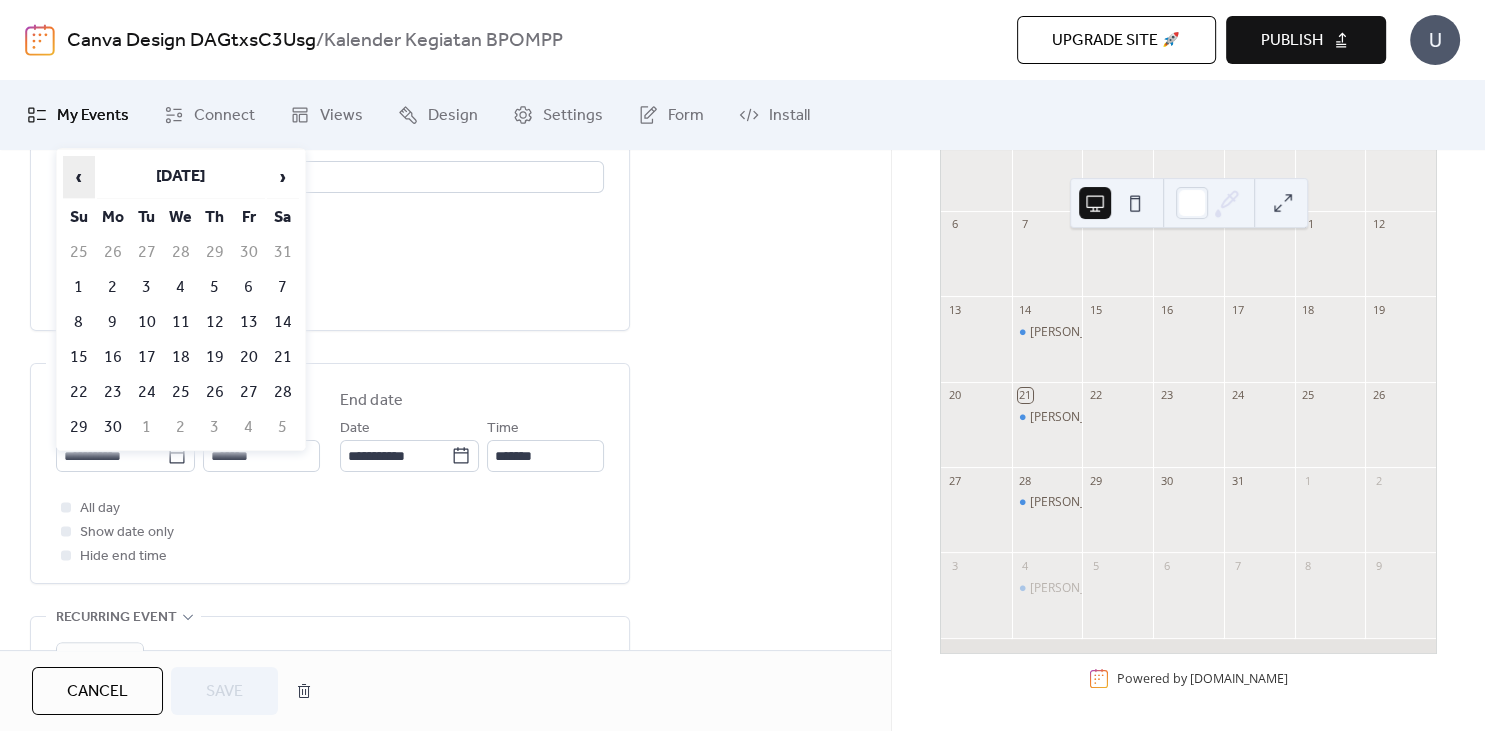 click on "‹" at bounding box center (79, 177) 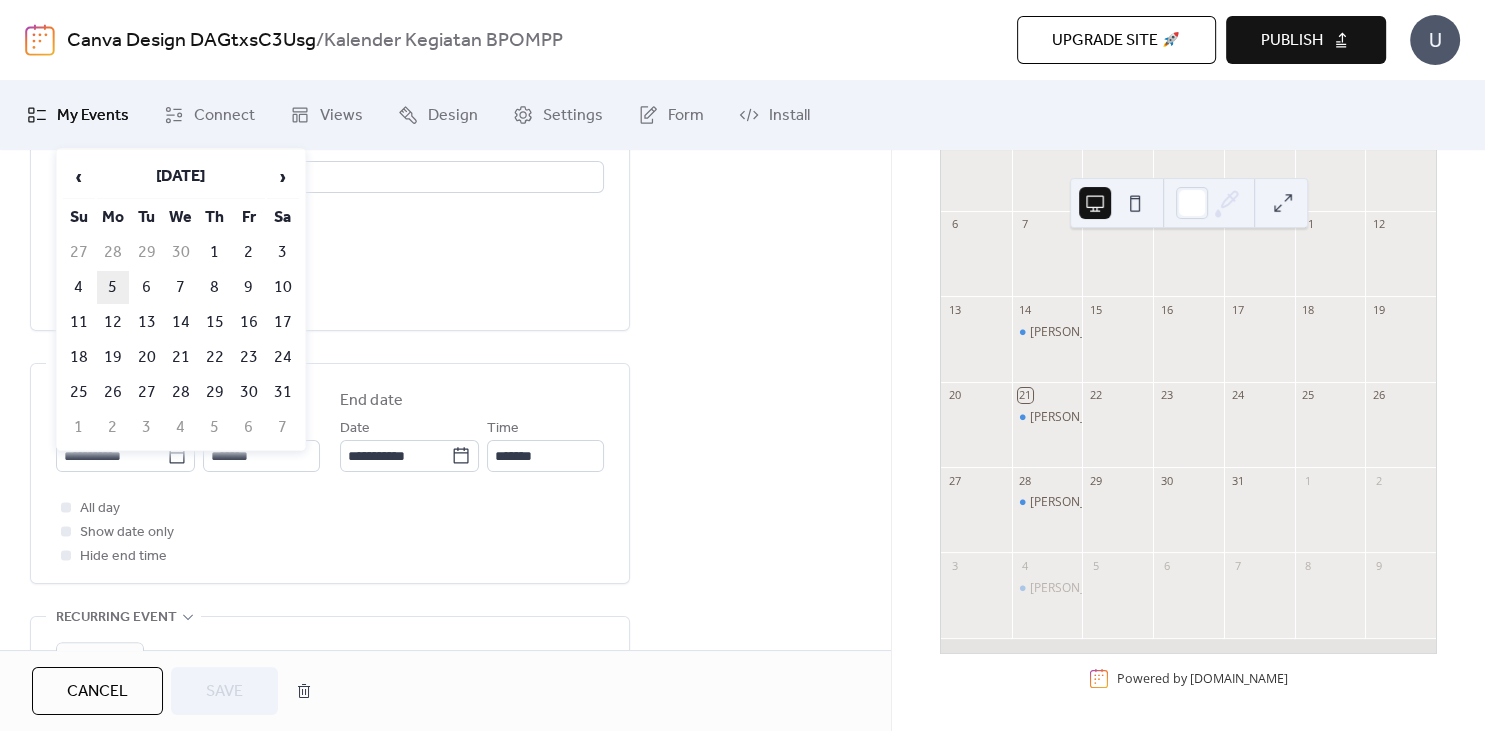 click on "5" at bounding box center (113, 287) 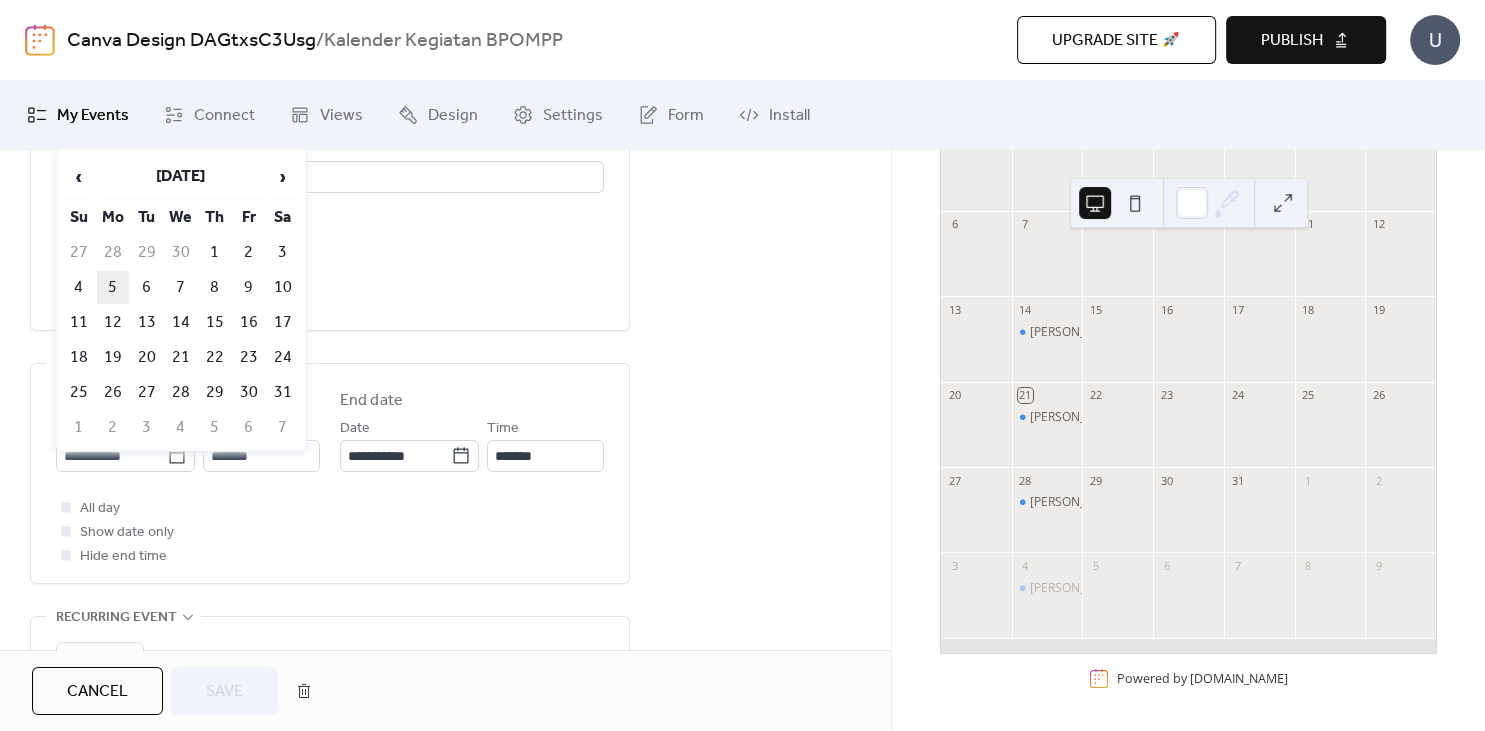 type on "**********" 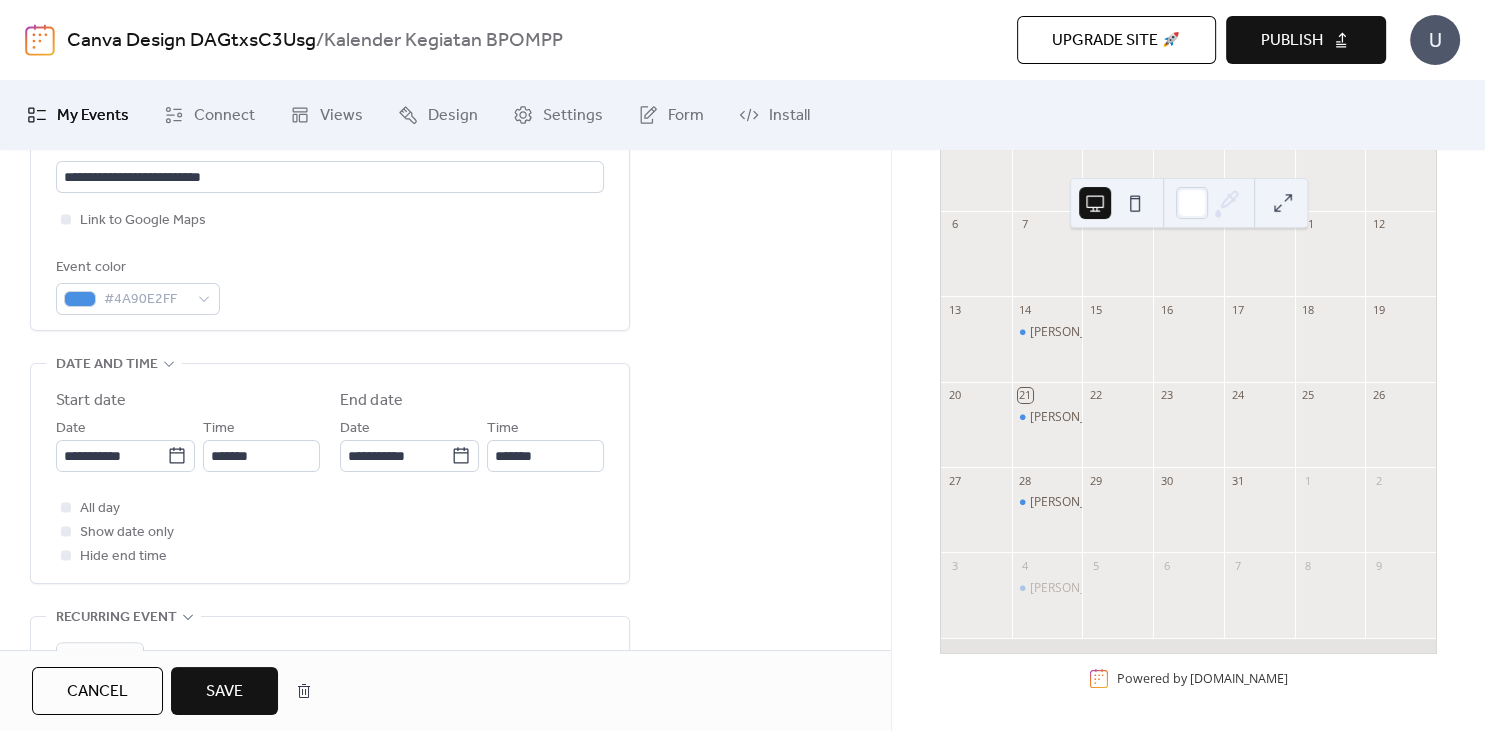 click on "Save" at bounding box center [224, 692] 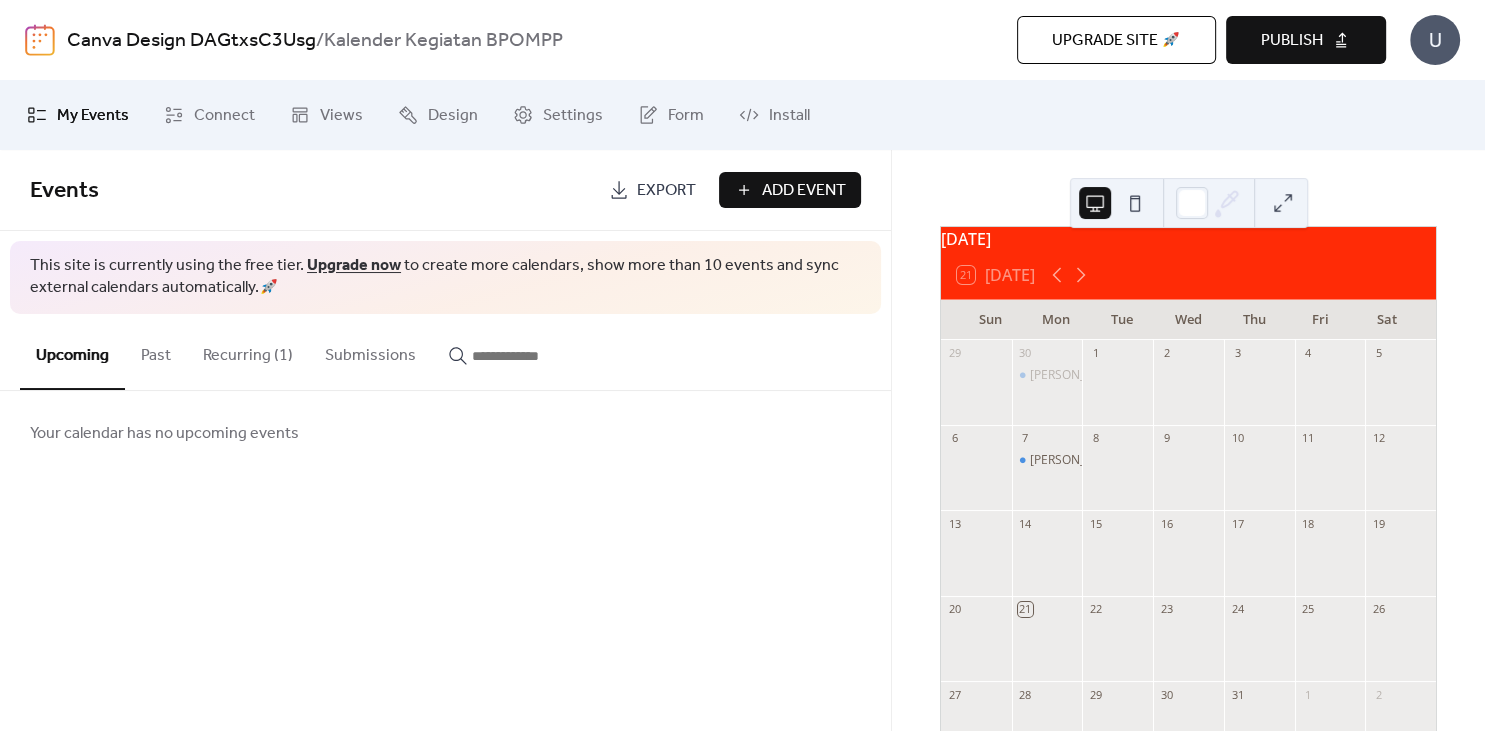 scroll, scrollTop: 27, scrollLeft: 0, axis: vertical 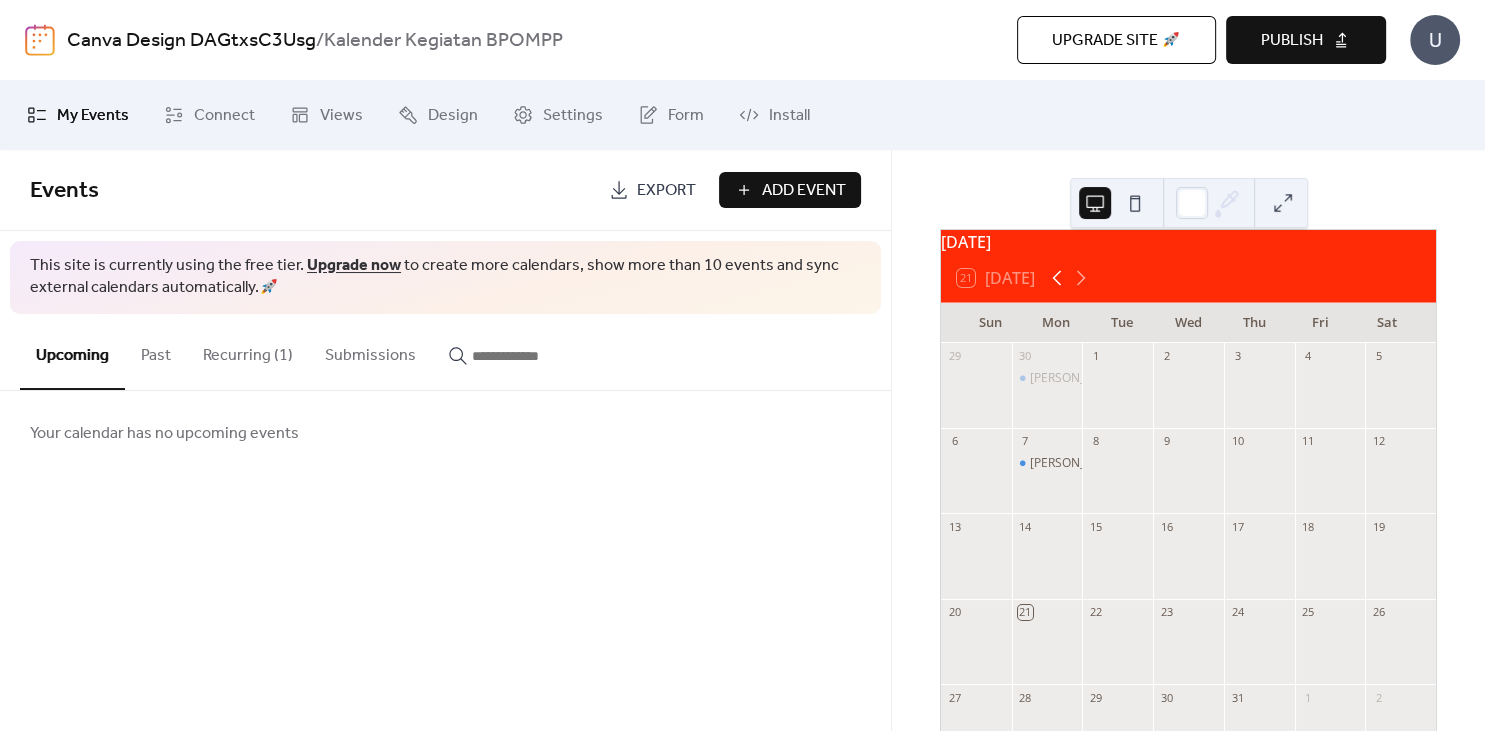 click 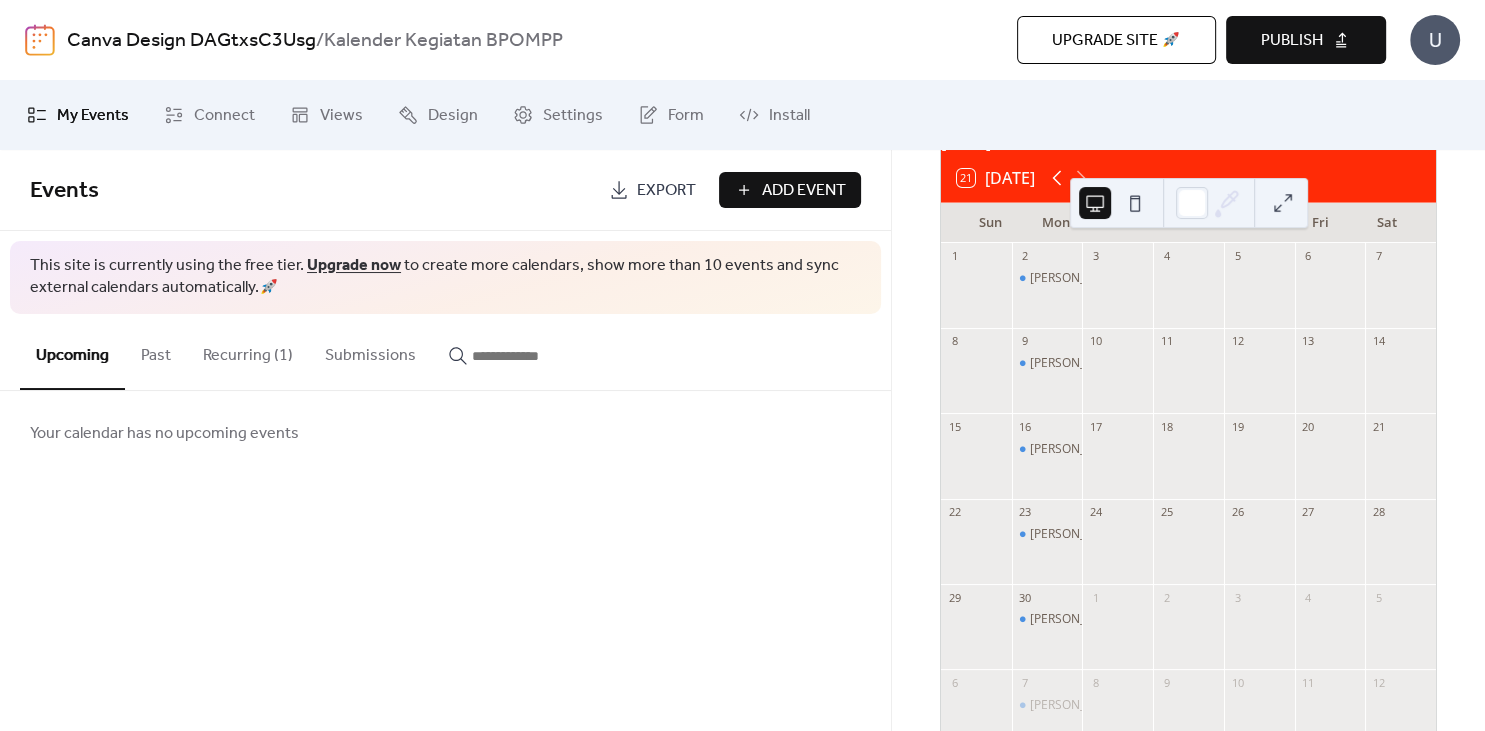 scroll, scrollTop: 66, scrollLeft: 0, axis: vertical 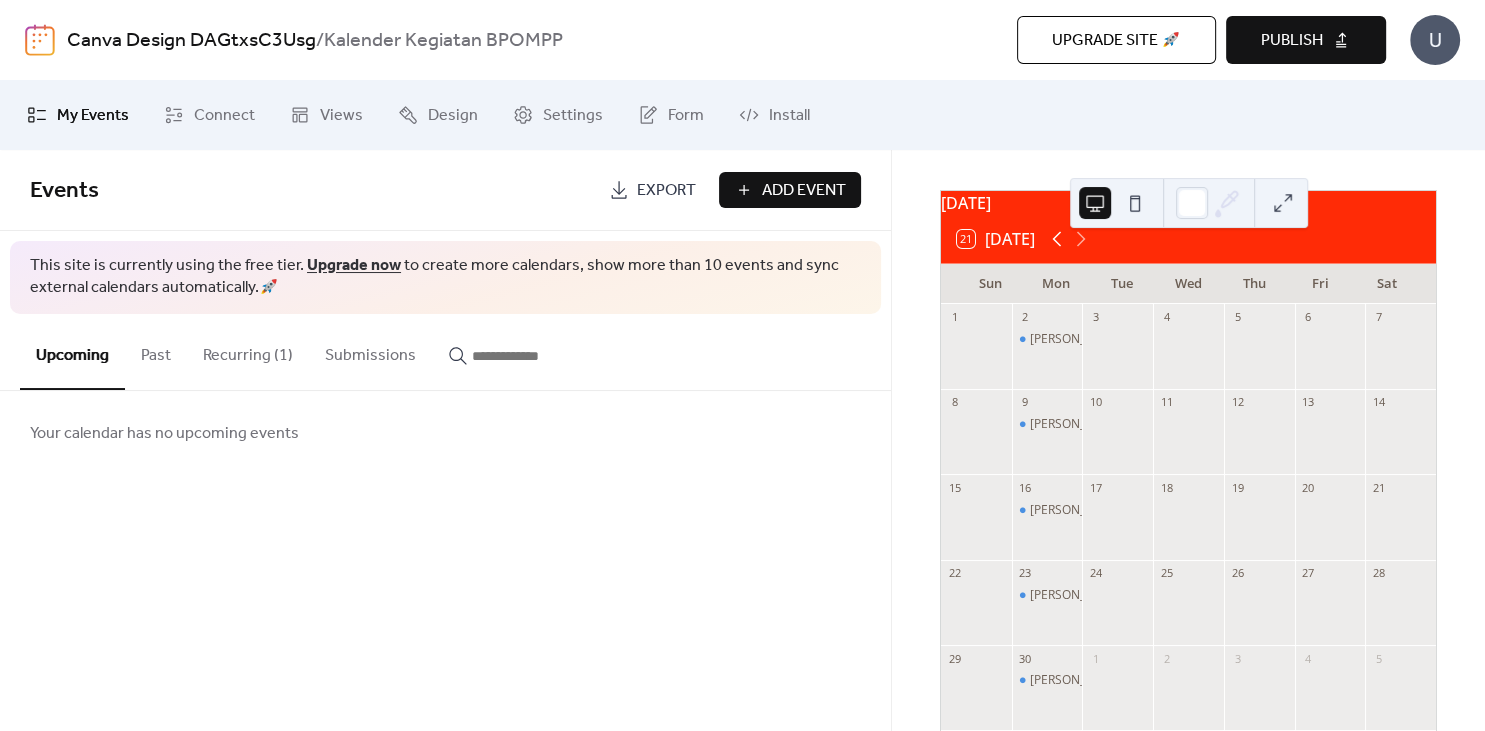 click 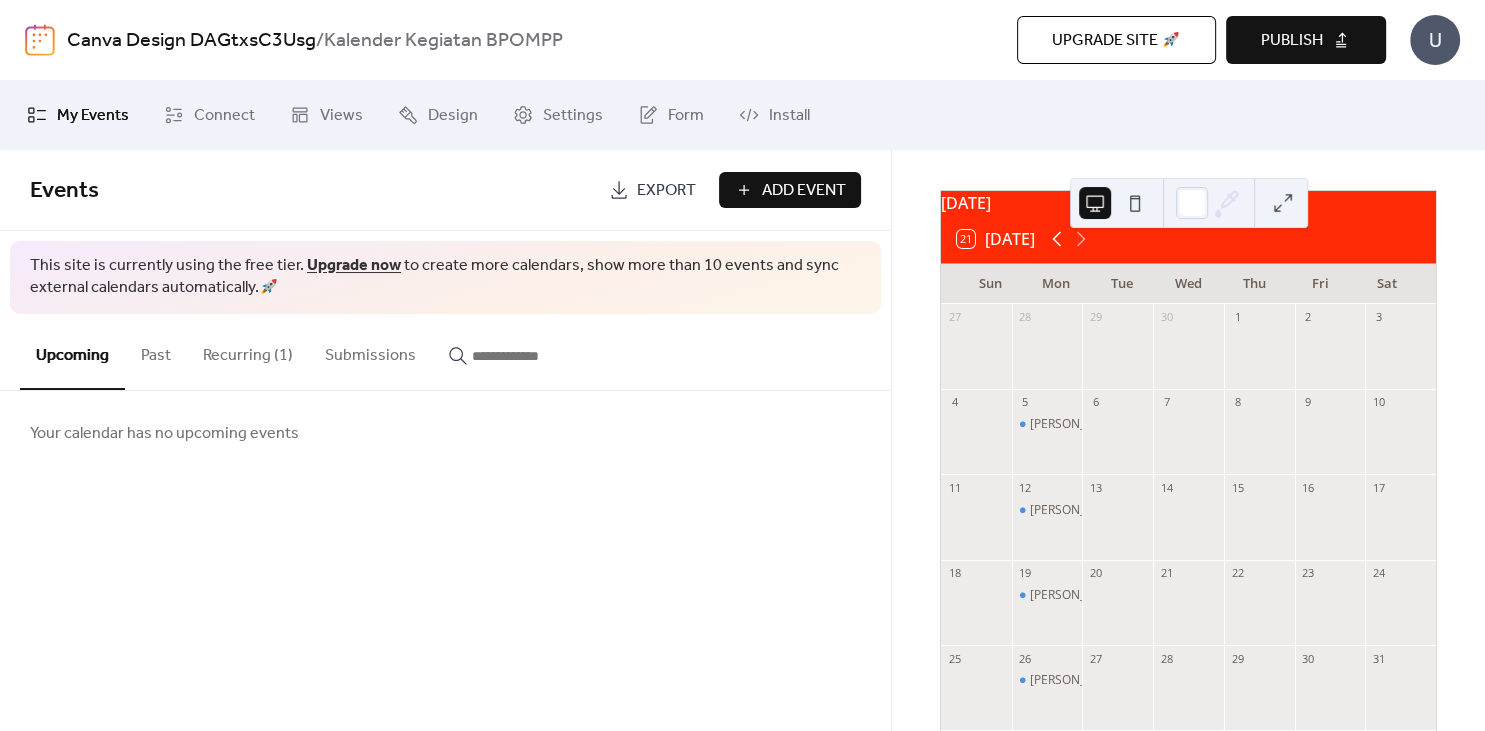 click 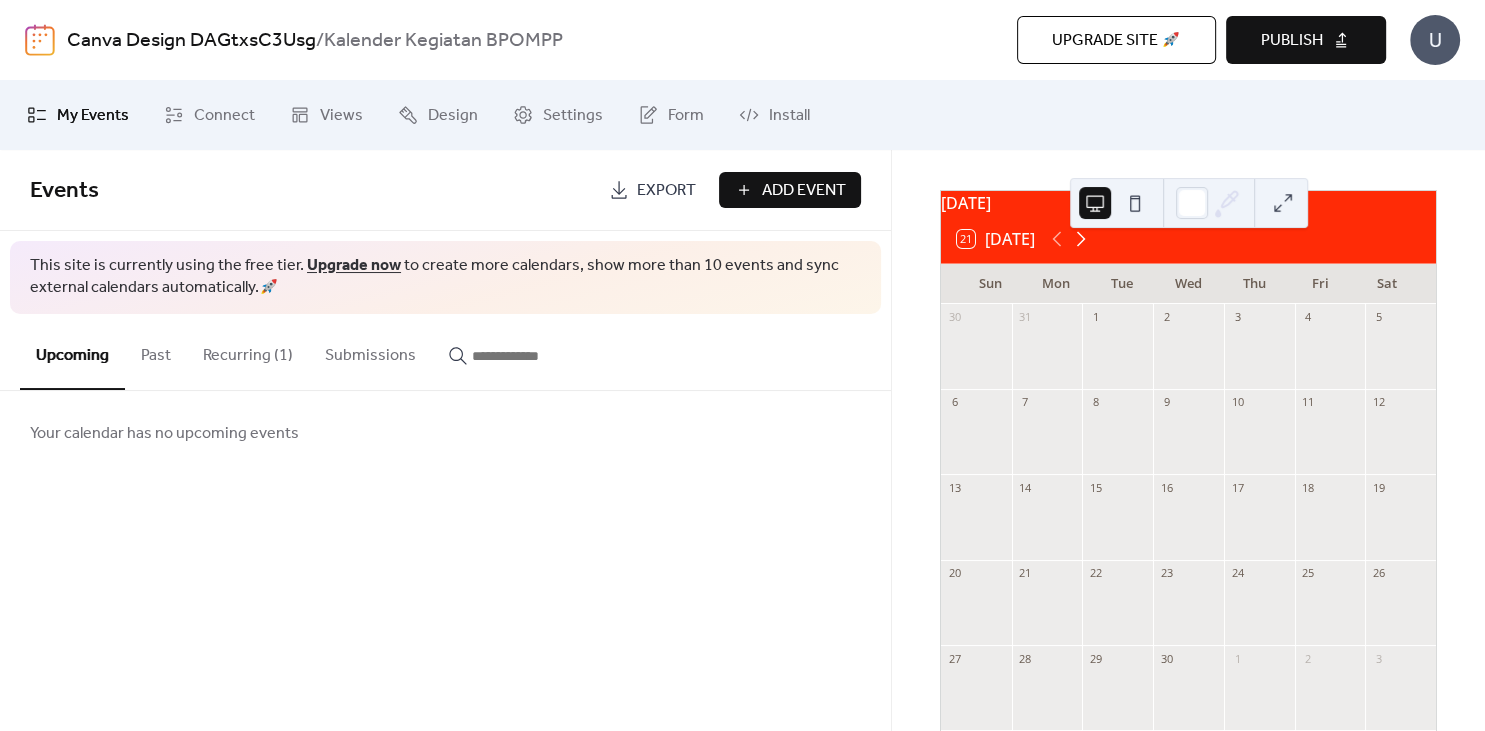 click 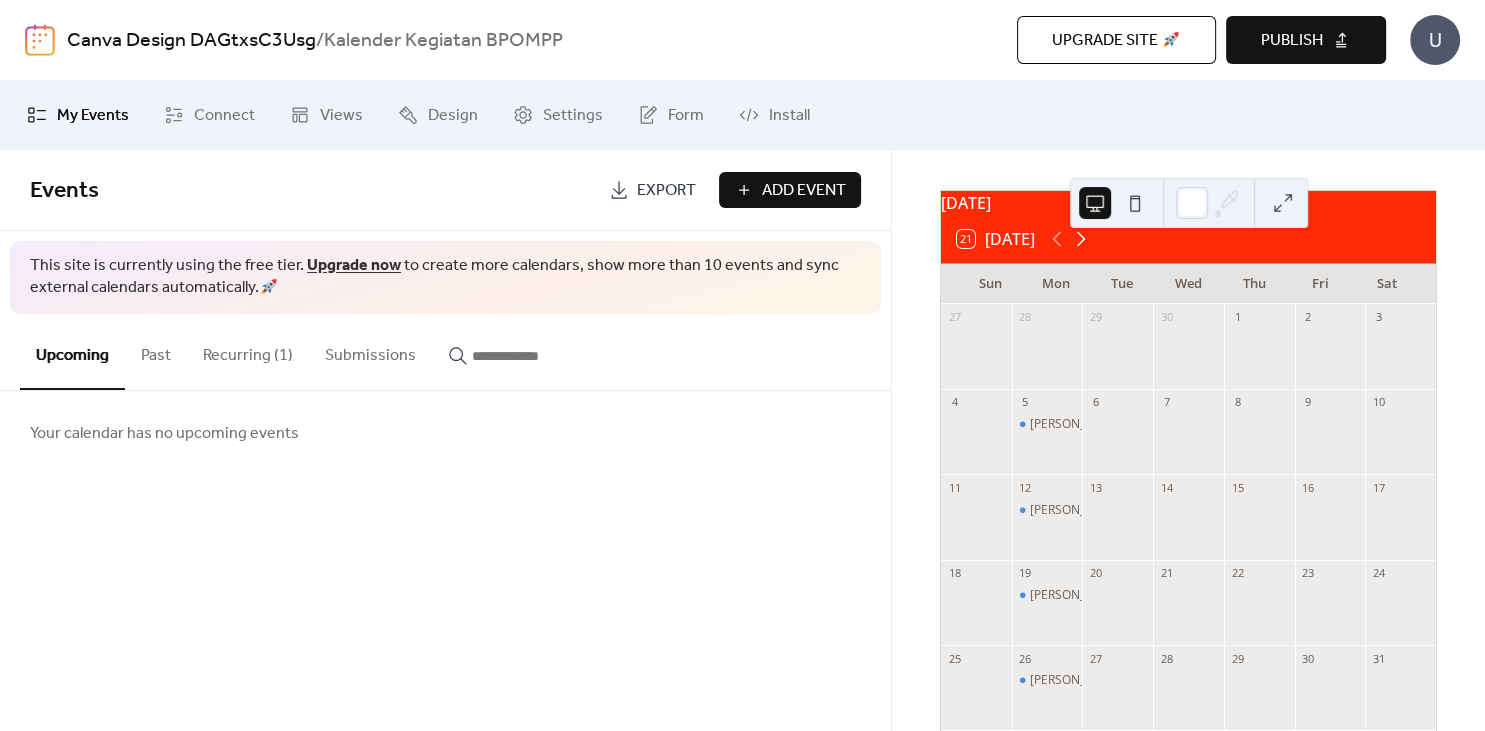 click 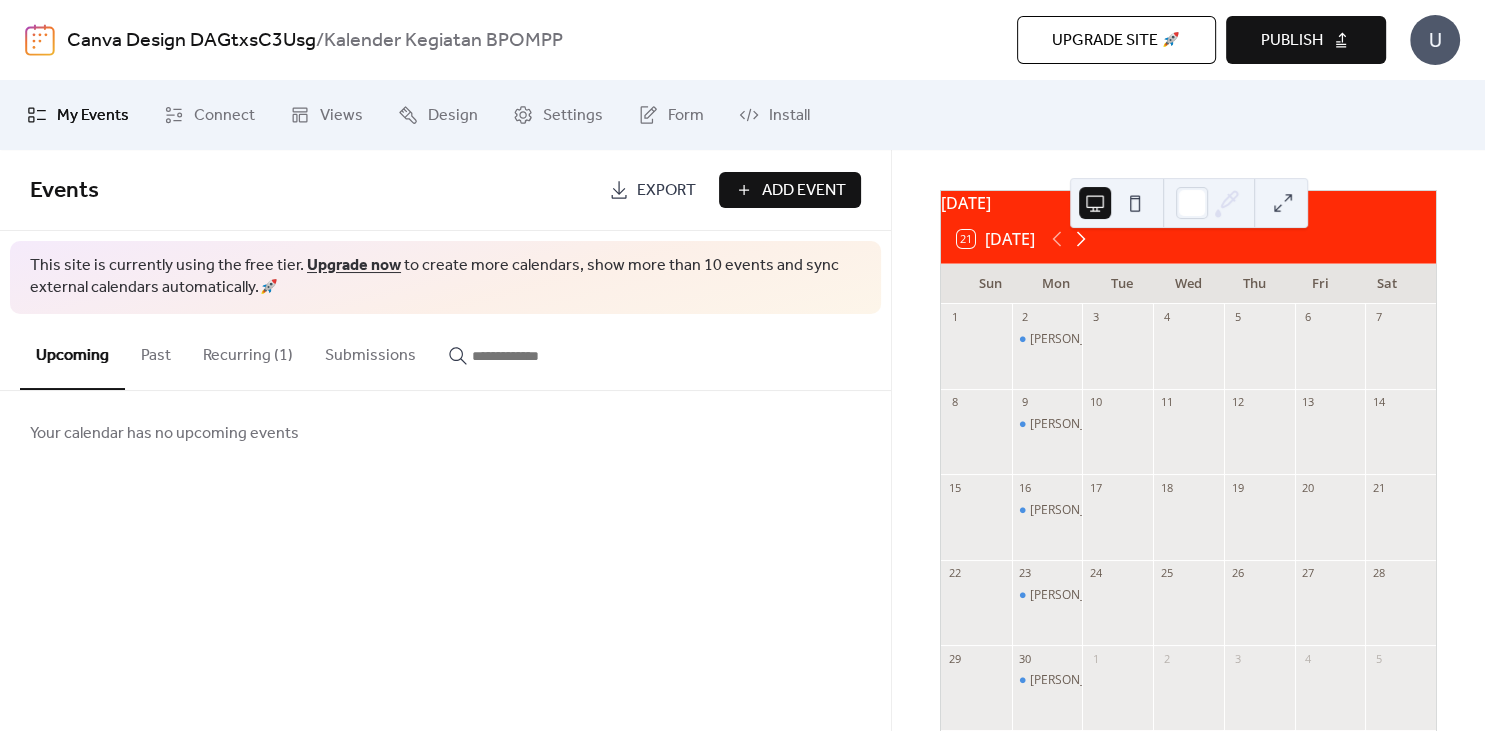 click 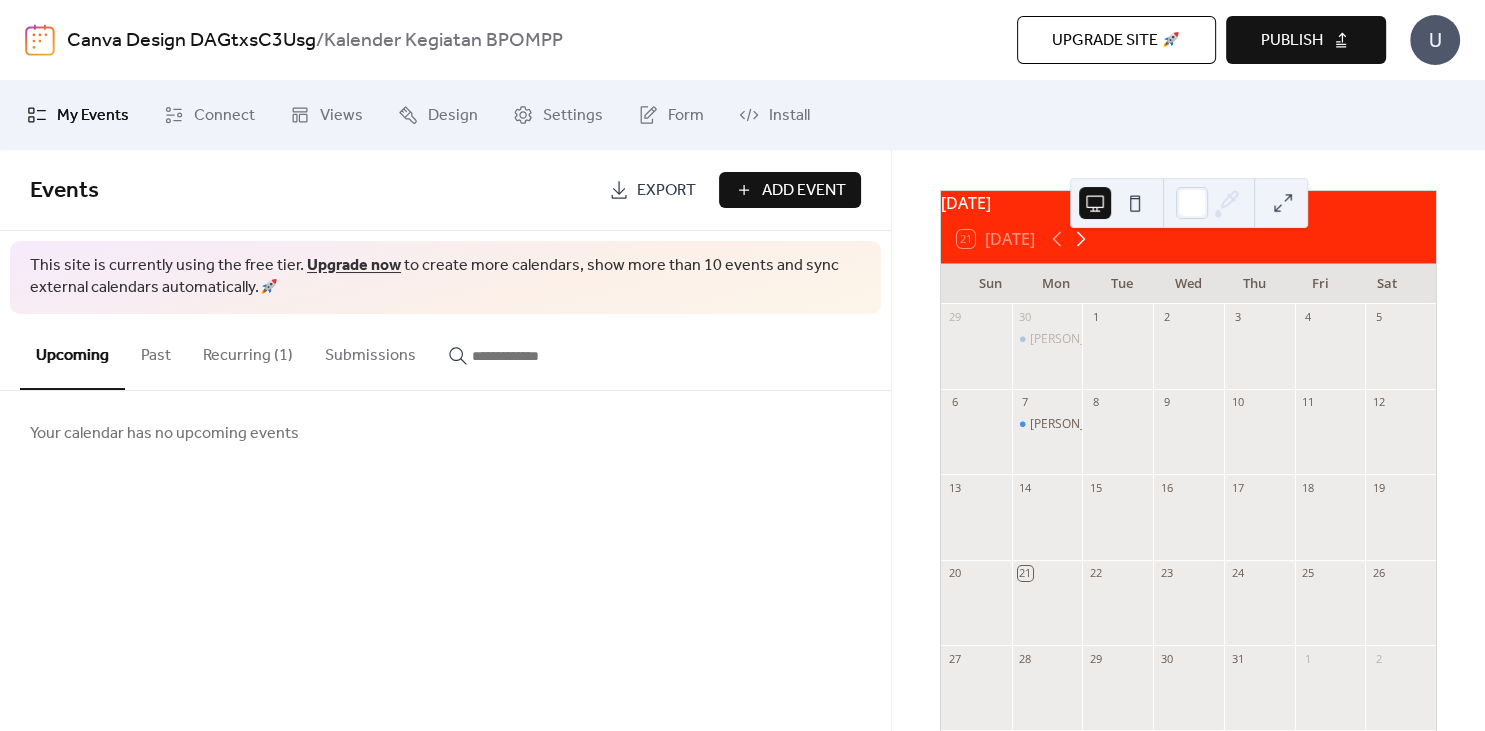 click 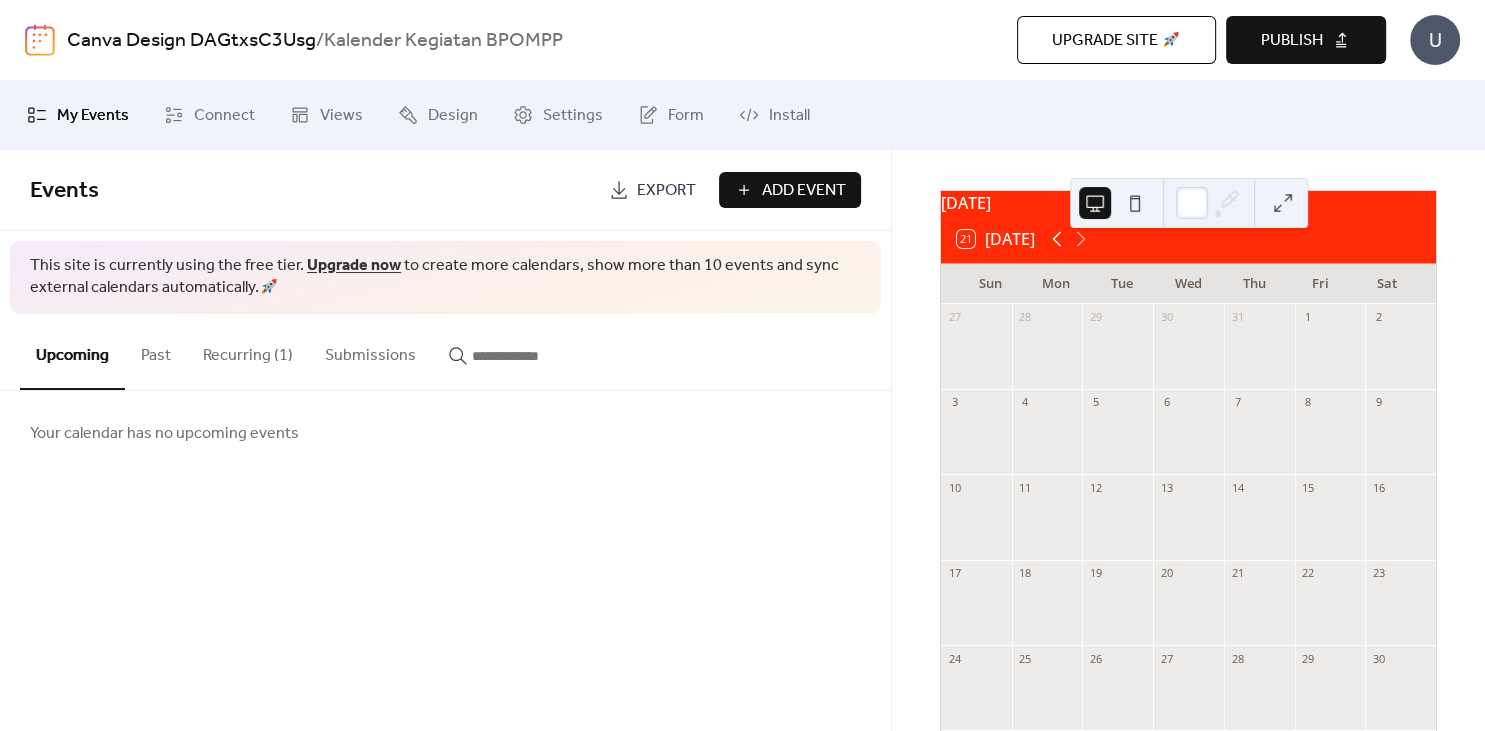 click 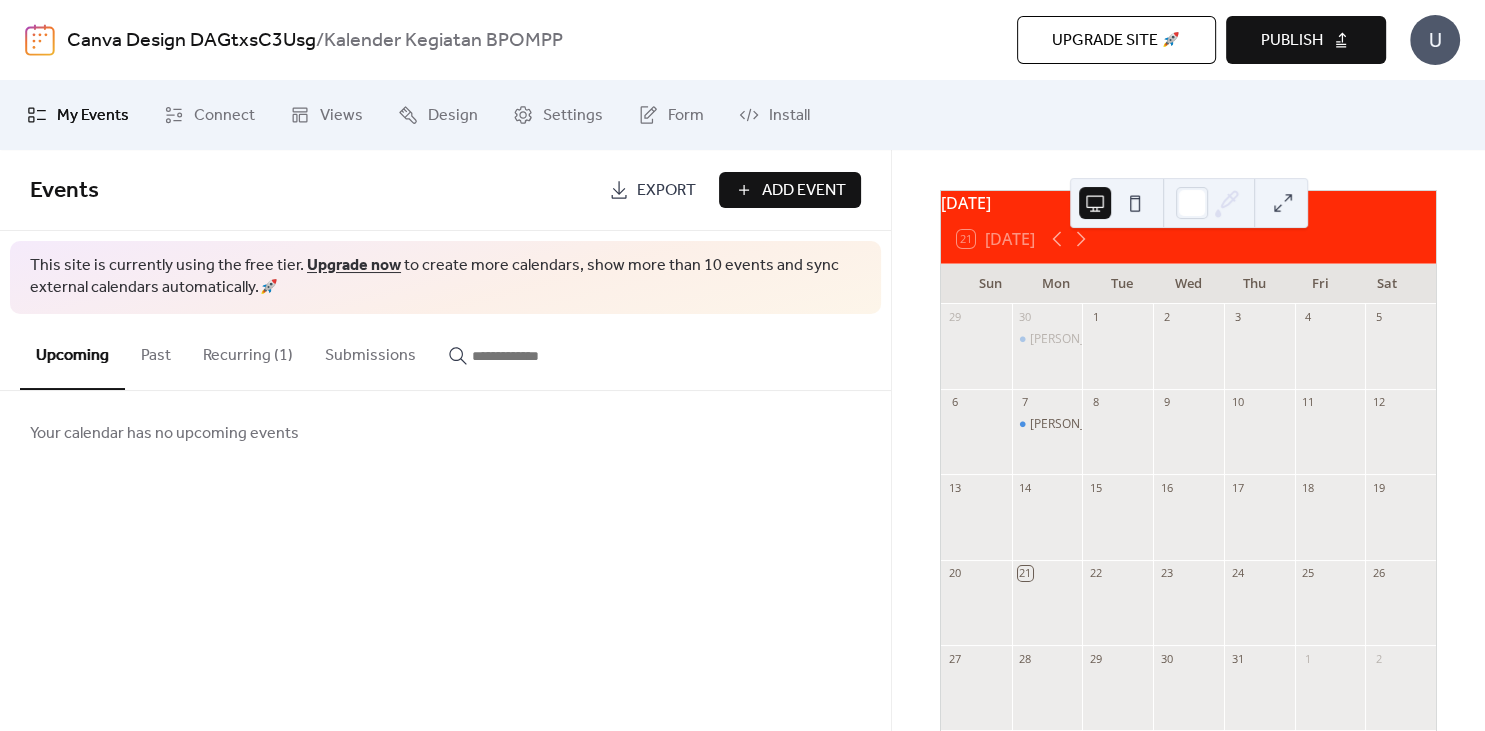 click on "Recurring (1)" at bounding box center (248, 351) 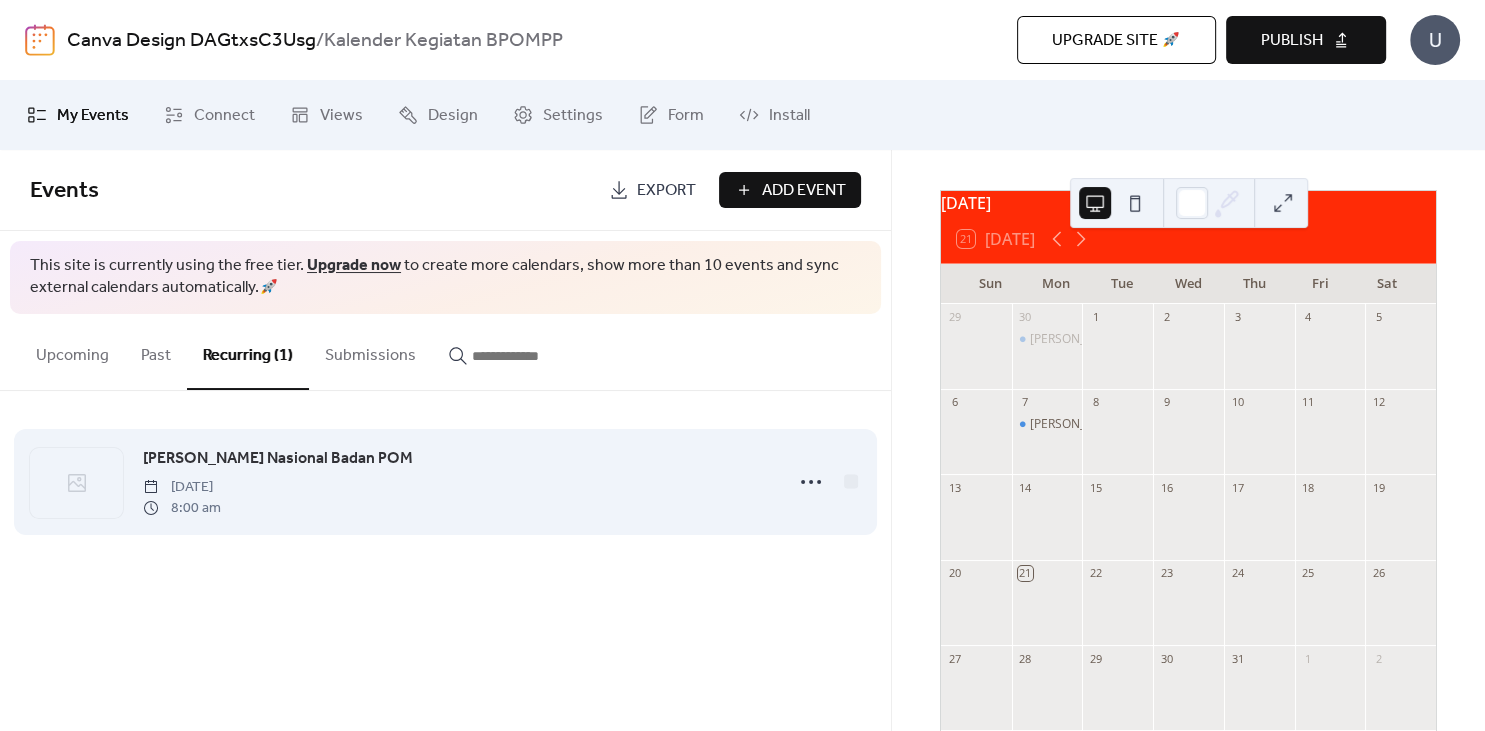 click on "Apel Nasional Badan POM Monday, May 5, 2025 8:00 am" at bounding box center [445, 482] 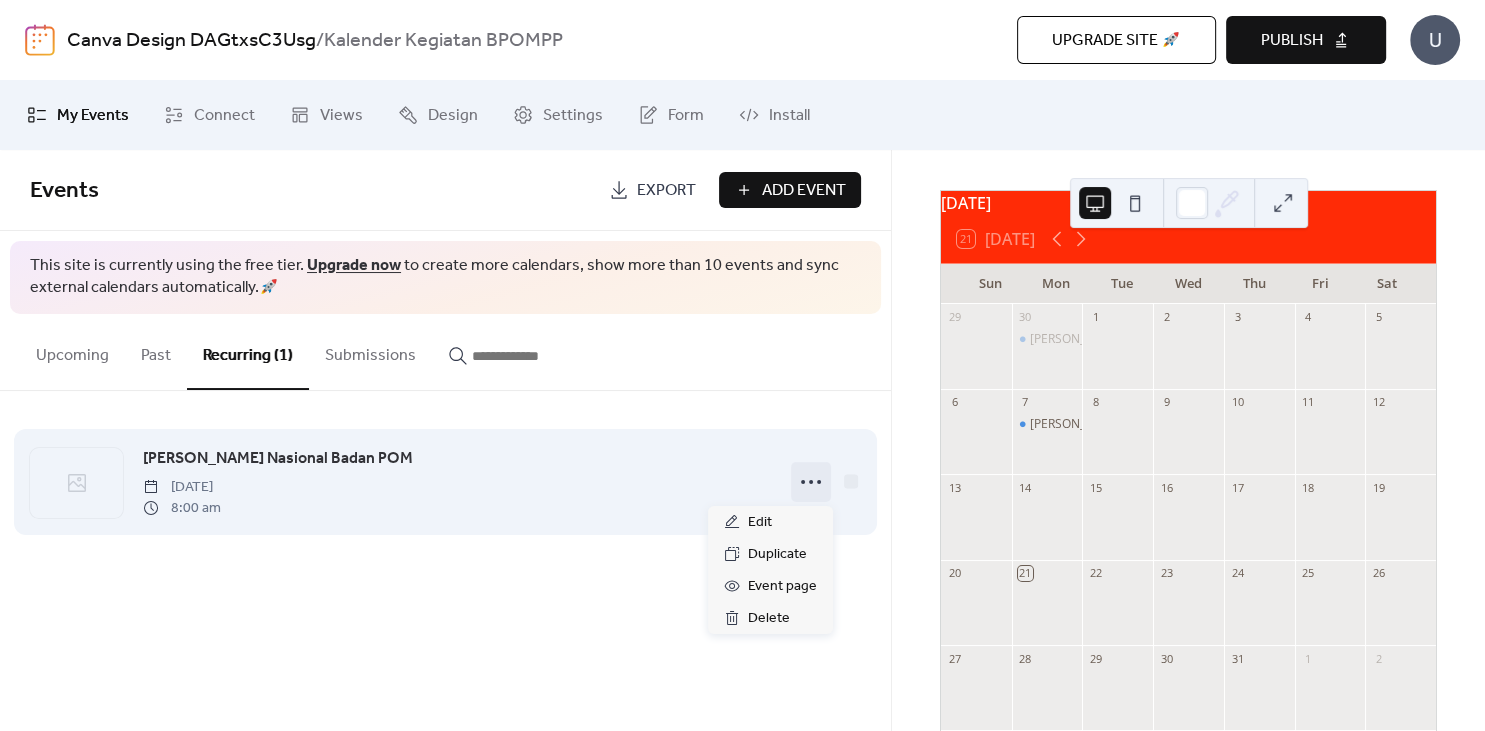 click 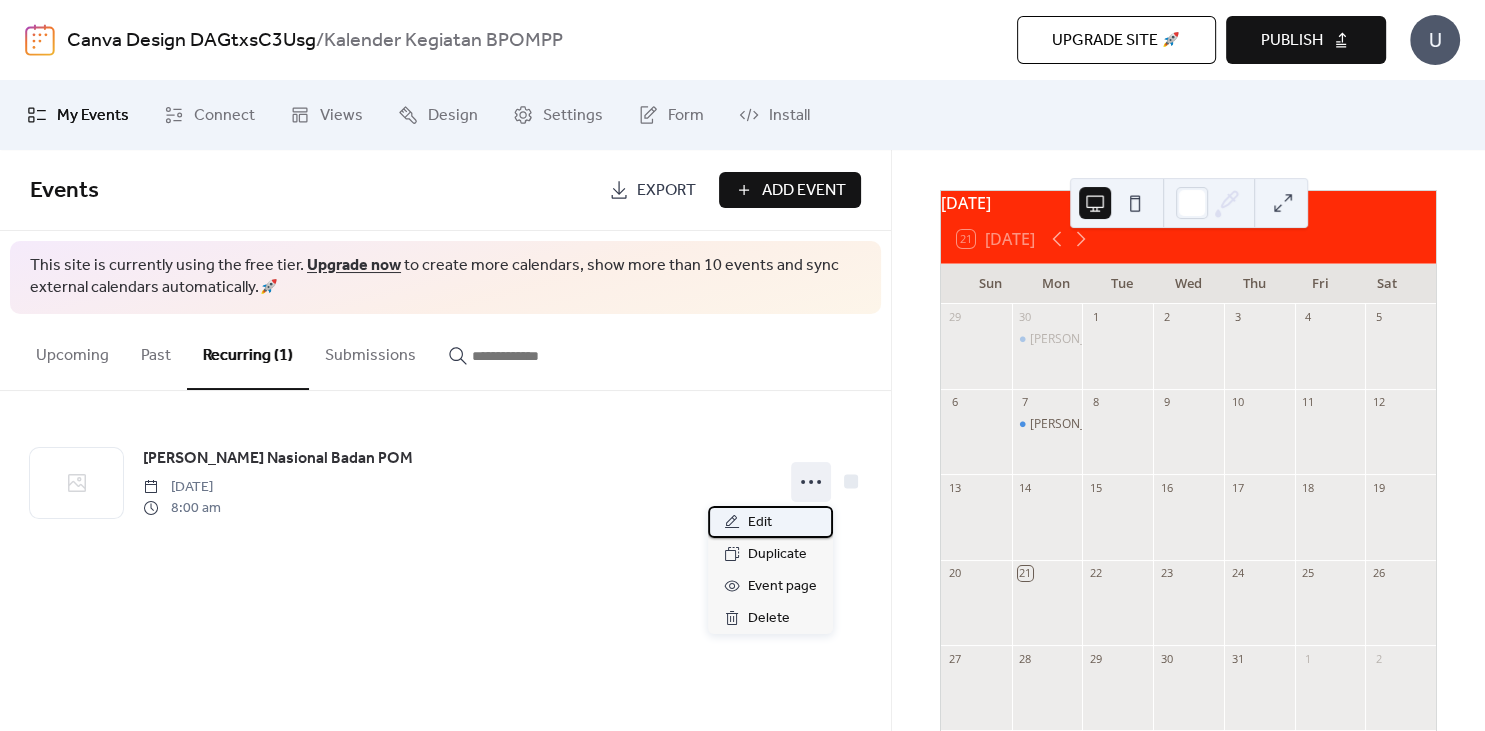 click on "Edit" at bounding box center [760, 523] 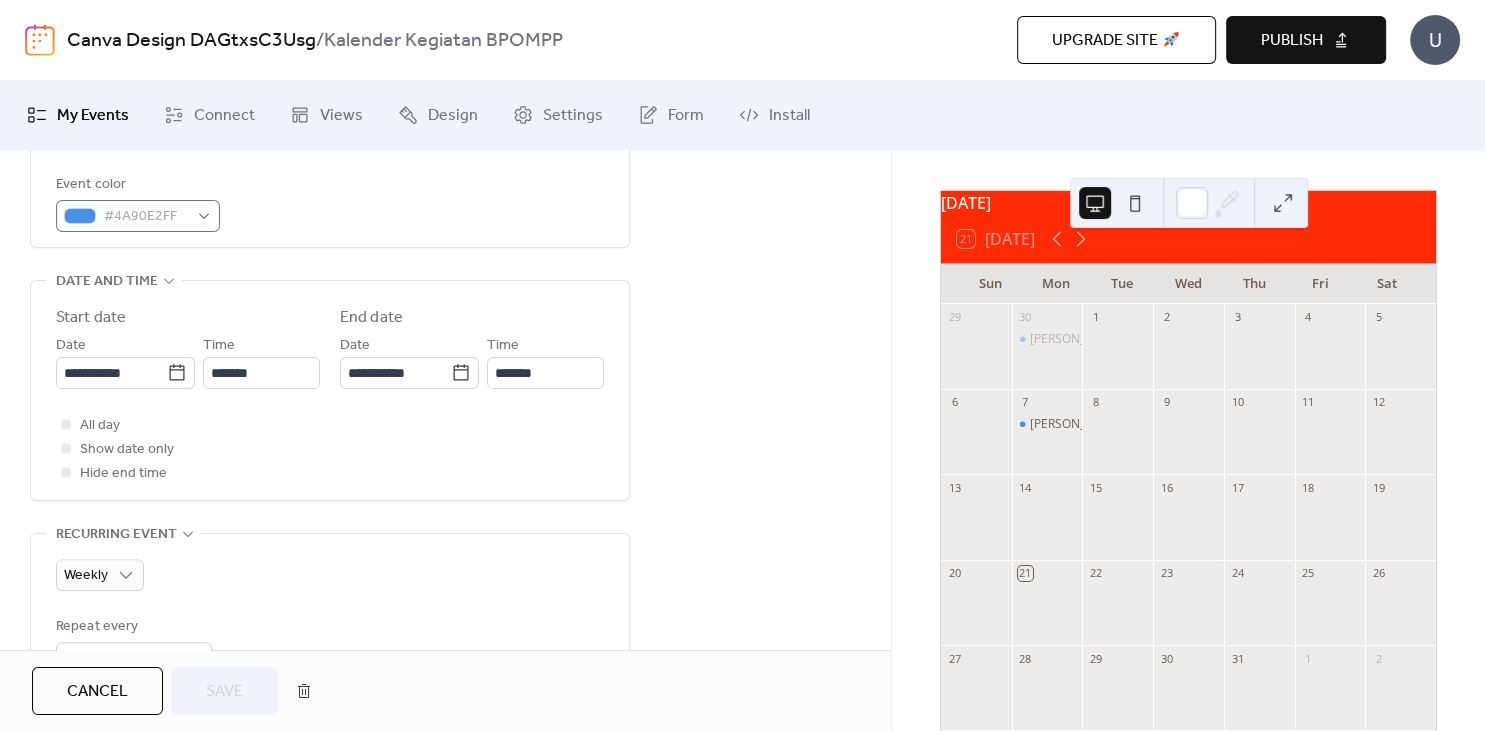 scroll, scrollTop: 648, scrollLeft: 0, axis: vertical 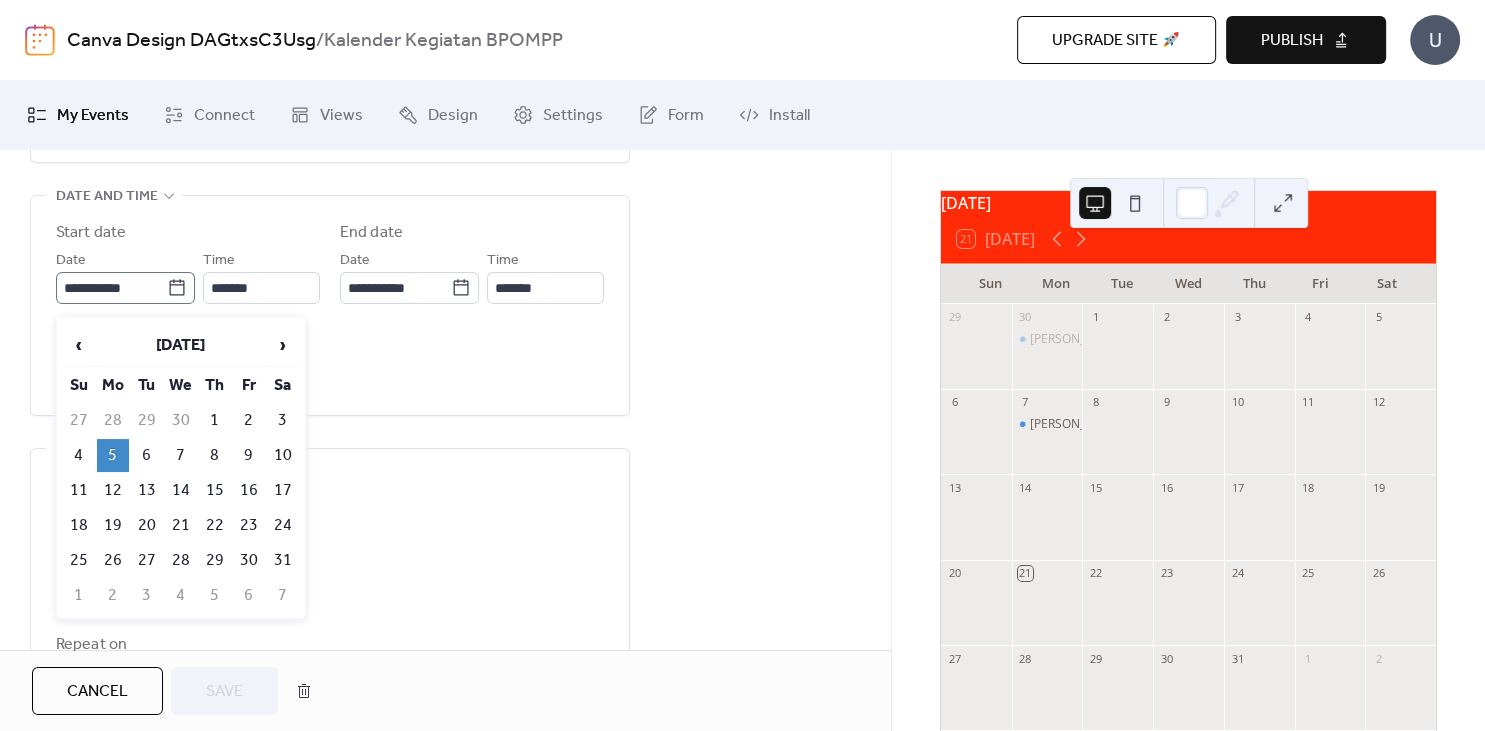 click 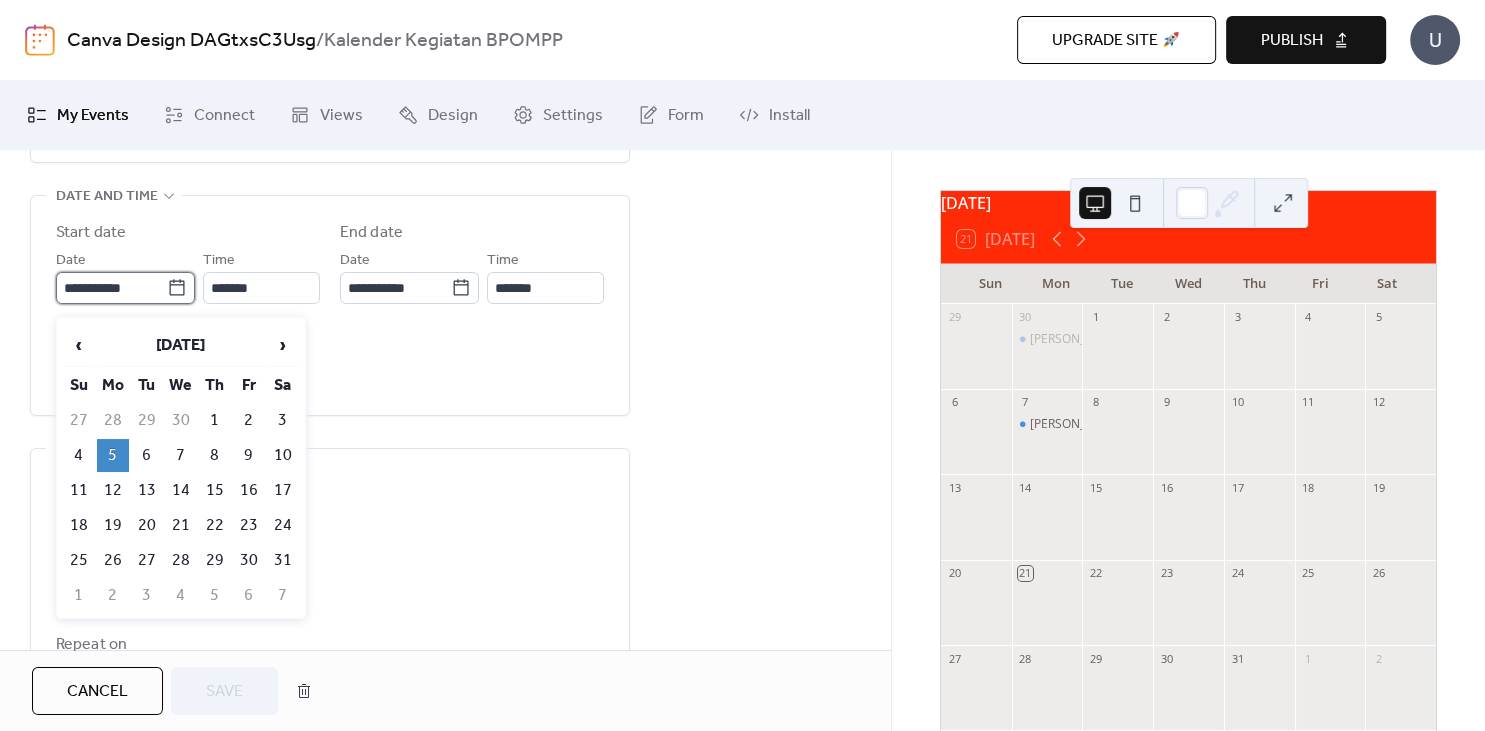 click on "**********" at bounding box center (111, 288) 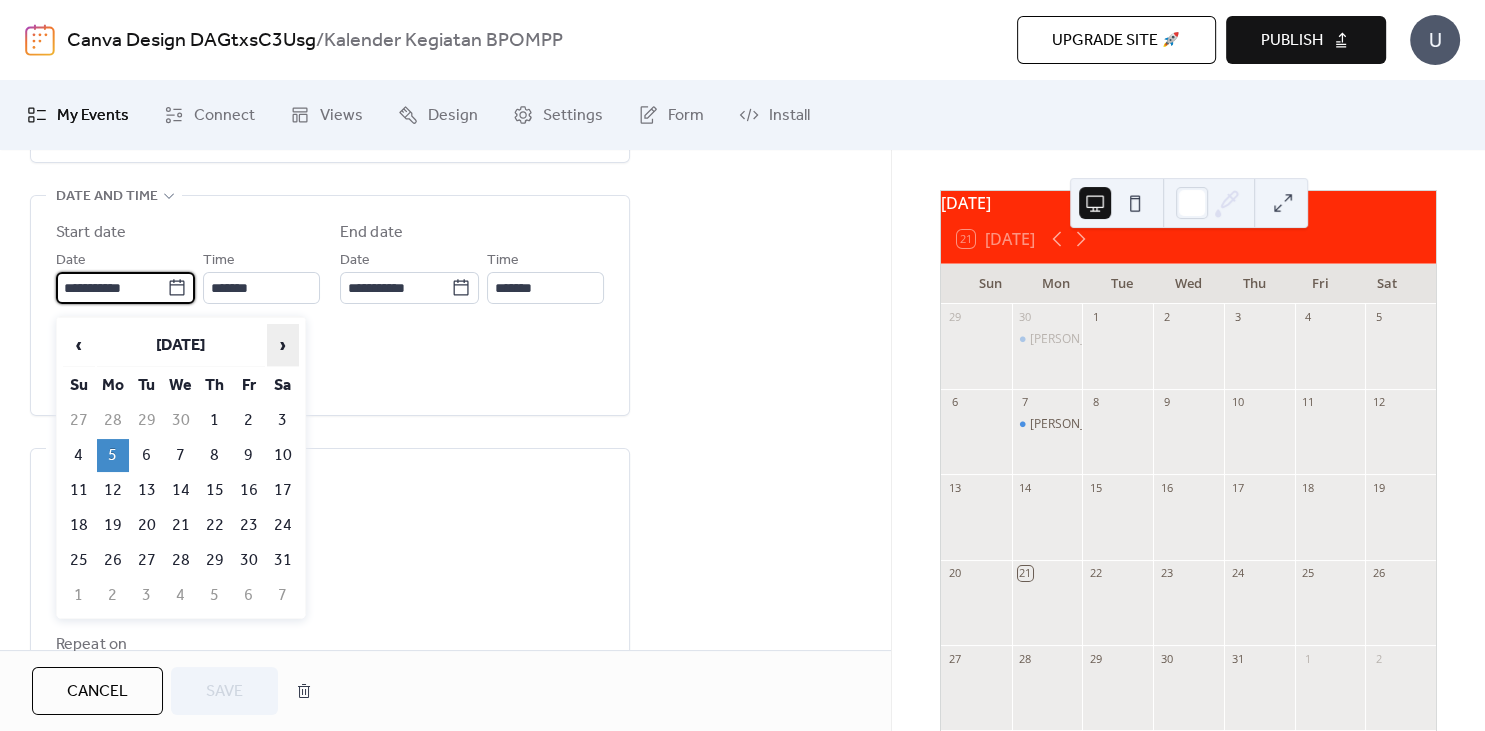 click on "›" at bounding box center [283, 345] 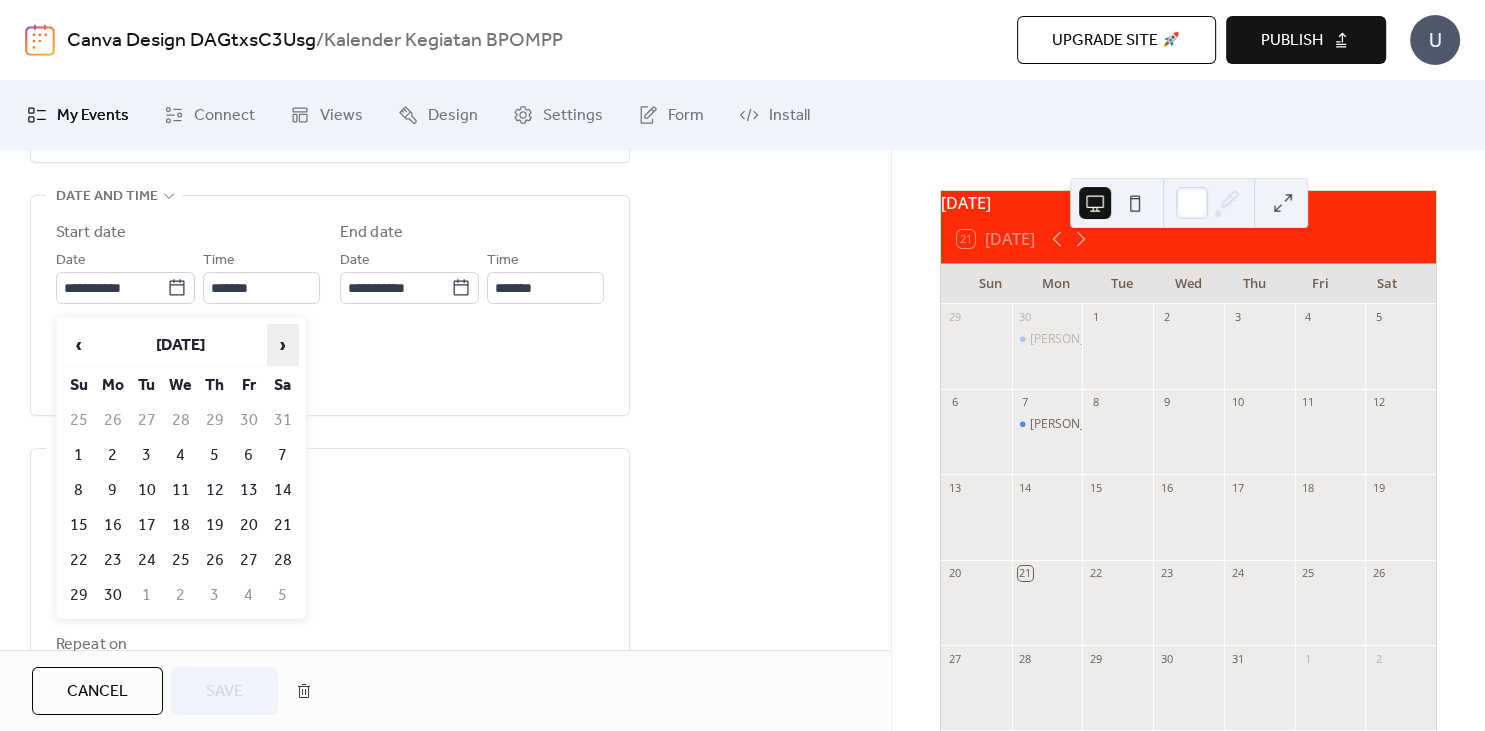 click on "›" at bounding box center (283, 345) 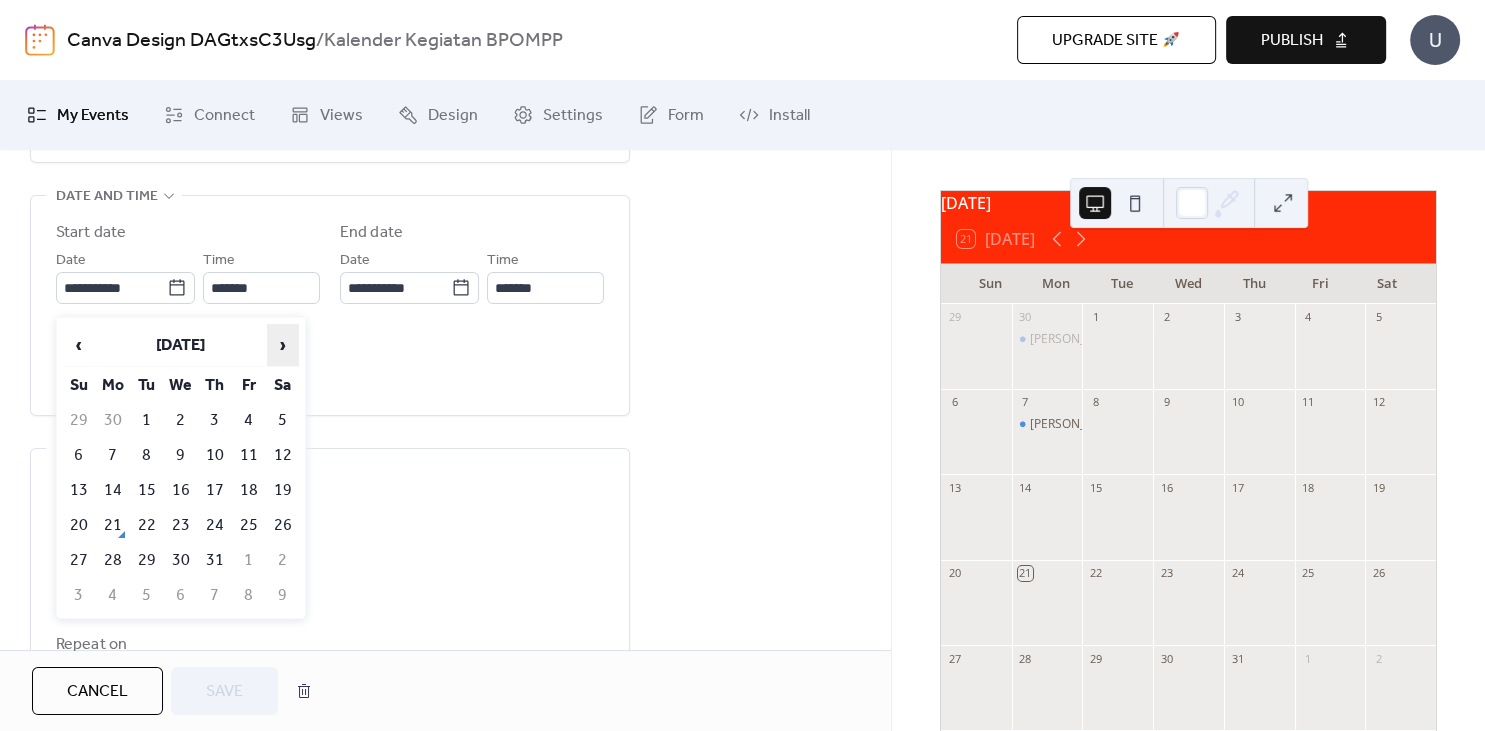 click on "›" at bounding box center [283, 345] 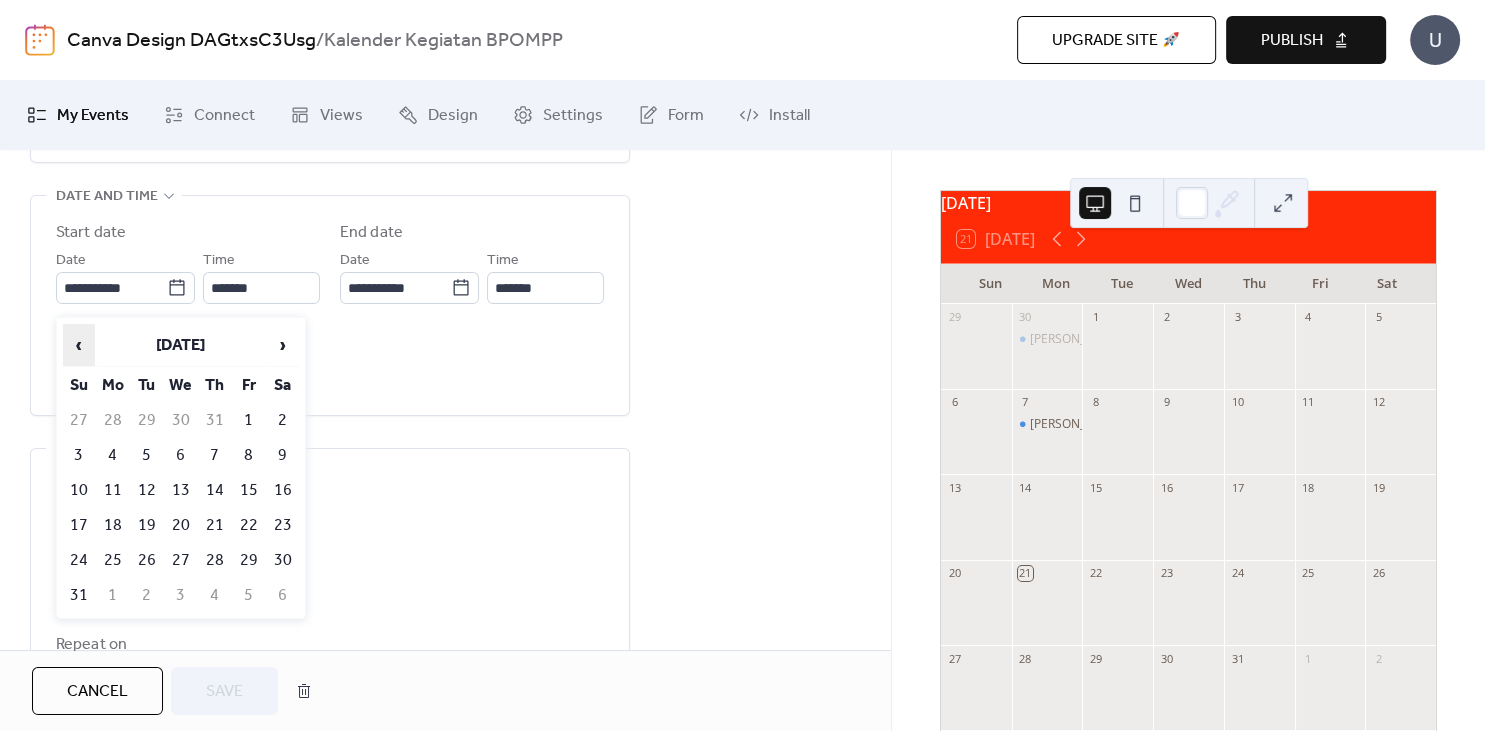 click on "‹" at bounding box center [79, 345] 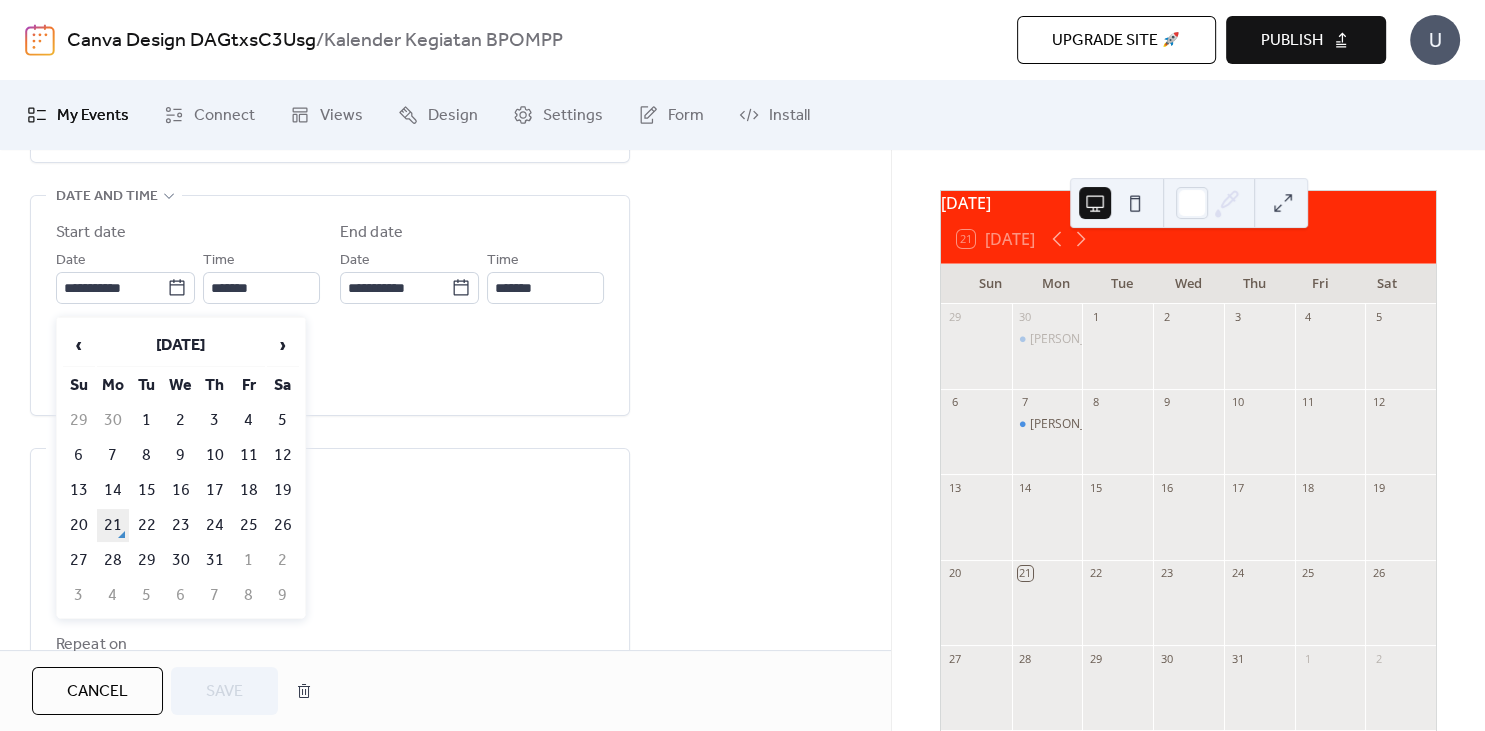 click on "21" at bounding box center [113, 525] 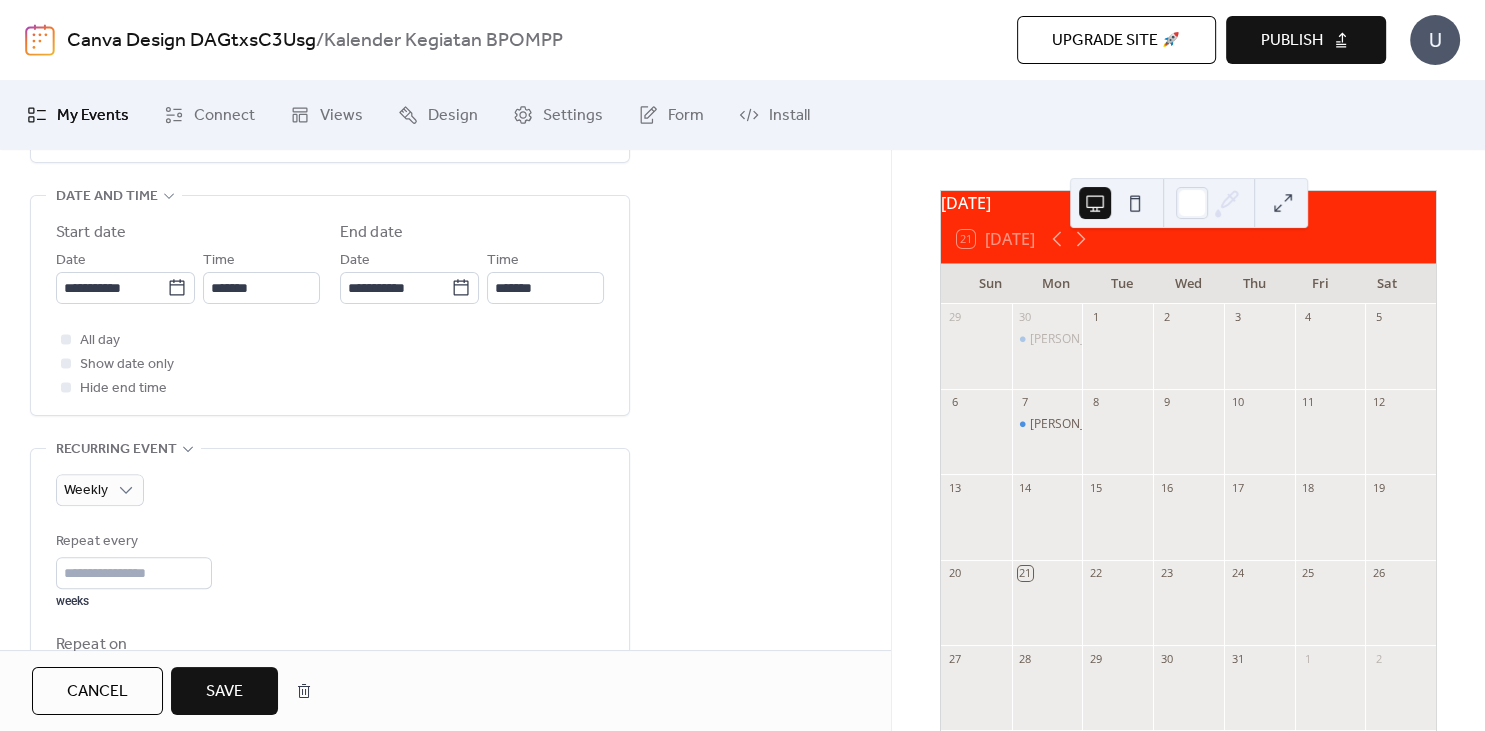 type on "**********" 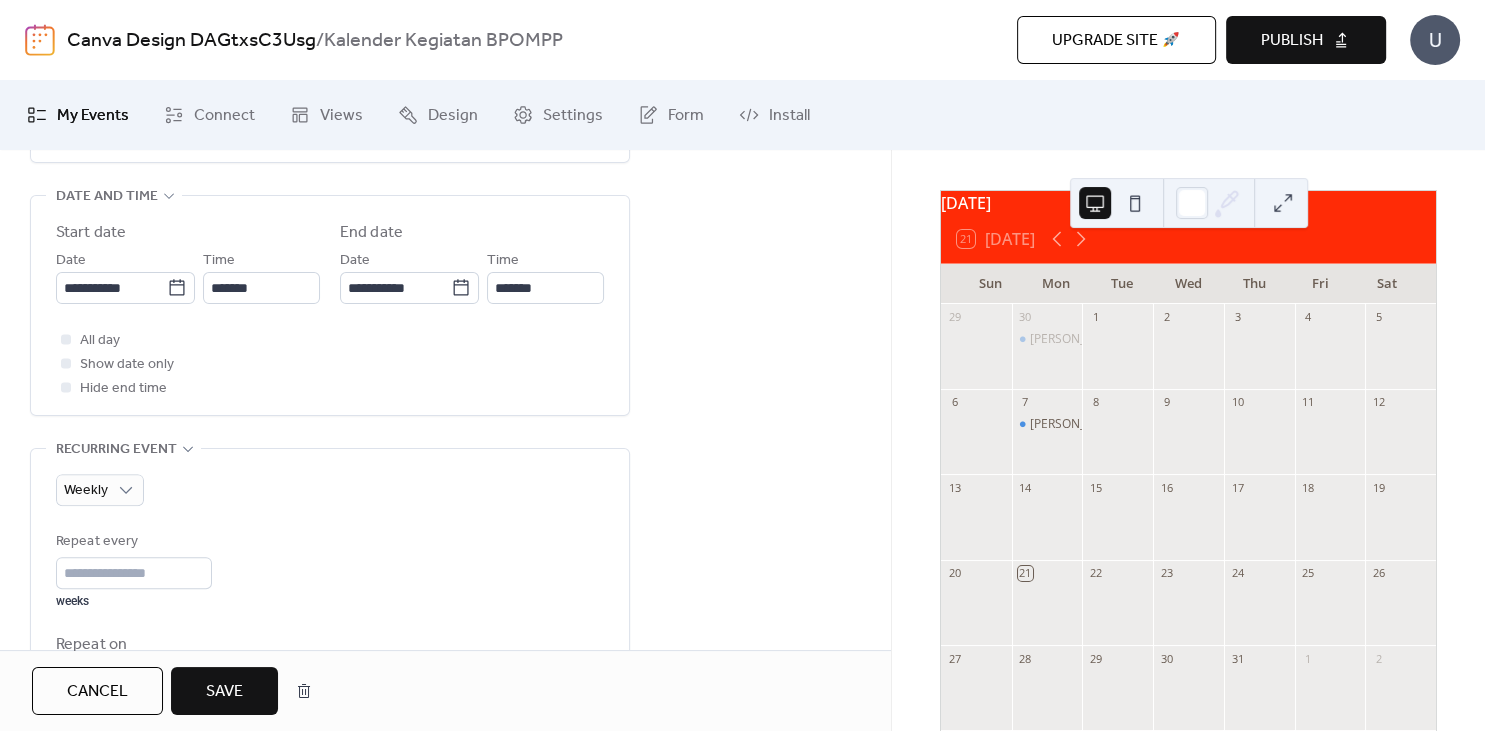 type on "**********" 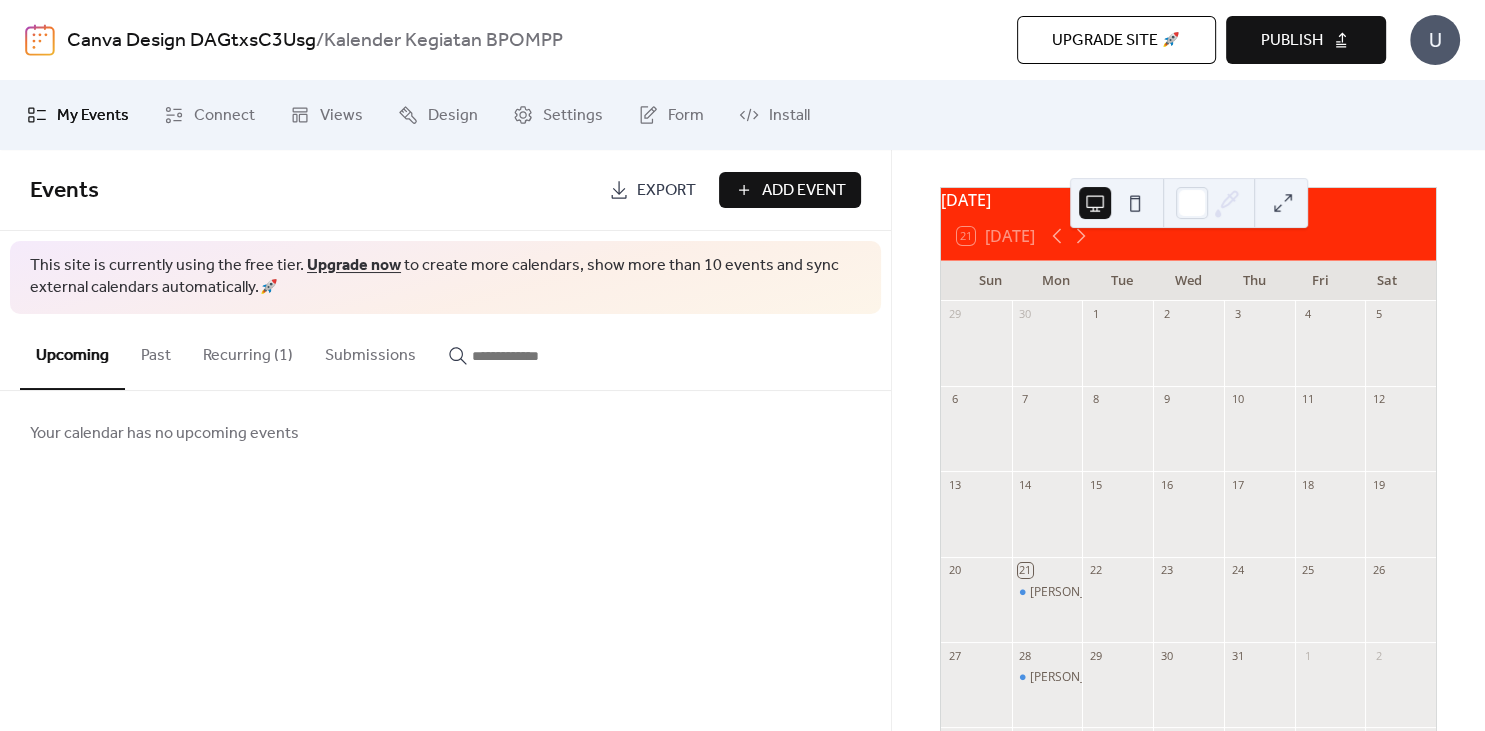 scroll, scrollTop: 58, scrollLeft: 0, axis: vertical 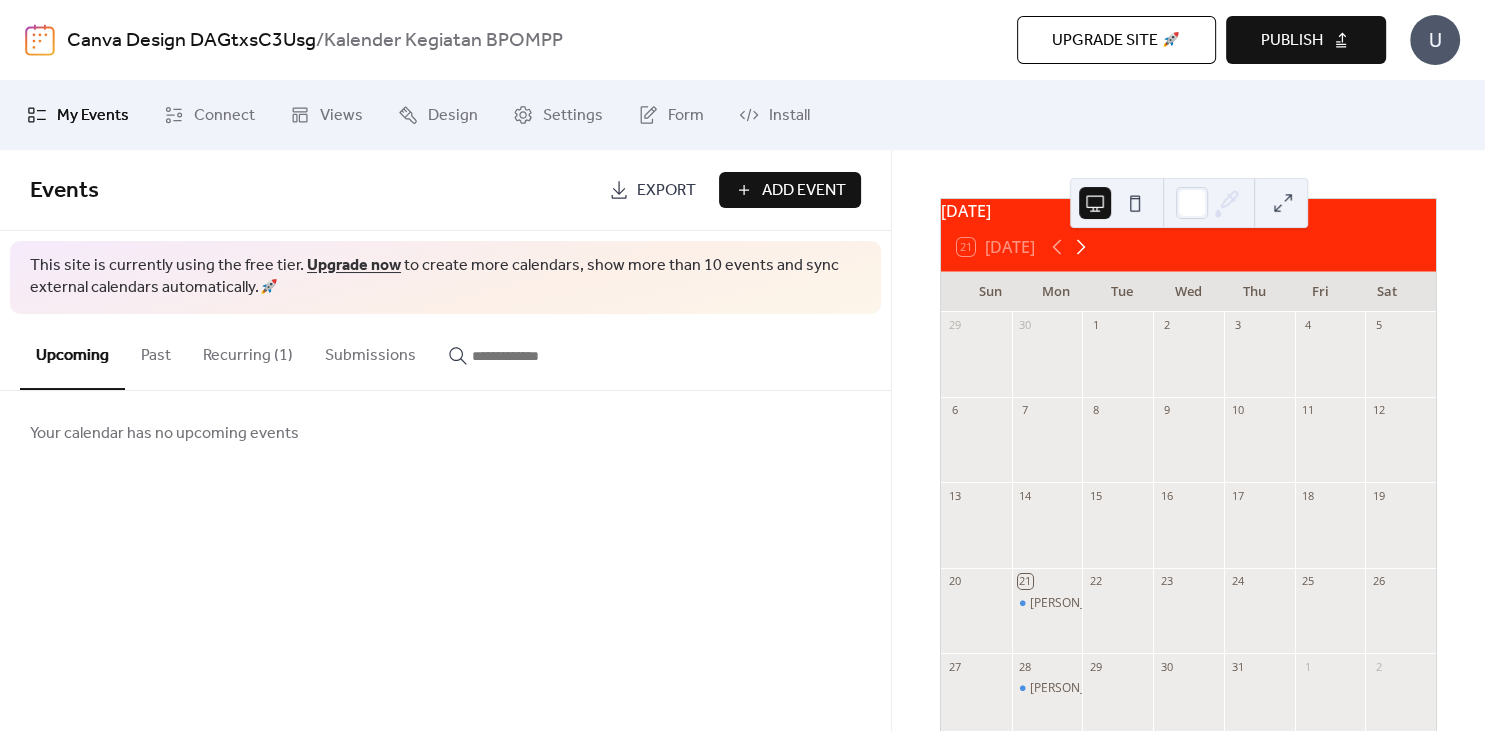 click 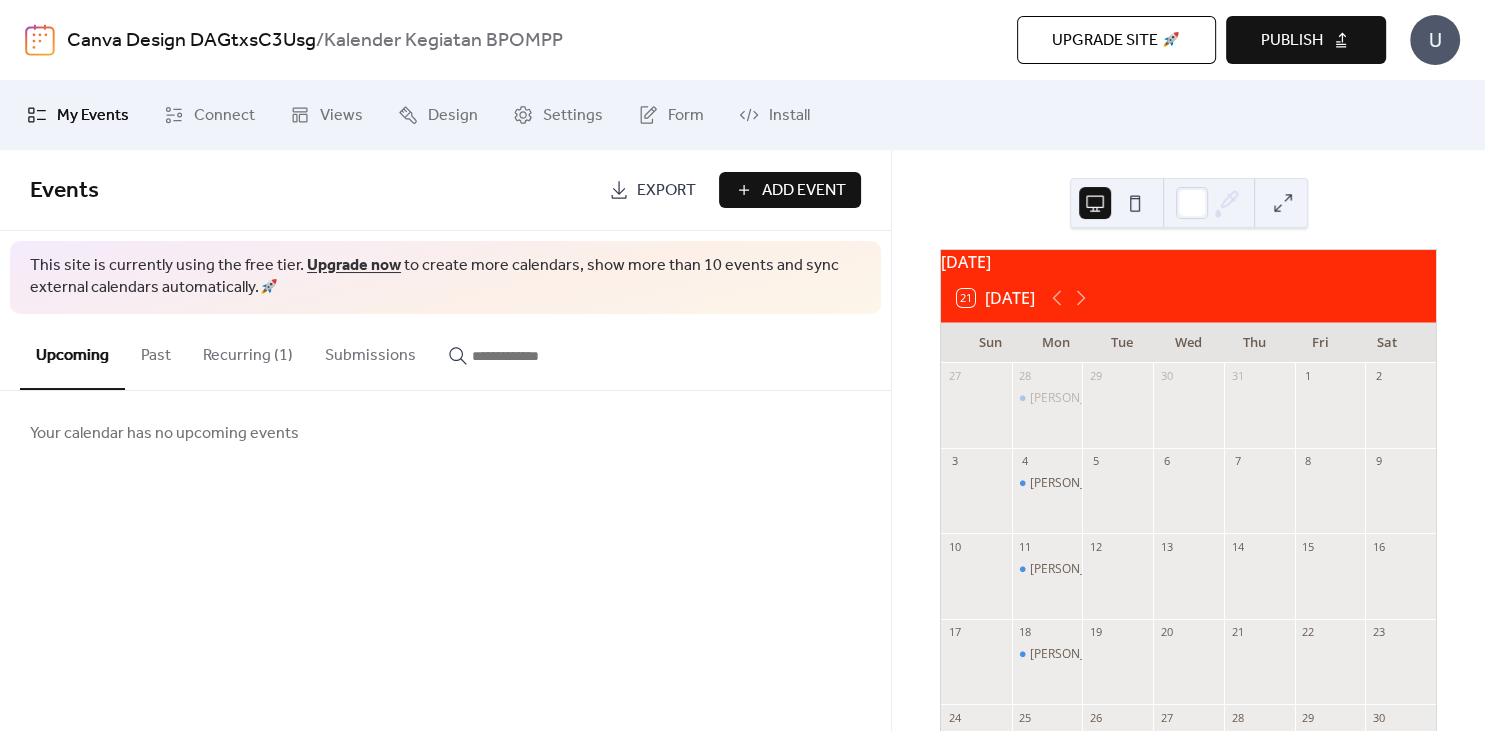 scroll, scrollTop: 0, scrollLeft: 0, axis: both 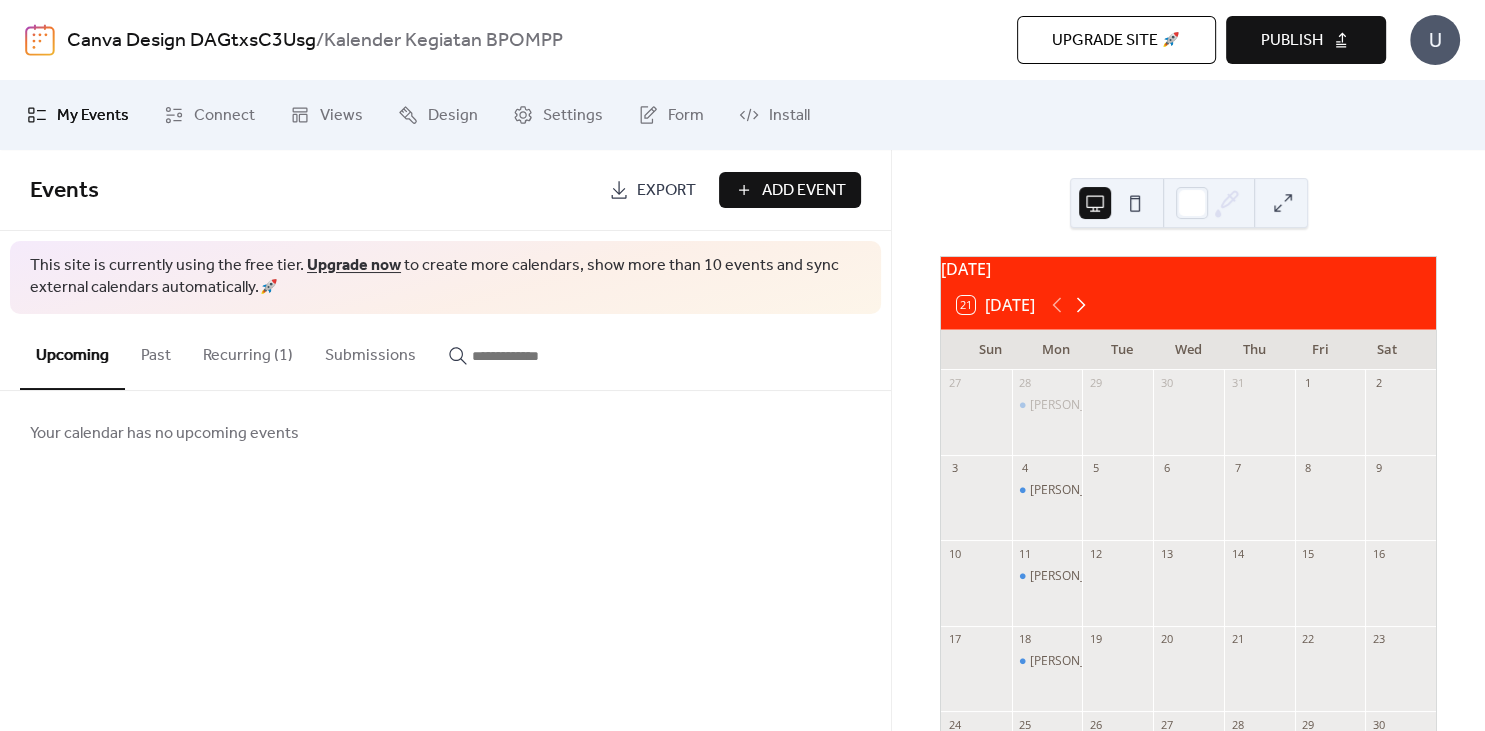 click 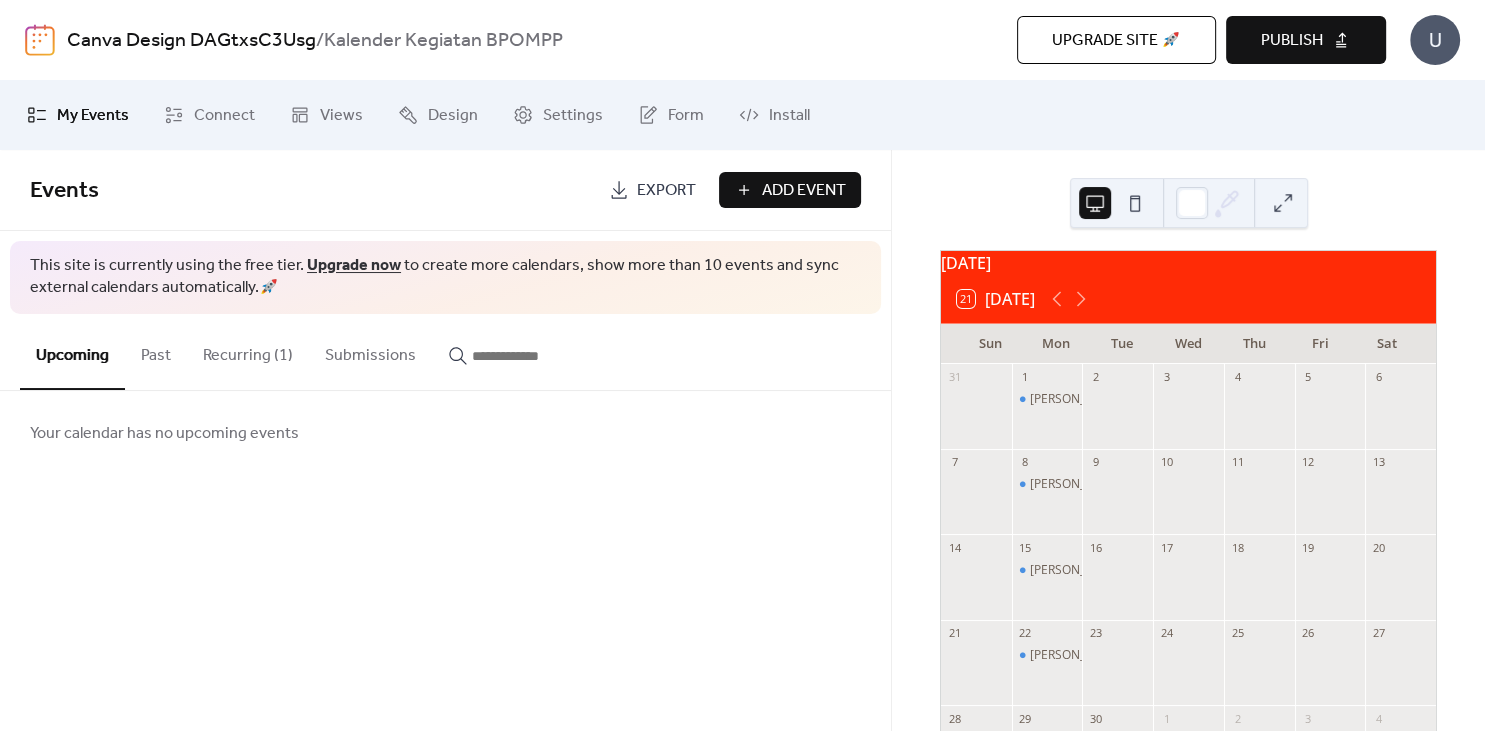 scroll, scrollTop: 0, scrollLeft: 0, axis: both 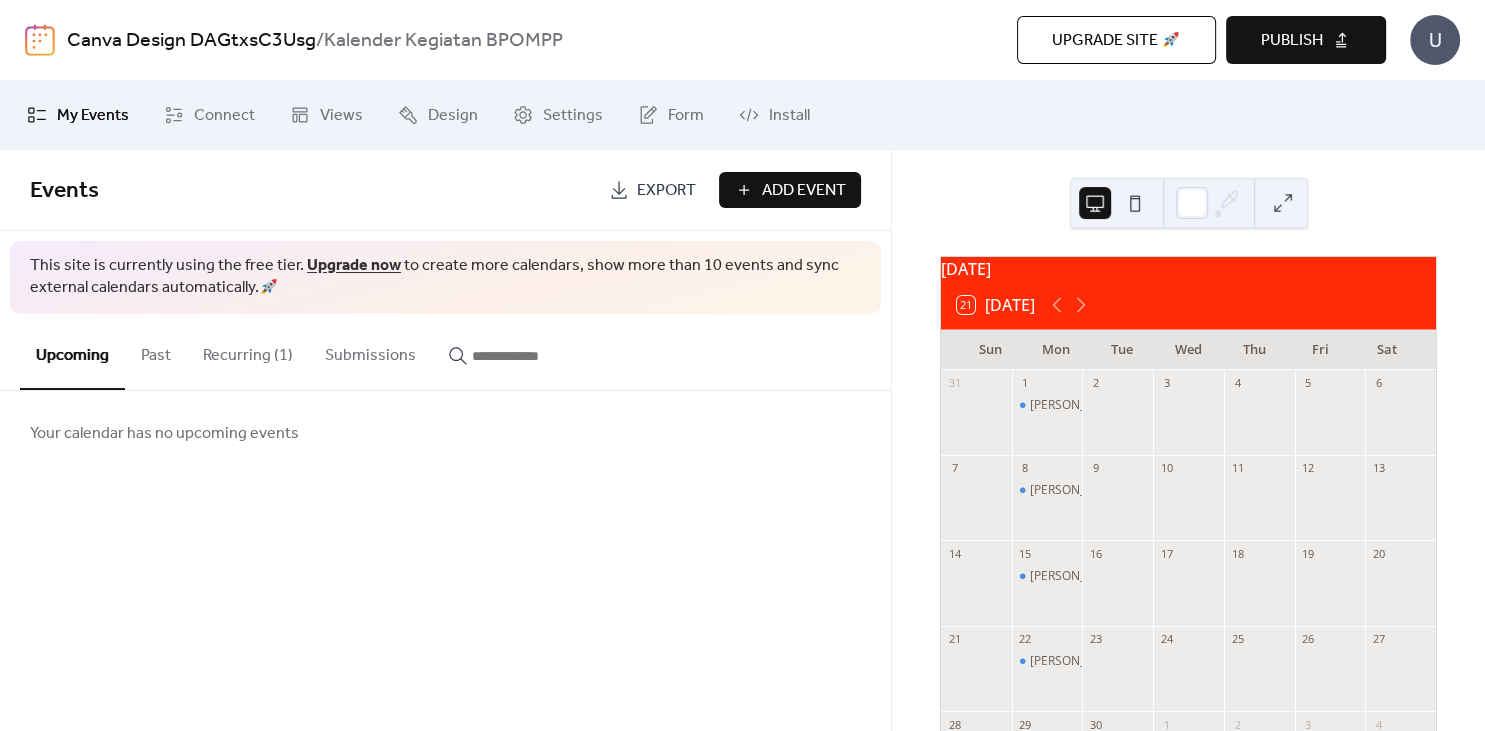 click on "Publish" at bounding box center (1292, 41) 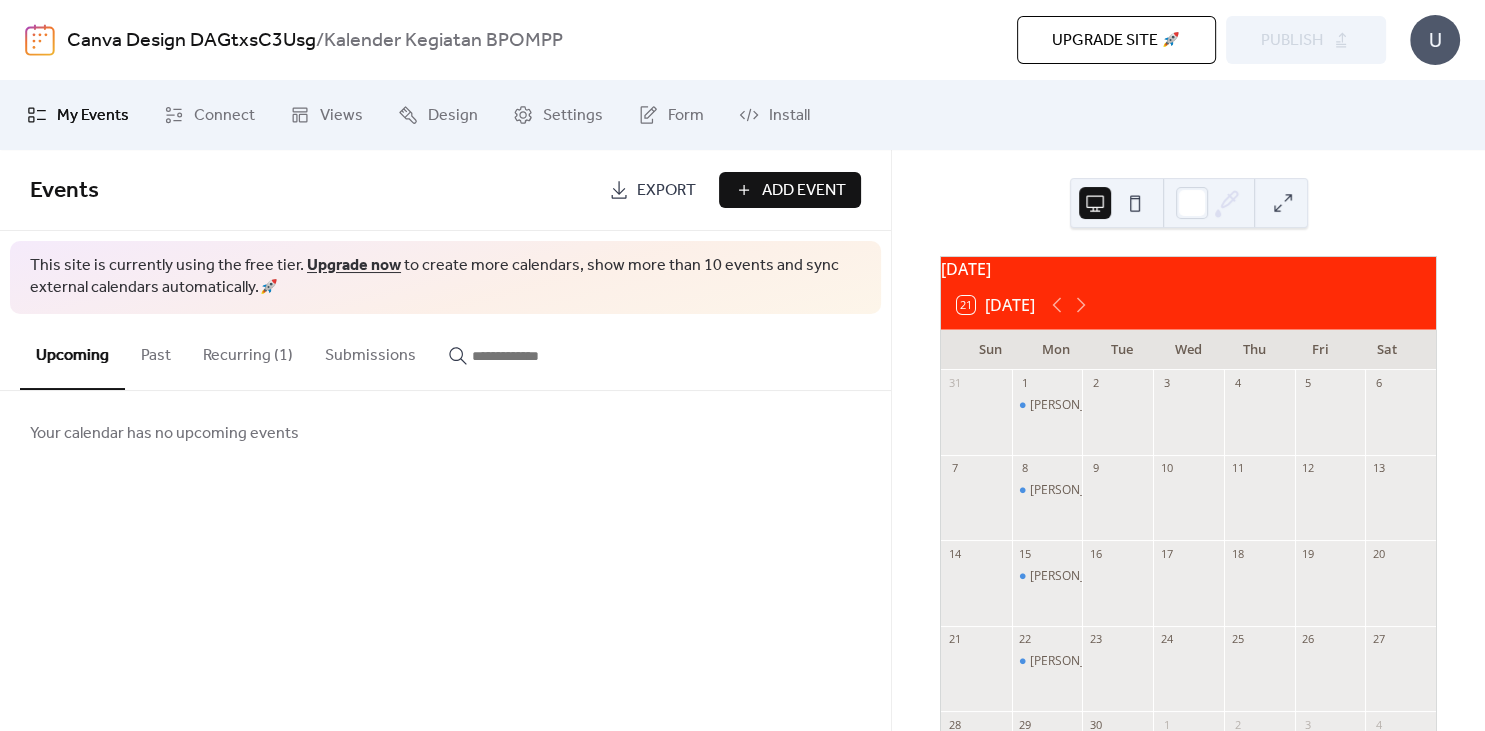 click on "Upgrade site 🚀" at bounding box center [1116, 41] 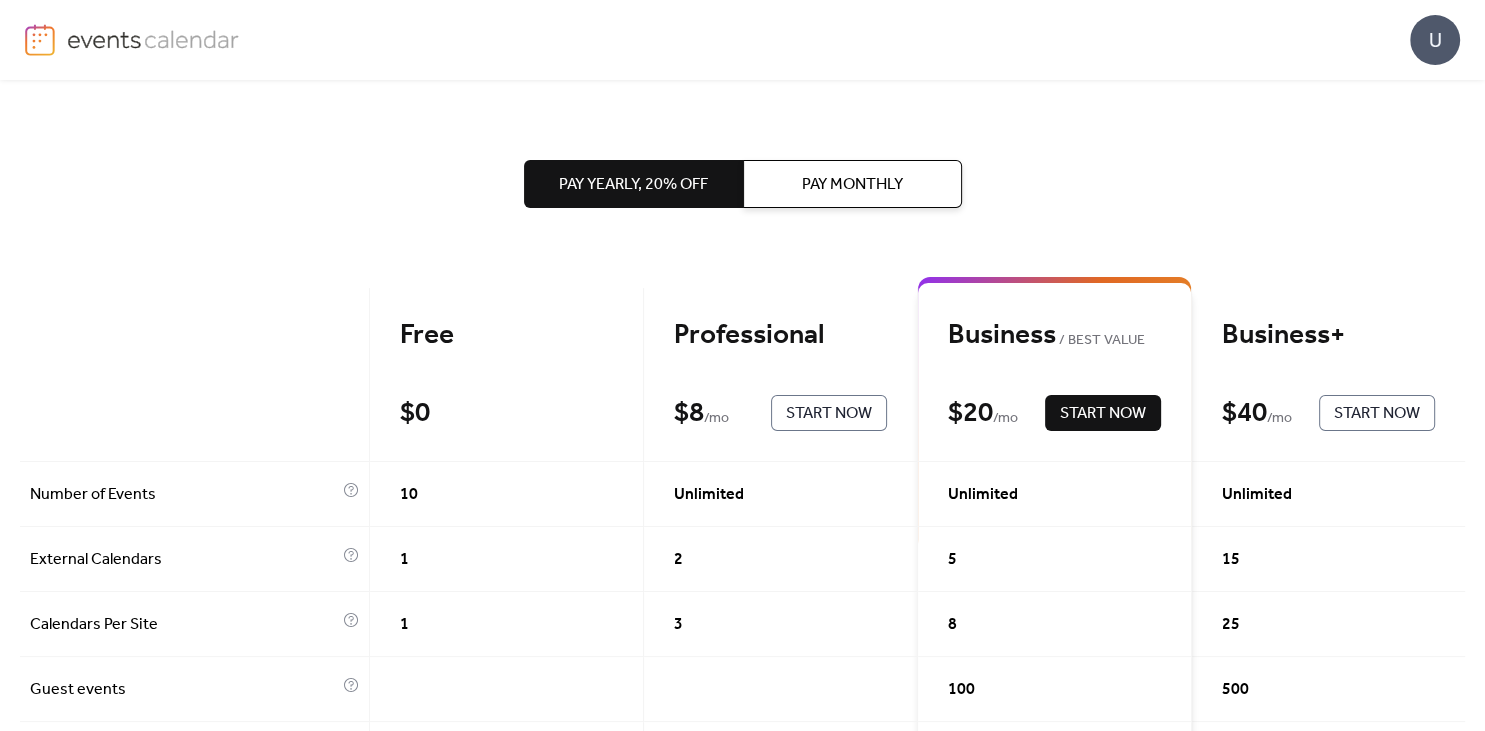 click on "Pay Monthly" at bounding box center [852, 185] 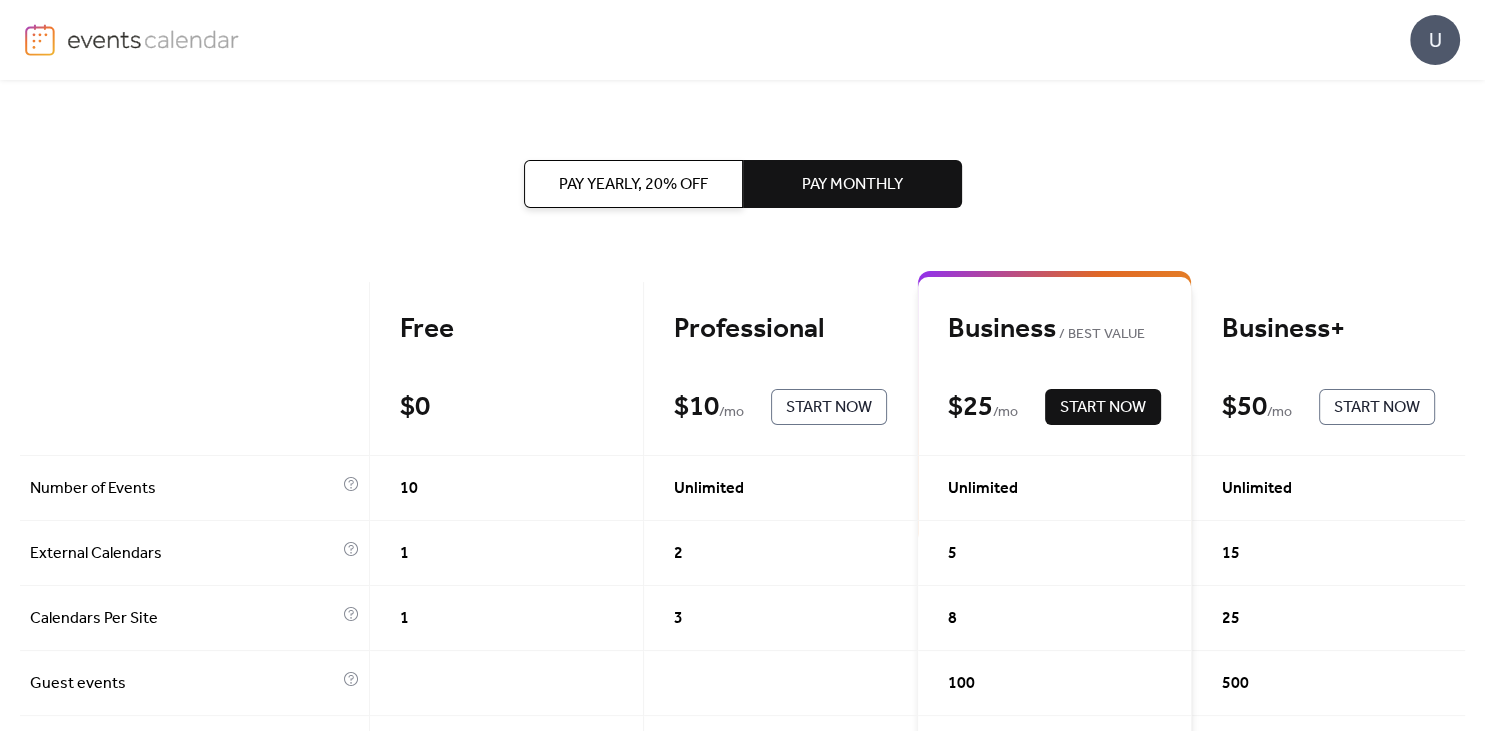 scroll, scrollTop: 0, scrollLeft: 0, axis: both 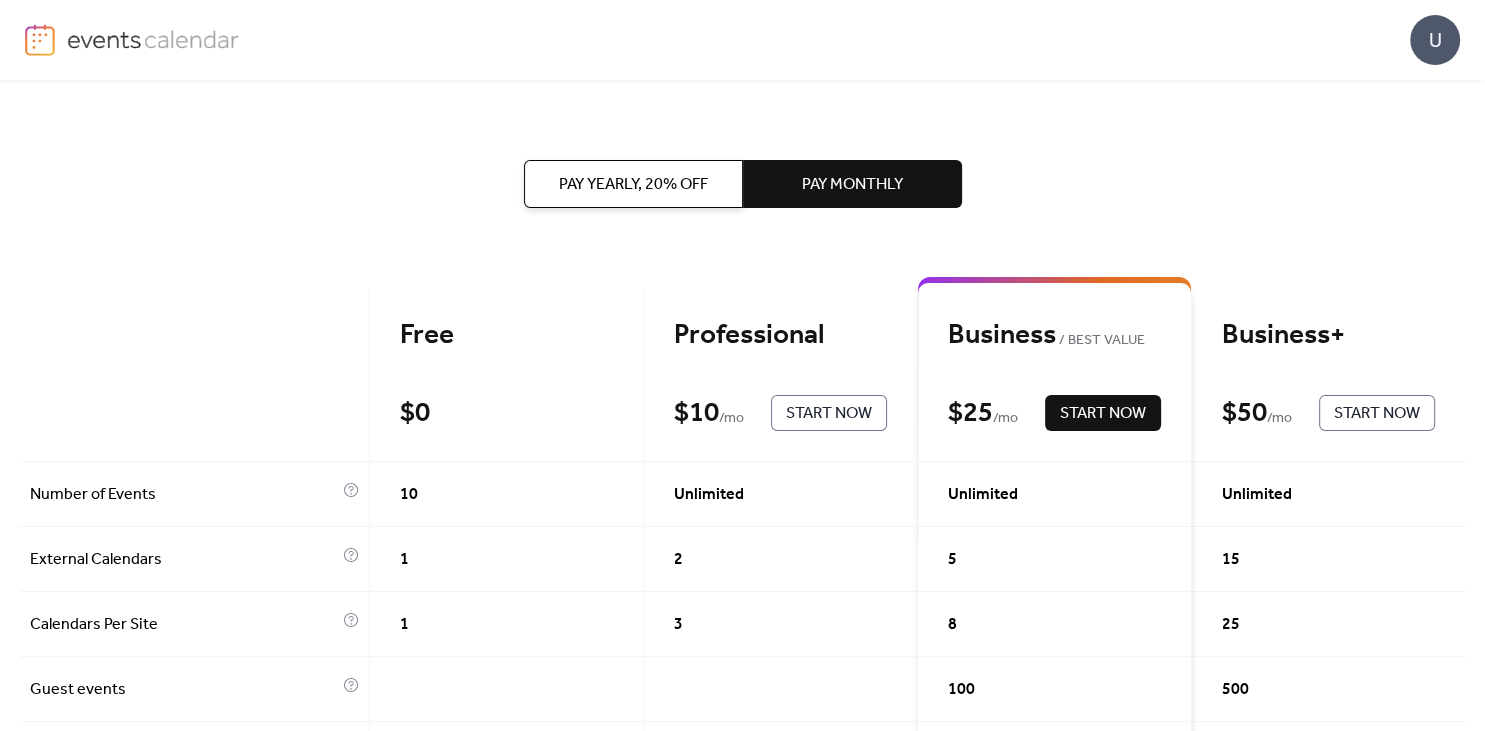 click on "Pay Yearly, 20% off" at bounding box center [633, 185] 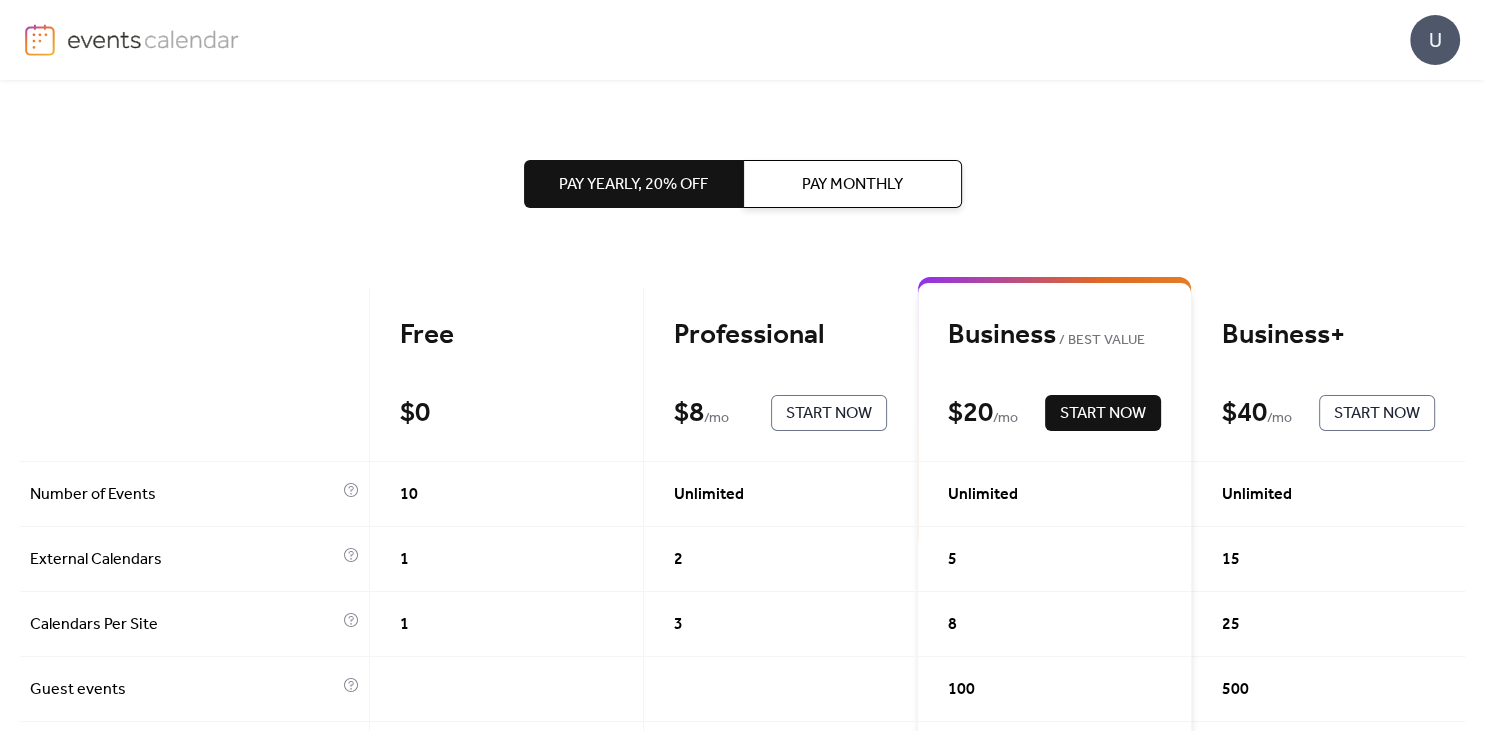 click on "Pay Monthly" at bounding box center (852, 184) 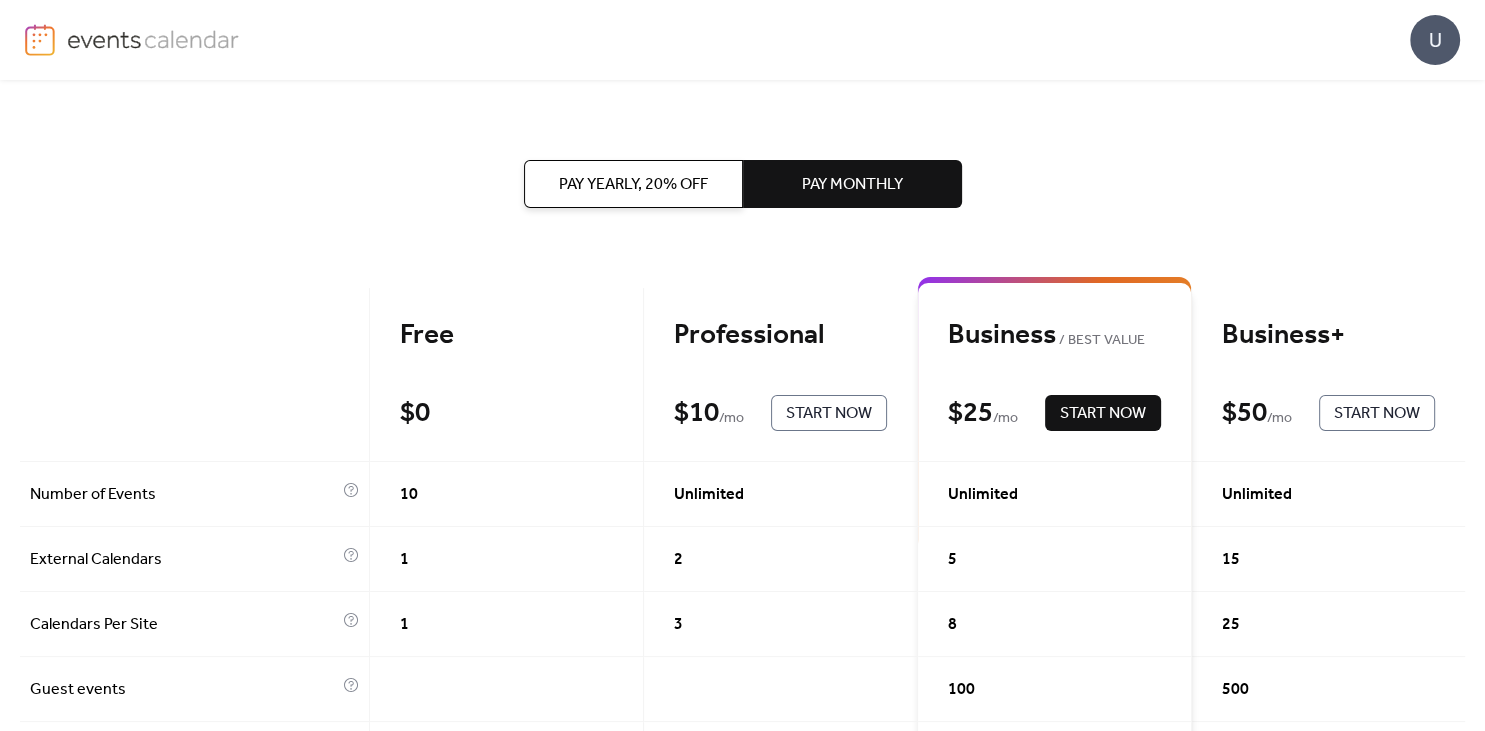 click on "Pay Yearly, 20% off Pay Monthly Free $ 0 Start Now Professional $ 10 /  mo Start Now Business BEST VALUE $ 25 /  mo Start Now Business+ $ 50 /  mo Start Now Number of Events 10 Unlimited Unlimited Unlimited External Calendars 1 2 5 15 Calendars Per Site 1 3 8 25 Guest events 100 500 Custom Start Date Automatic Syncing with External Calendars Collect RSVPs 50 200 1,000 Calendar Subscribers 100 1,000 5,000 remove Events Calendar Branding Default to Local Timezone Allow Visitors to Change Timezones Allow Multiple Views Categories Google Calendar Images Priority Support Monthly Views 1,000 100,000 500,000 1,500,000 $ 0 Start Now $ 10 /  month Start Now $ 25 /  month Start Now $ 50 /  month Start Now" at bounding box center [742, 894] 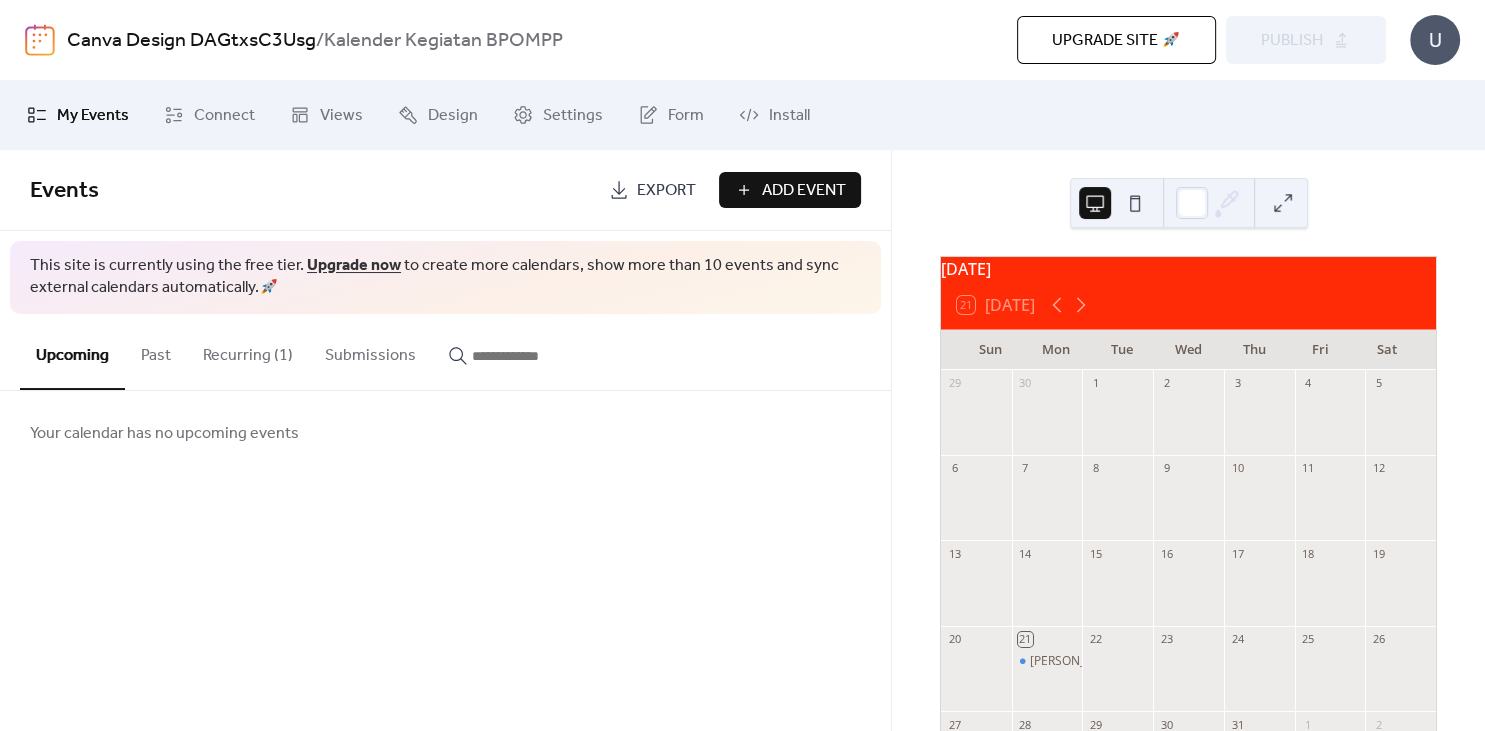 click on "Add Event" at bounding box center (790, 190) 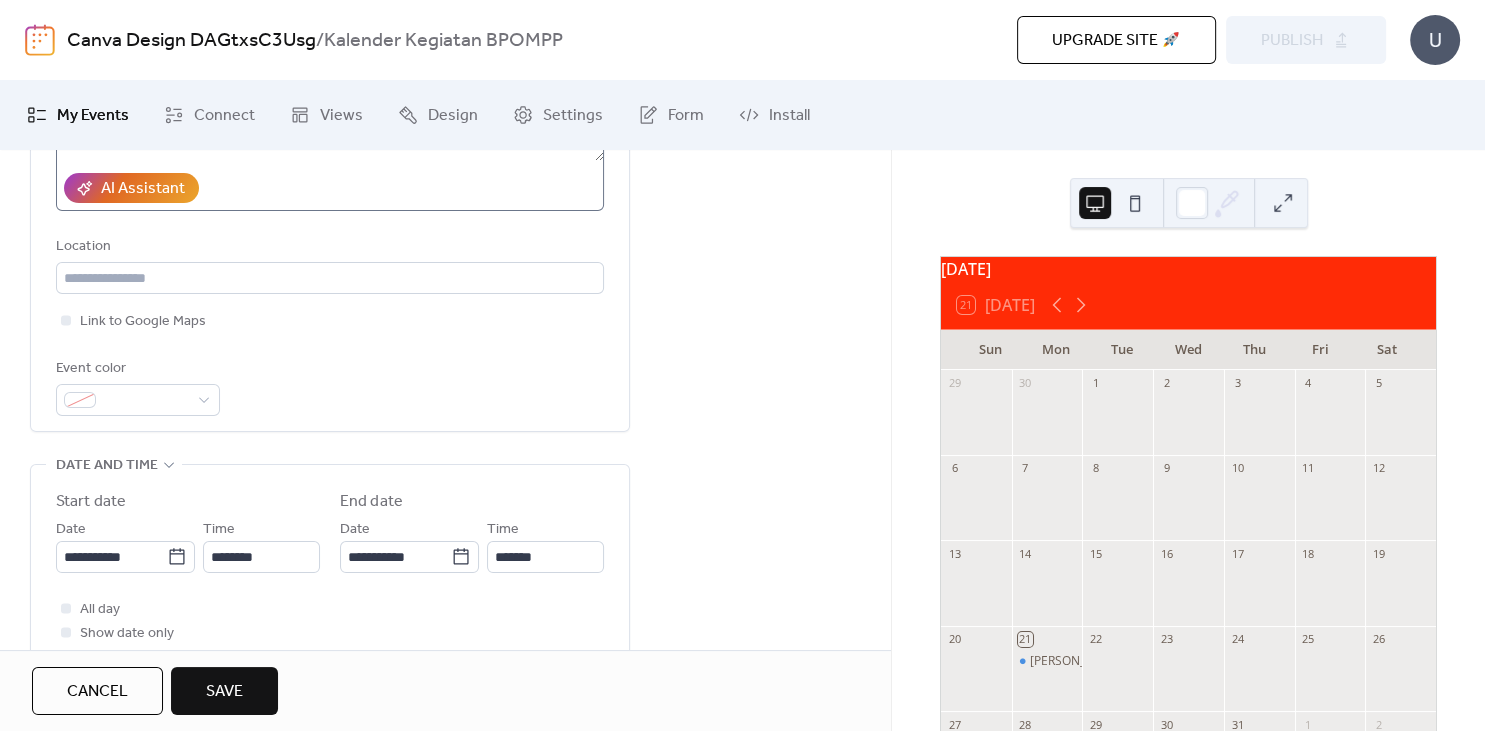 scroll, scrollTop: 382, scrollLeft: 0, axis: vertical 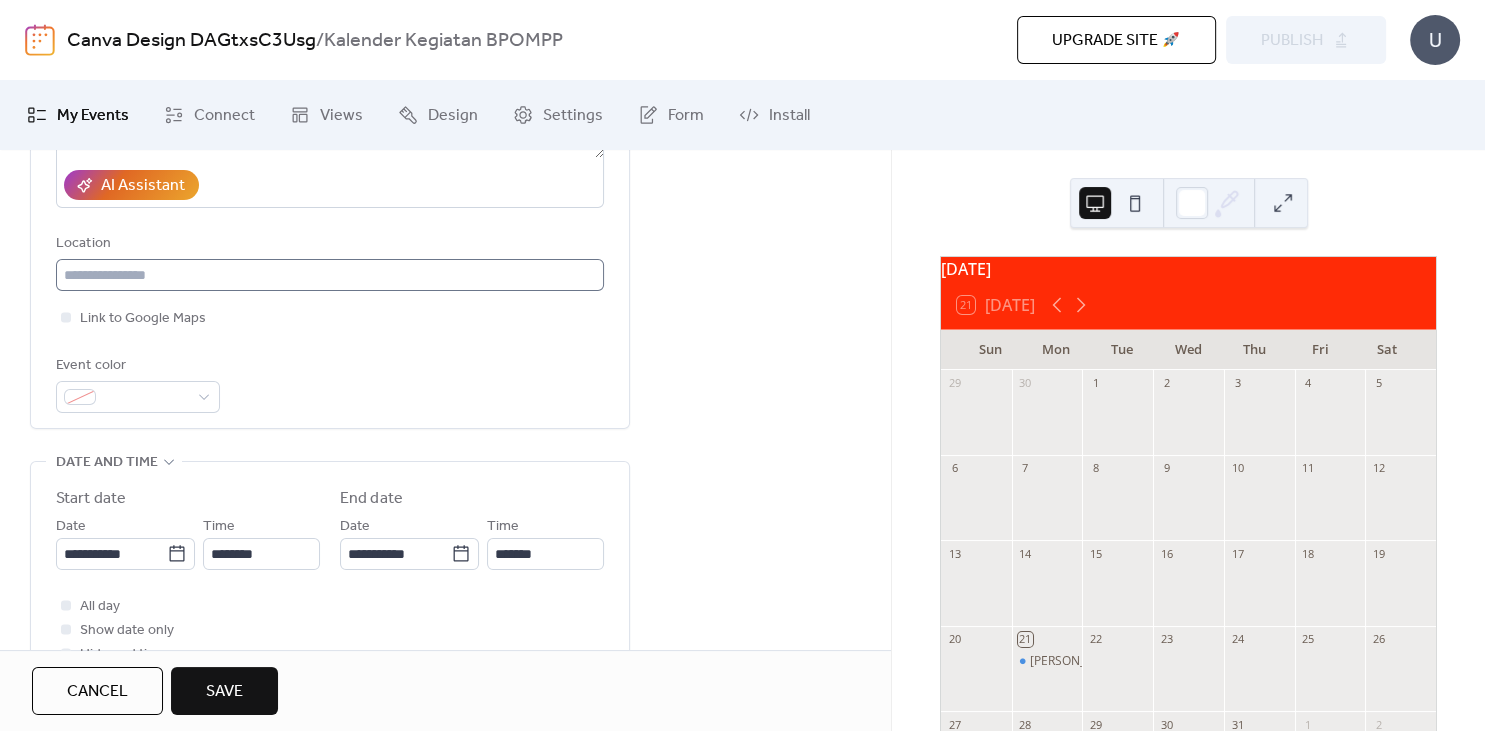 type on "**********" 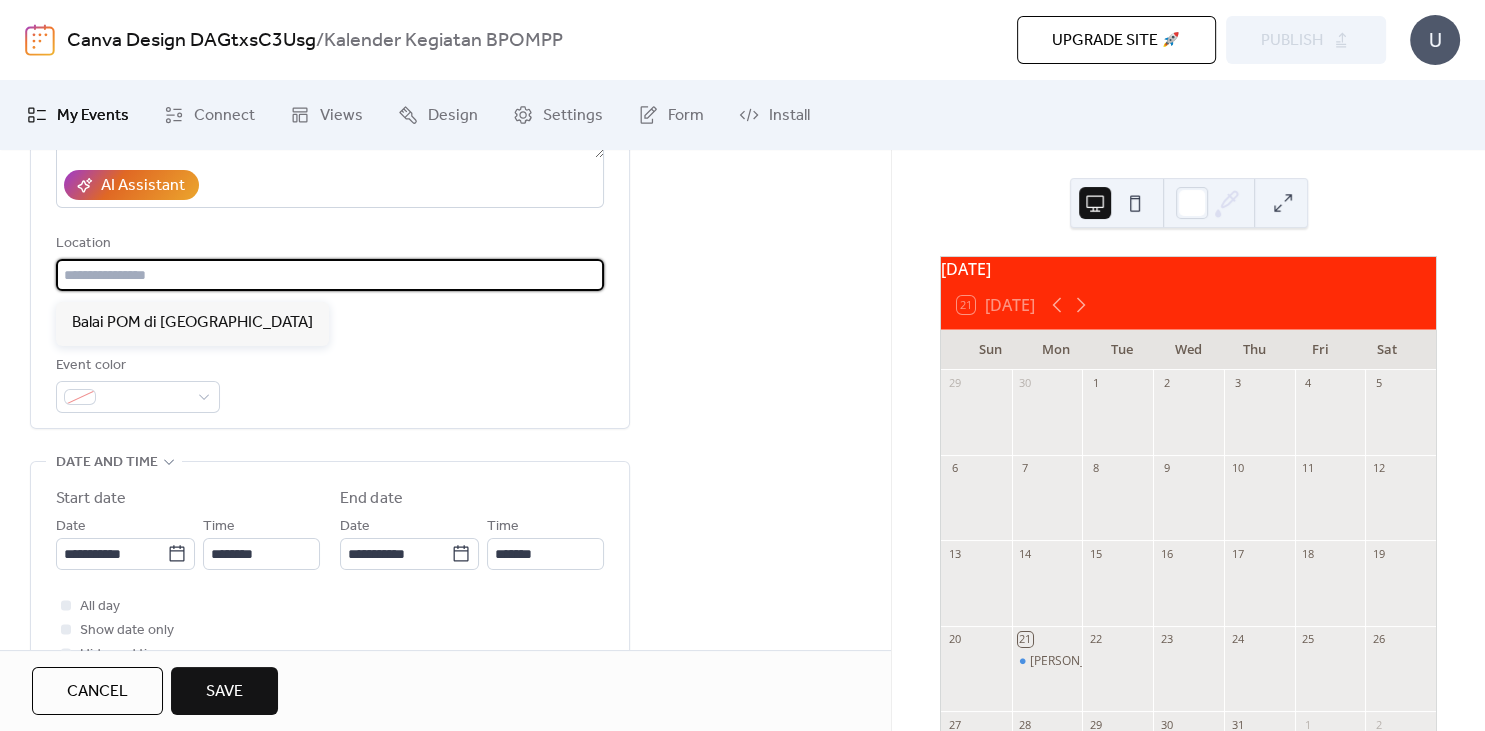 click at bounding box center [330, 275] 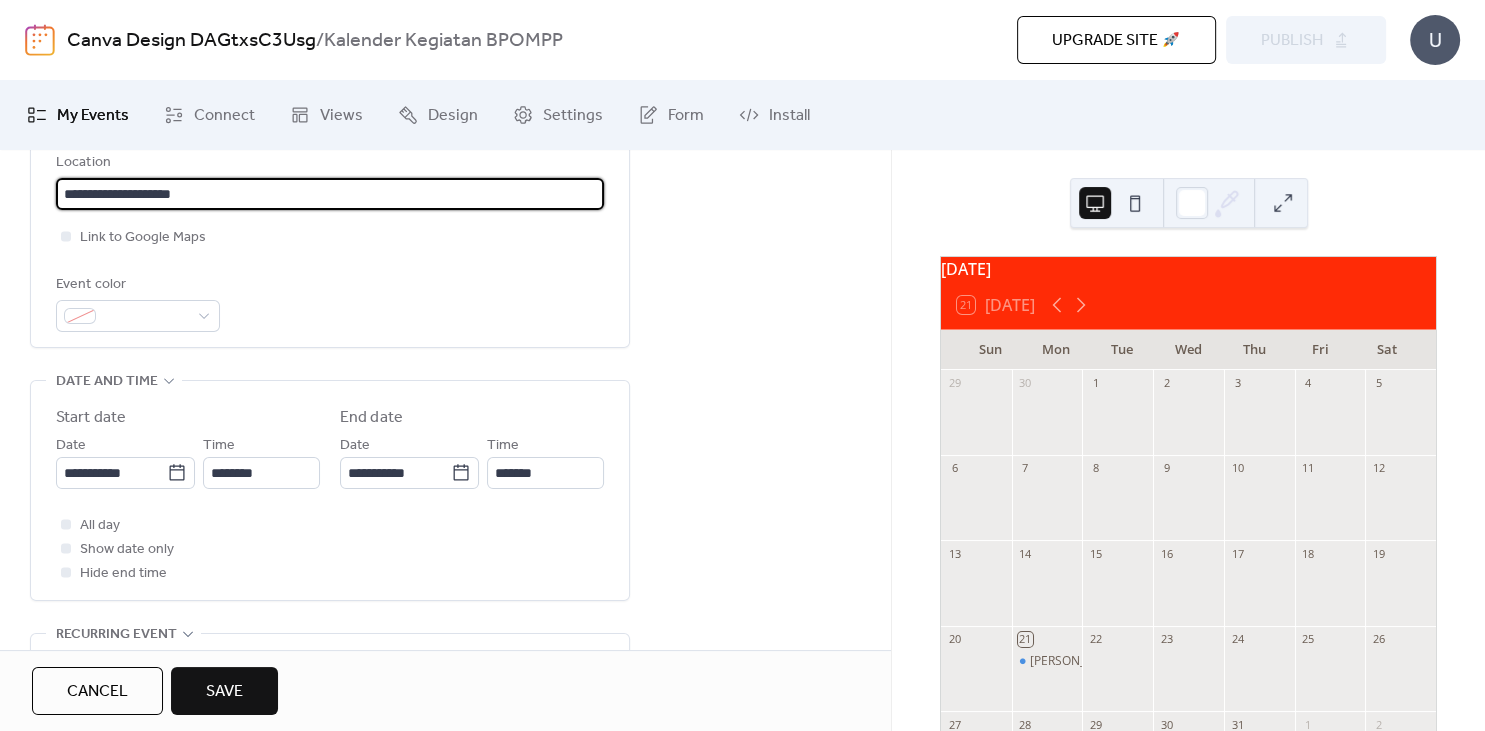 scroll, scrollTop: 466, scrollLeft: 0, axis: vertical 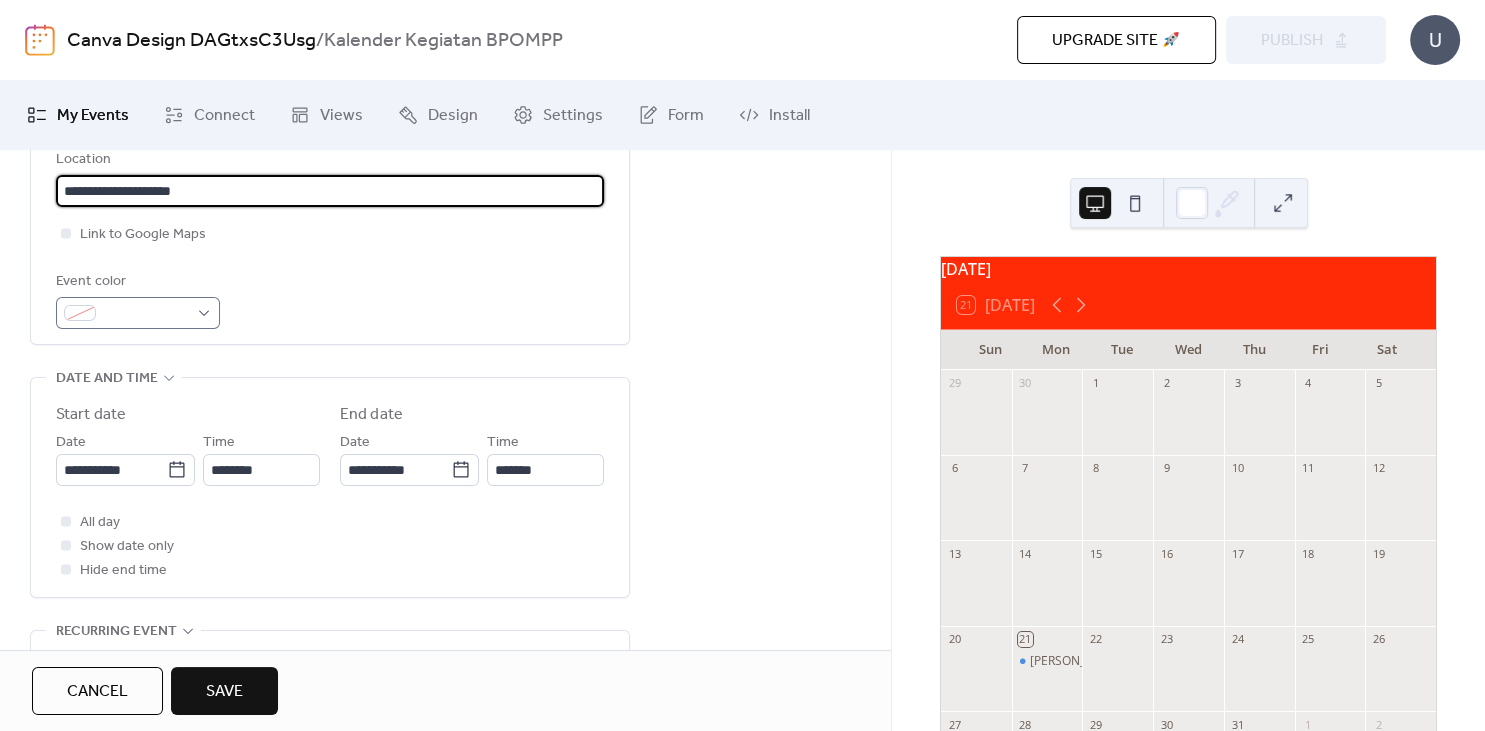 type on "**********" 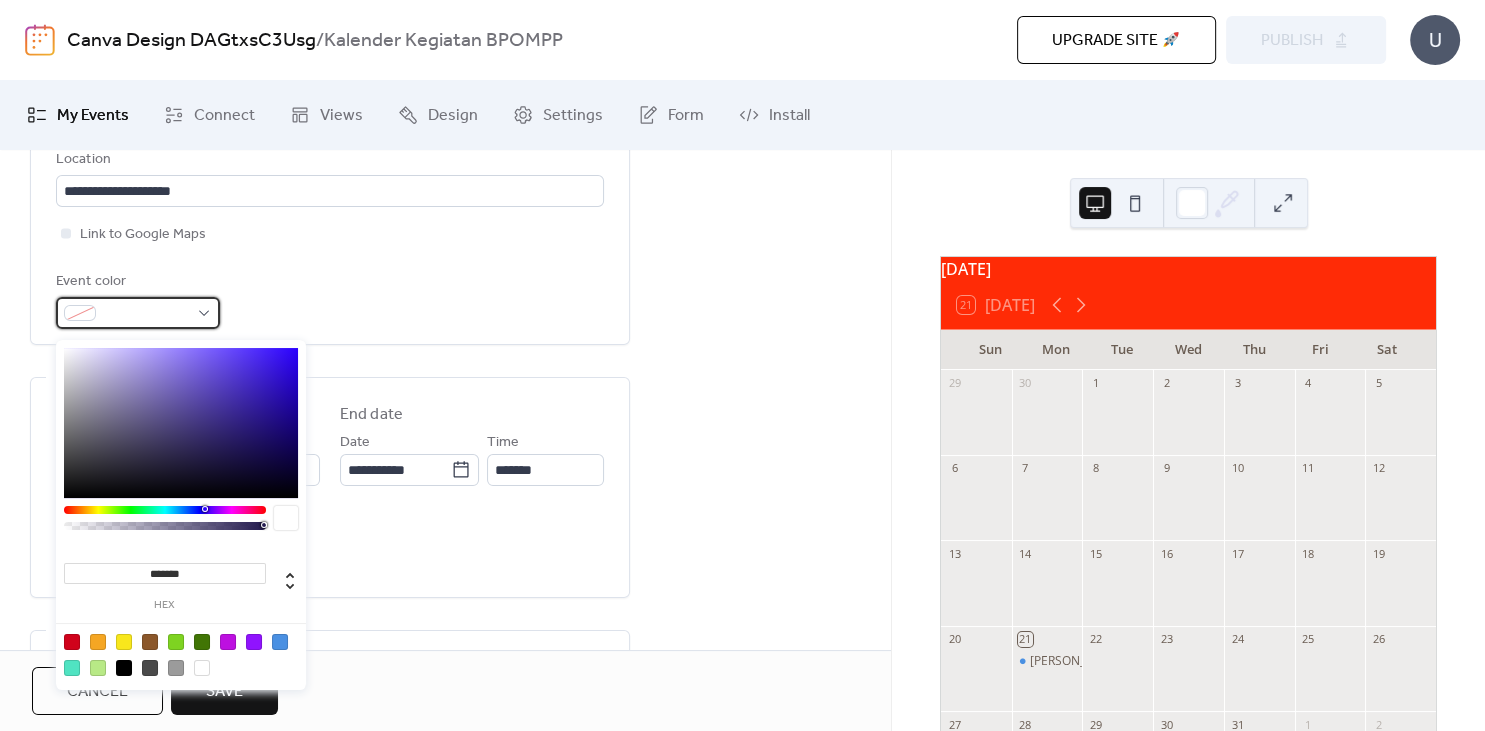 click at bounding box center [138, 313] 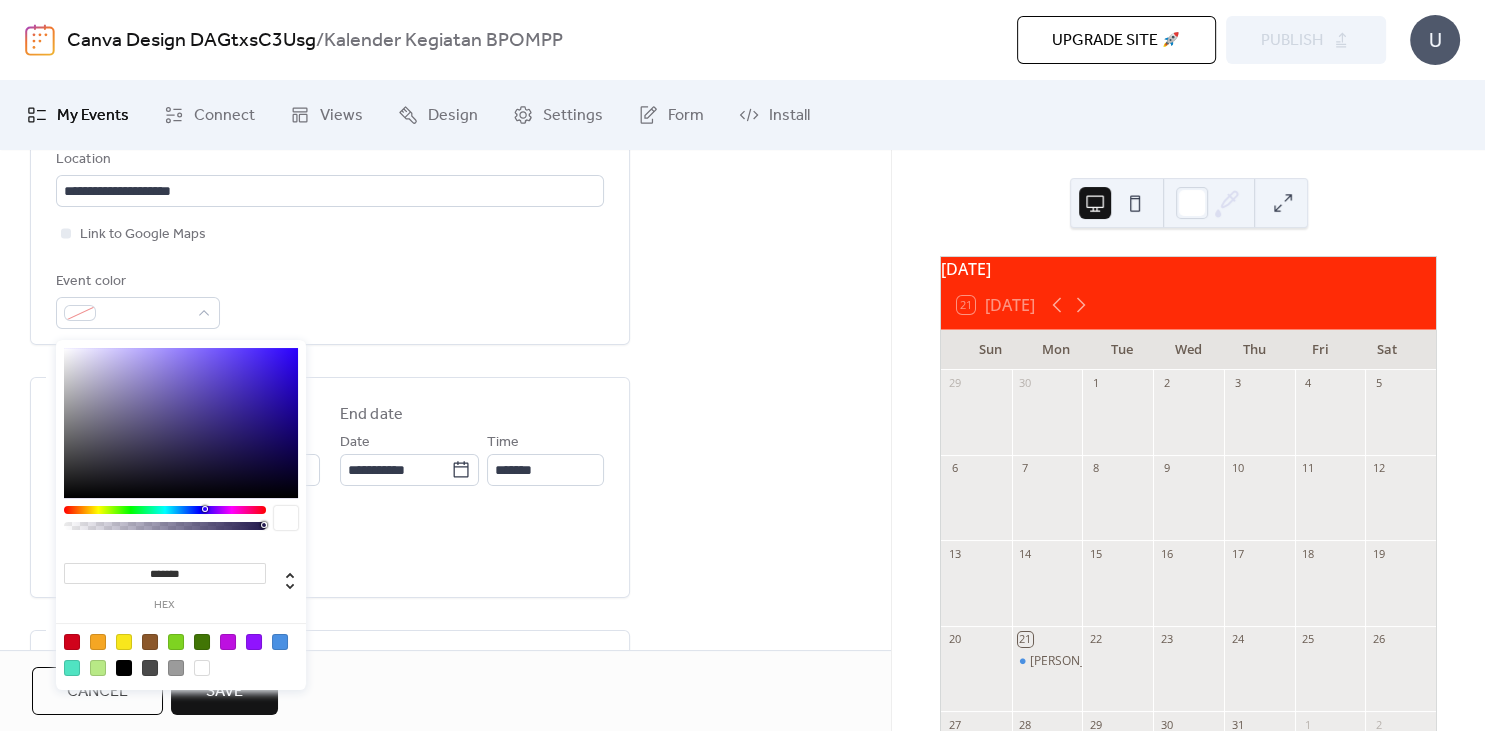 click at bounding box center [98, 642] 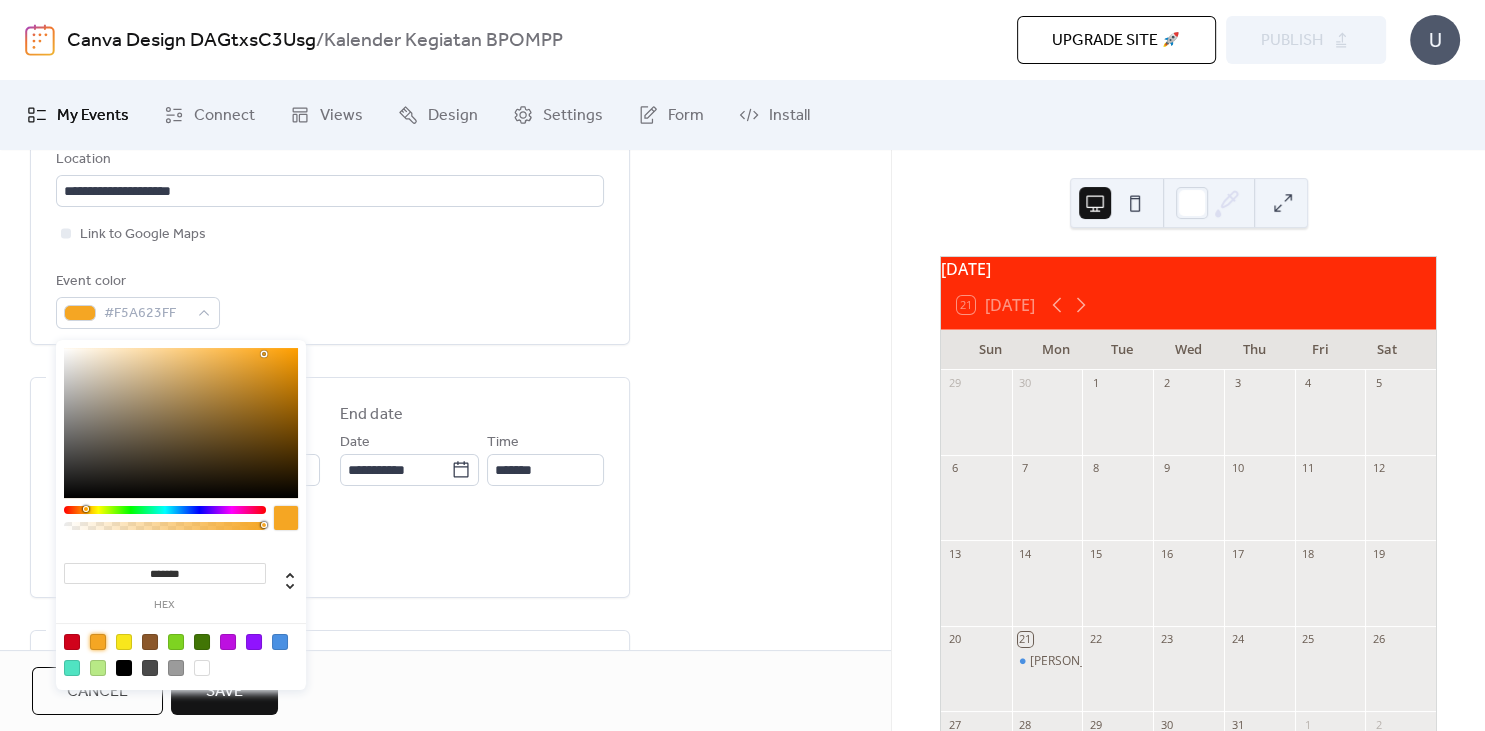 type on "*******" 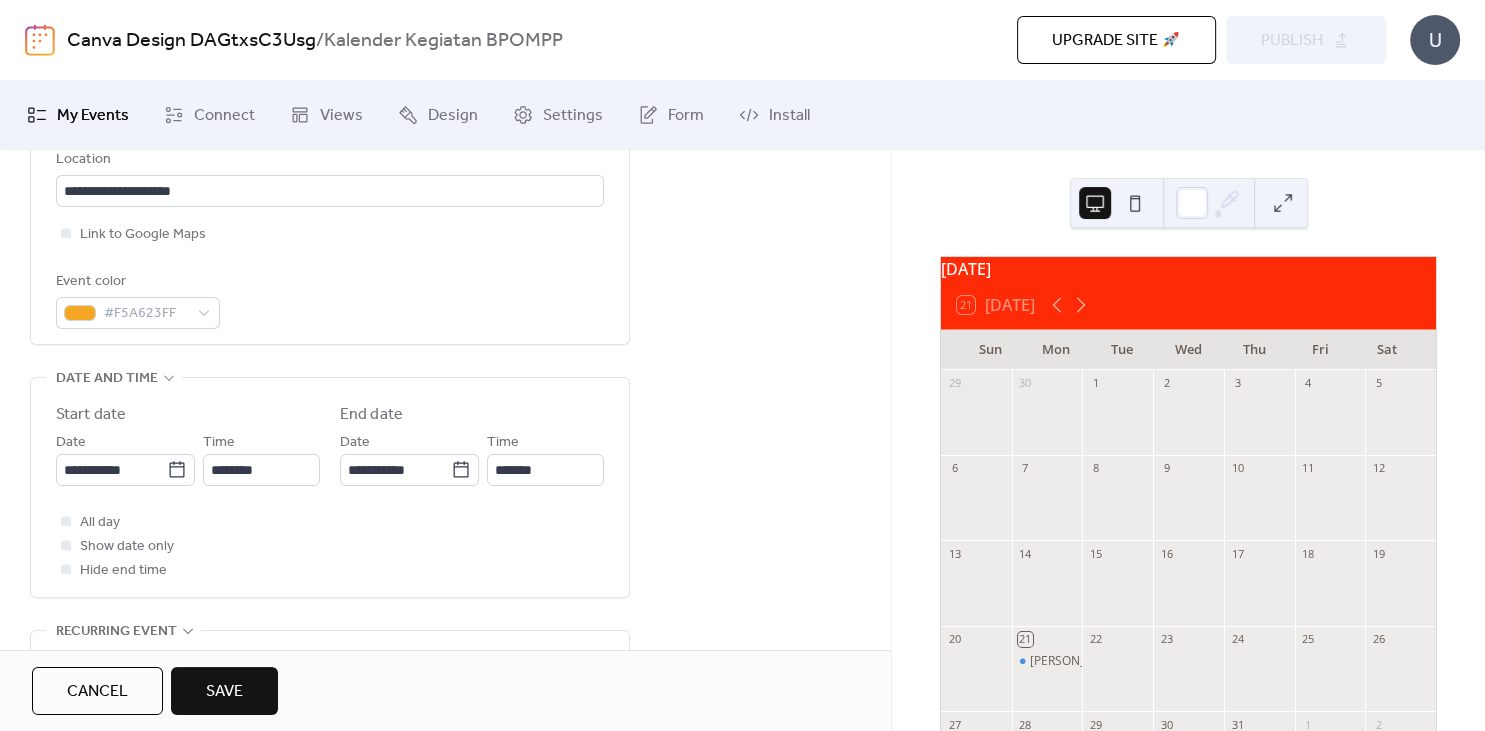 click on "**********" at bounding box center (330, 75) 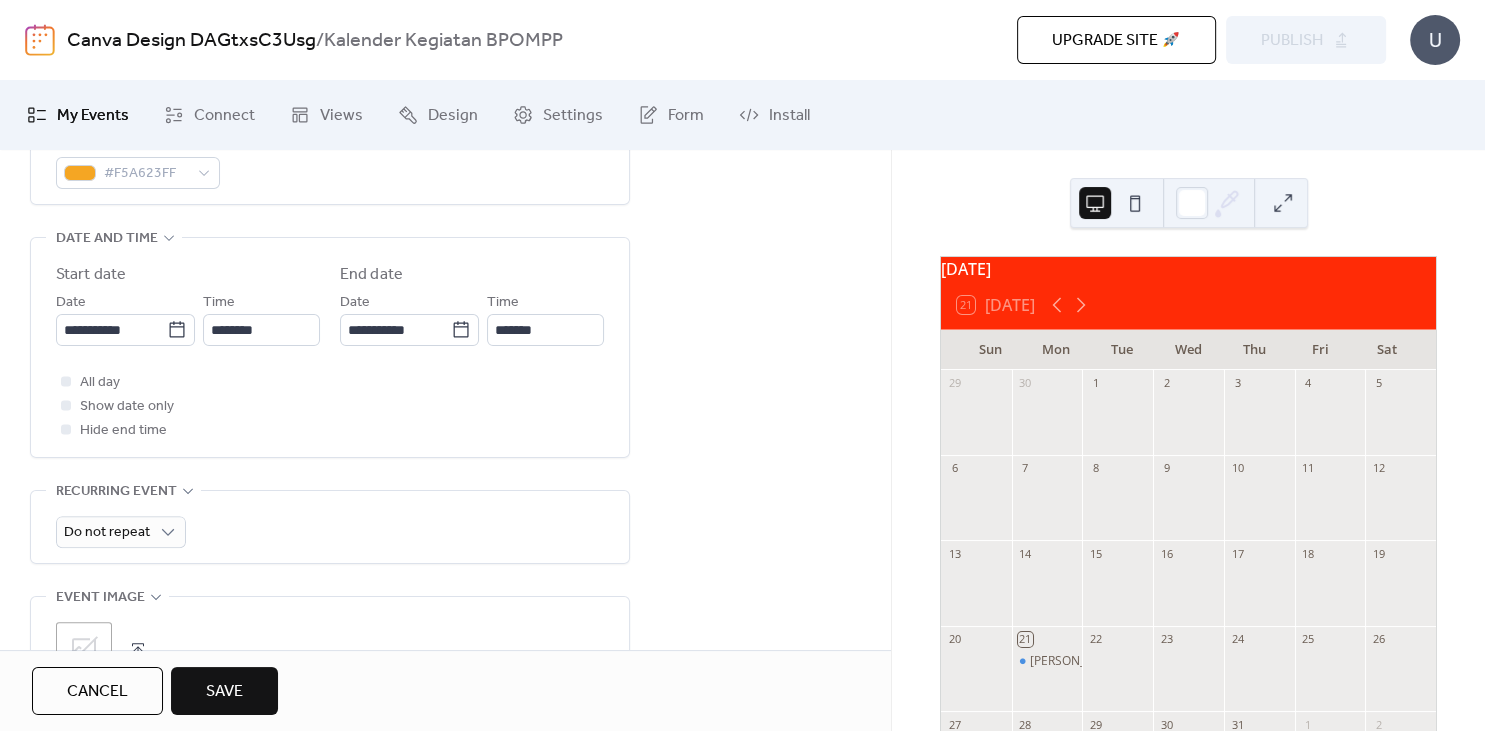 scroll, scrollTop: 608, scrollLeft: 0, axis: vertical 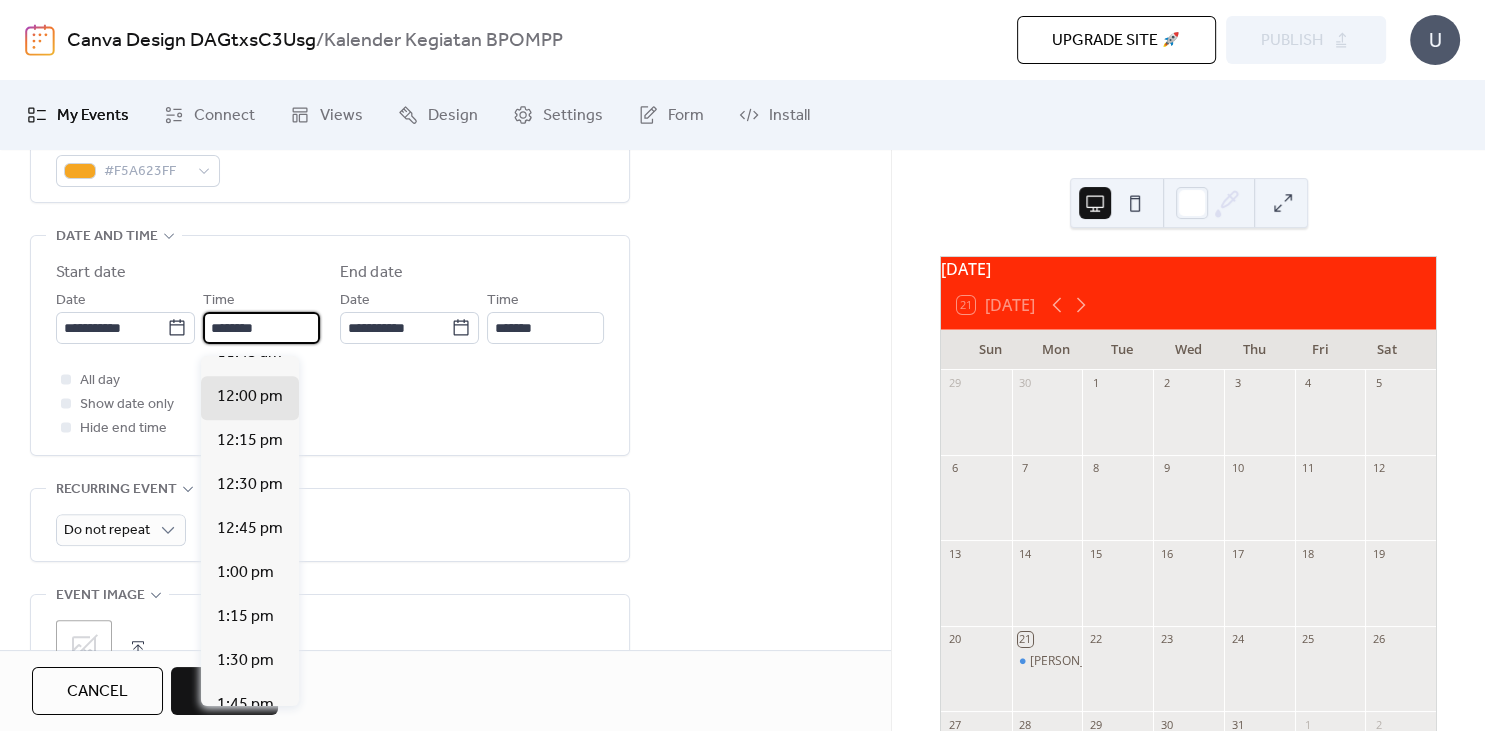 click on "********" at bounding box center (261, 328) 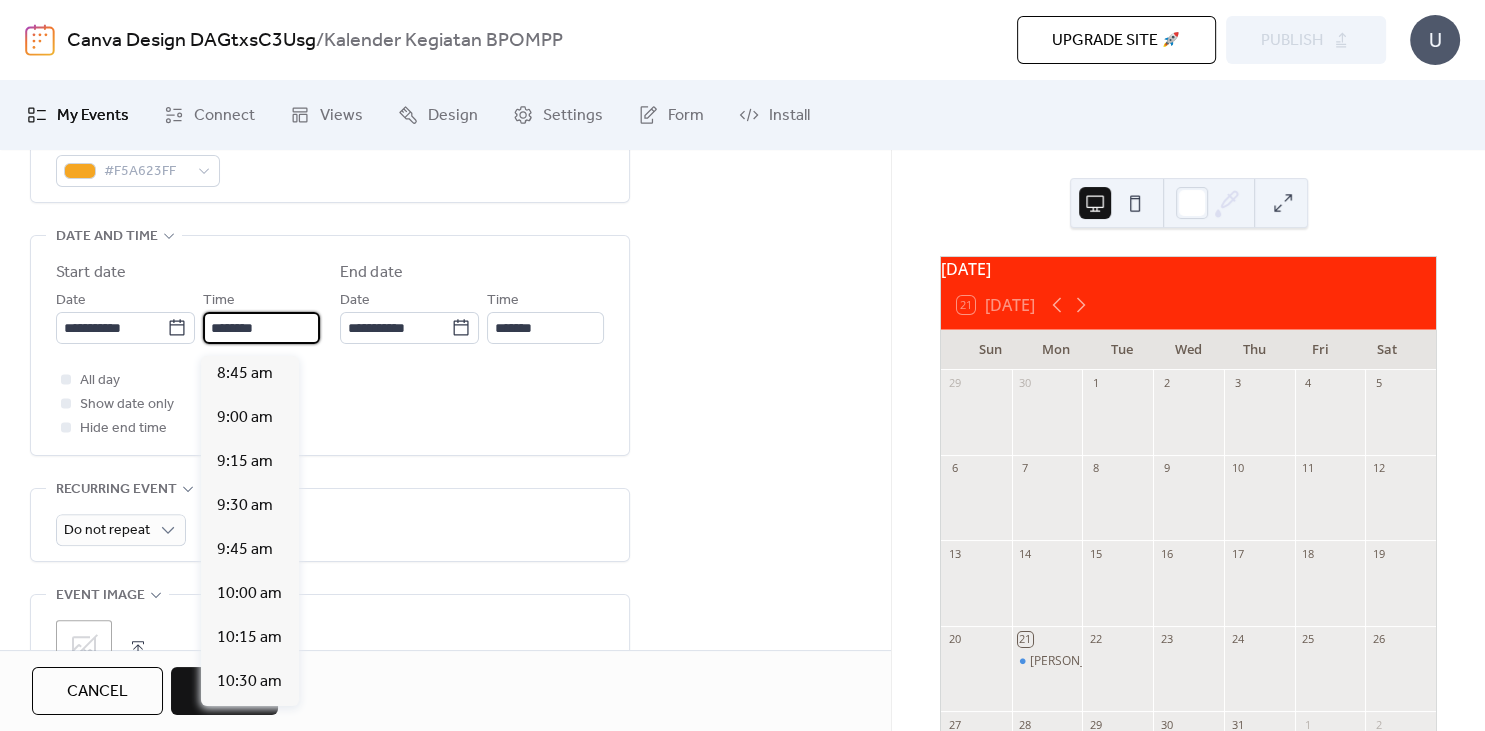 scroll, scrollTop: 1542, scrollLeft: 0, axis: vertical 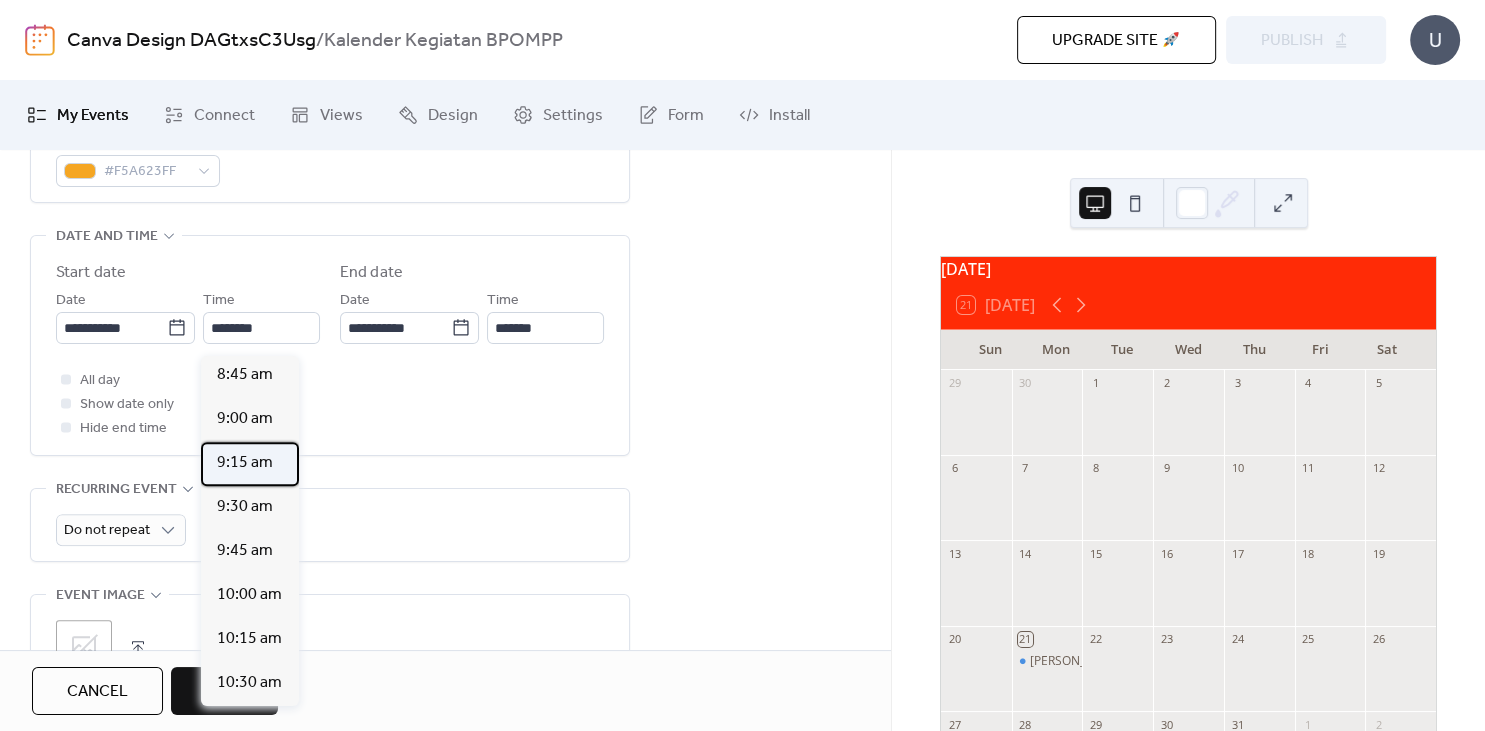 click on "9:15 am" at bounding box center [250, 464] 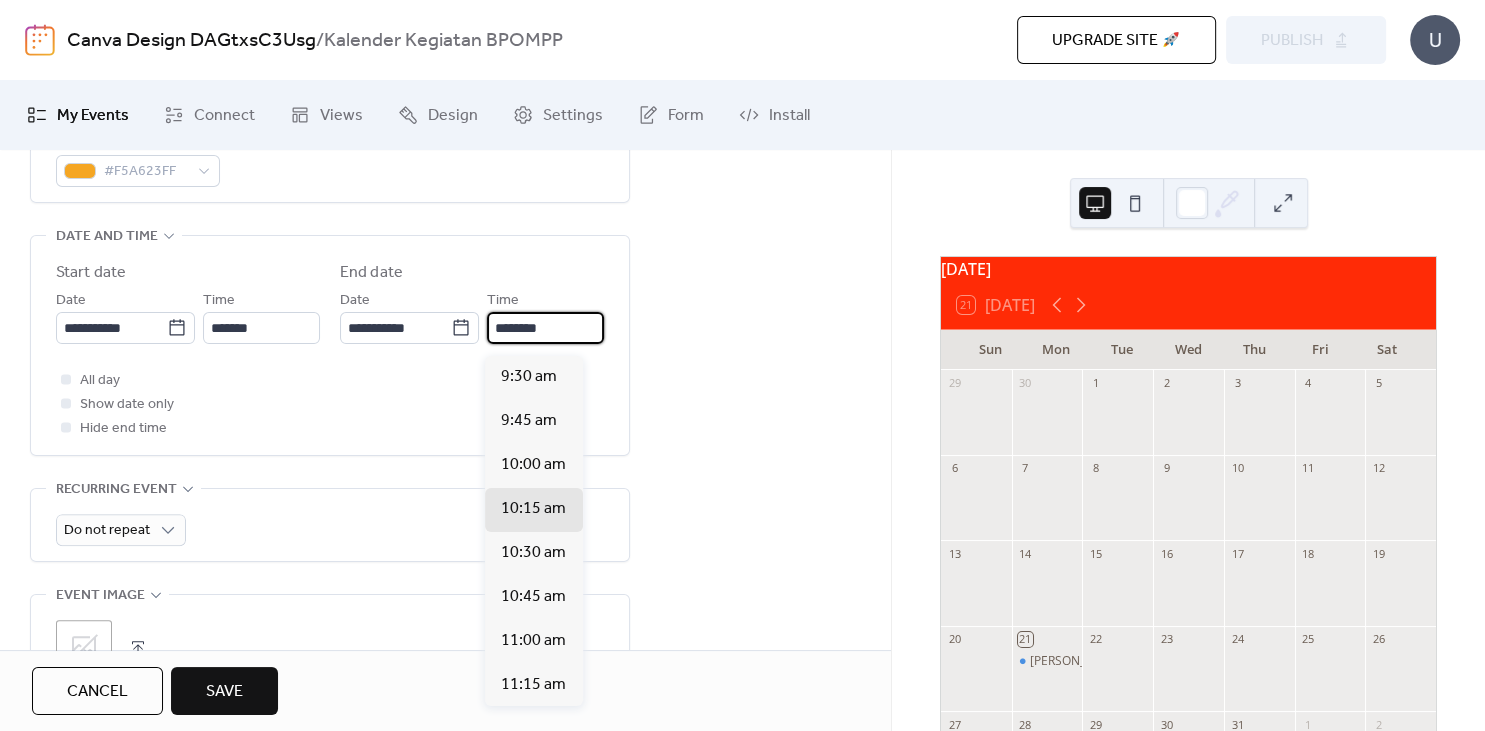 click on "********" at bounding box center [545, 328] 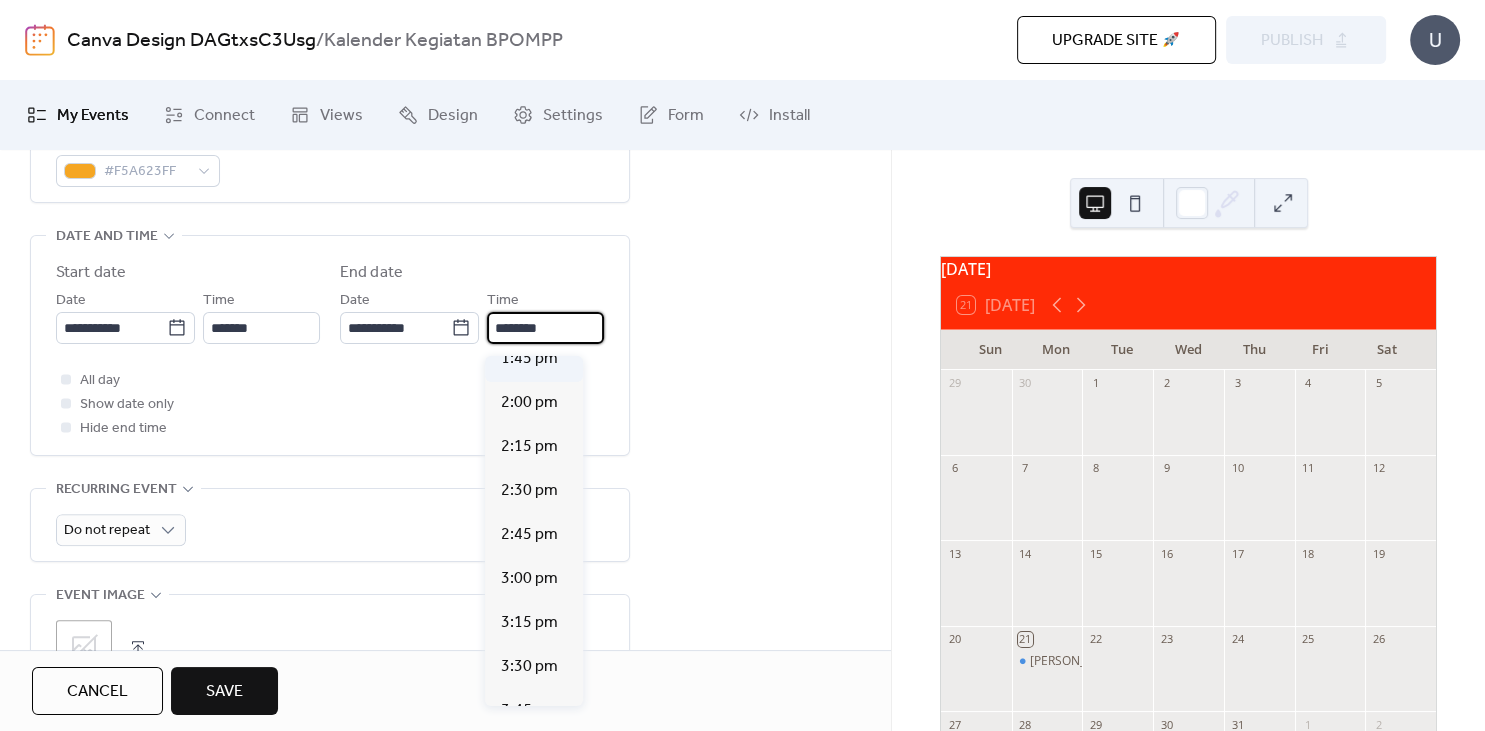 scroll, scrollTop: 767, scrollLeft: 0, axis: vertical 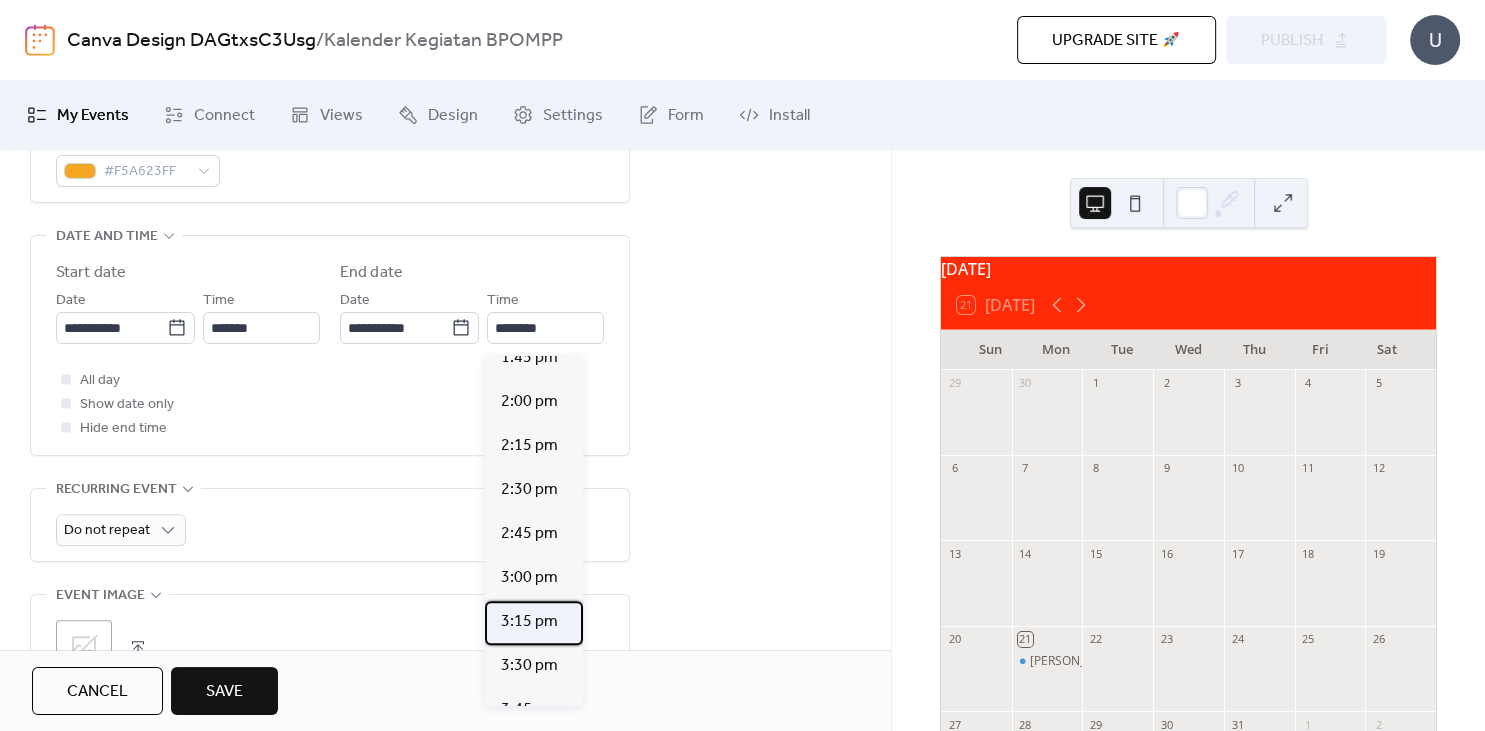 click on "3:15 pm" at bounding box center (529, 622) 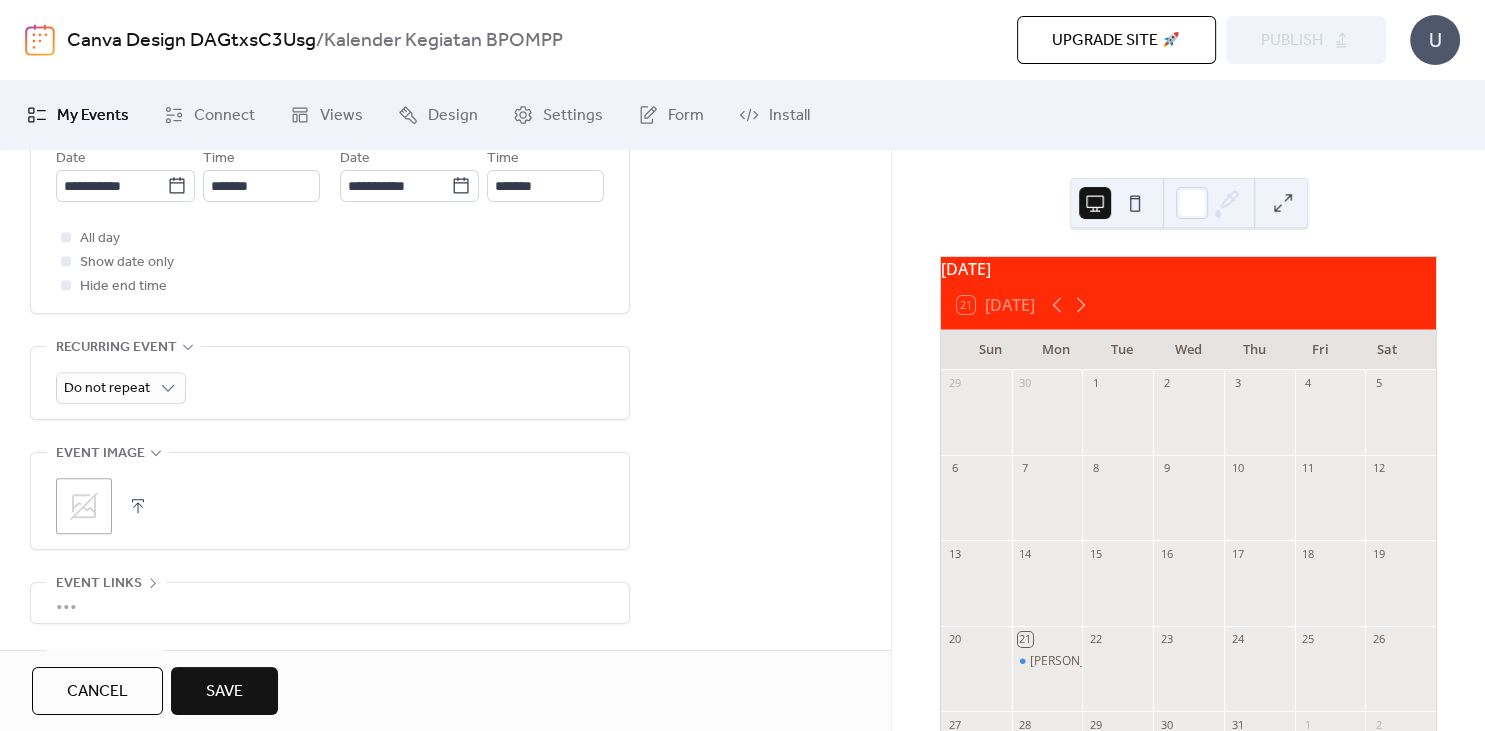 scroll, scrollTop: 754, scrollLeft: 0, axis: vertical 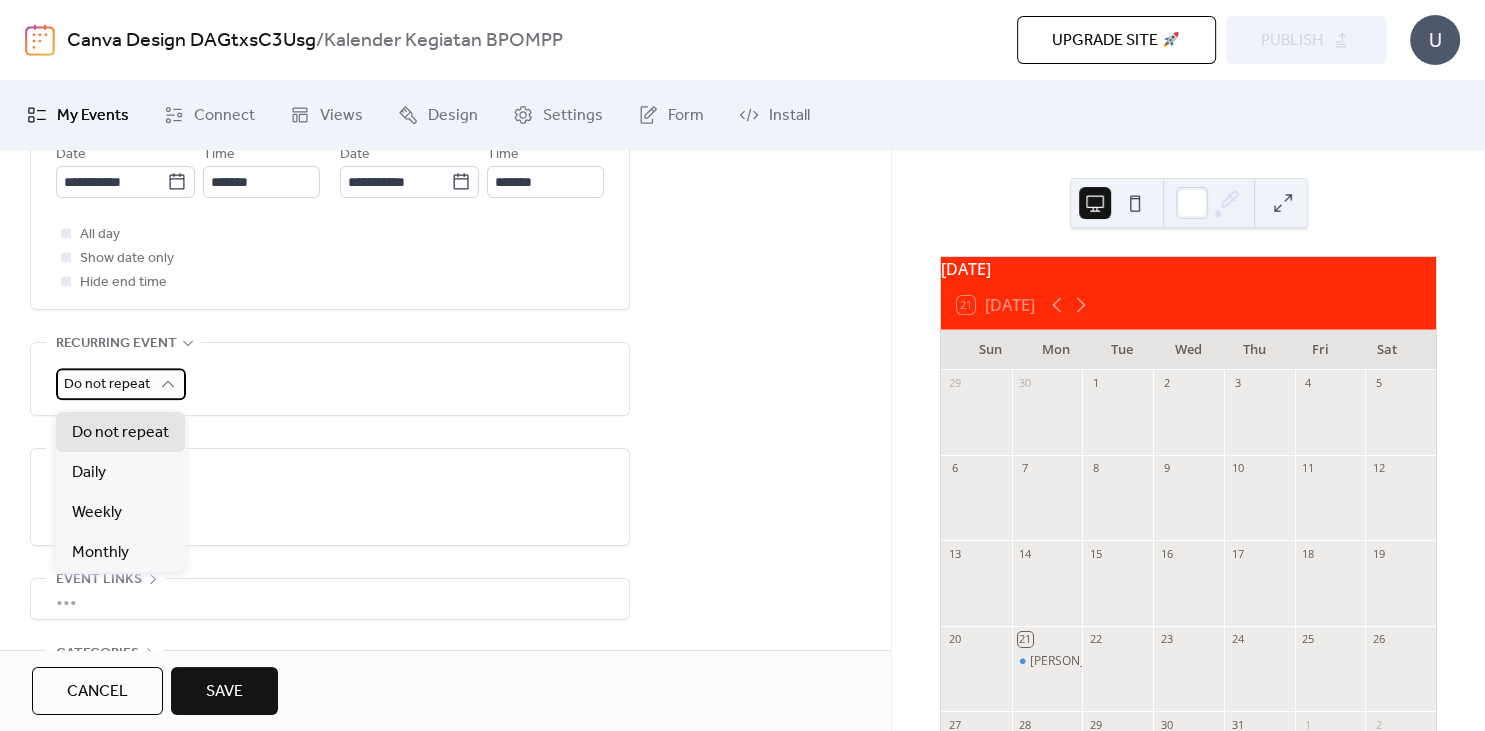 click on "Do not repeat" at bounding box center [121, 384] 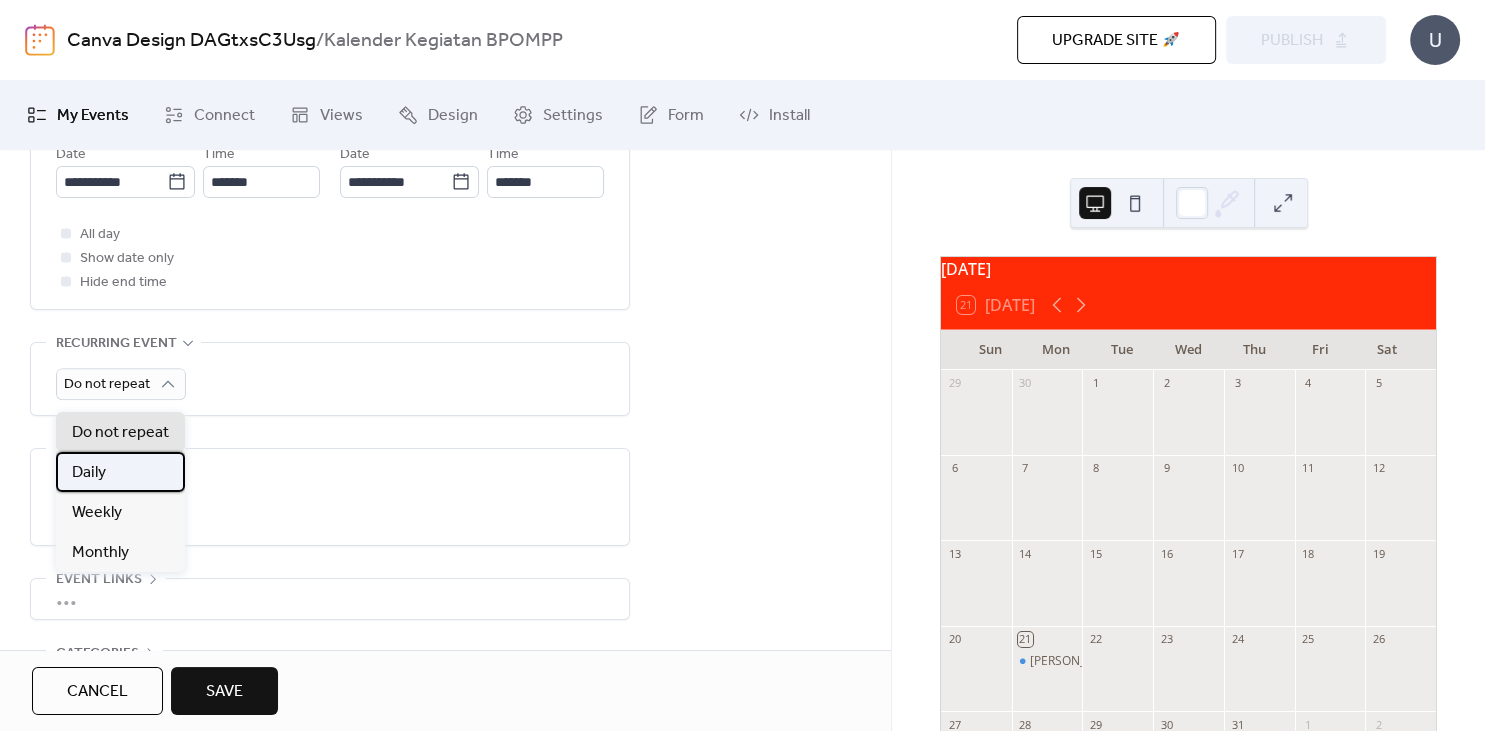 click on "Daily" at bounding box center [120, 472] 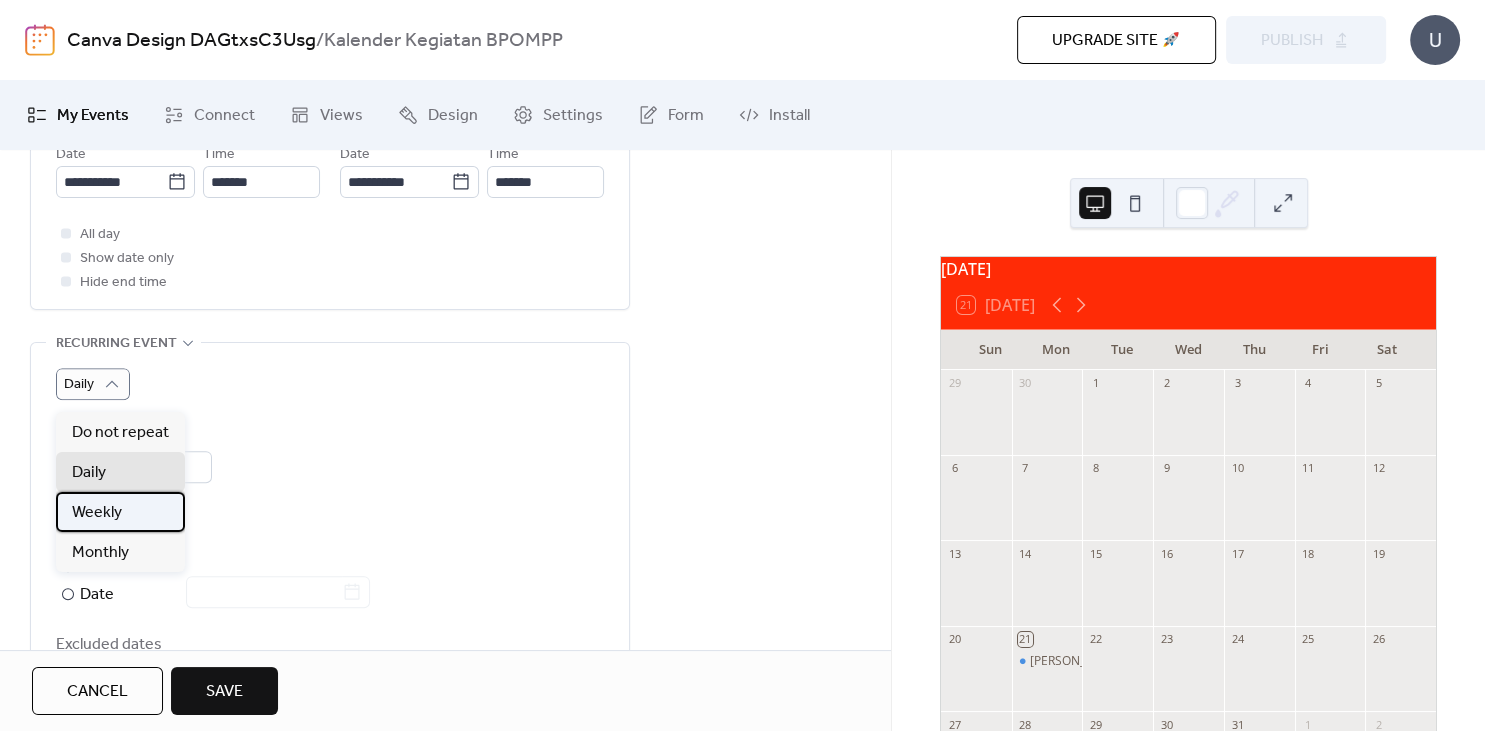 click on "Weekly" at bounding box center (120, 512) 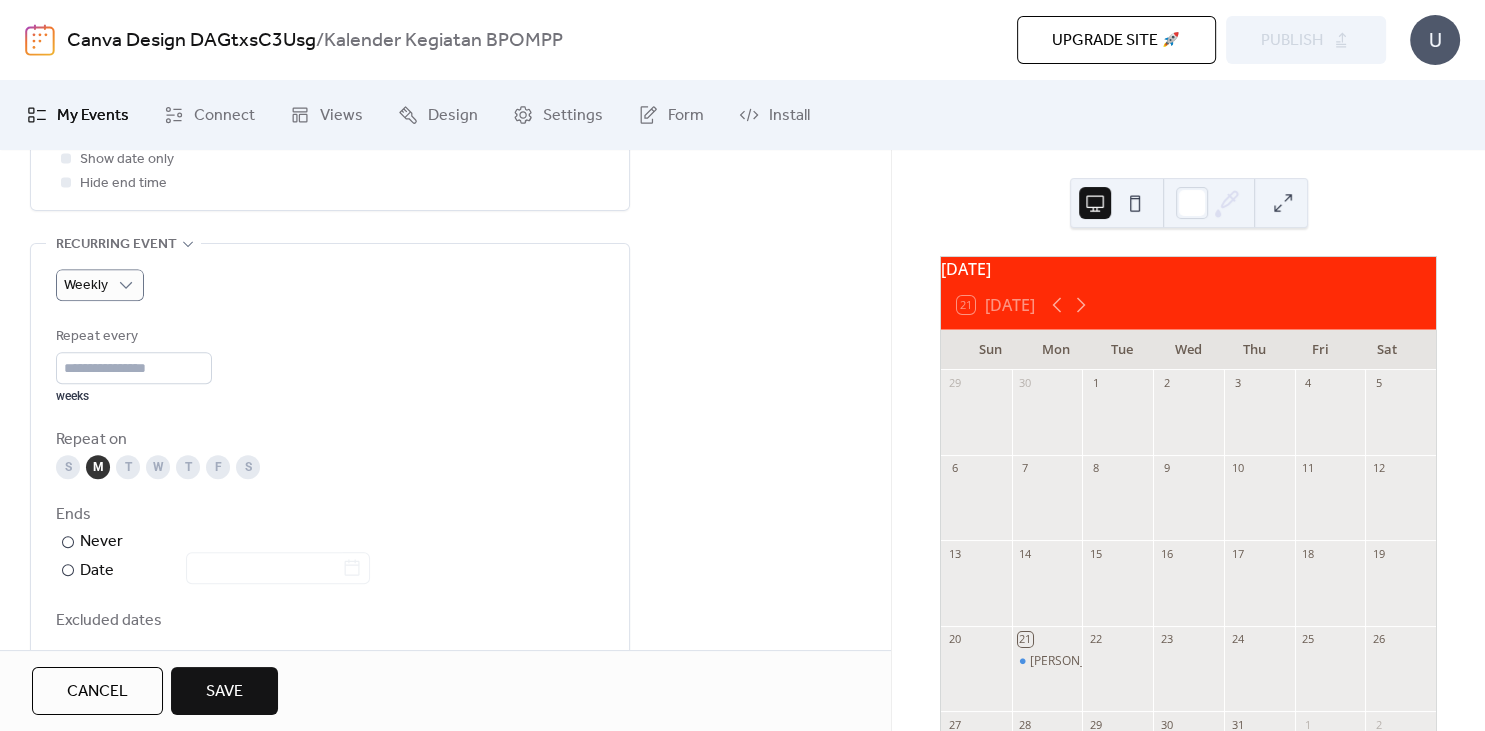 scroll, scrollTop: 856, scrollLeft: 0, axis: vertical 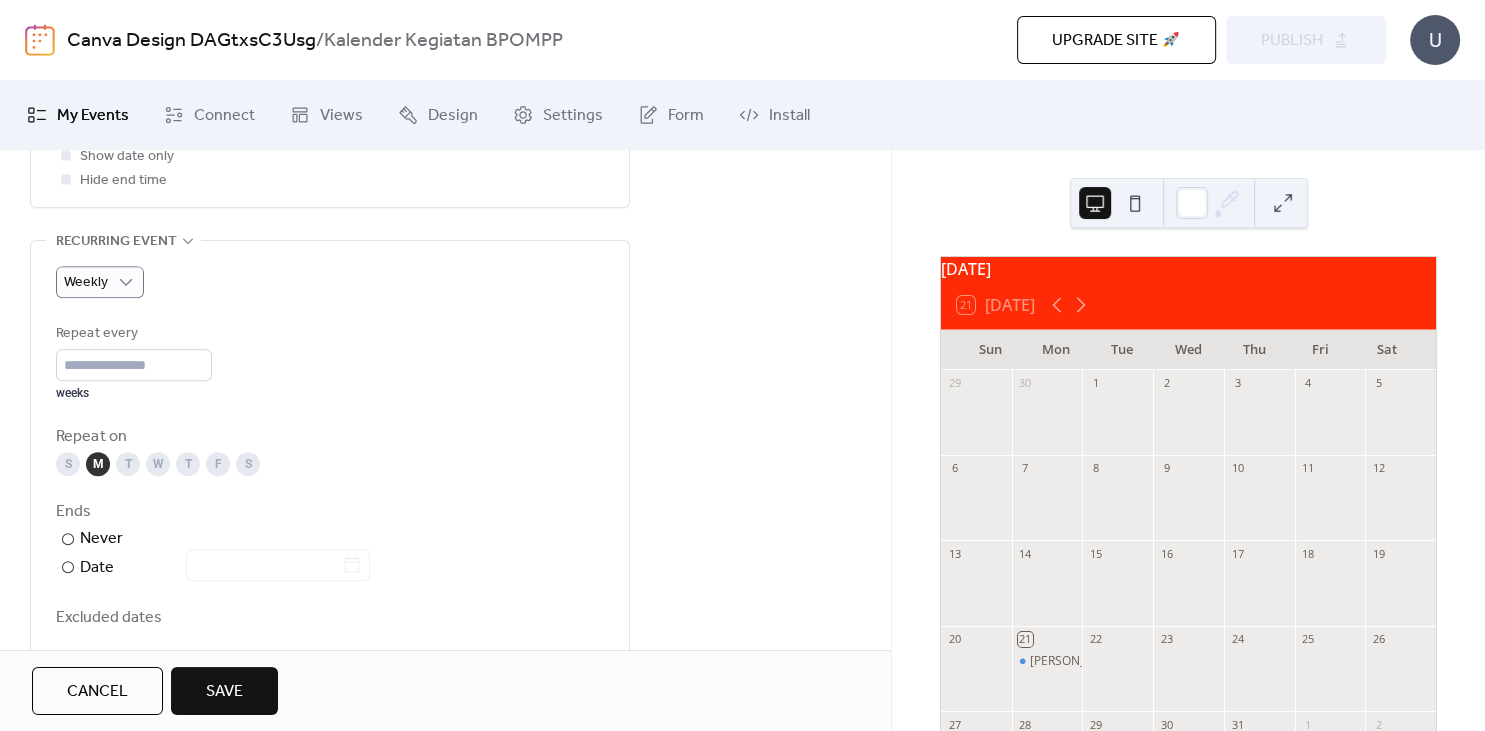 click on "F" at bounding box center [218, 464] 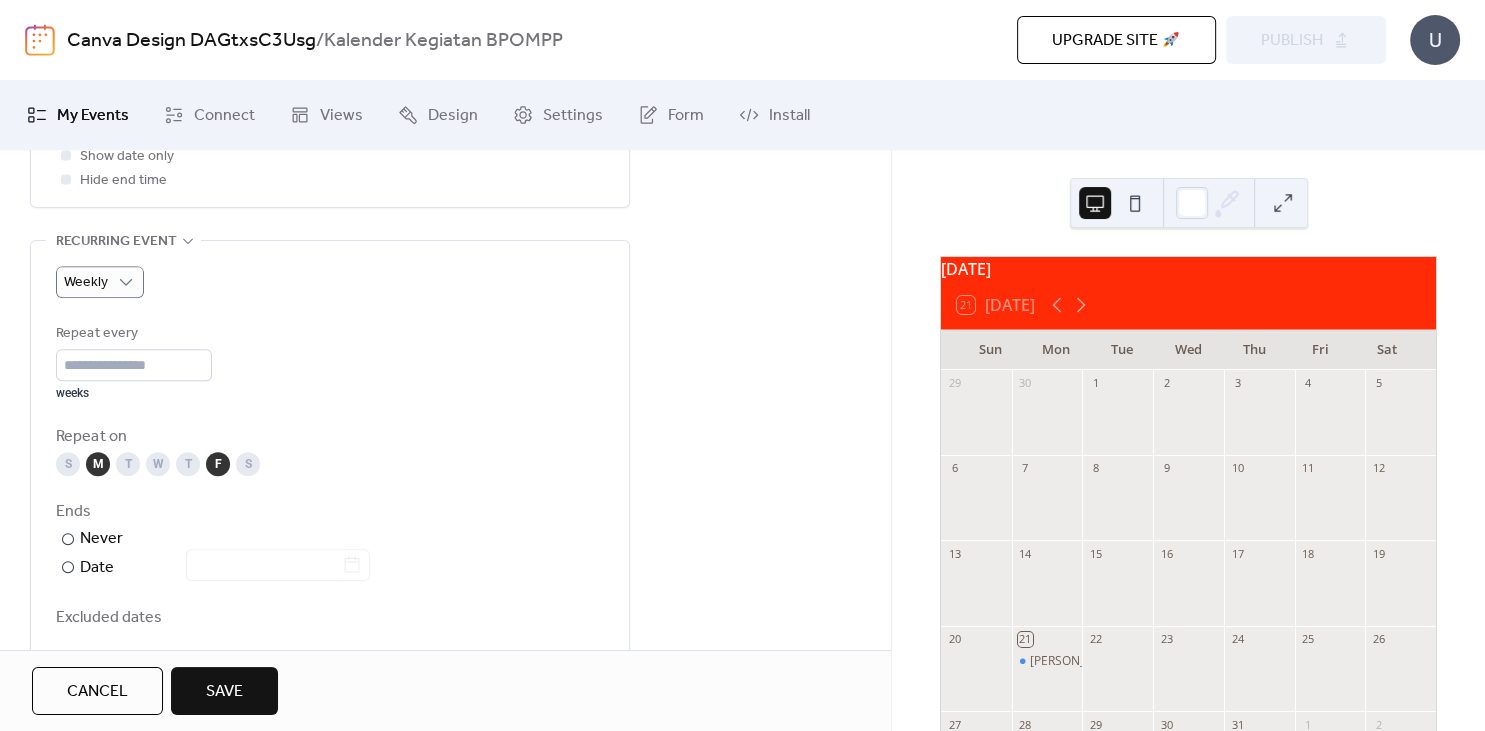 click on "M" at bounding box center (98, 464) 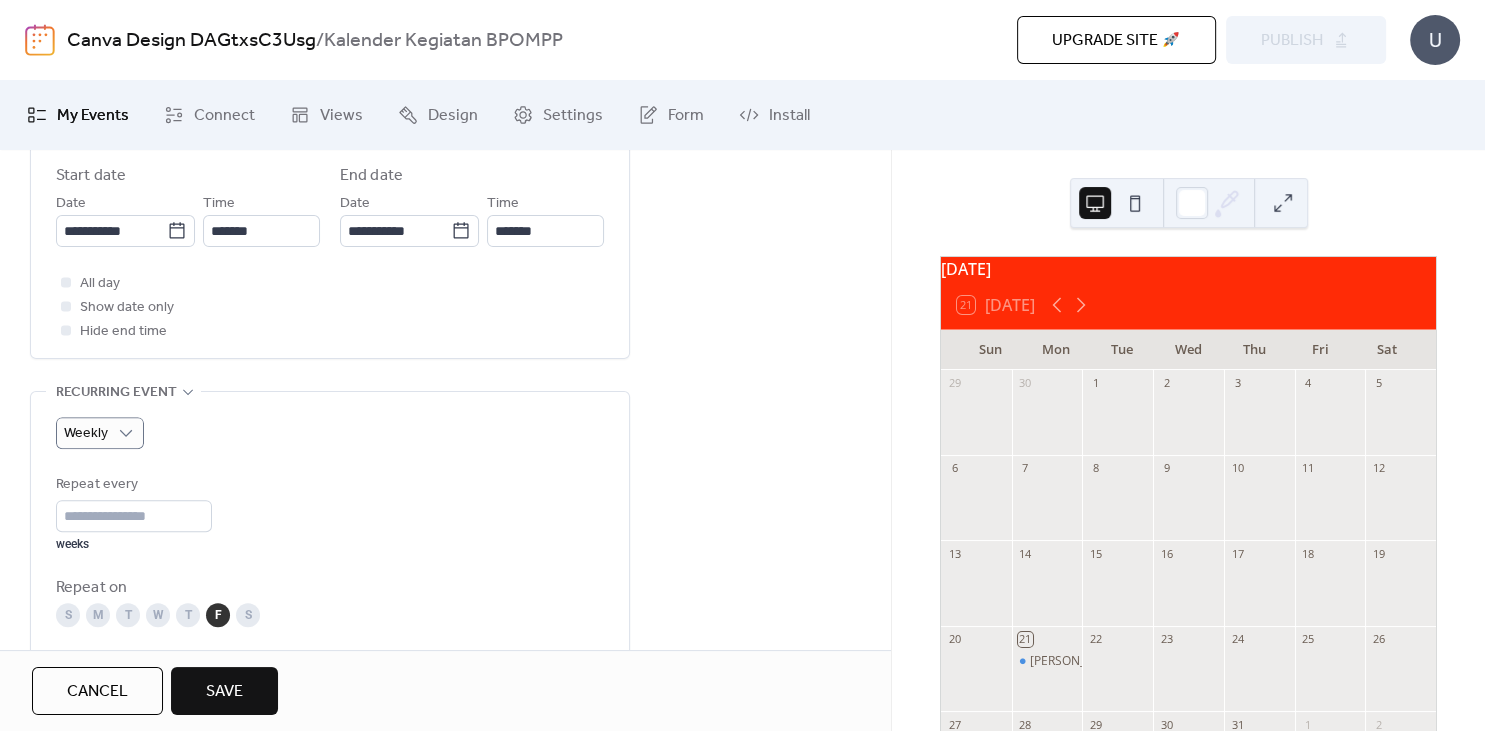 scroll, scrollTop: 702, scrollLeft: 0, axis: vertical 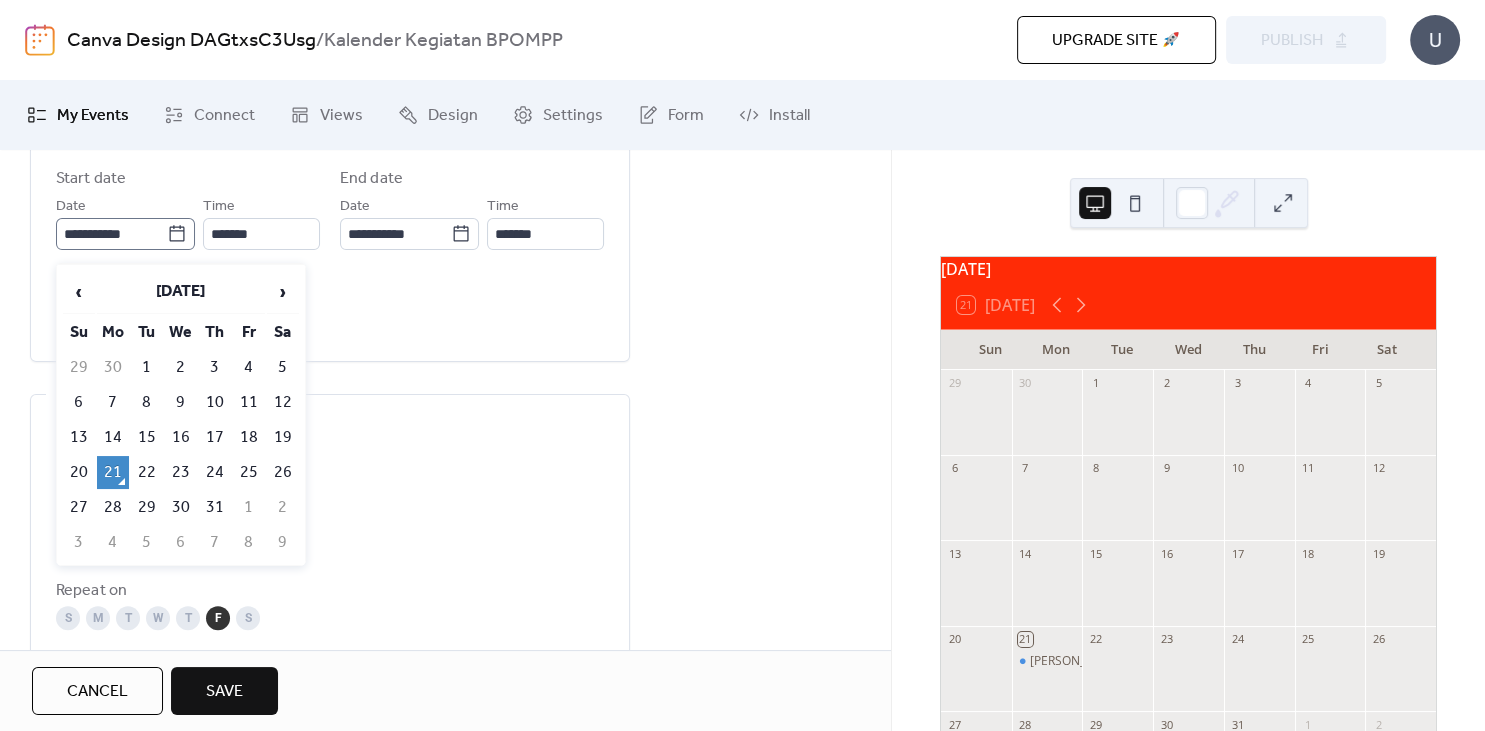 click 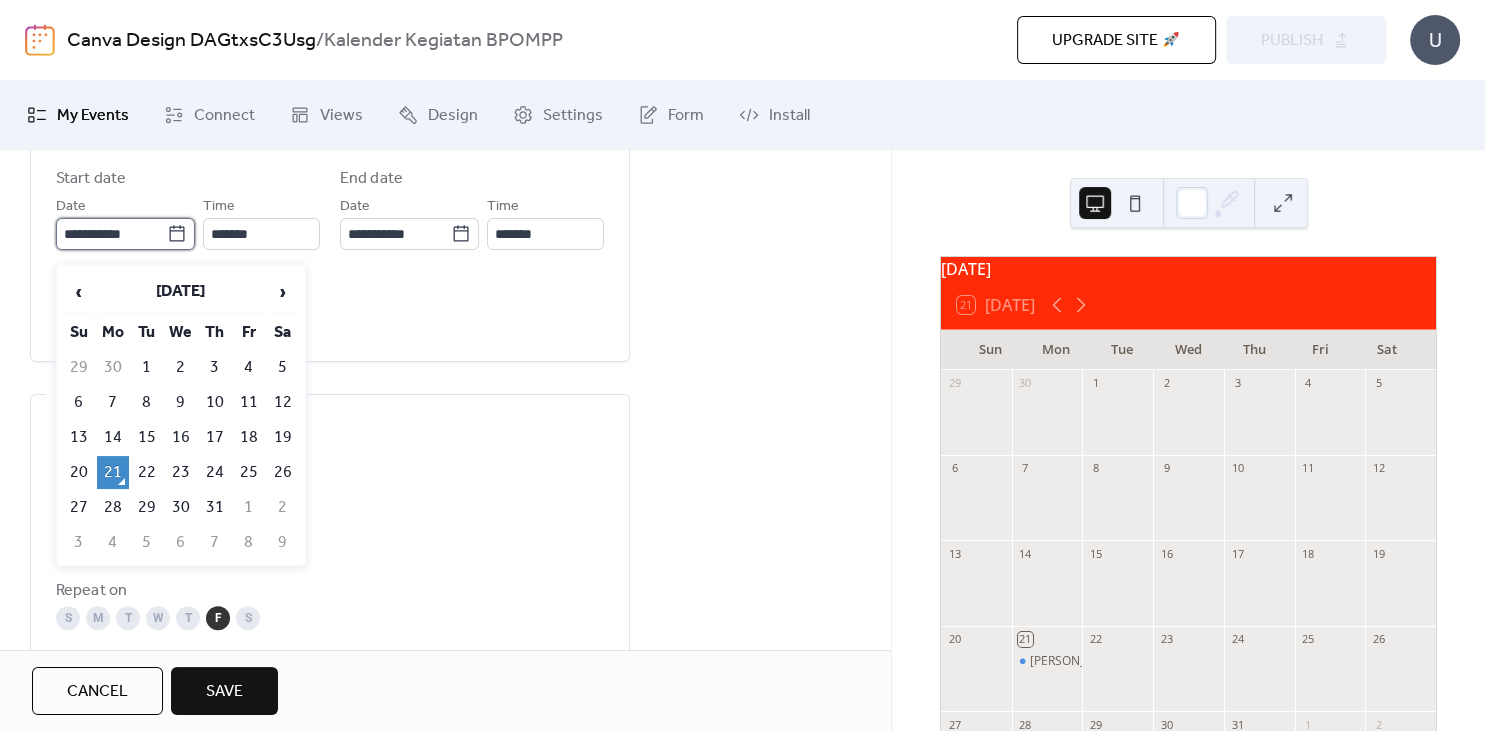 click on "**********" at bounding box center [111, 234] 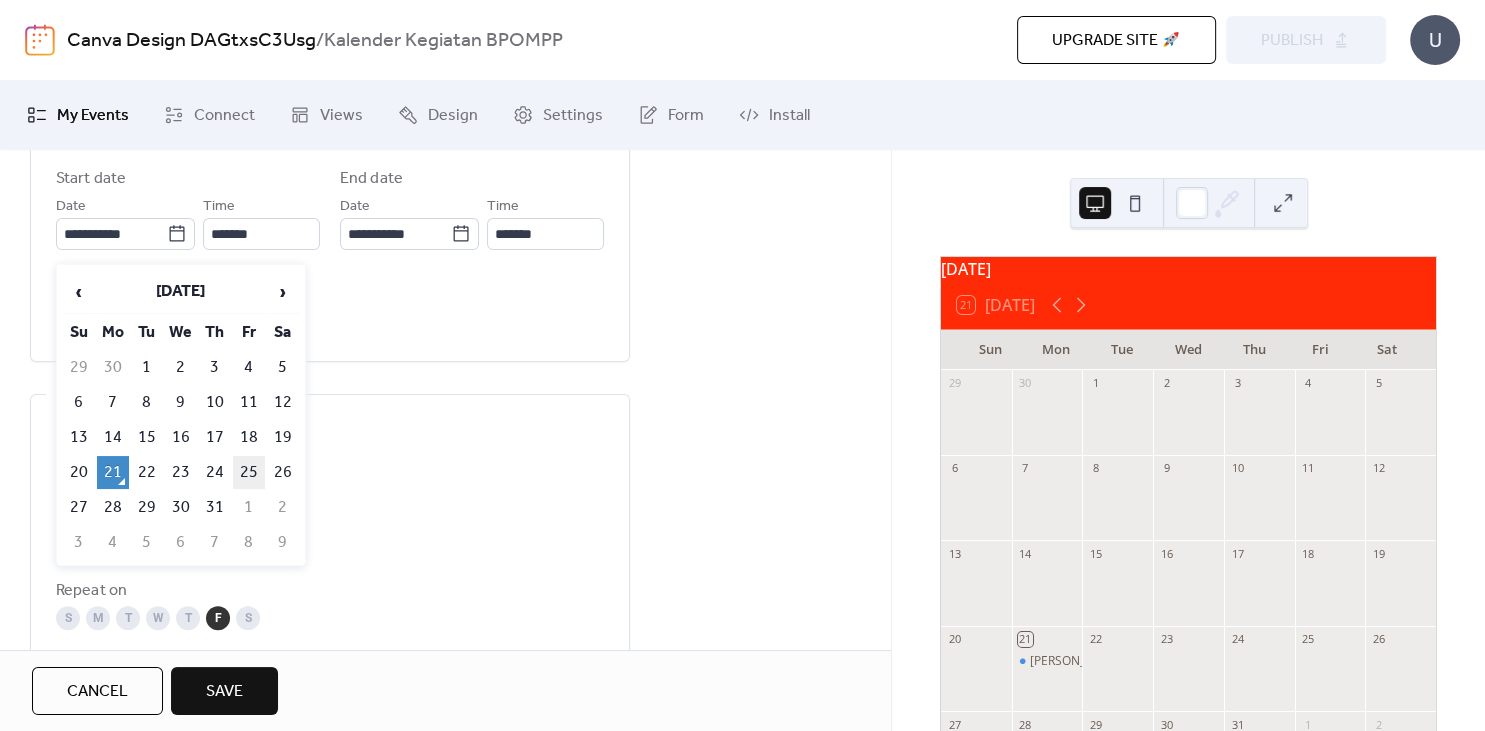 click on "25" at bounding box center (249, 472) 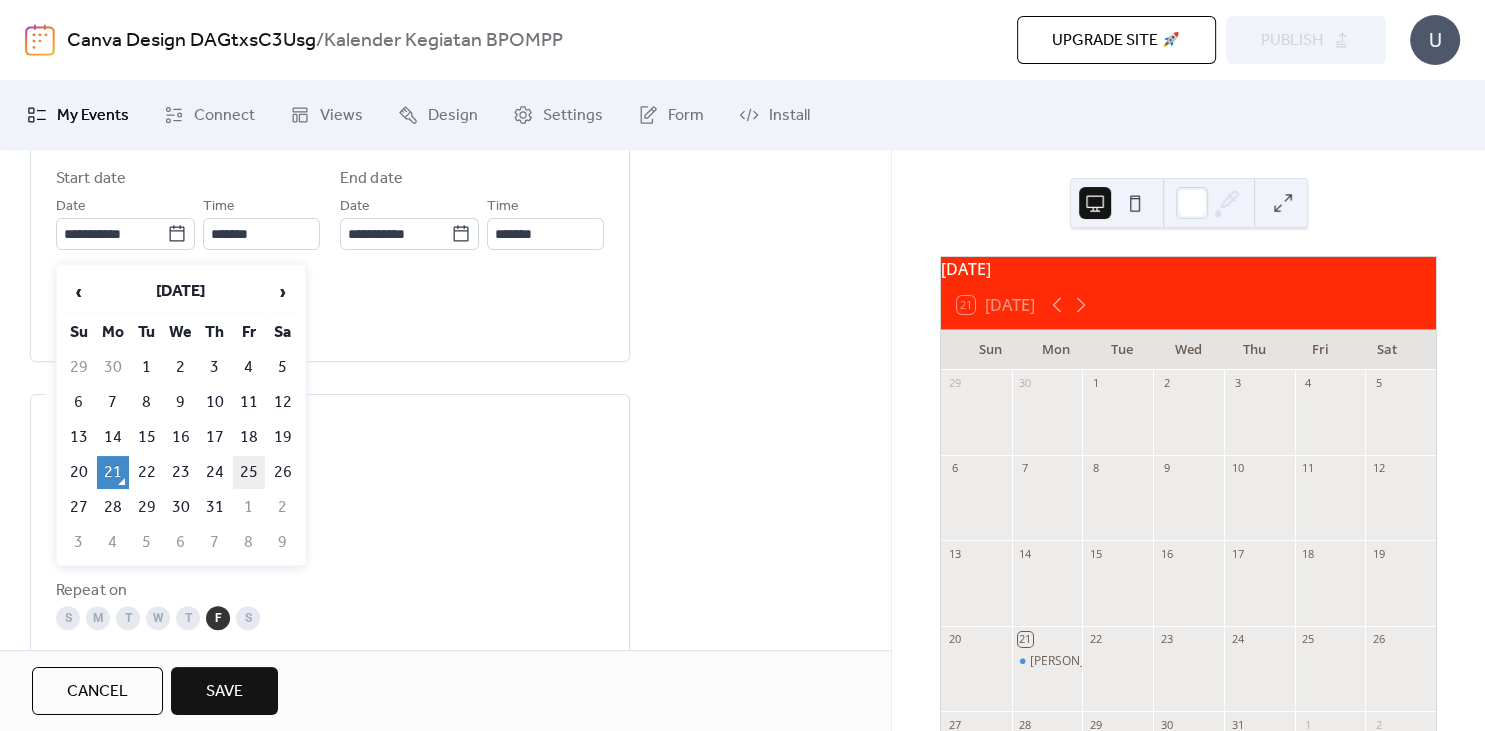 type on "**********" 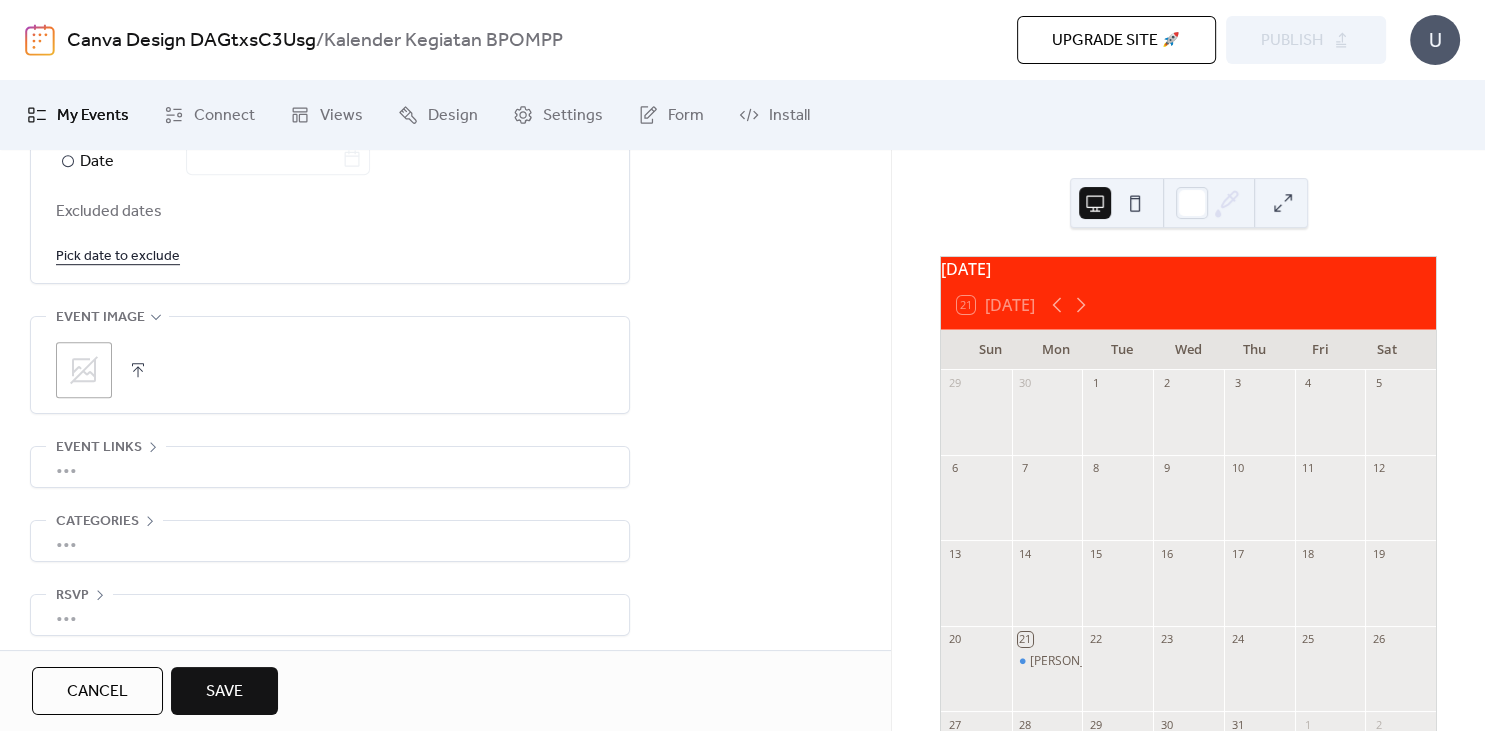 scroll, scrollTop: 1282, scrollLeft: 0, axis: vertical 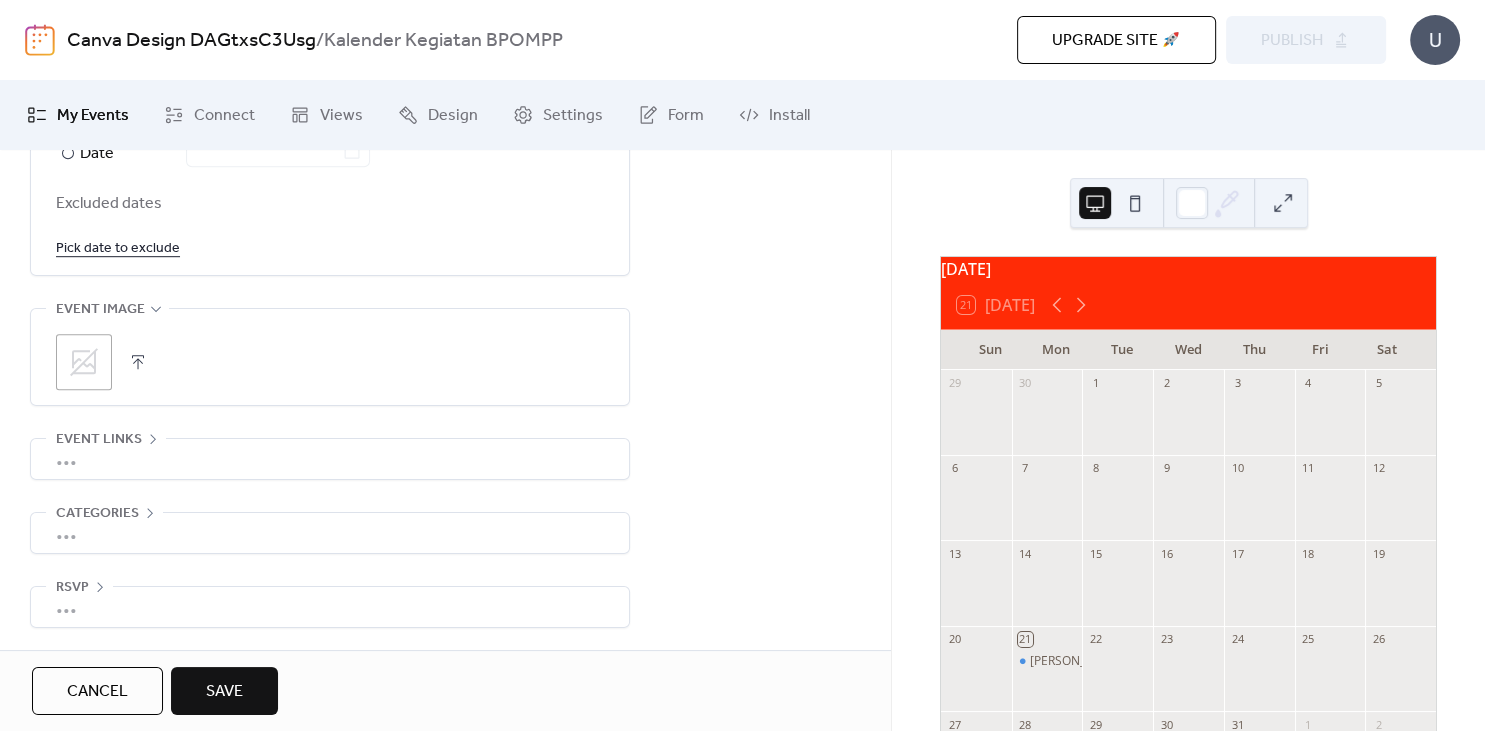 click on "Save" at bounding box center (224, 691) 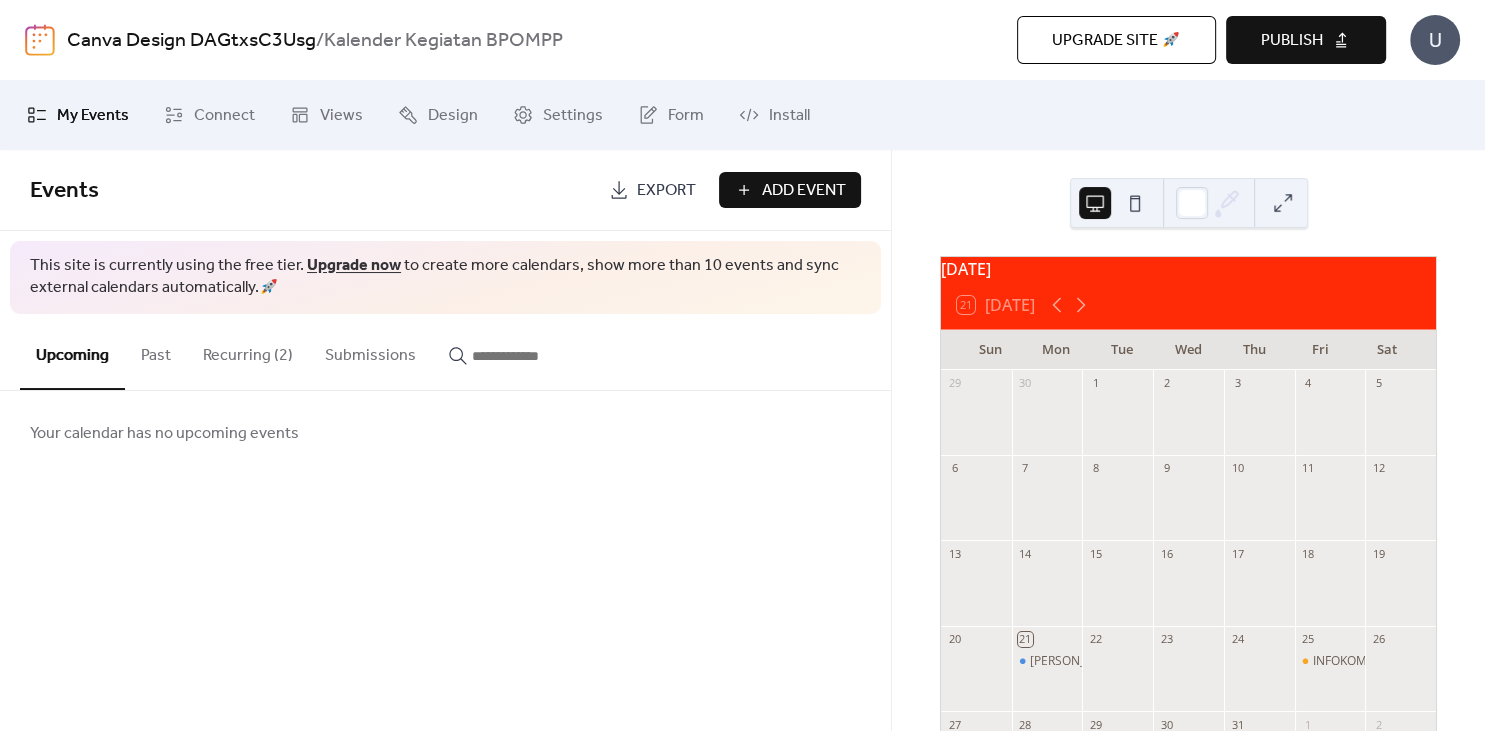 click on "Publish" at bounding box center (1292, 41) 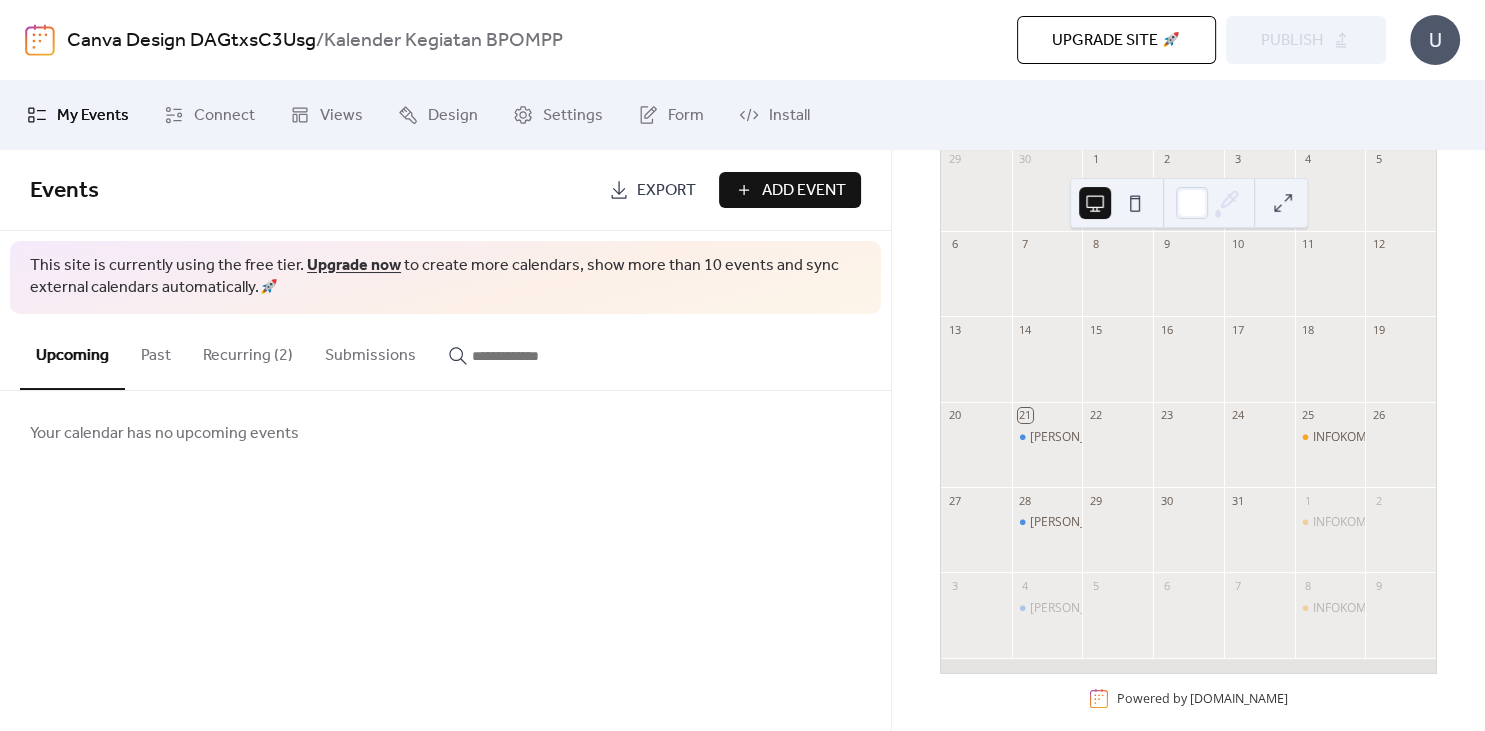 scroll, scrollTop: 233, scrollLeft: 0, axis: vertical 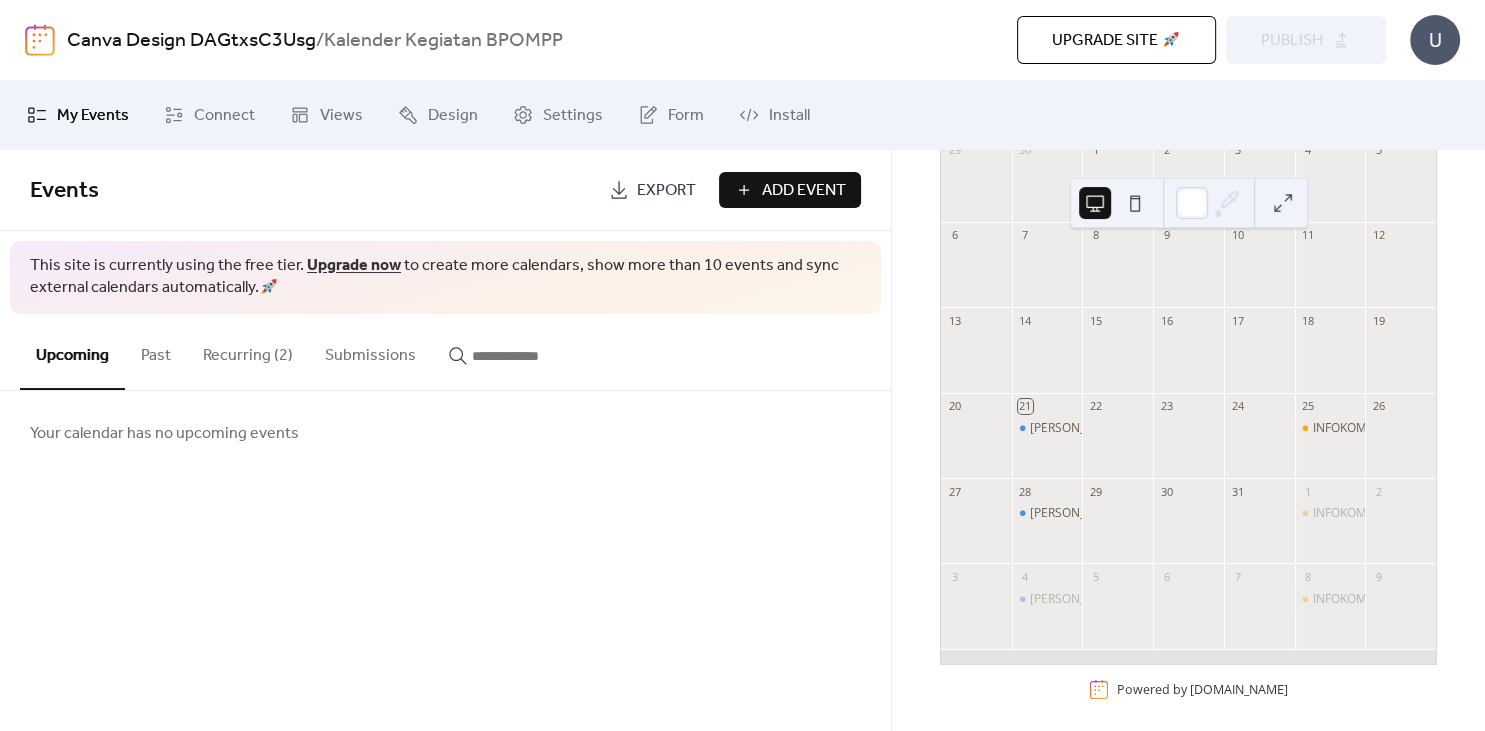 click on "Recurring (2)" at bounding box center [248, 351] 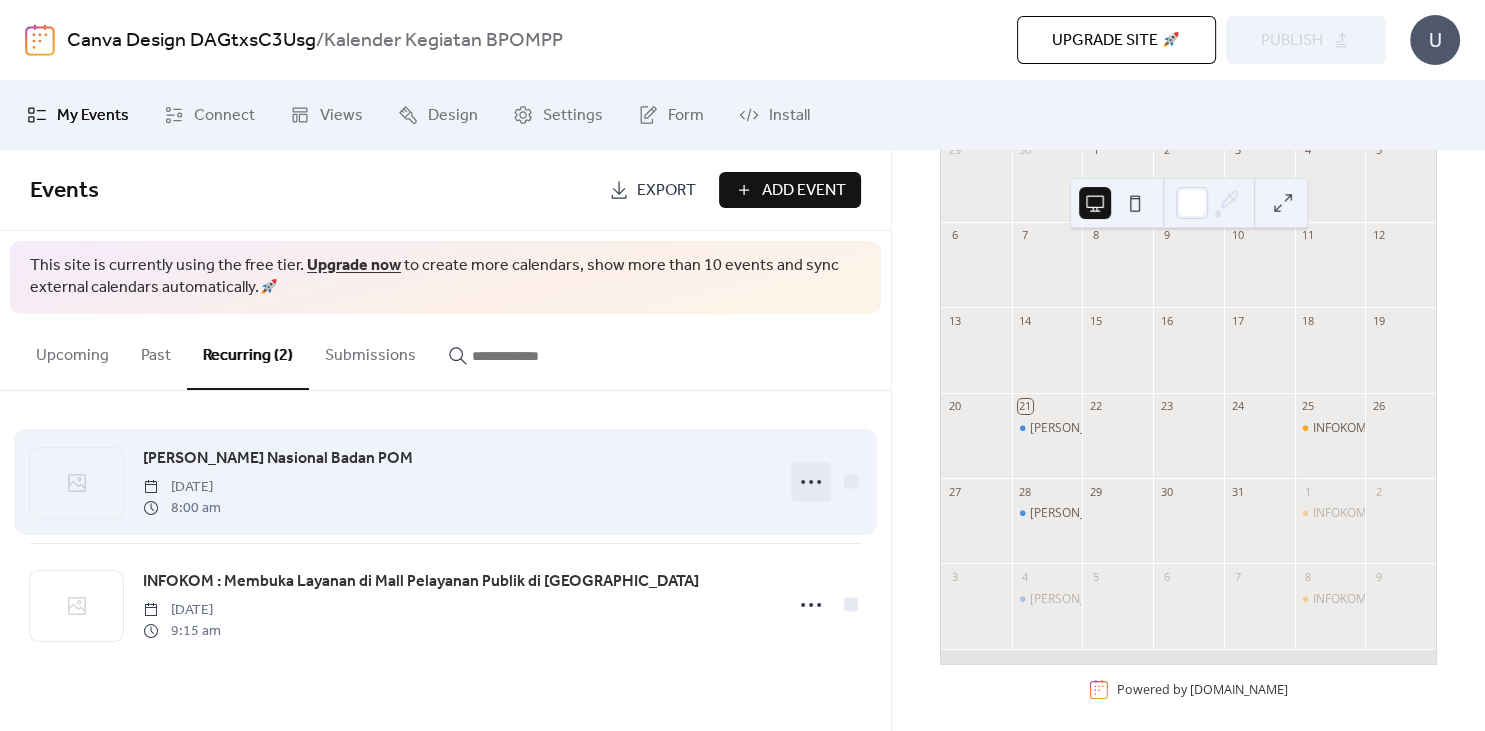 click 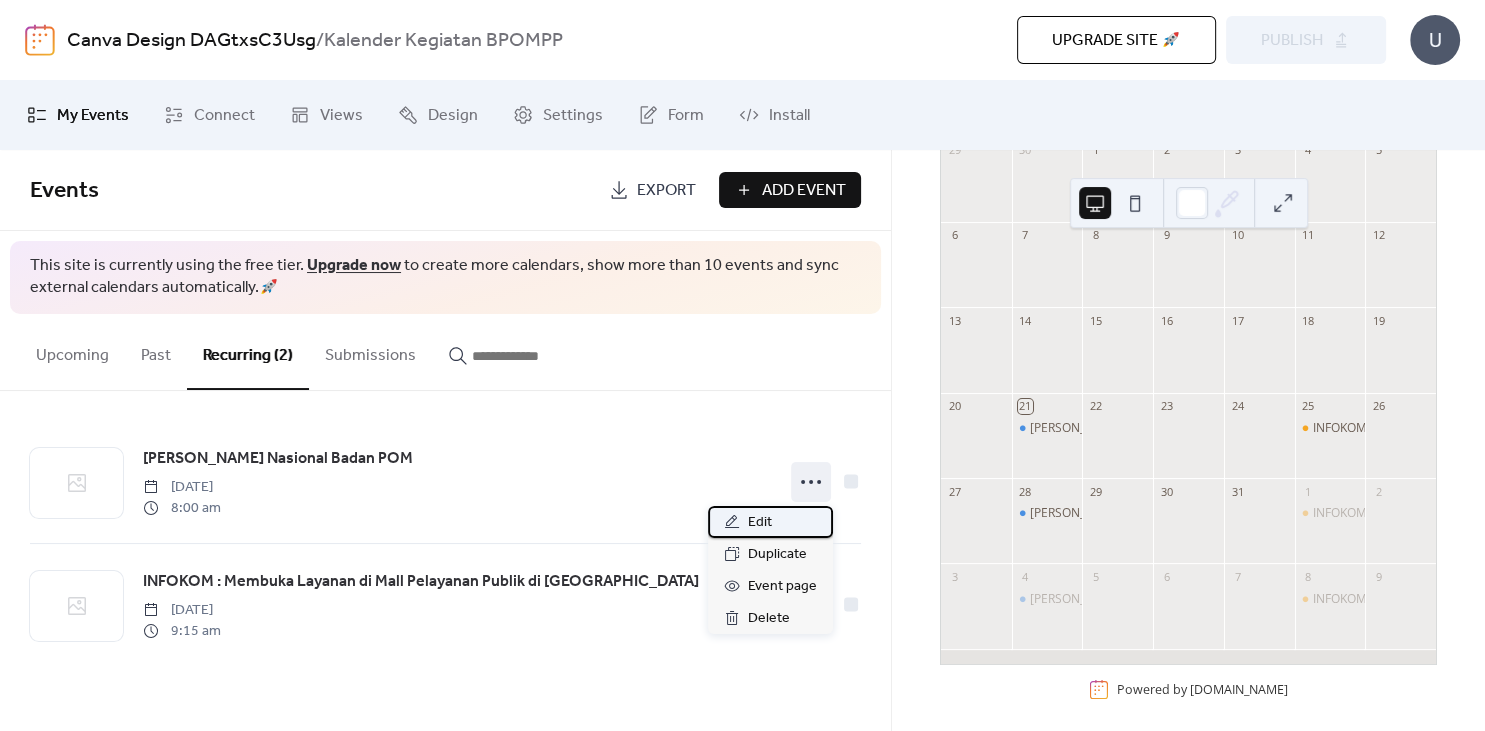 click on "Edit" at bounding box center (760, 523) 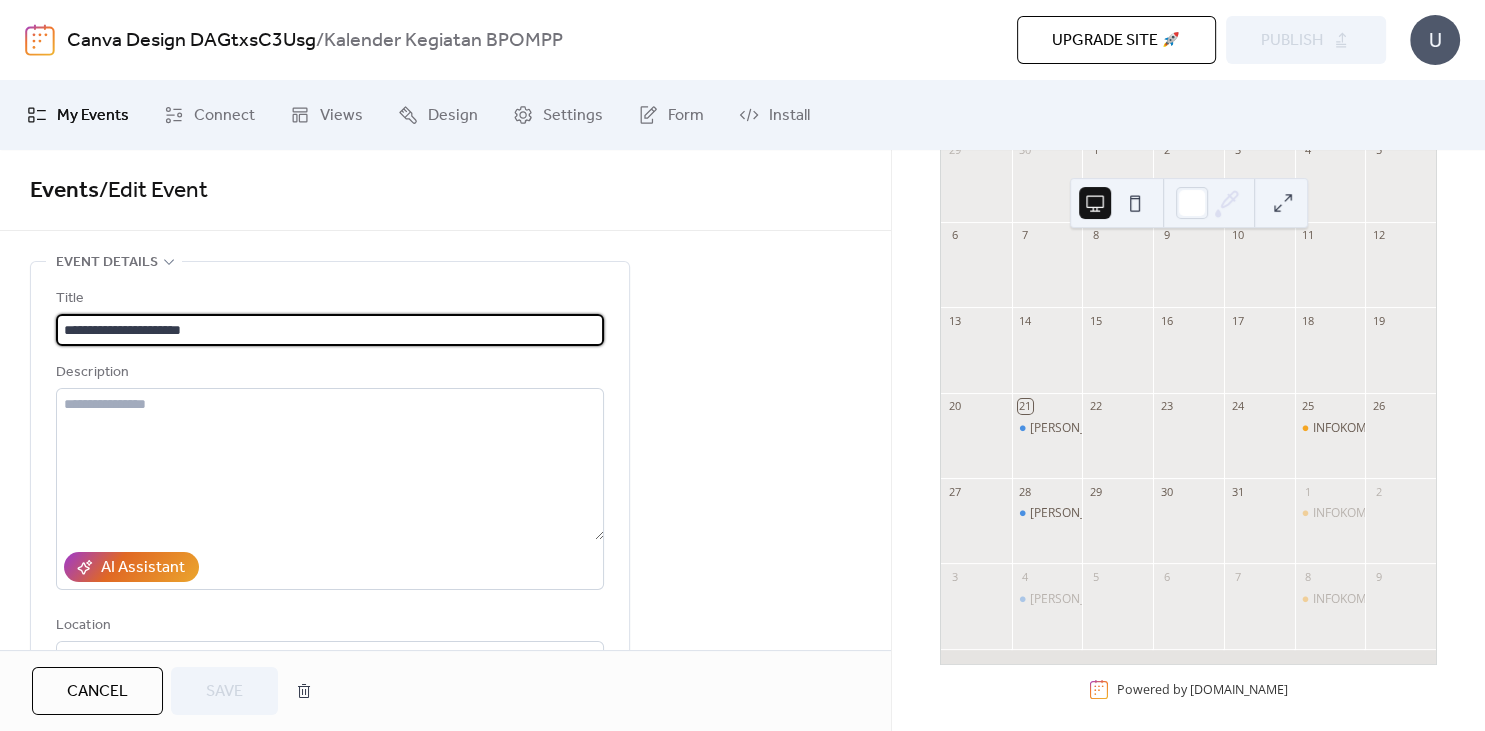 click on "**********" at bounding box center [330, 330] 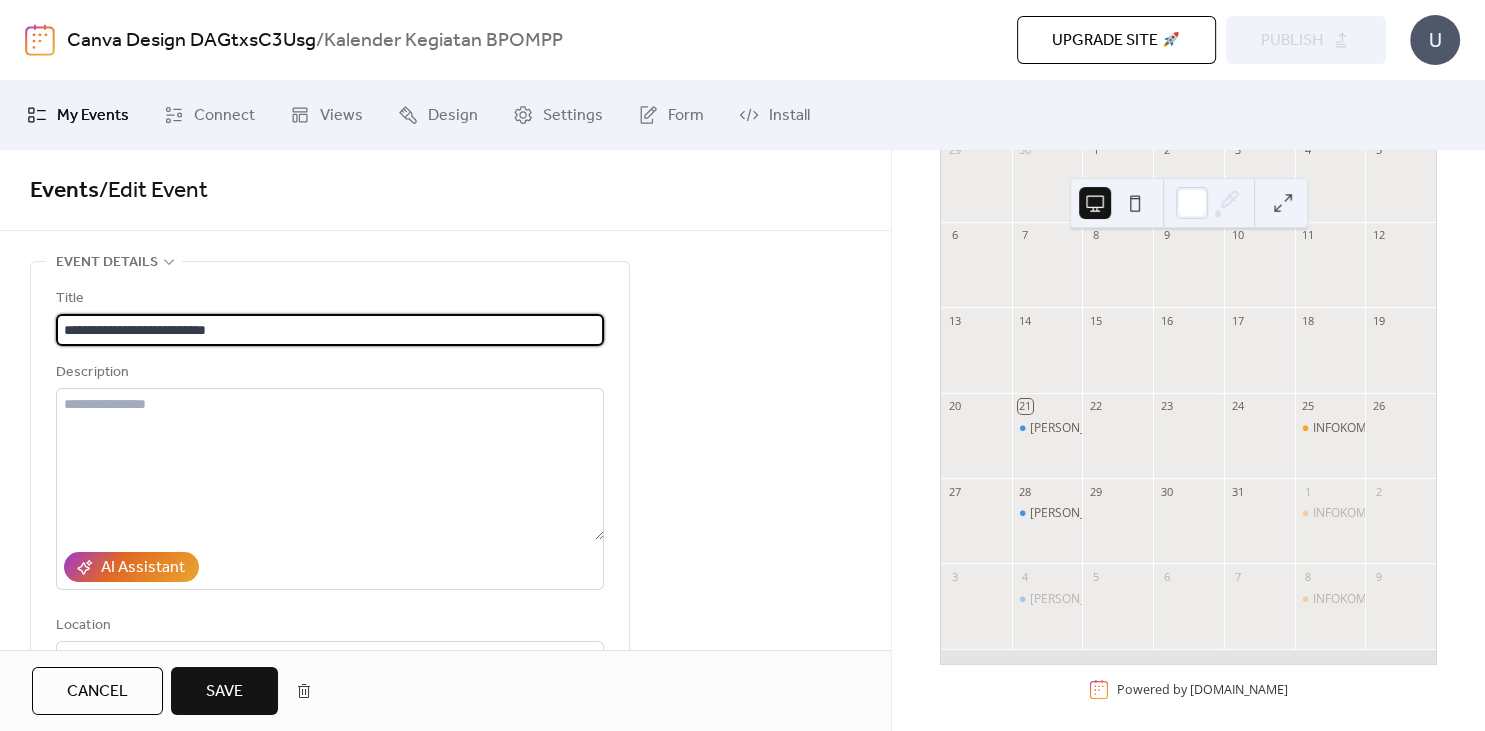 type on "**********" 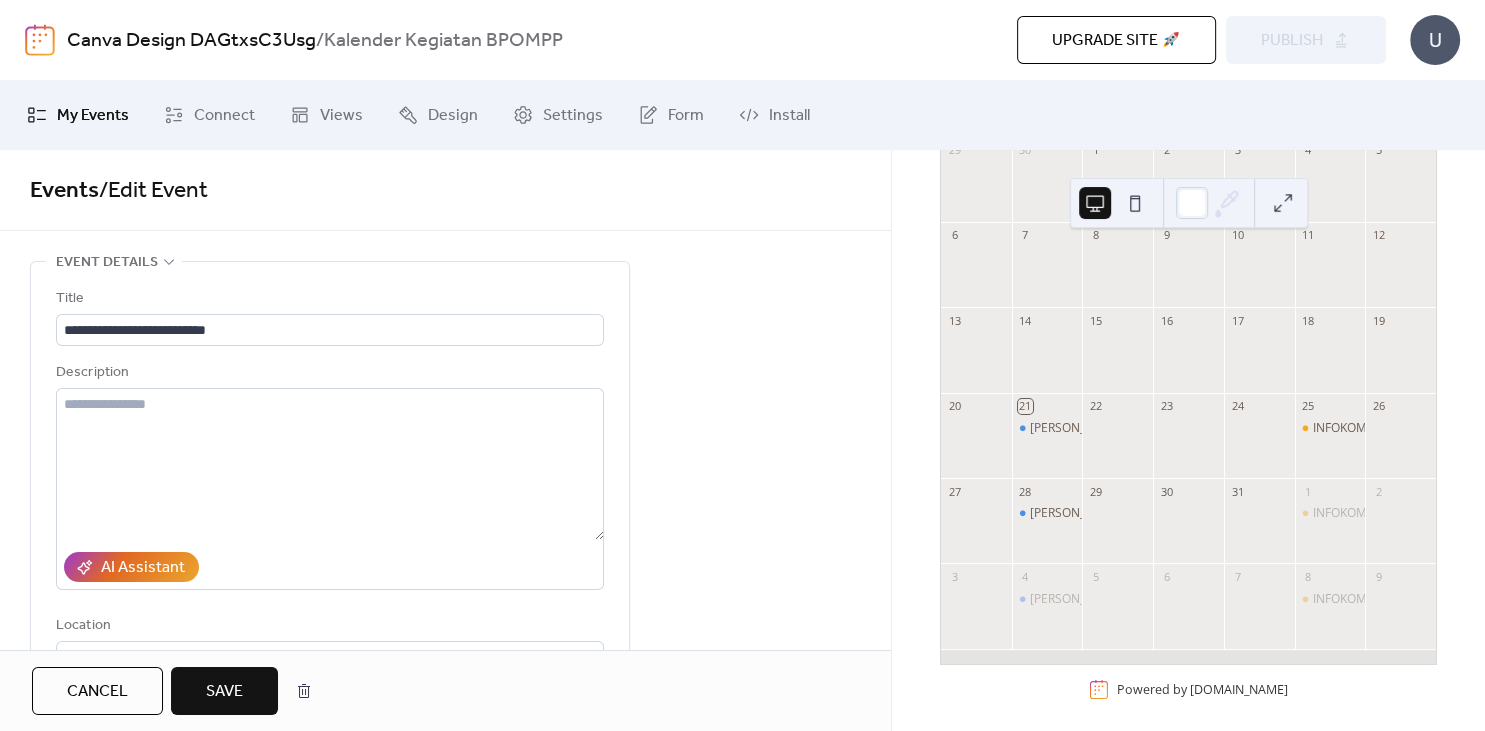 click on "Save" at bounding box center (224, 691) 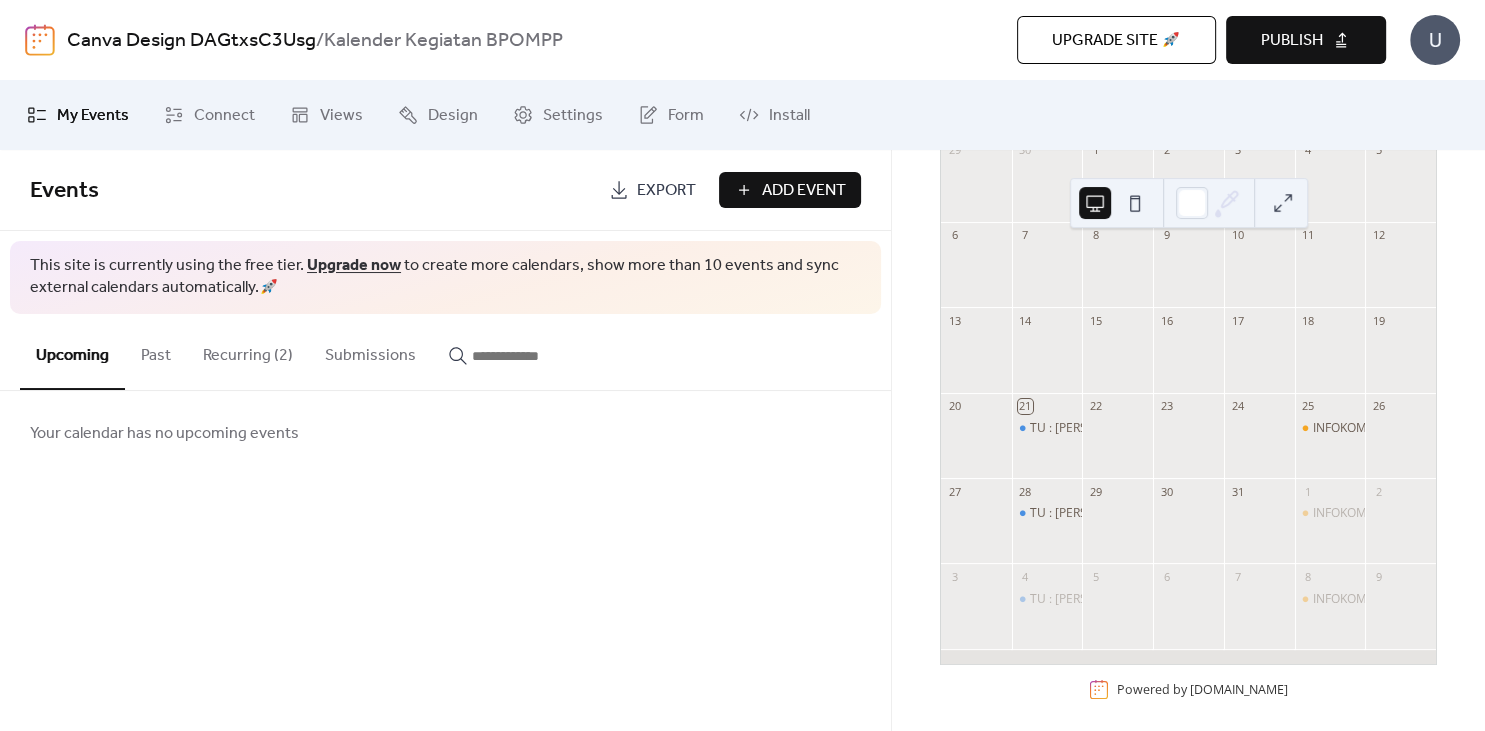 click on "Publish" at bounding box center [1292, 41] 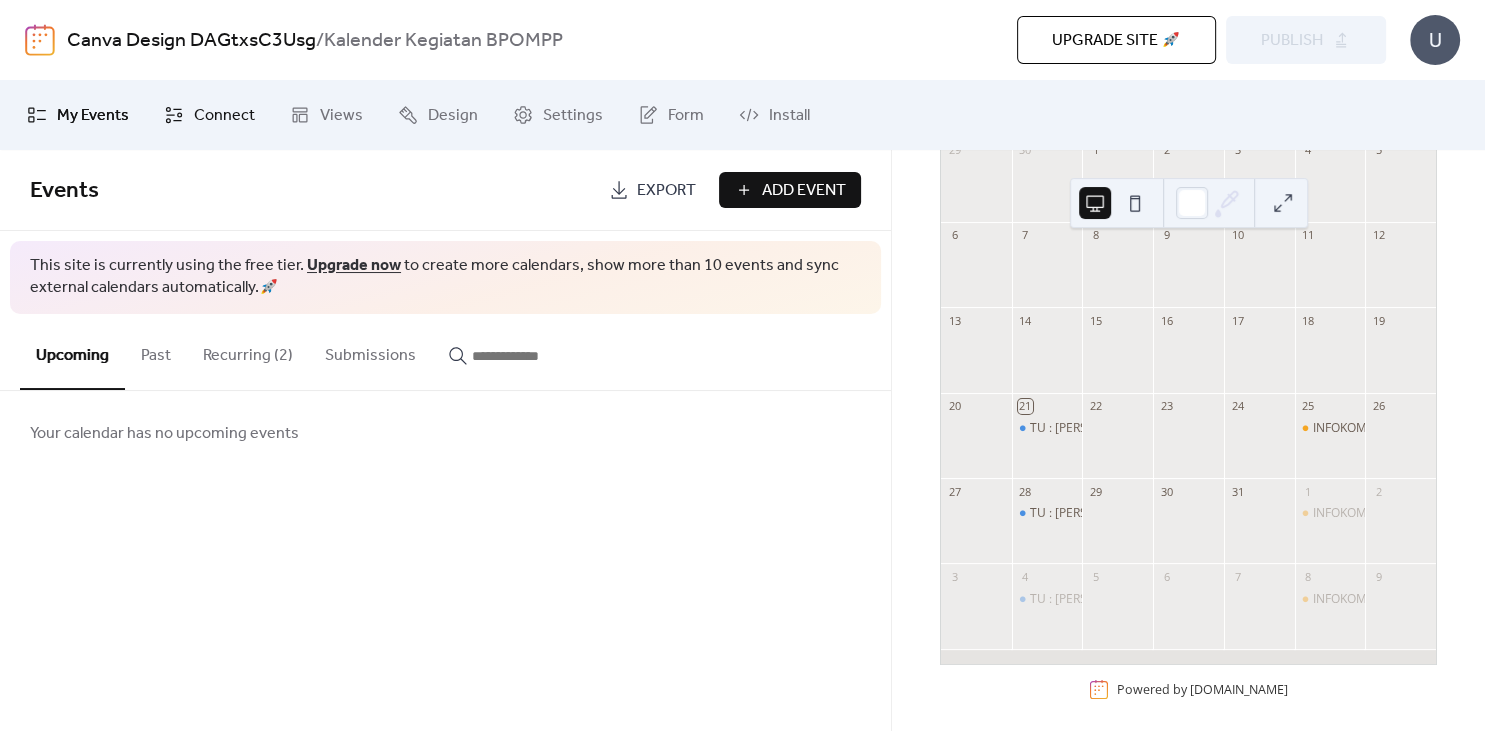 click on "Connect" at bounding box center (224, 116) 